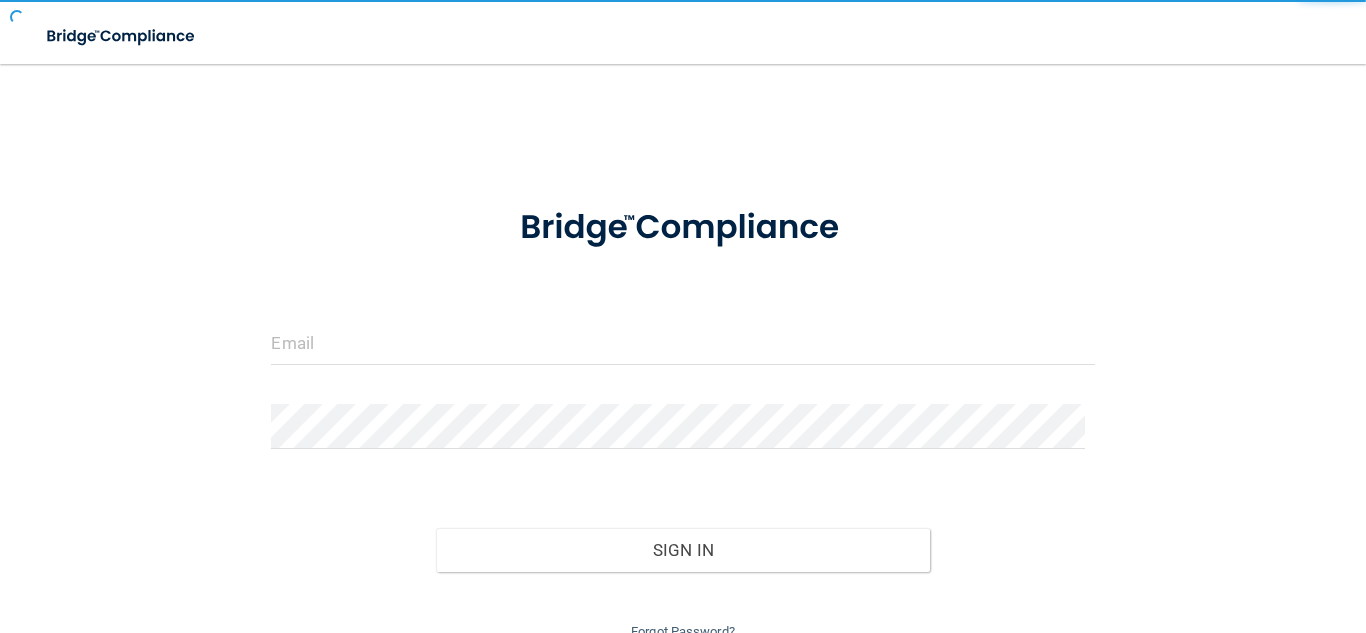 scroll, scrollTop: 0, scrollLeft: 0, axis: both 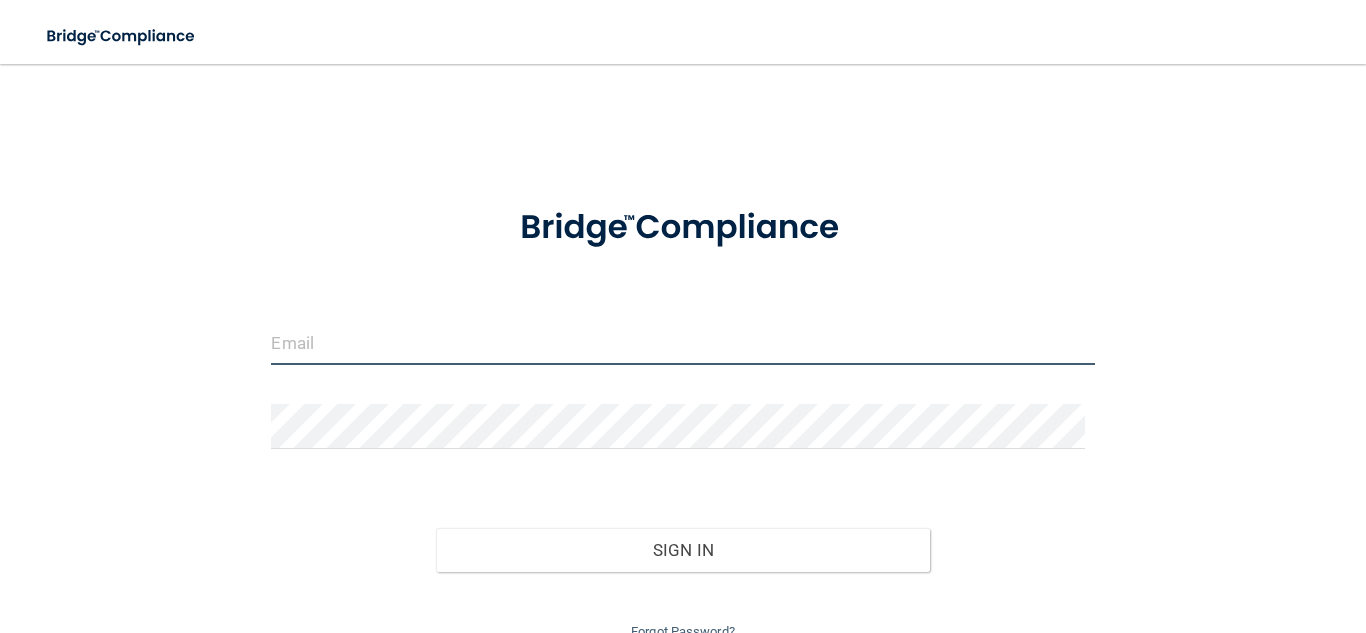 click at bounding box center [682, 342] 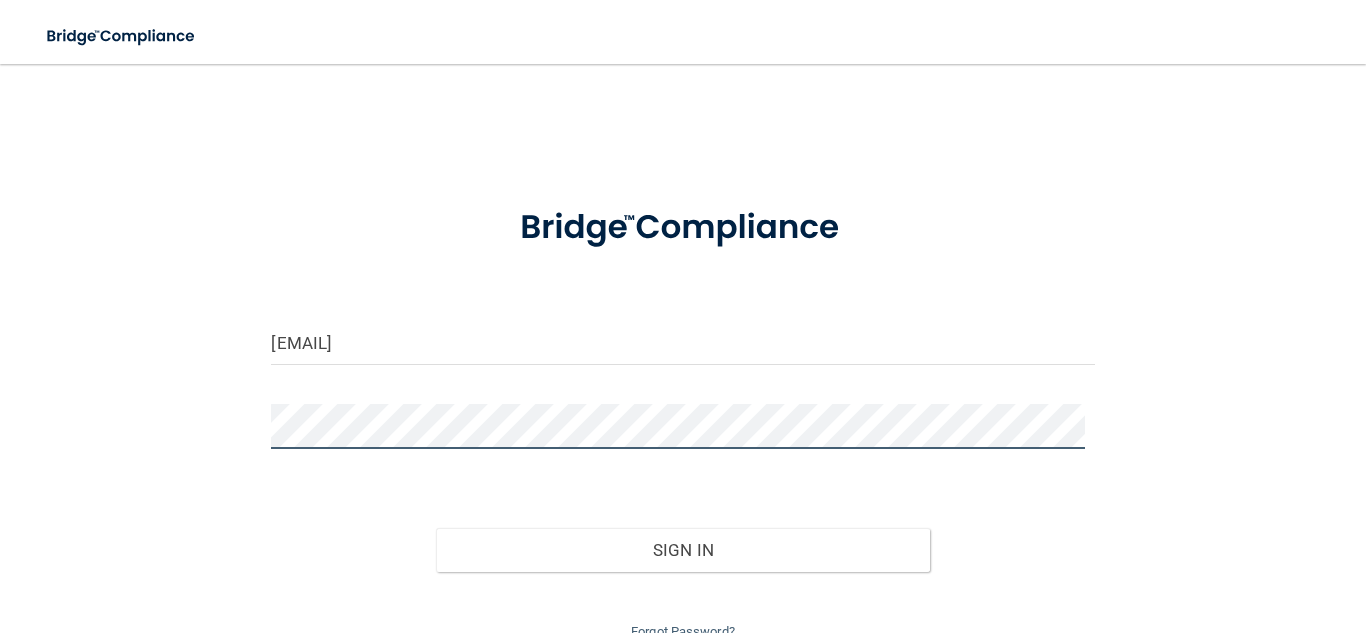 click on "Sign In" at bounding box center (683, 550) 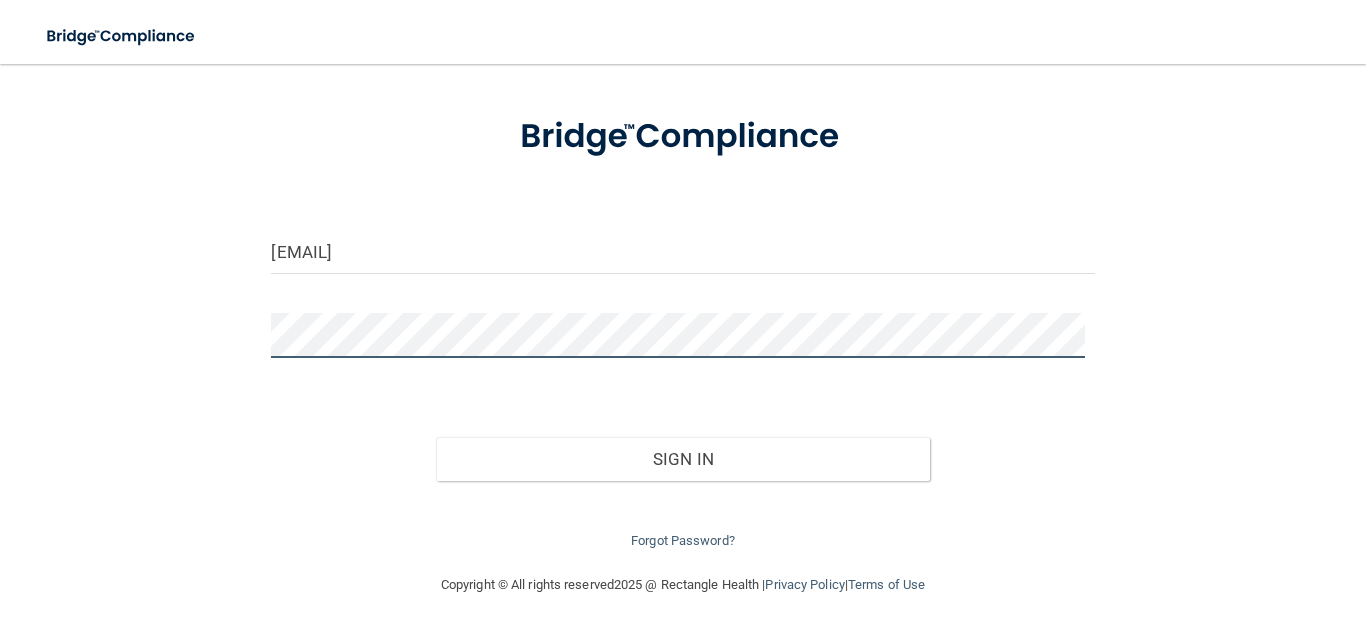scroll, scrollTop: 90, scrollLeft: 0, axis: vertical 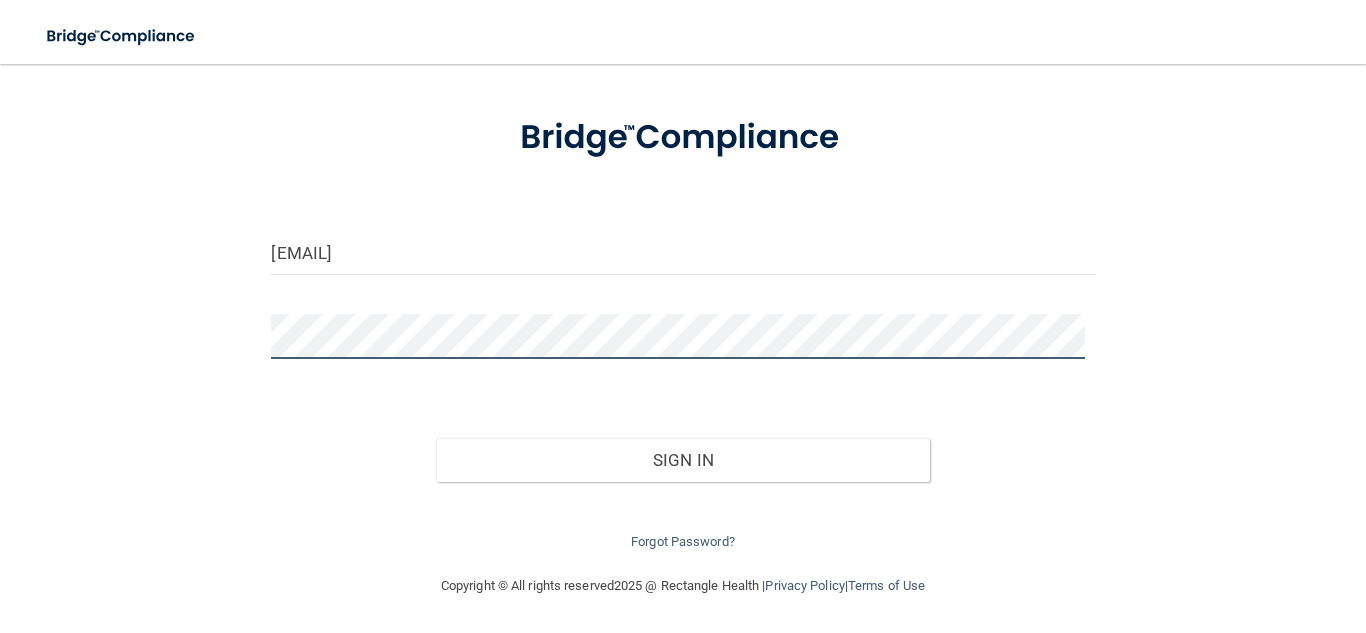 click on "Sign In" at bounding box center [683, 460] 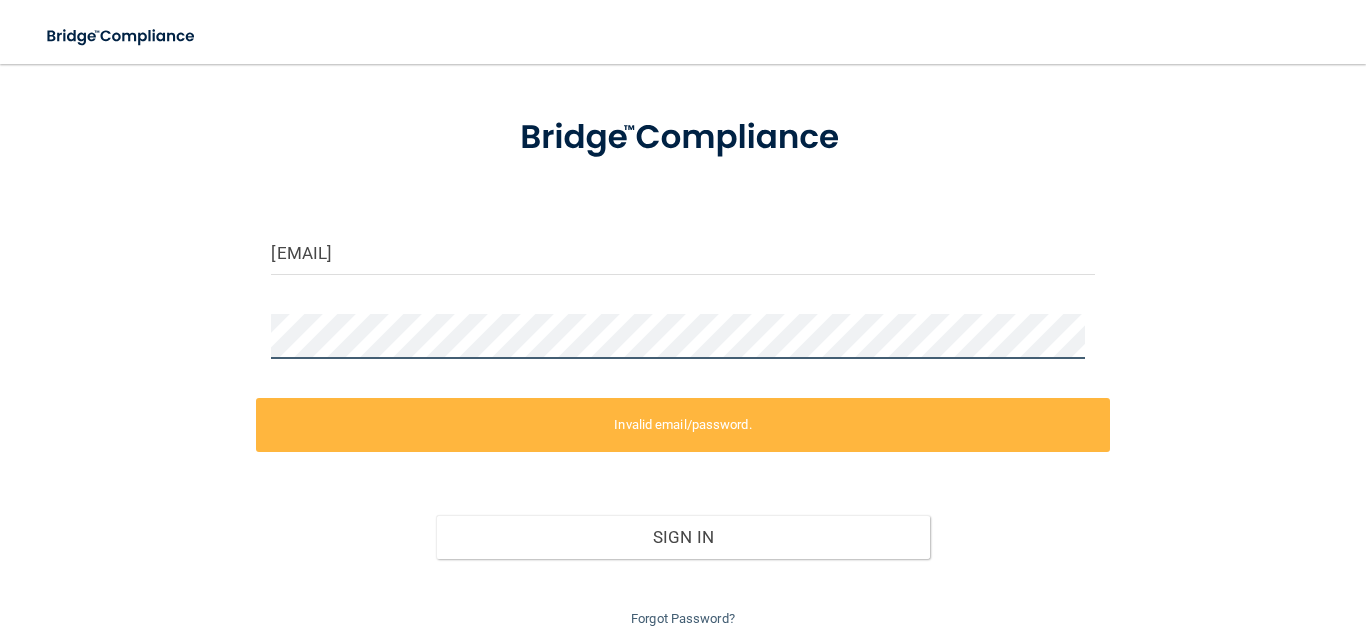 click on "Sign In" at bounding box center [683, 537] 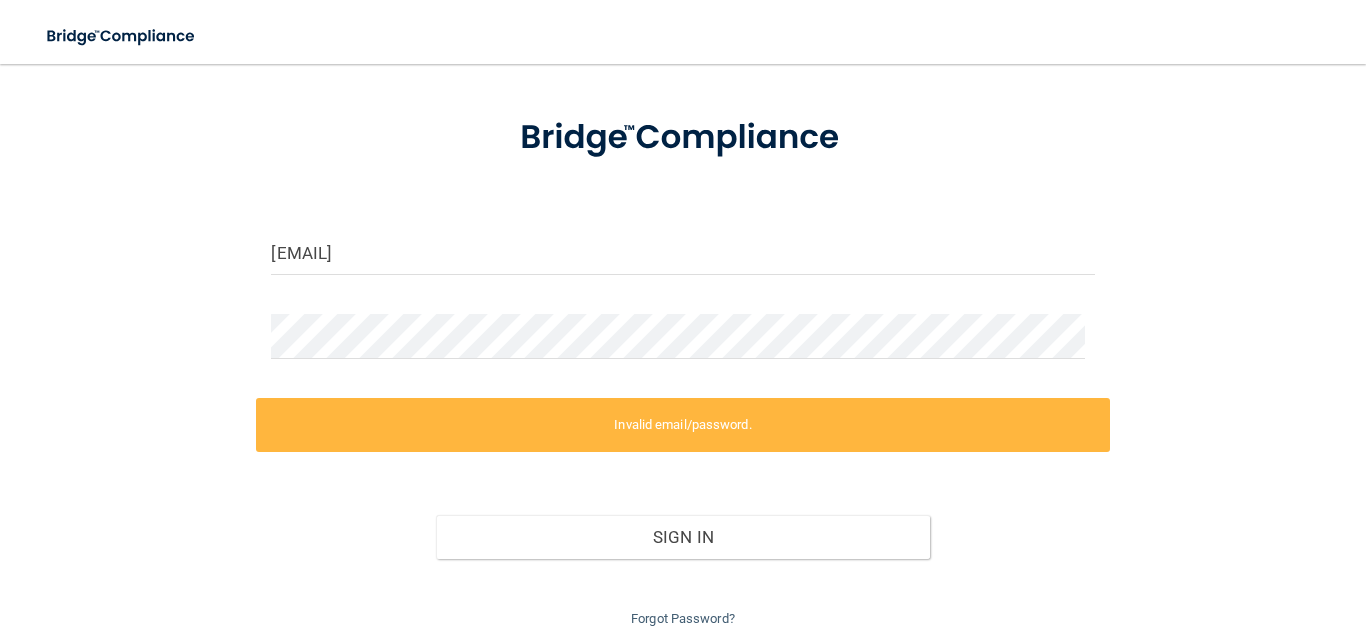 click on "cvasq7202@gmail.com                                    Invalid email/password.     You don't have permission to access that page.       Sign In            Forgot Password?" at bounding box center [683, 312] 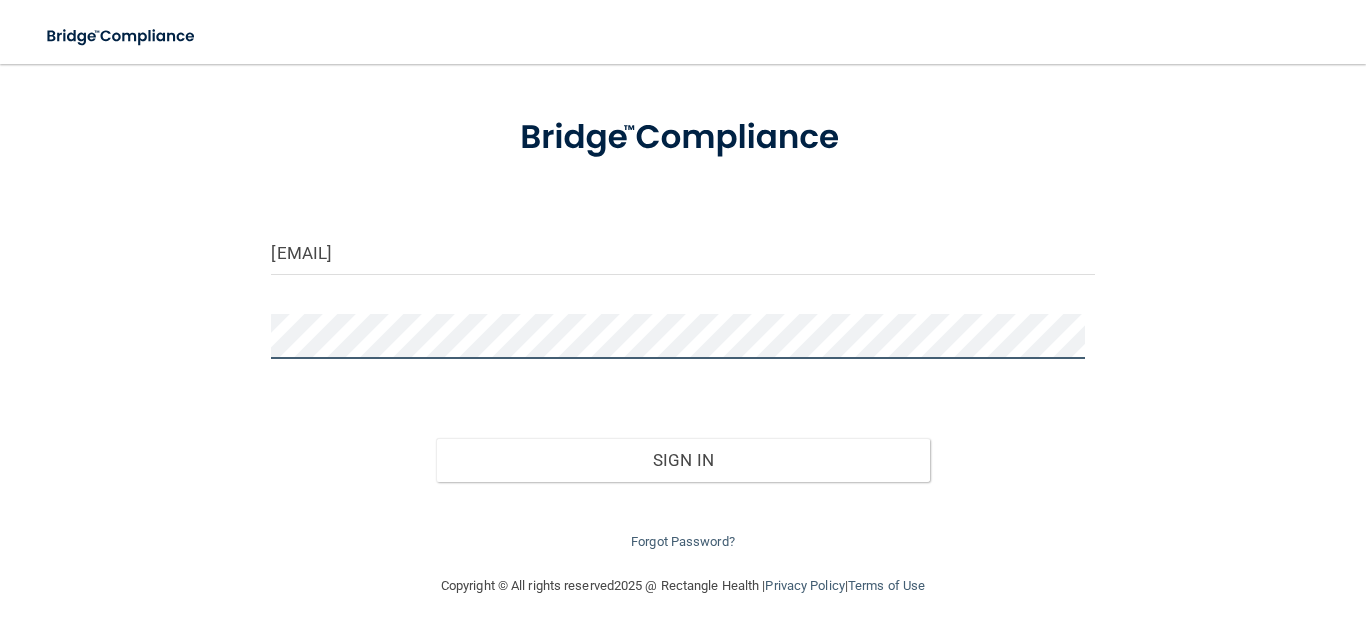 click on "Sign In" at bounding box center (683, 460) 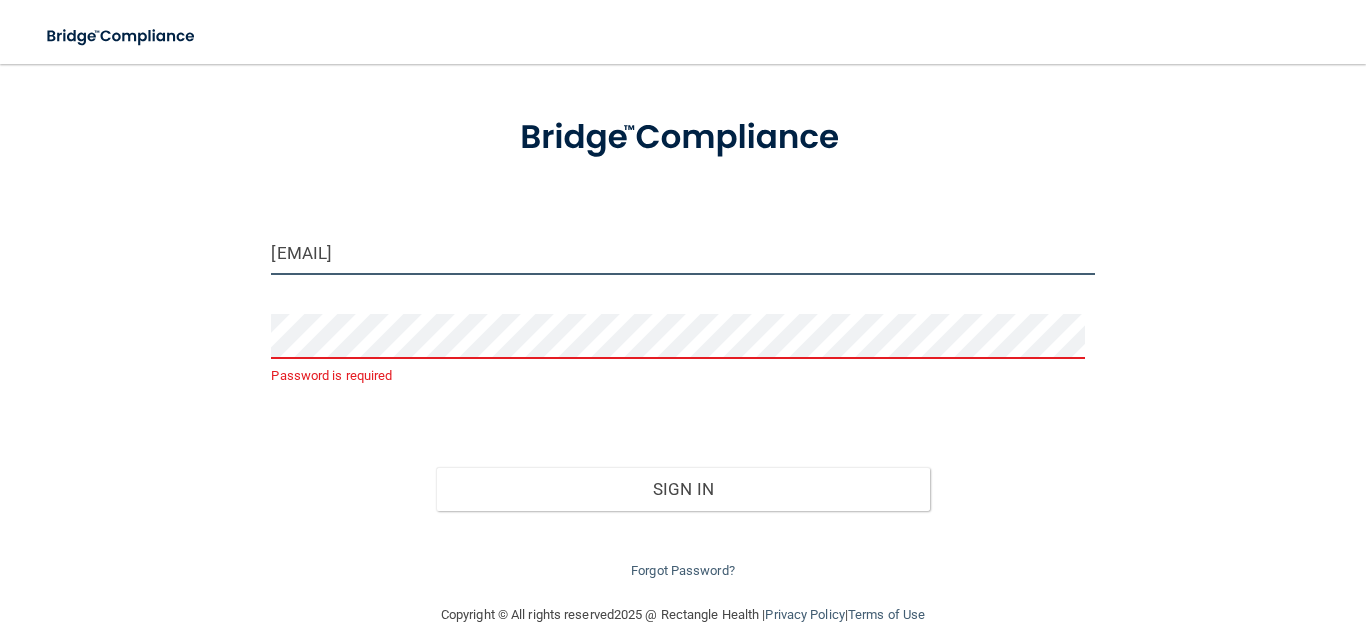 click on "cvasq7202@gmail.com" at bounding box center (682, 252) 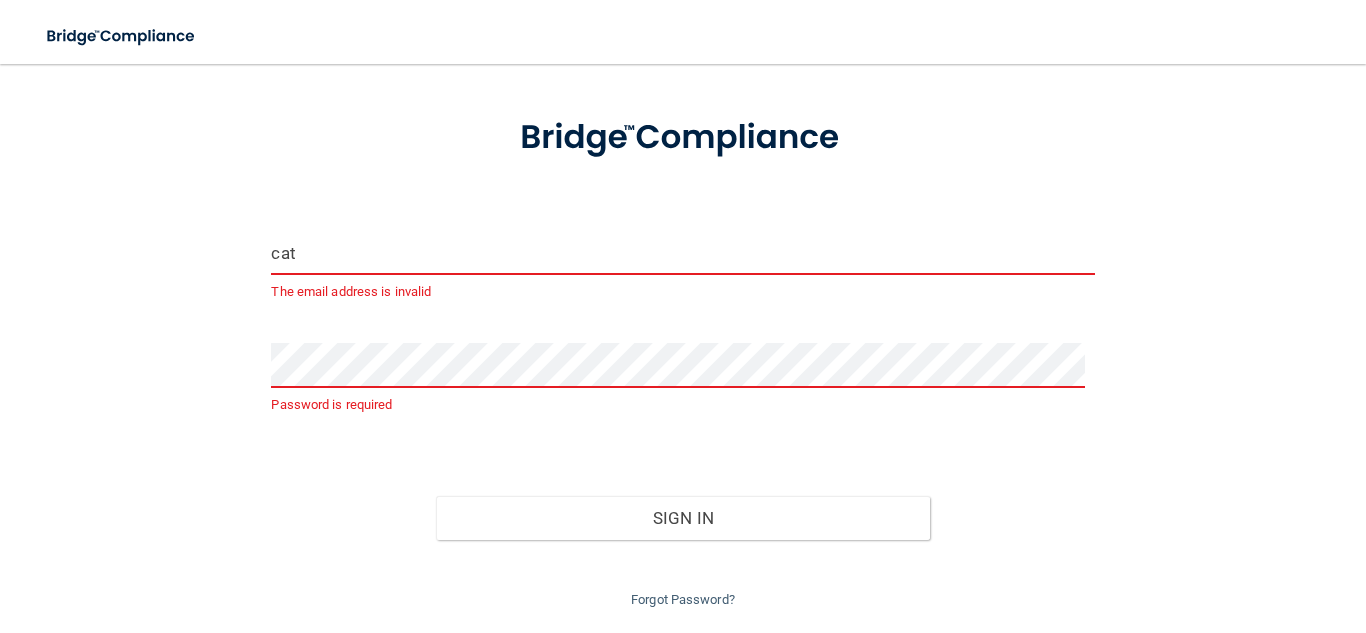 type on "Cat@vipfamilydentistry.com" 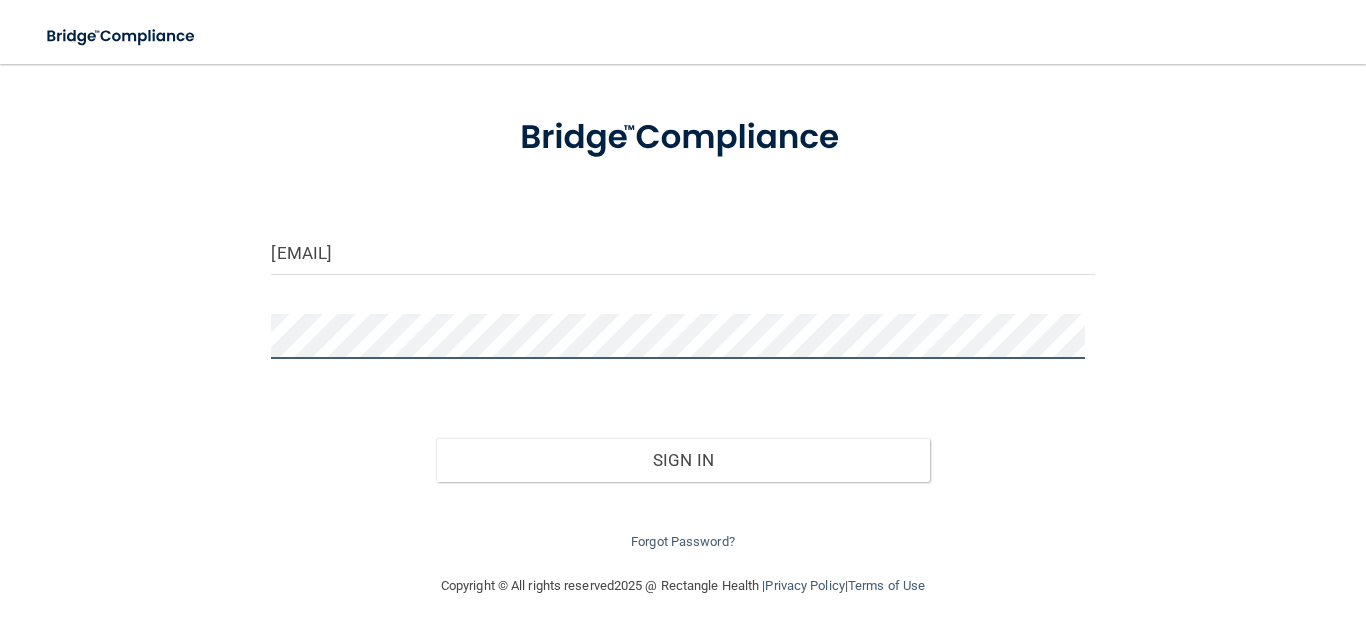 click on "Sign In" at bounding box center [683, 460] 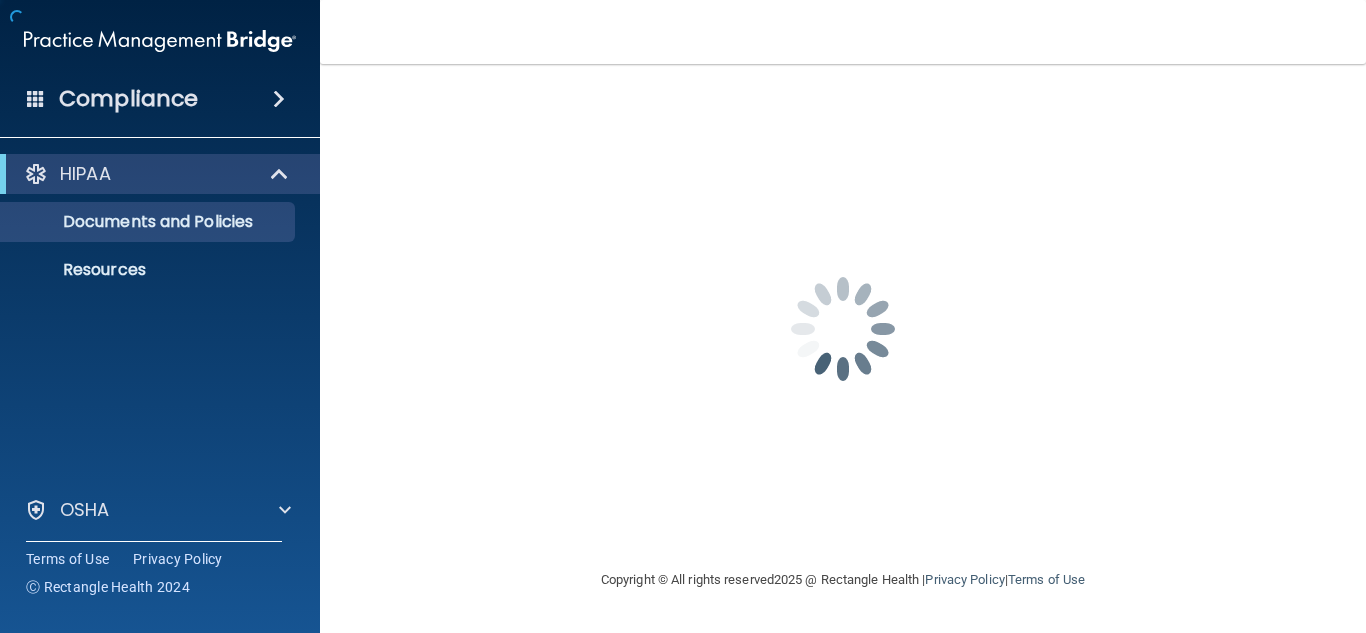 scroll, scrollTop: 0, scrollLeft: 0, axis: both 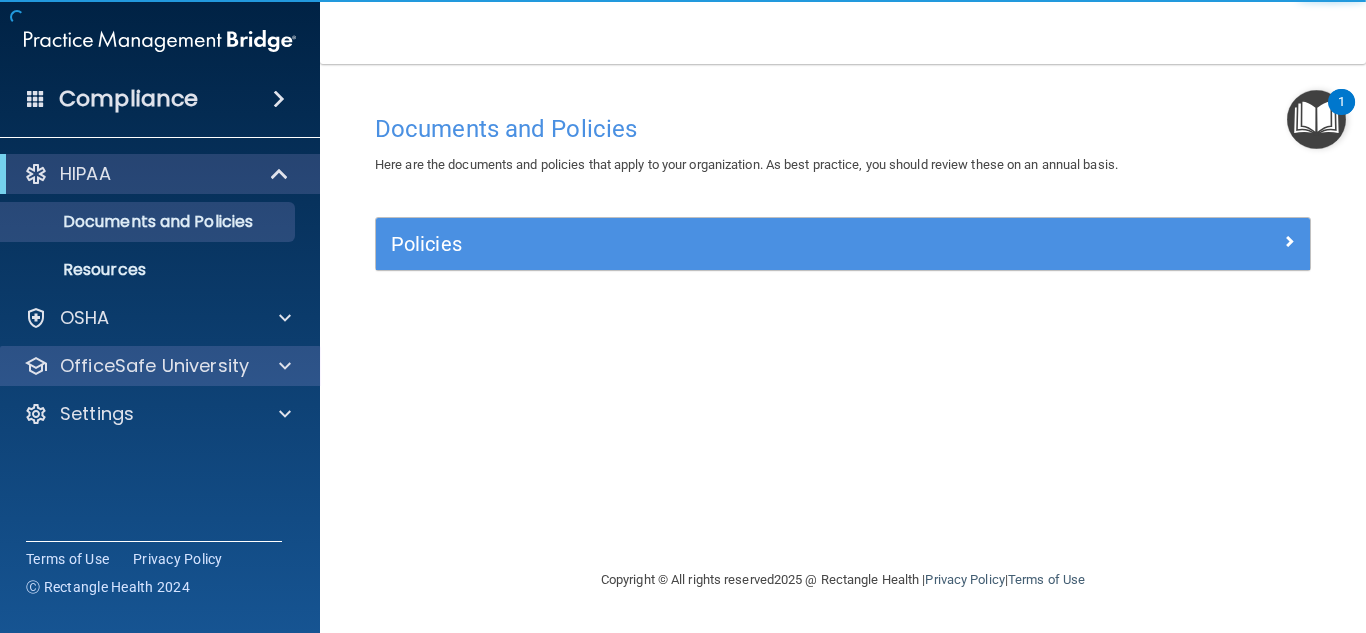 click on "OfficeSafe University" at bounding box center (160, 366) 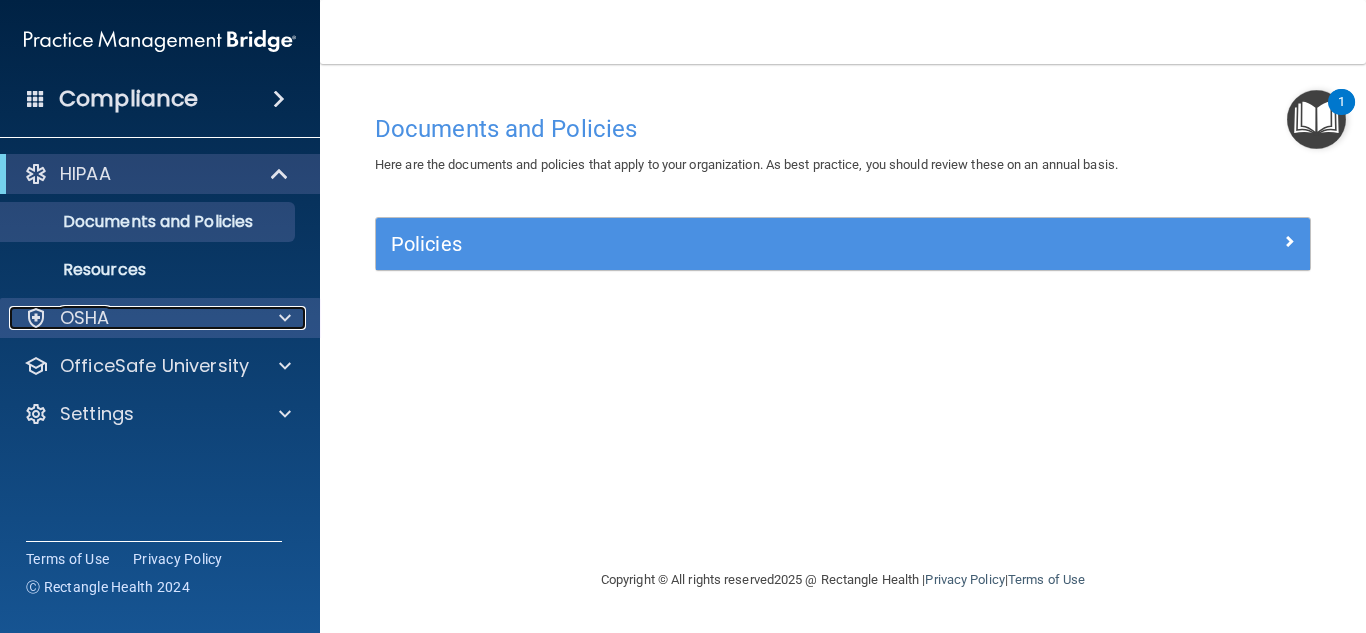 click on "OSHA" at bounding box center (133, 318) 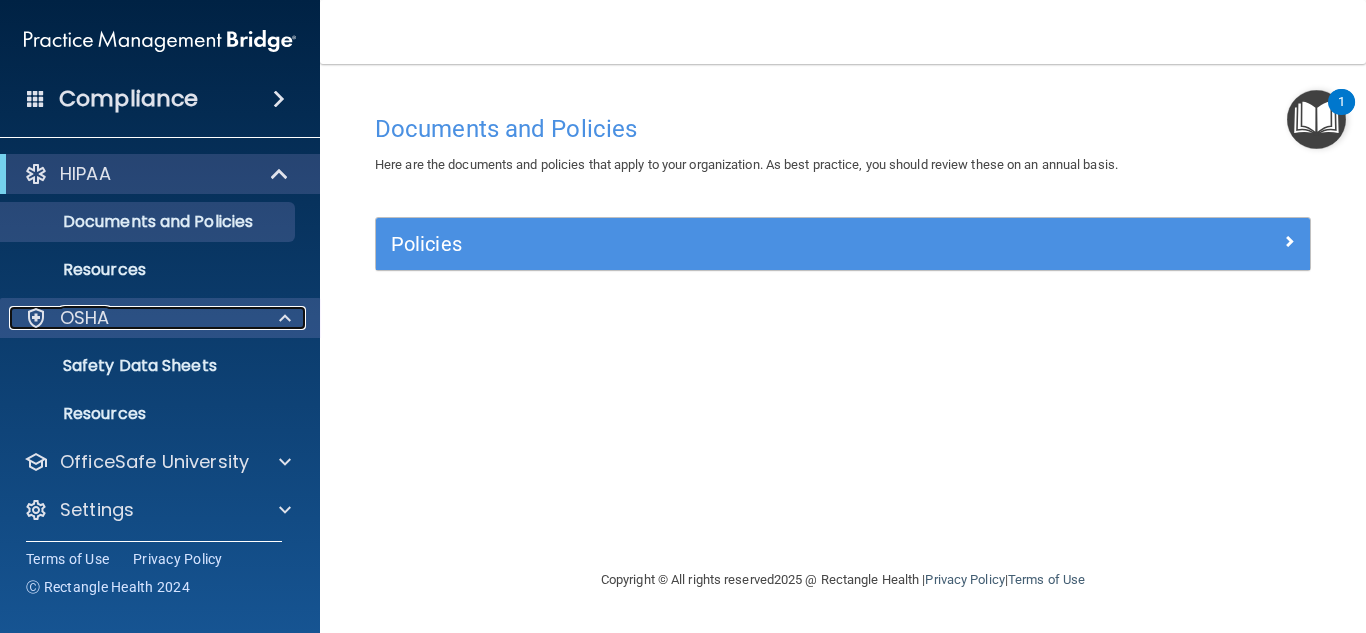 click on "OSHA" at bounding box center (133, 318) 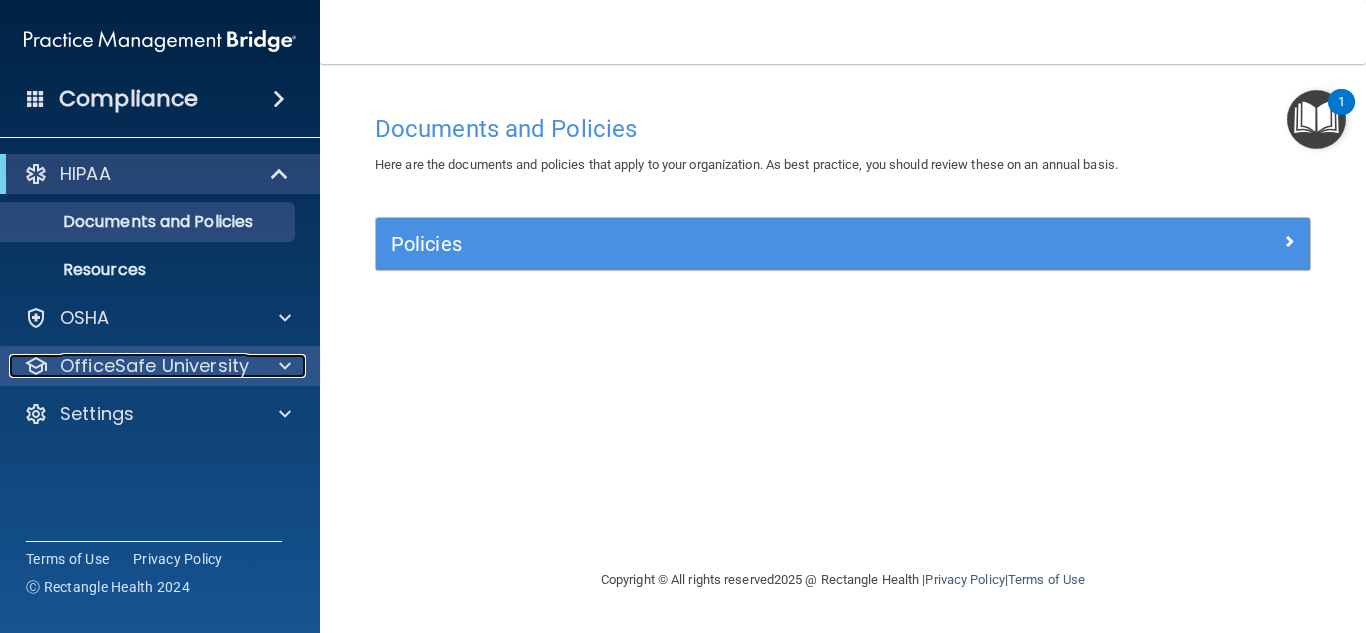 click on "OfficeSafe University" at bounding box center (154, 366) 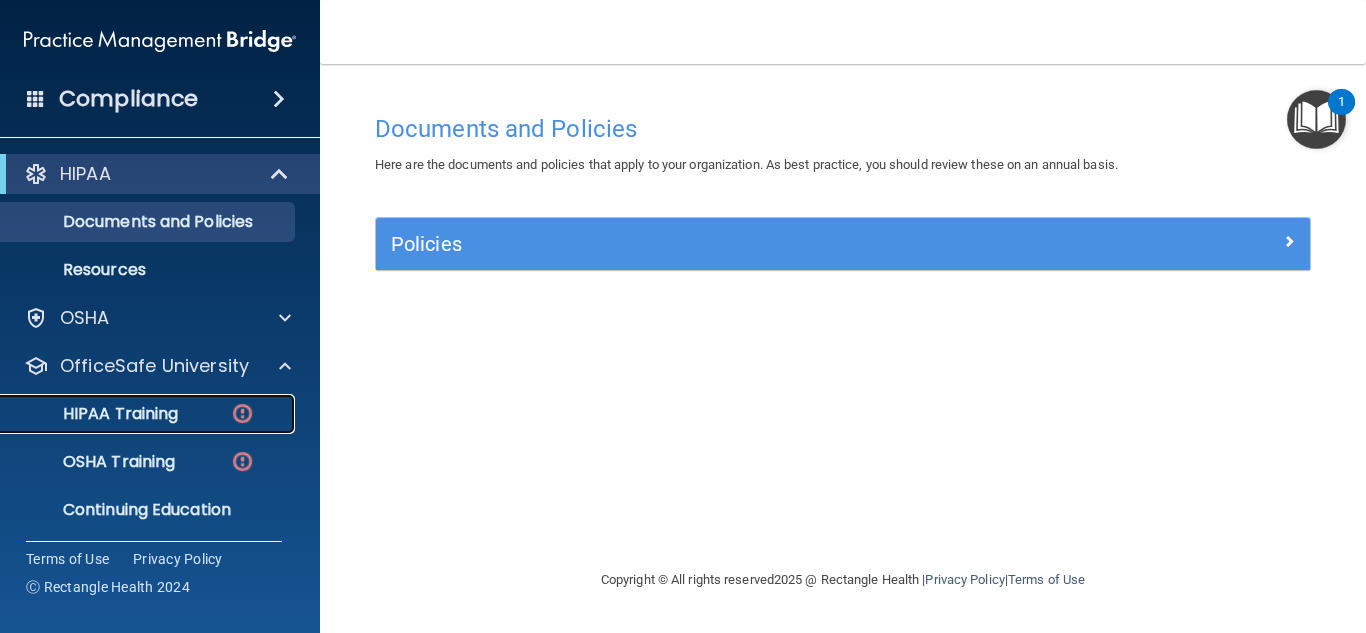 click on "HIPAA Training" at bounding box center [149, 414] 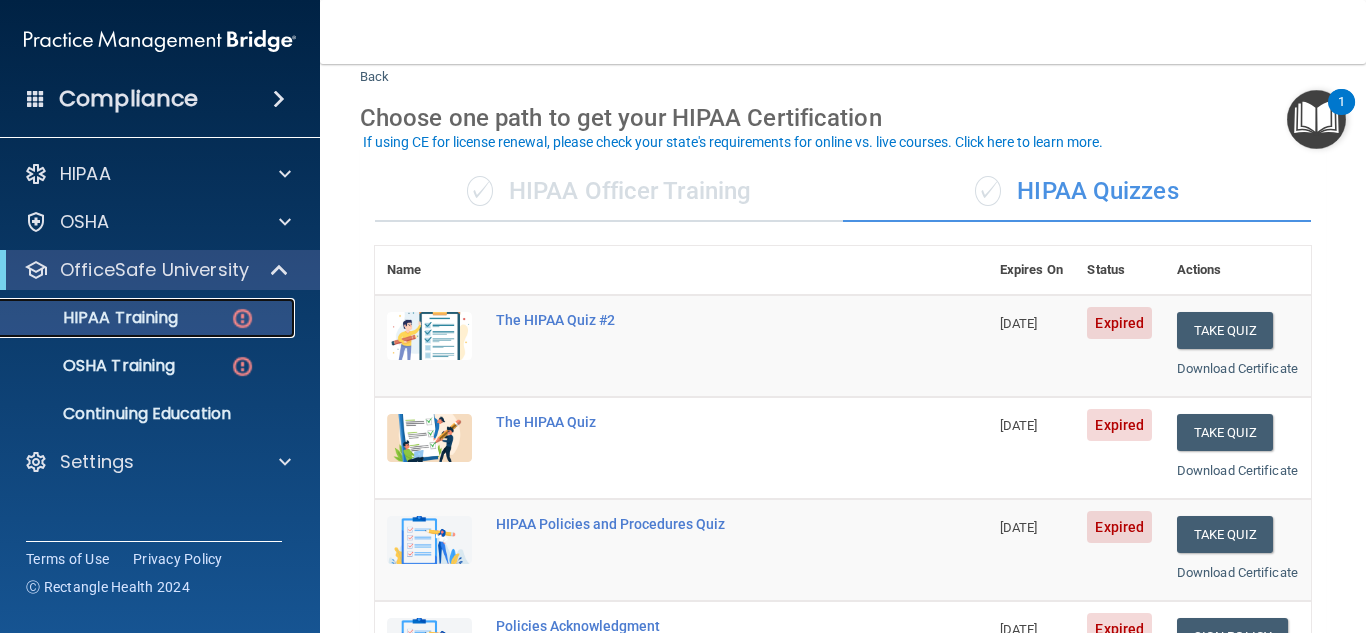 scroll, scrollTop: 68, scrollLeft: 0, axis: vertical 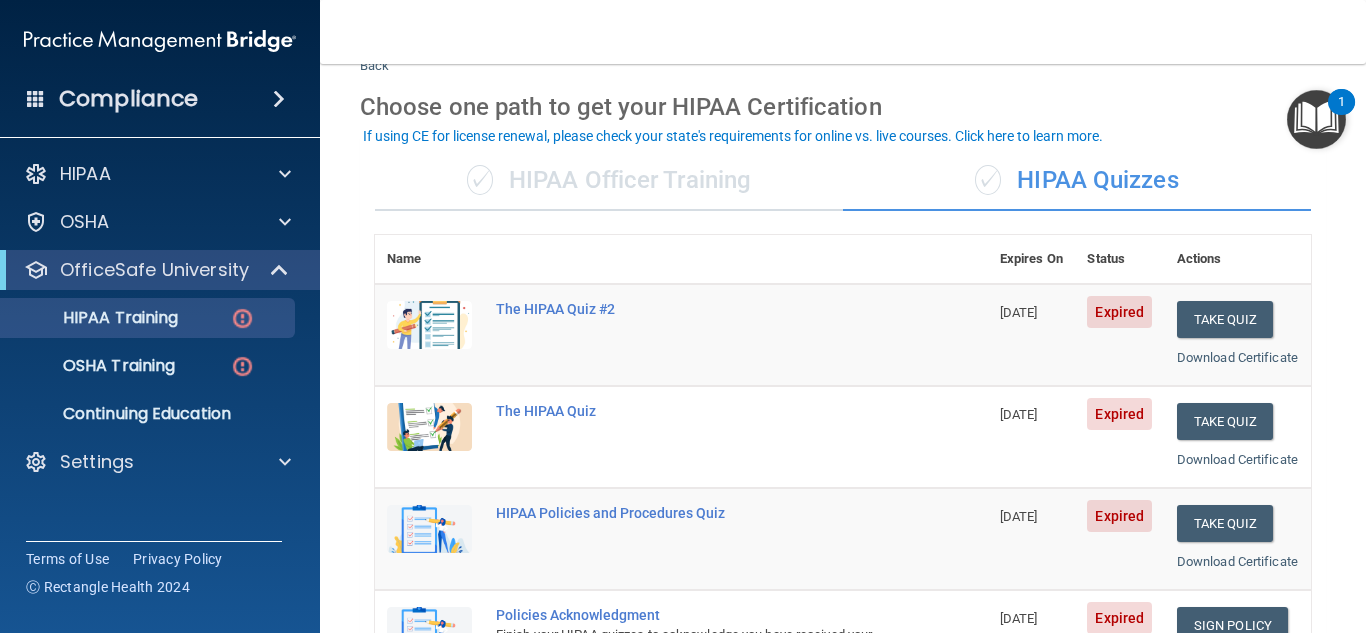 click on "✓   HIPAA Officer Training" at bounding box center [609, 181] 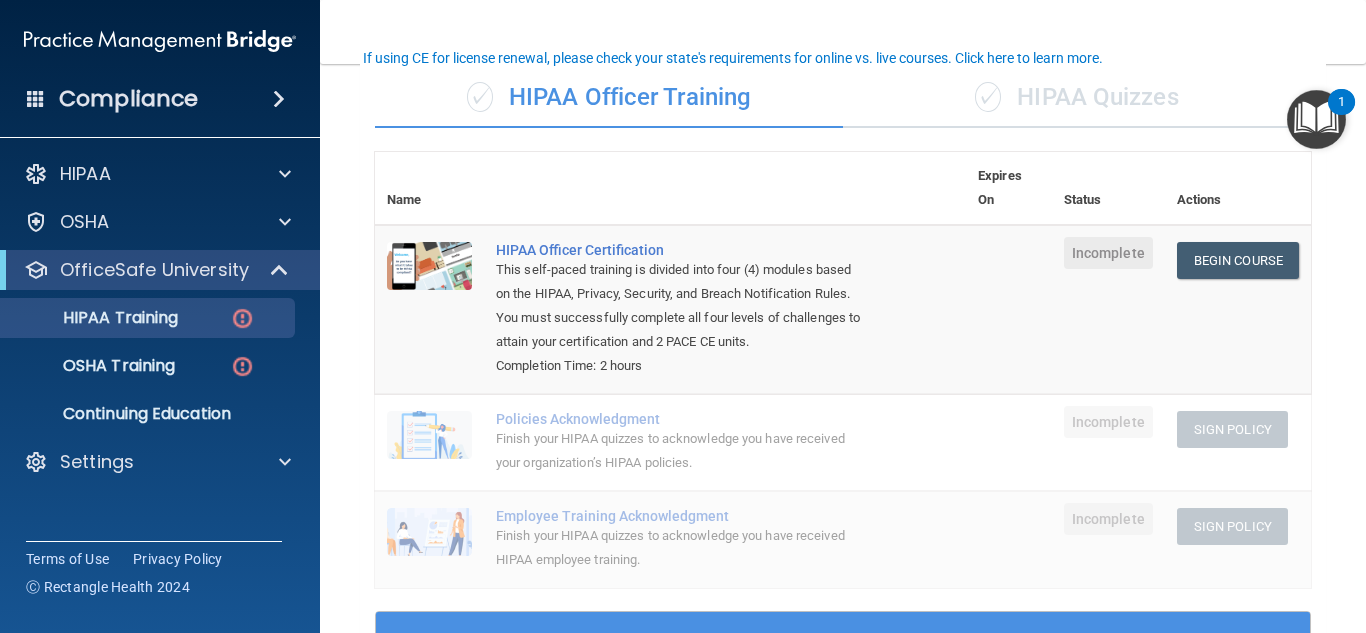 scroll, scrollTop: 144, scrollLeft: 0, axis: vertical 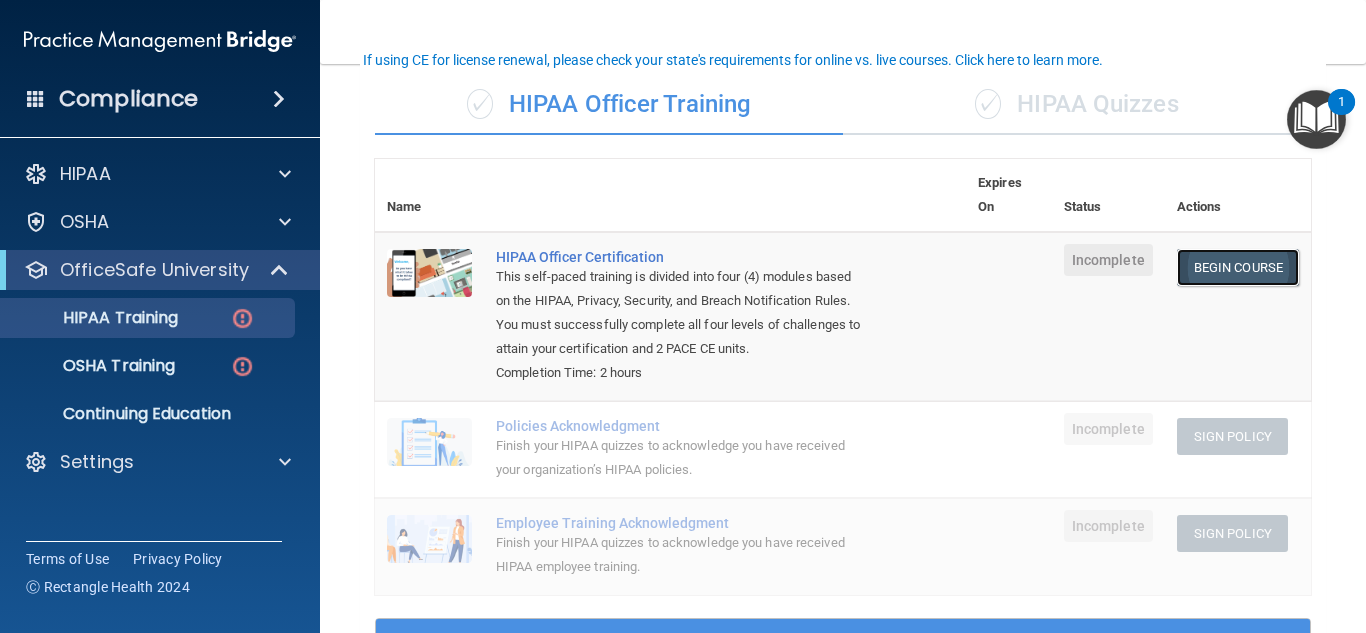 click on "Begin Course" at bounding box center [1238, 267] 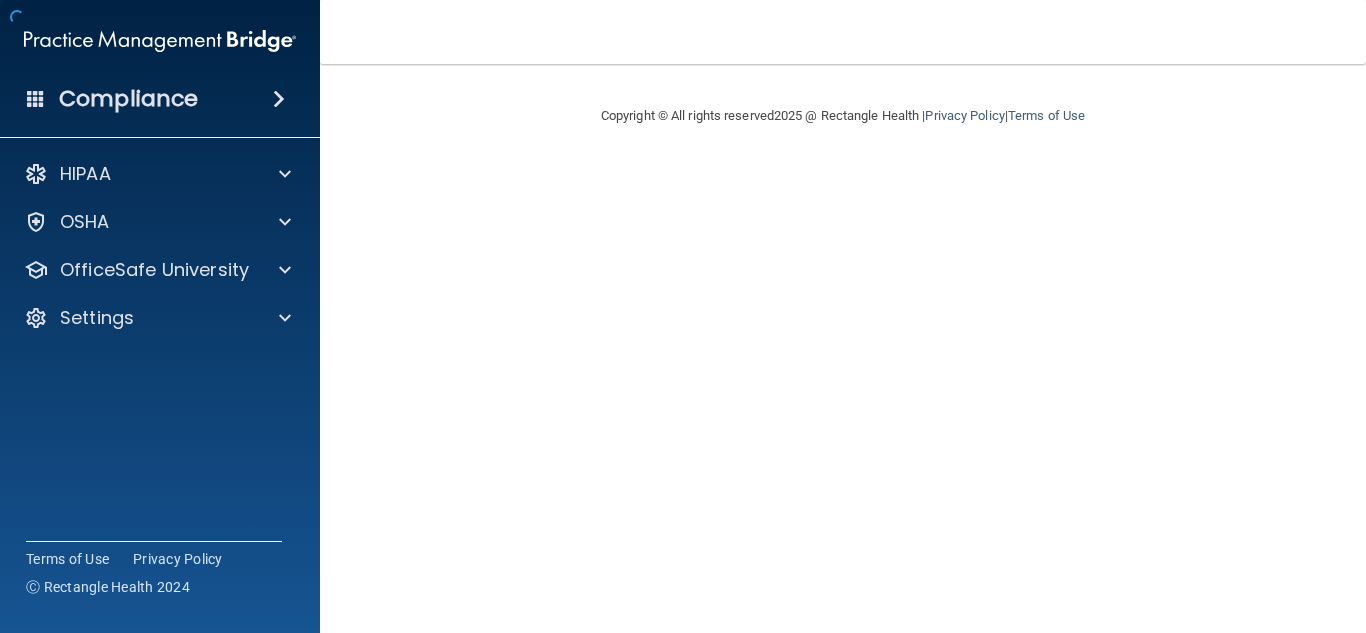 scroll, scrollTop: 0, scrollLeft: 0, axis: both 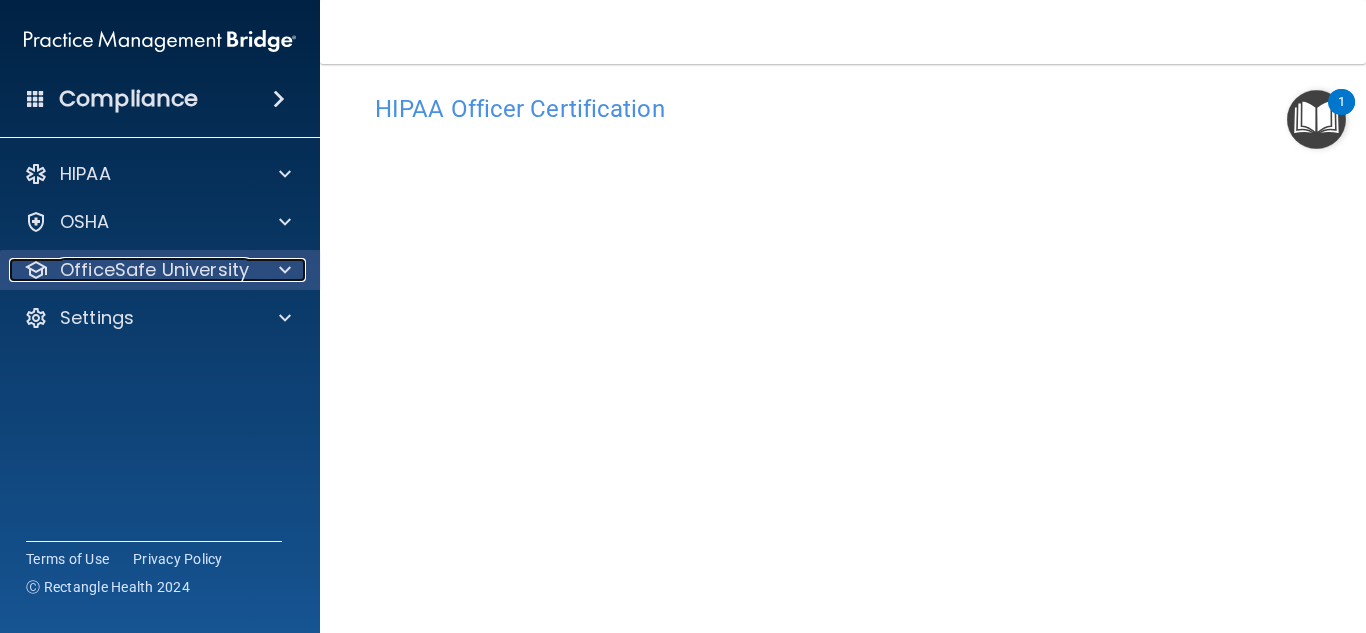 click on "OfficeSafe University" at bounding box center (154, 270) 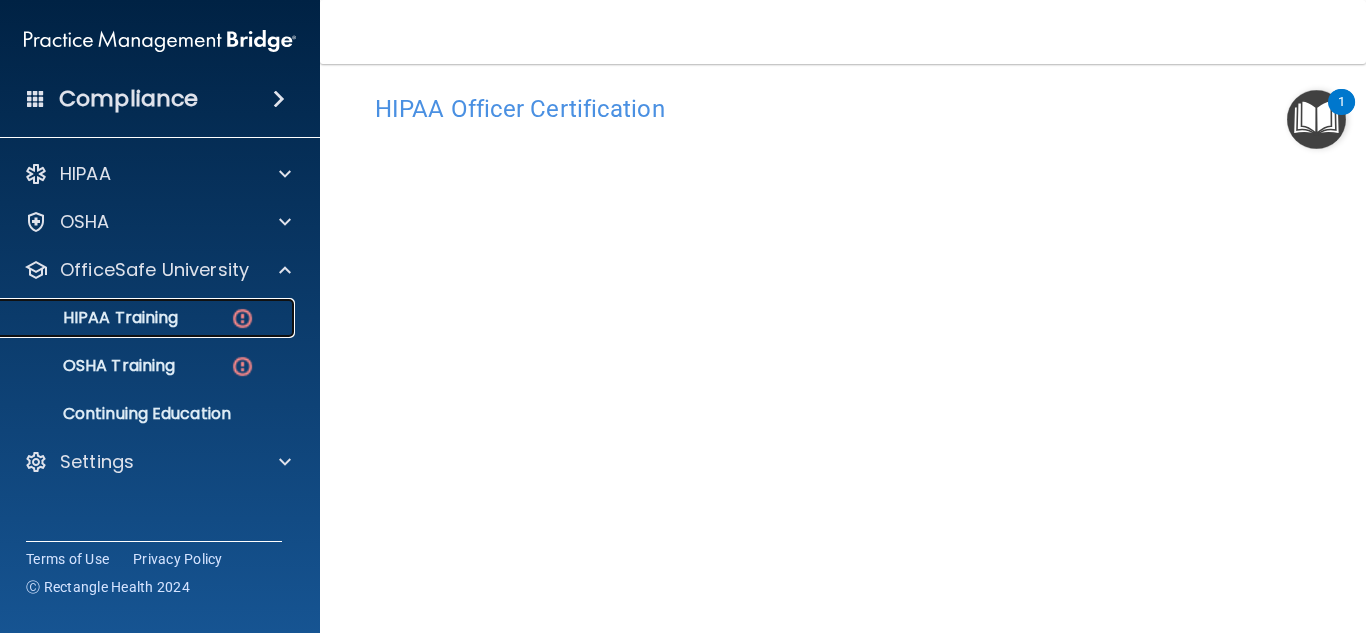 click on "HIPAA Training" at bounding box center [137, 318] 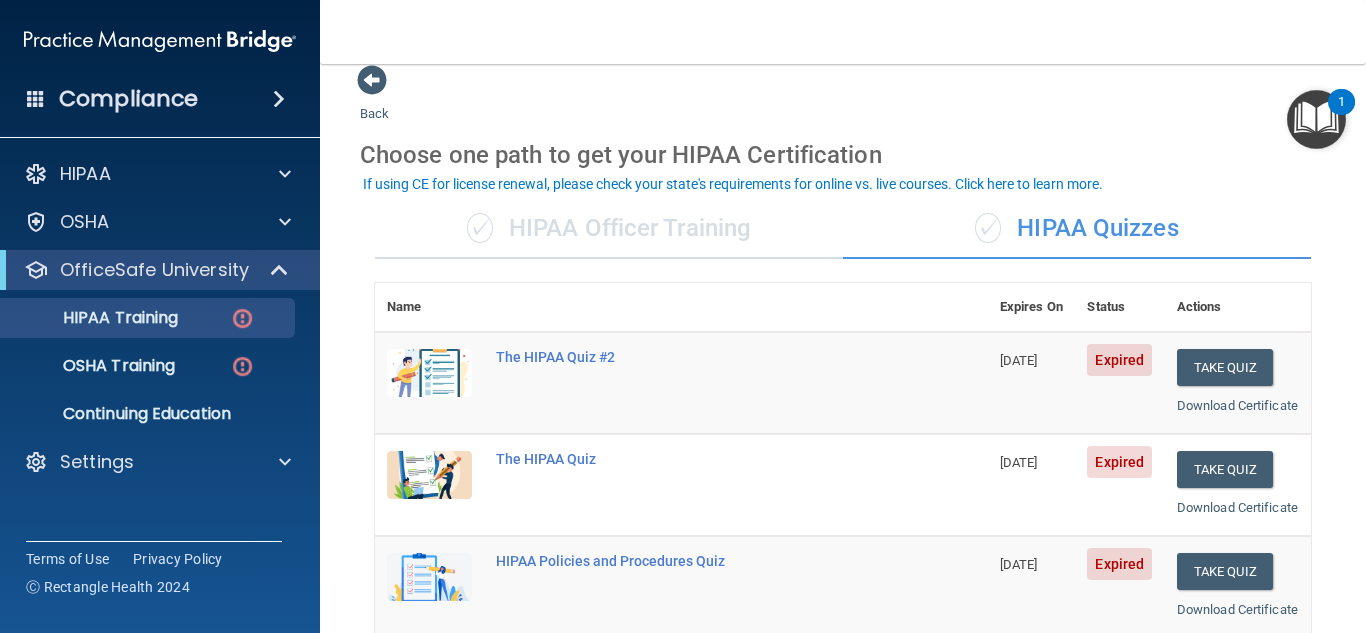 click on "✓   HIPAA Officer Training" at bounding box center [609, 229] 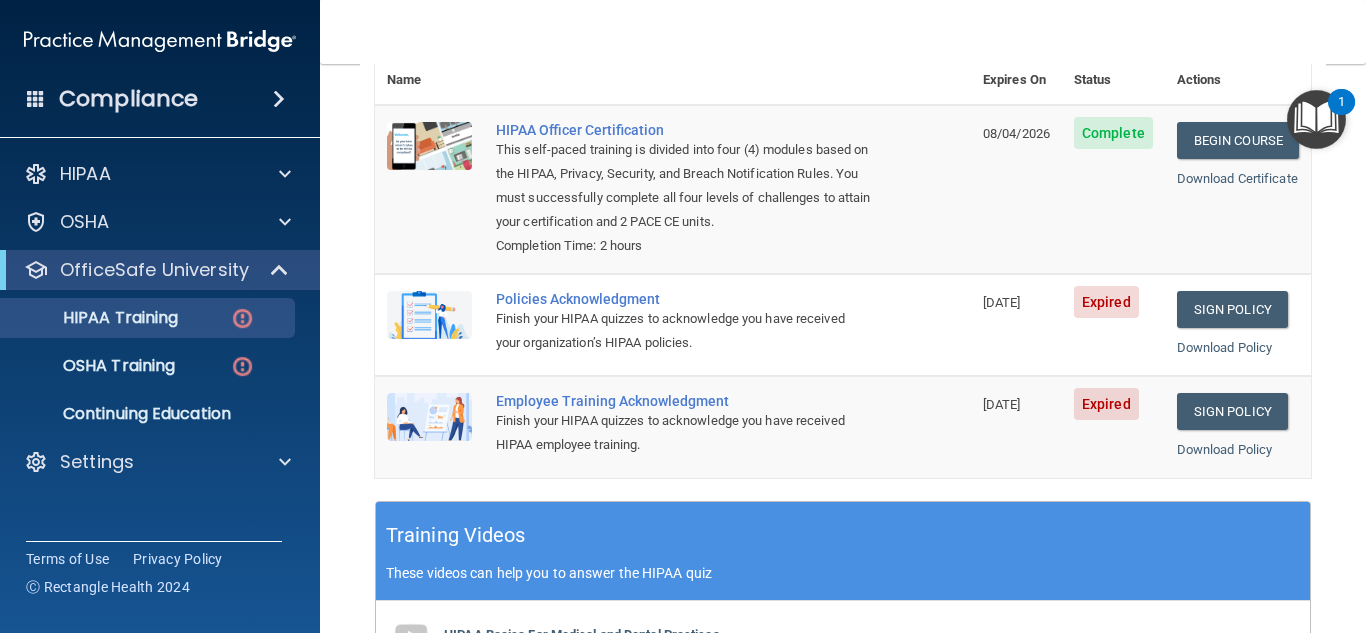 scroll, scrollTop: 250, scrollLeft: 0, axis: vertical 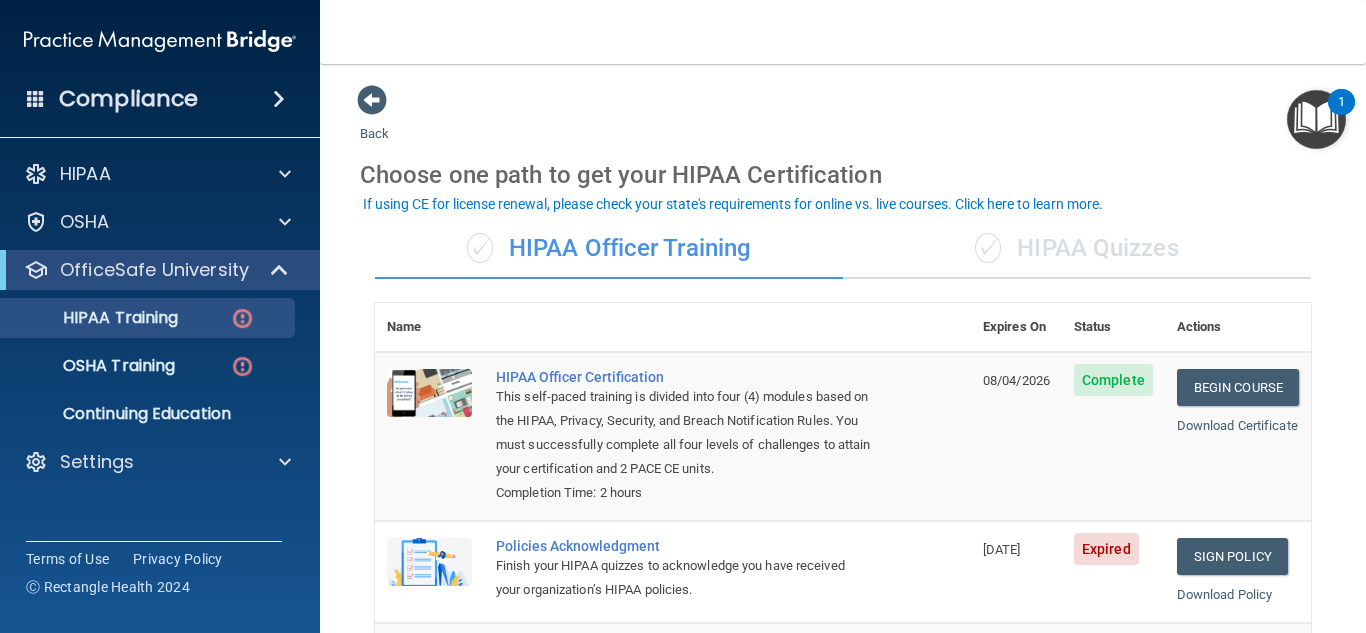 click on "✓   HIPAA Quizzes" at bounding box center (1077, 249) 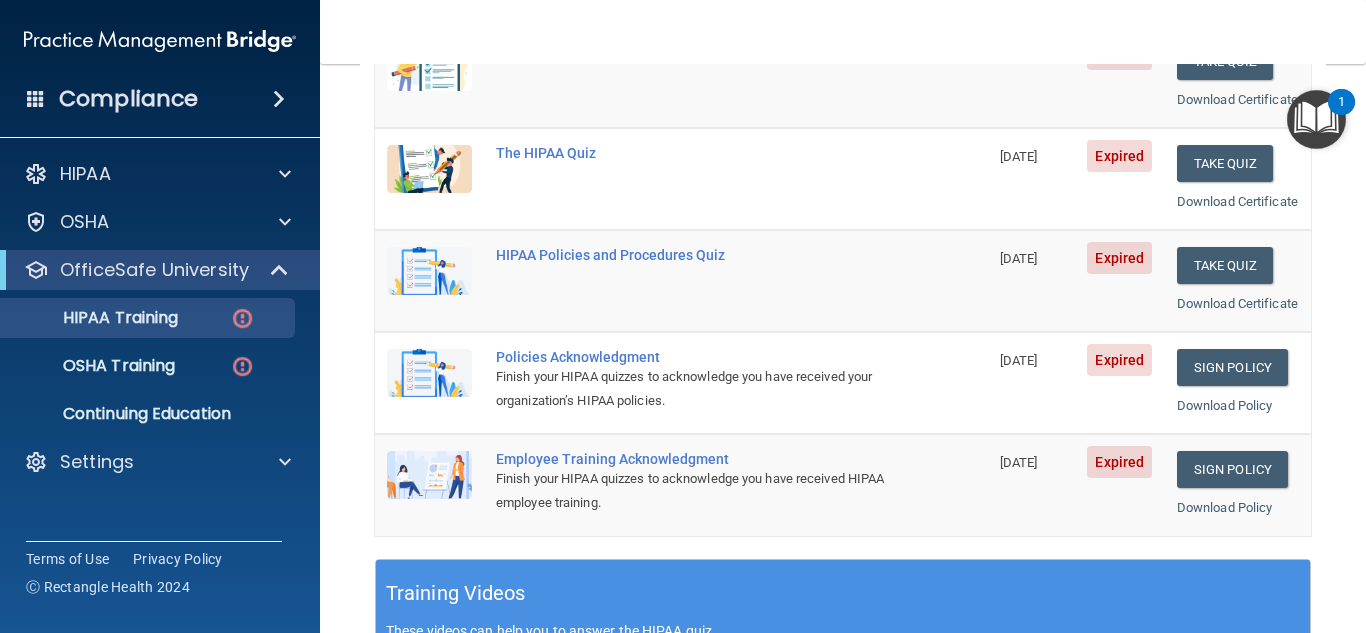 scroll, scrollTop: 0, scrollLeft: 0, axis: both 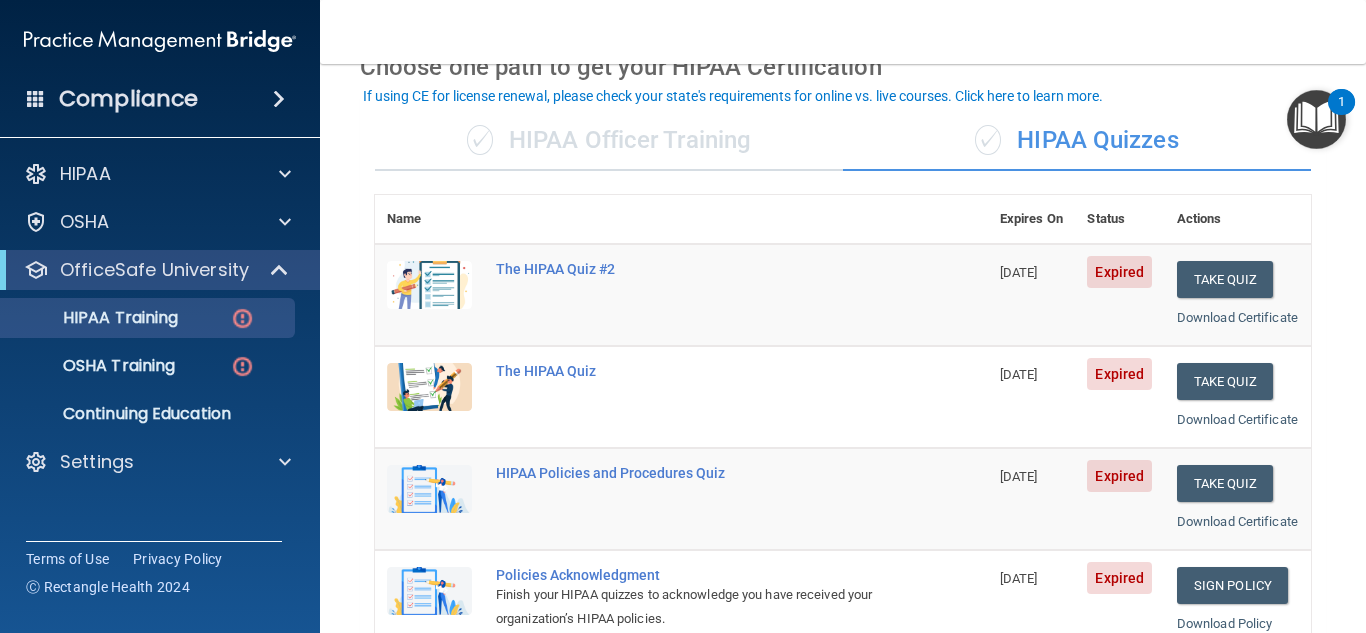 click on "✓   HIPAA Officer Training" at bounding box center [609, 141] 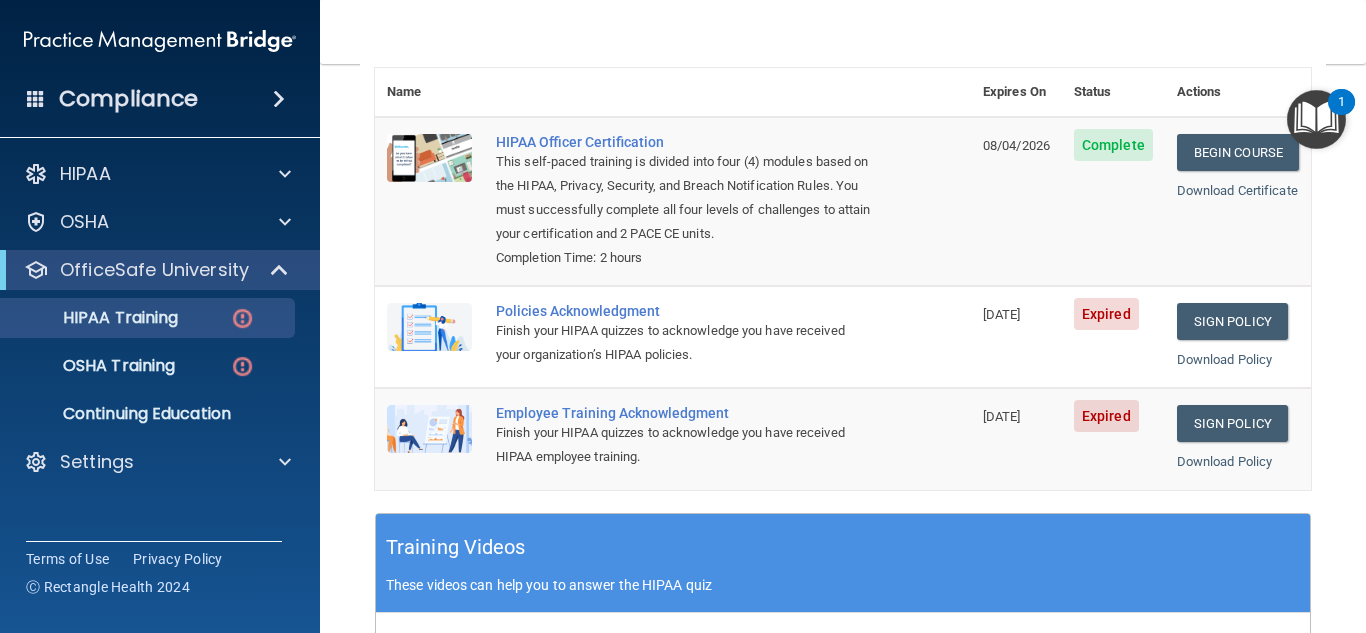 scroll, scrollTop: 292, scrollLeft: 0, axis: vertical 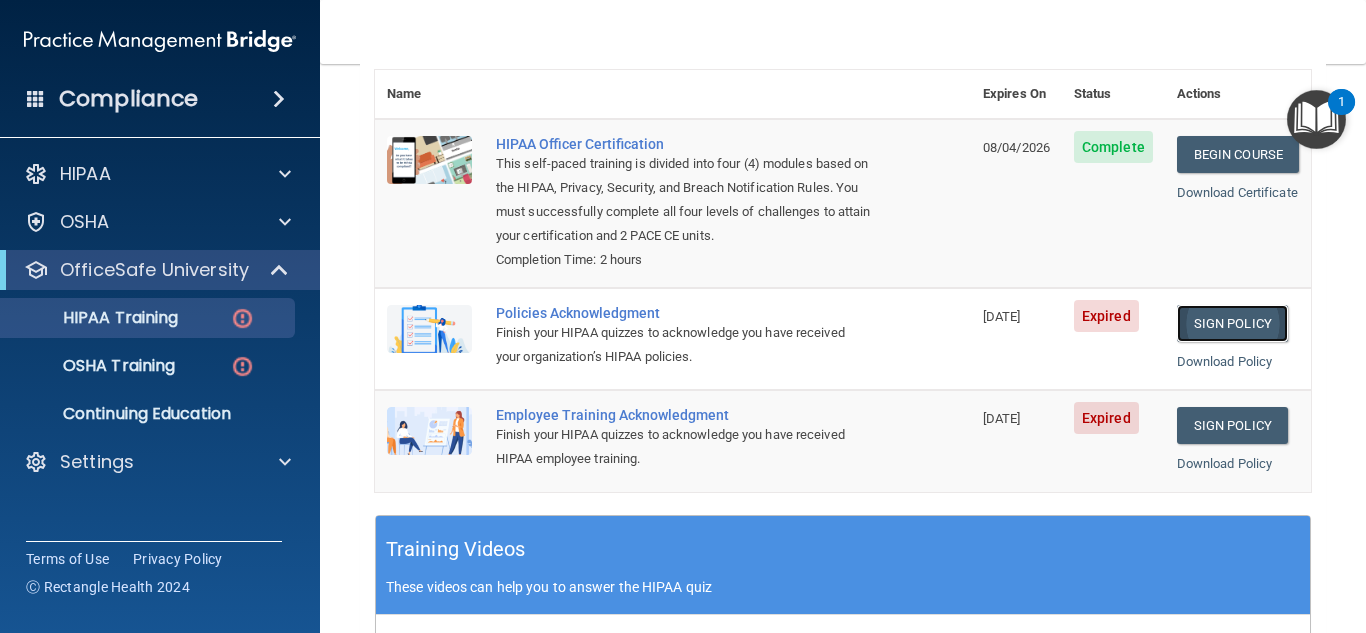 click on "Sign Policy" at bounding box center [1232, 323] 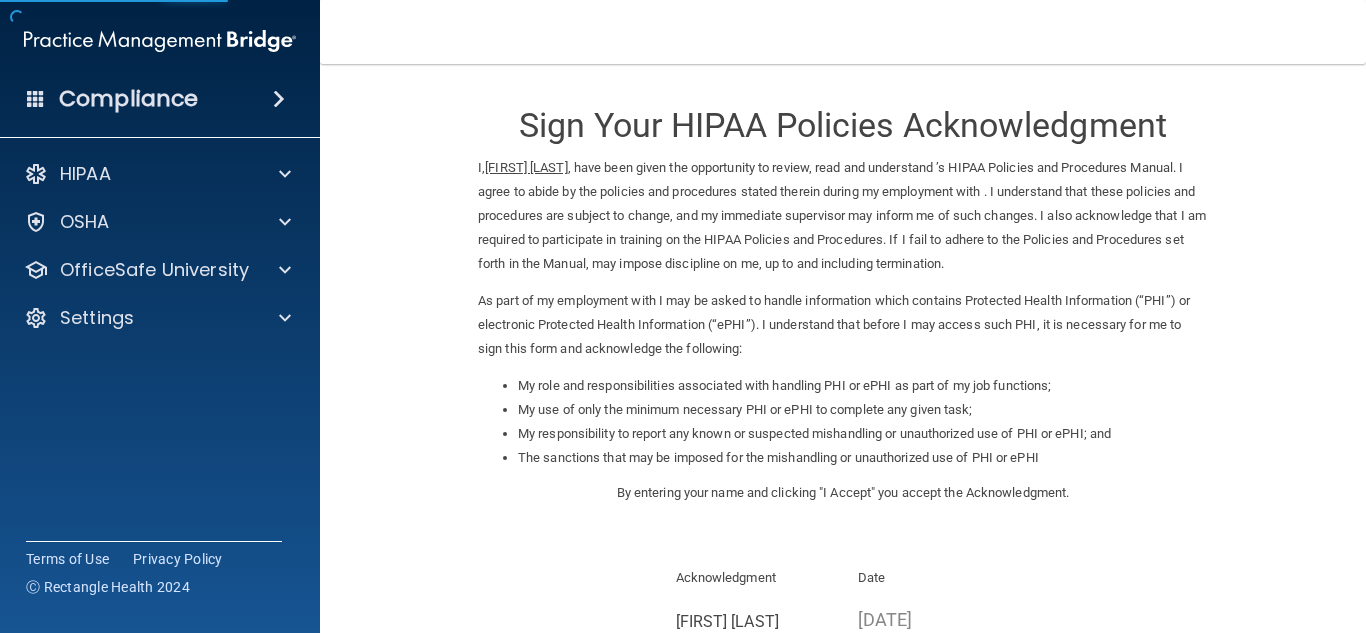scroll, scrollTop: 0, scrollLeft: 0, axis: both 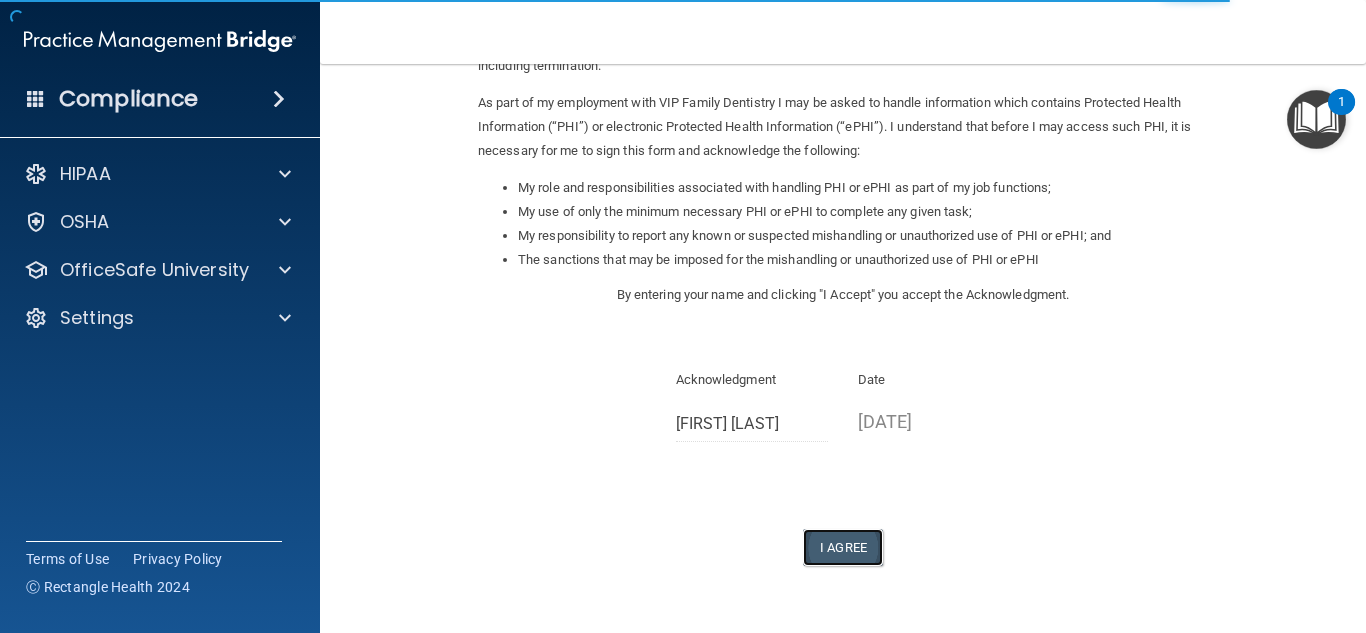click on "I Agree" at bounding box center [843, 547] 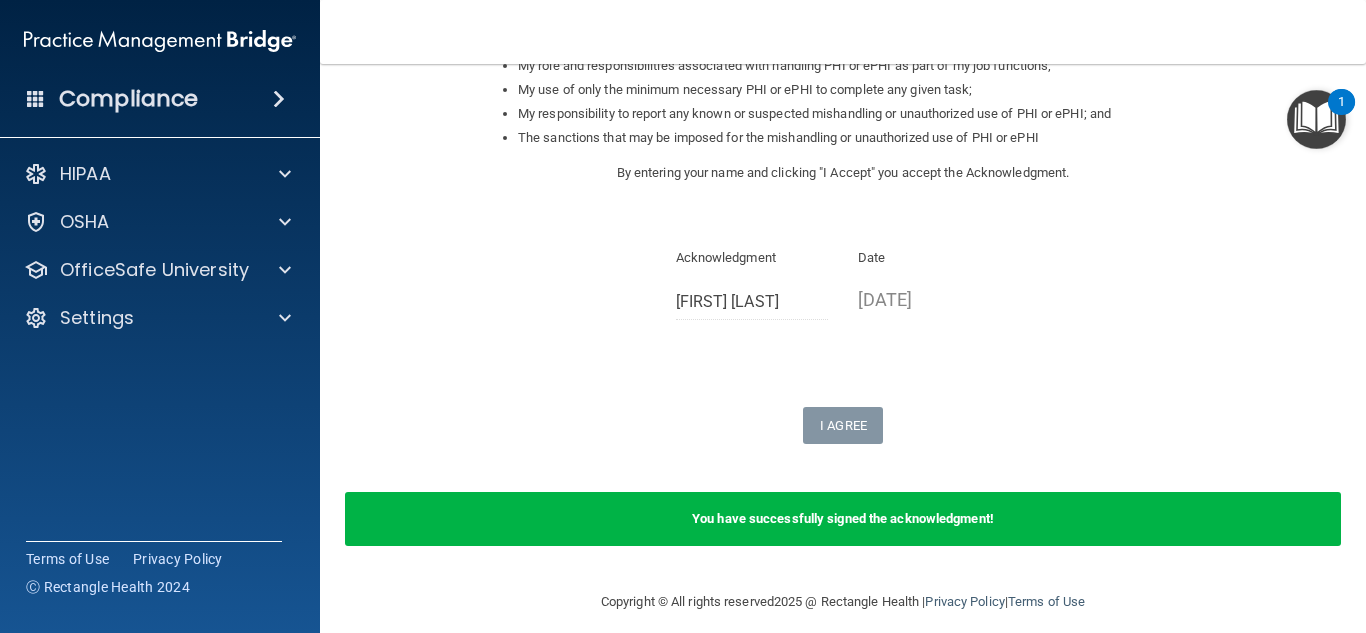 scroll, scrollTop: 361, scrollLeft: 0, axis: vertical 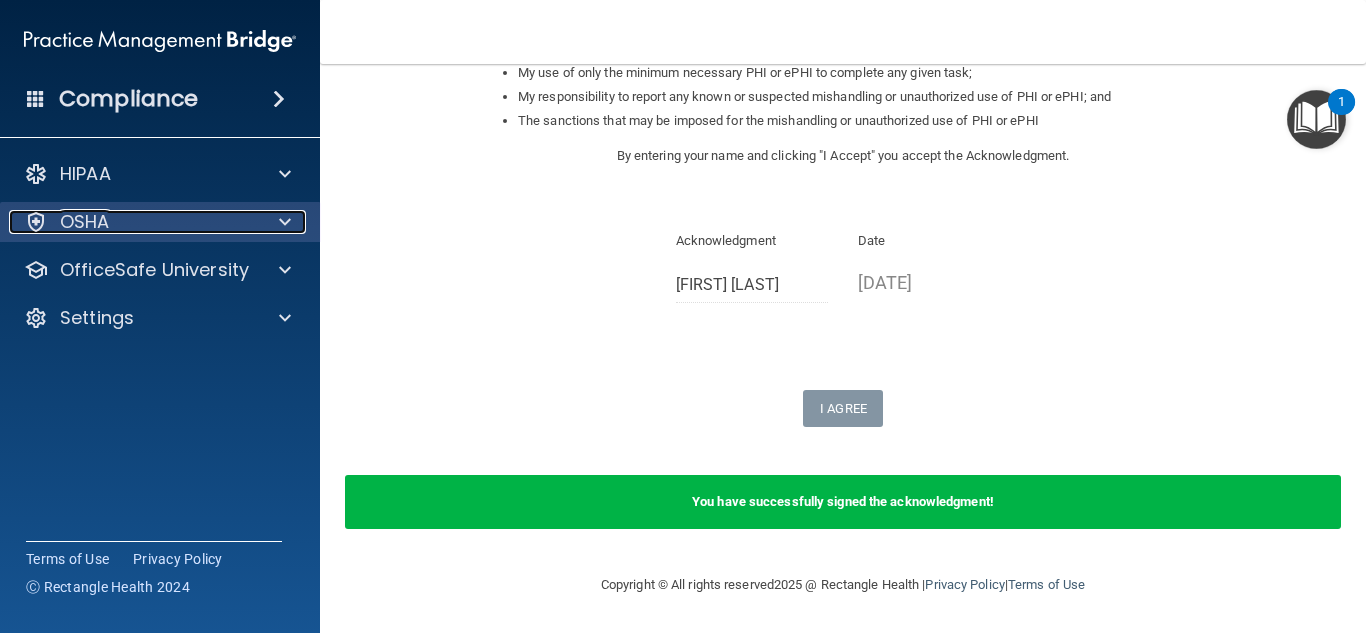 click on "OSHA" at bounding box center (133, 222) 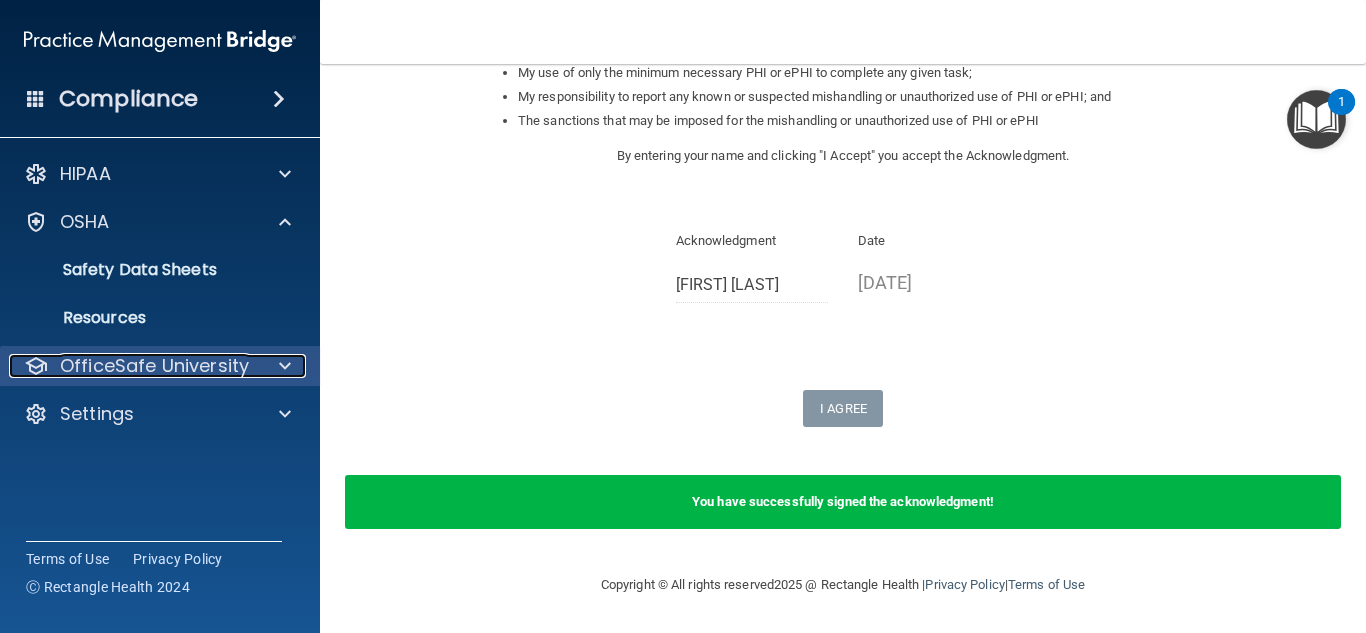 click on "OfficeSafe University" at bounding box center [154, 366] 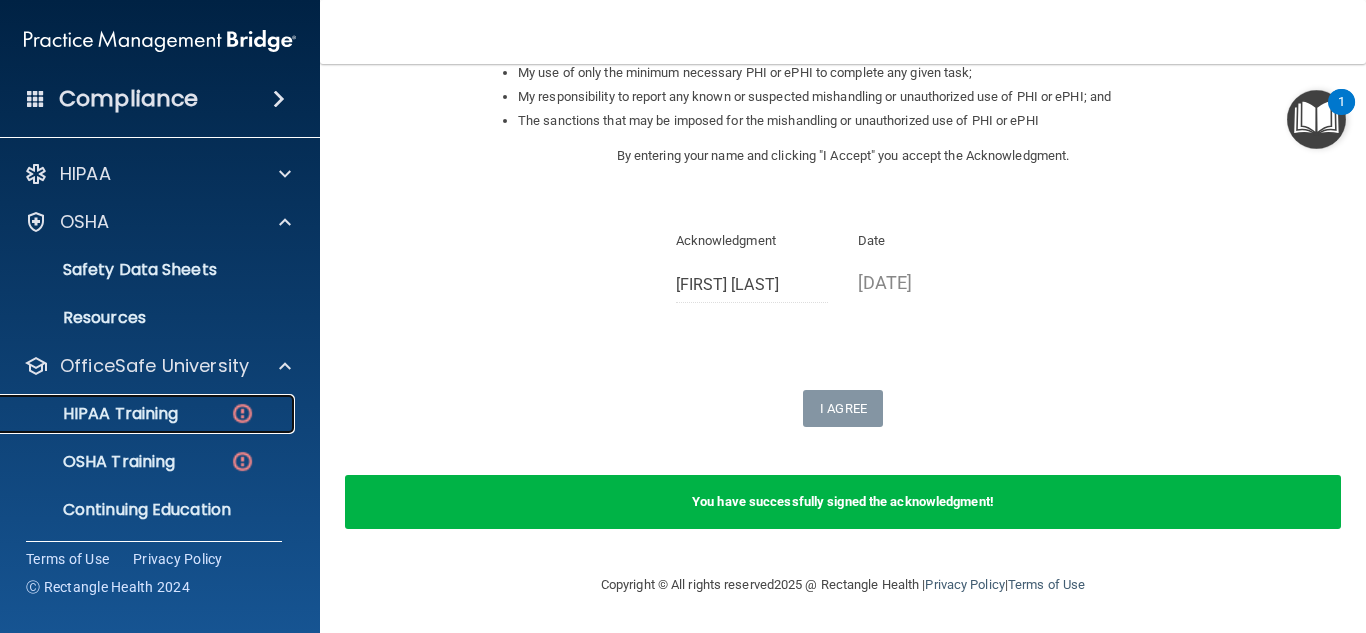 click on "HIPAA Training" at bounding box center (149, 414) 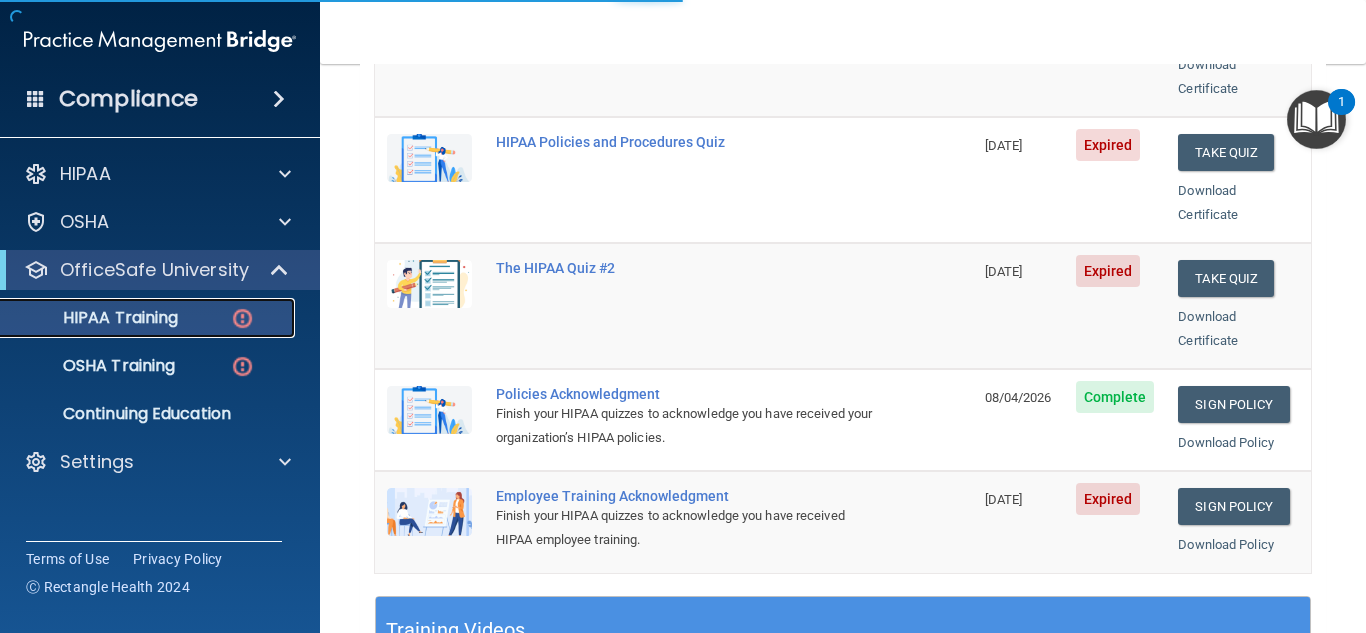 scroll, scrollTop: 945, scrollLeft: 0, axis: vertical 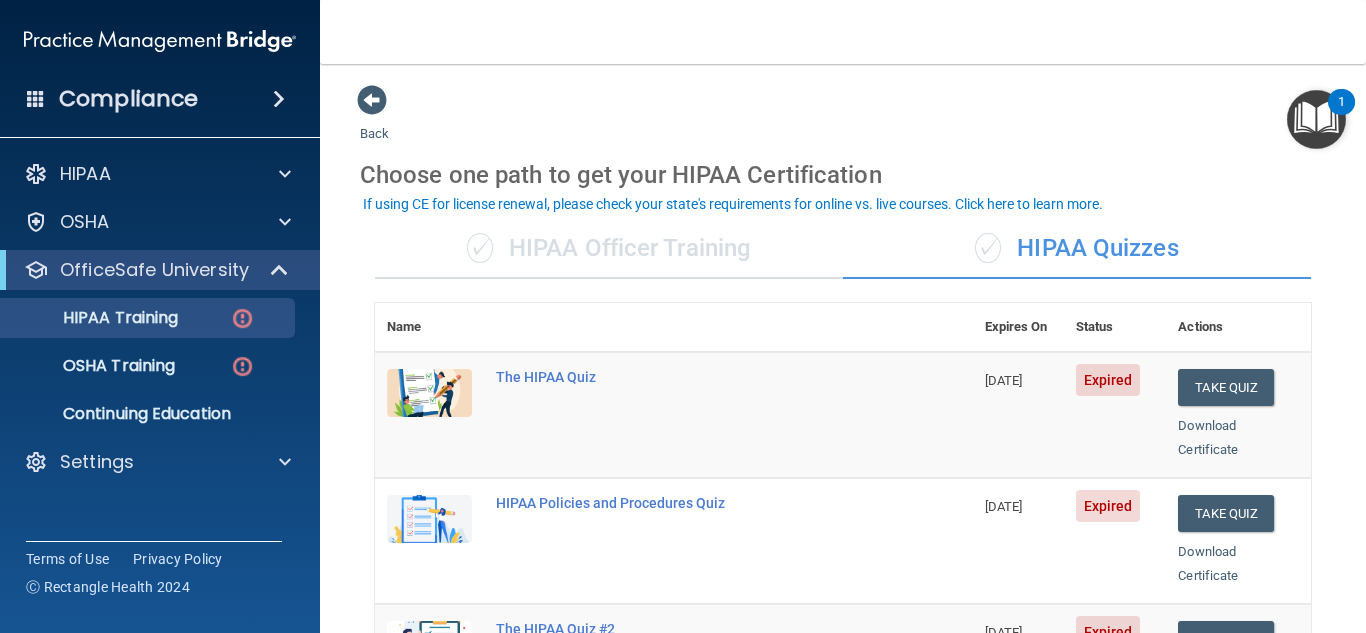 click on "✓   HIPAA Officer Training" at bounding box center [609, 249] 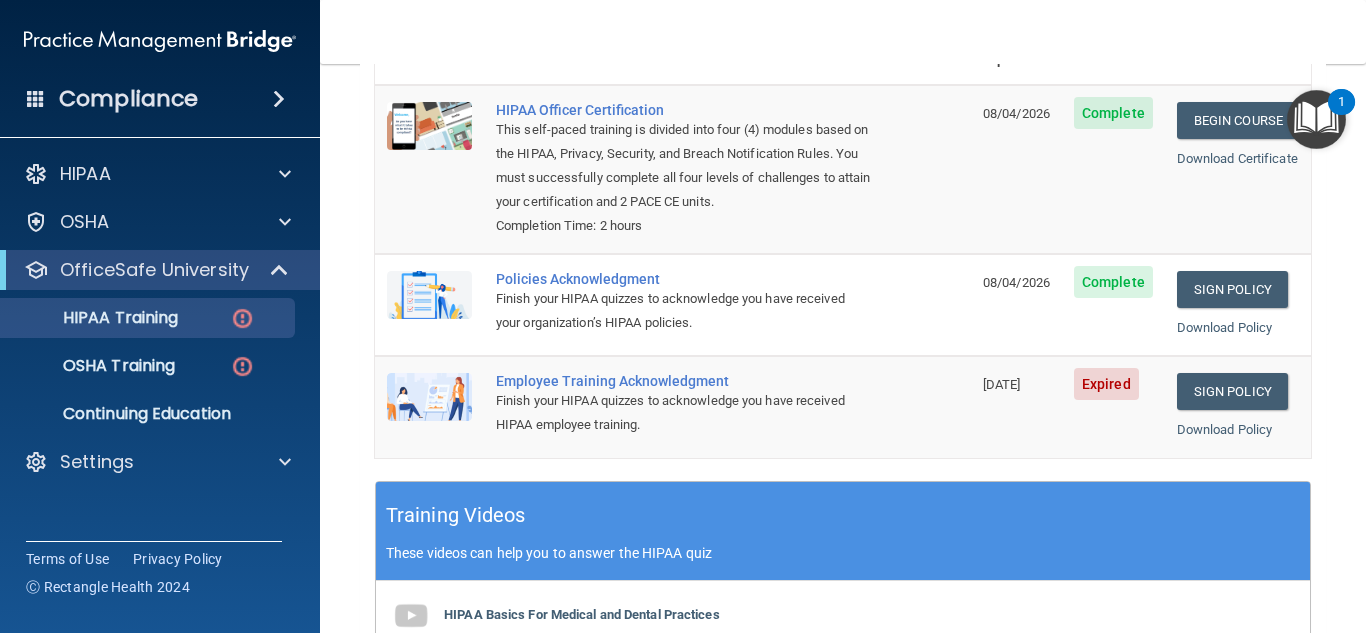 scroll, scrollTop: 284, scrollLeft: 0, axis: vertical 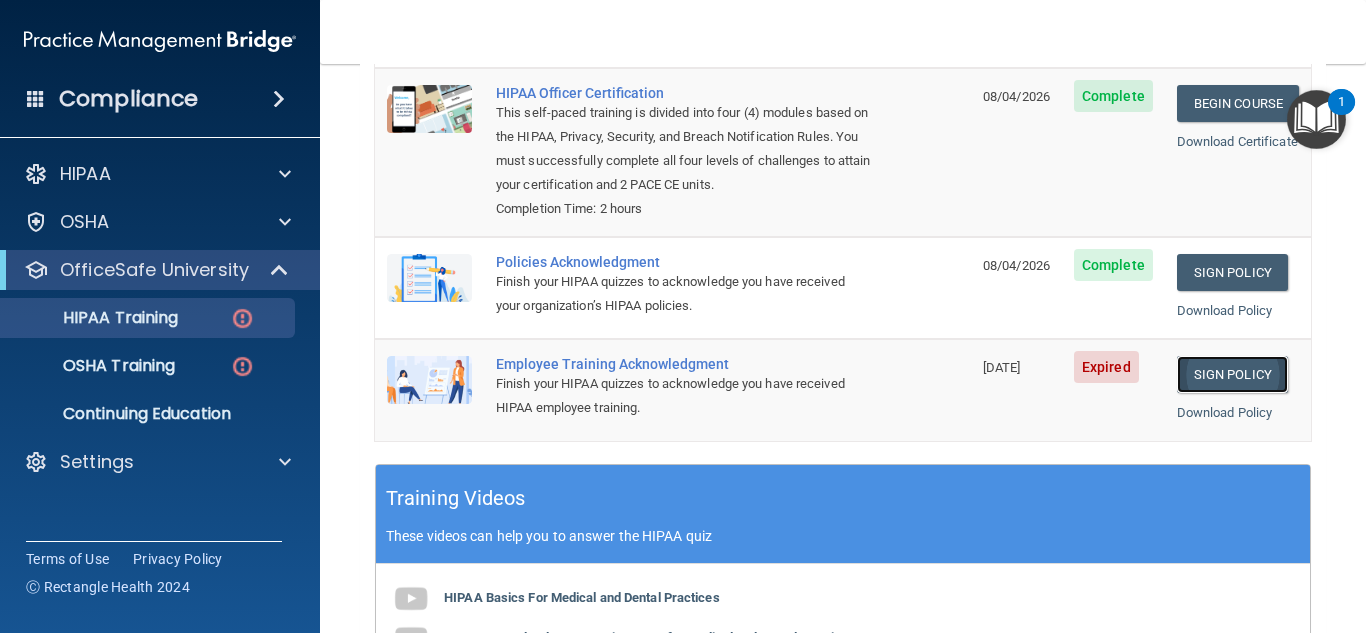 click on "Sign Policy" at bounding box center [1232, 374] 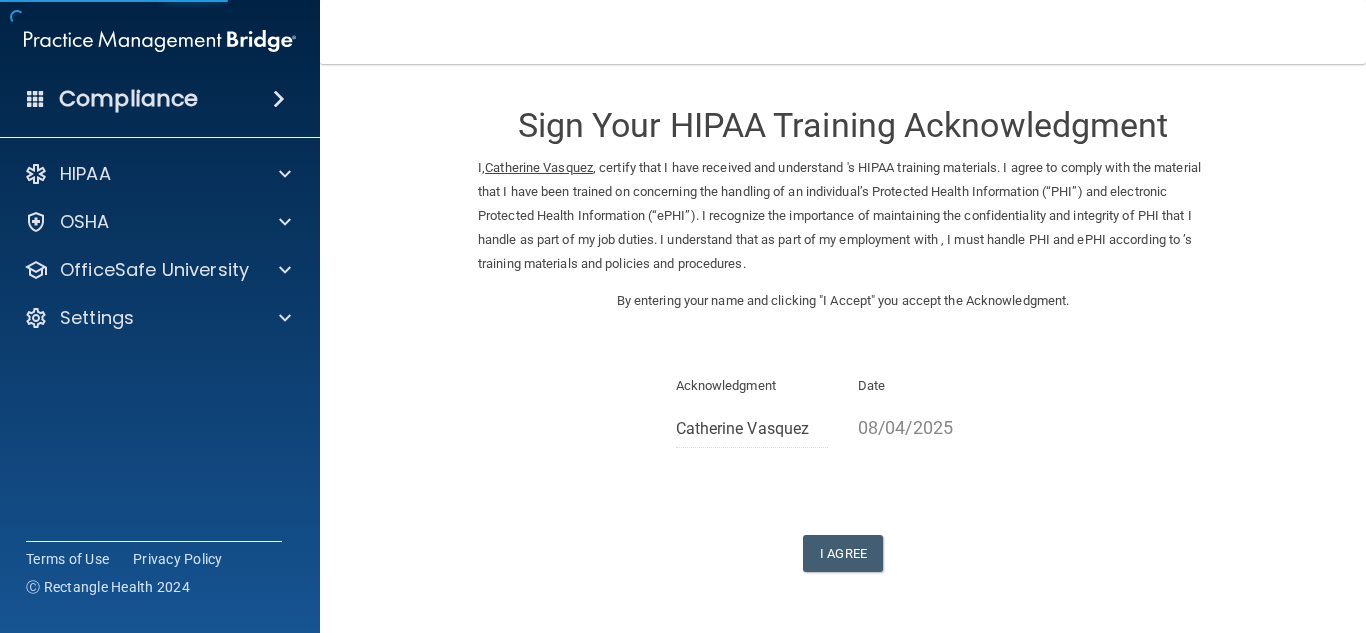 scroll, scrollTop: 0, scrollLeft: 0, axis: both 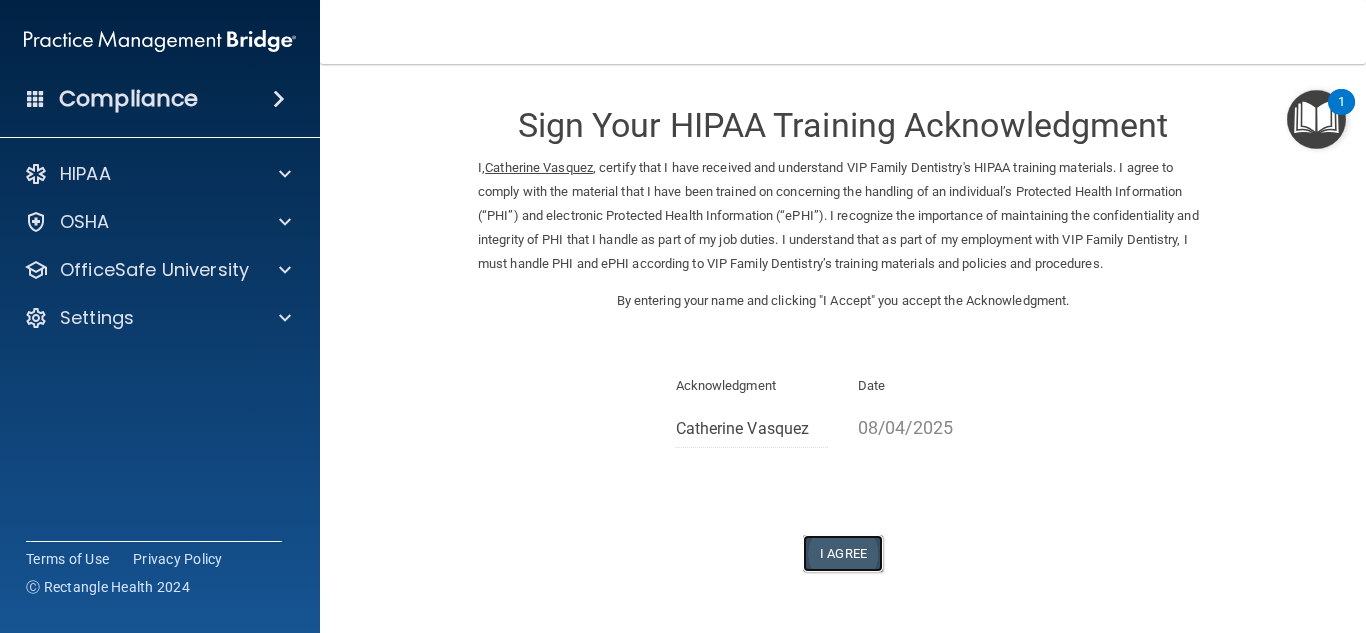 click on "I Agree" at bounding box center (843, 553) 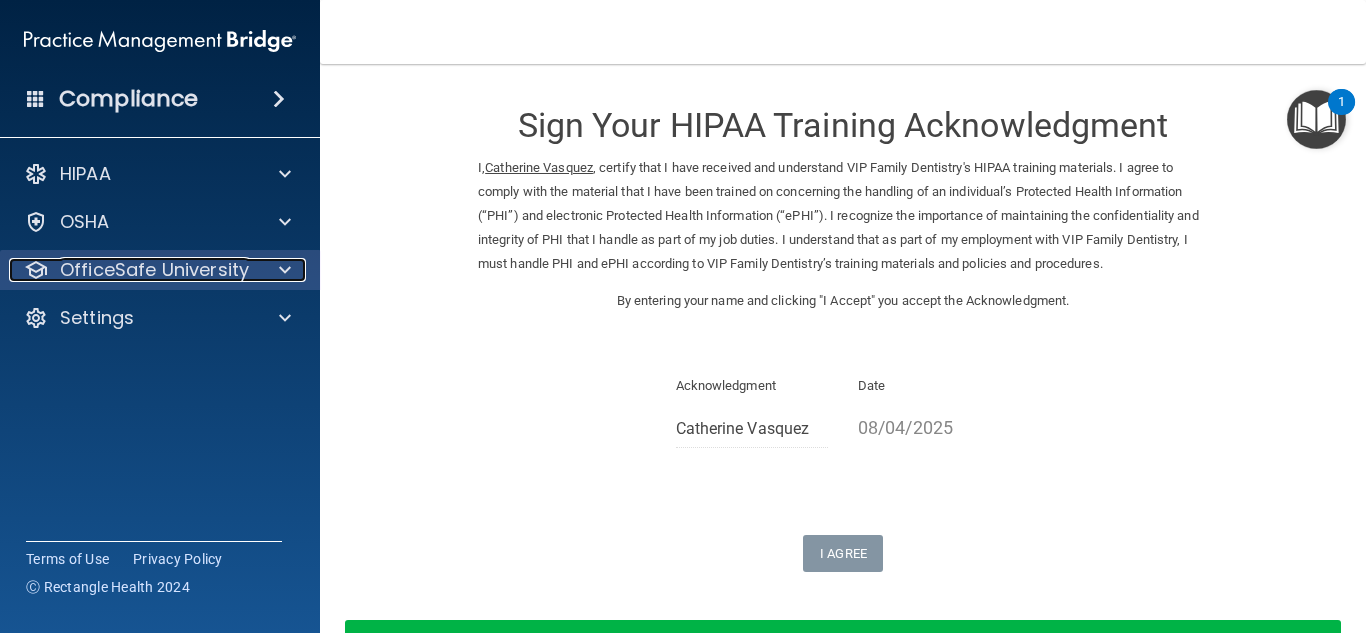 click at bounding box center (282, 270) 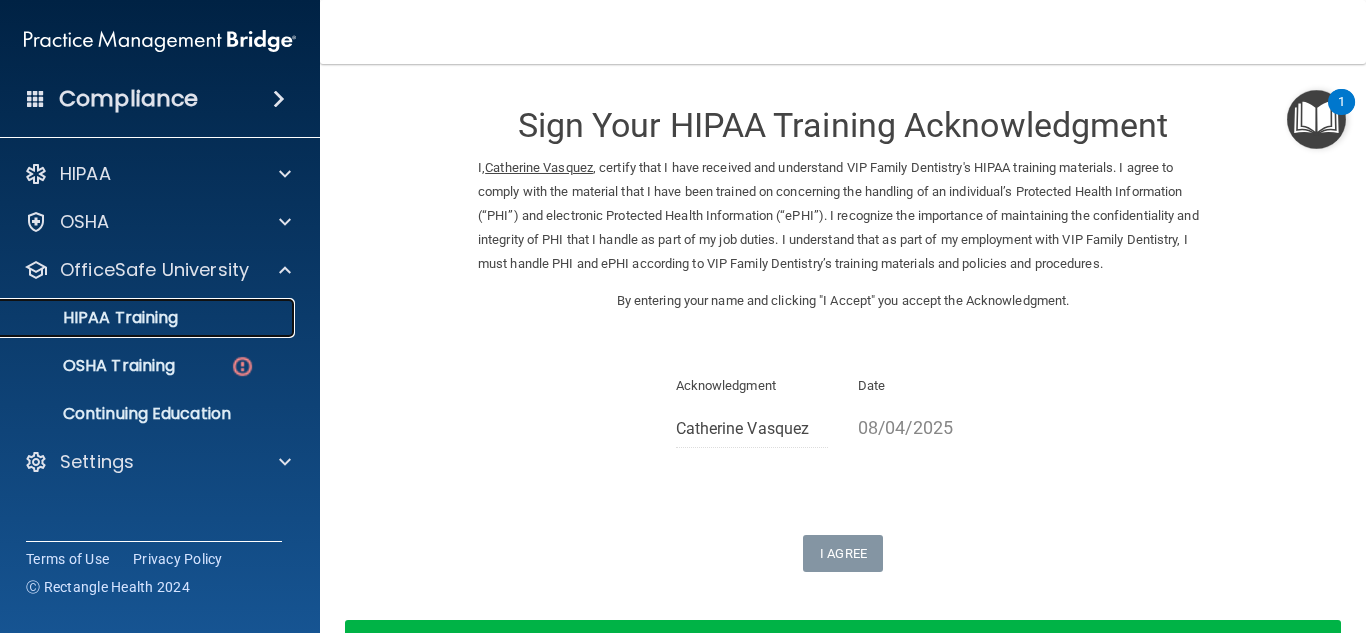 click on "HIPAA Training" at bounding box center (149, 318) 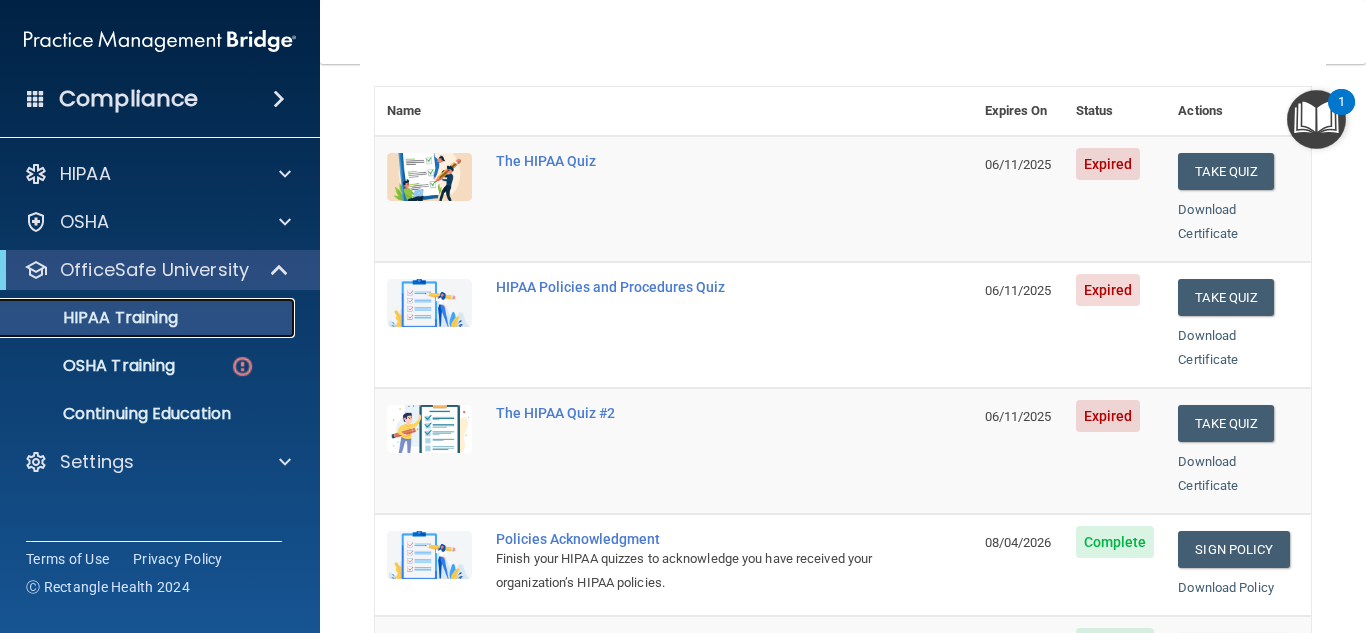 scroll, scrollTop: 213, scrollLeft: 0, axis: vertical 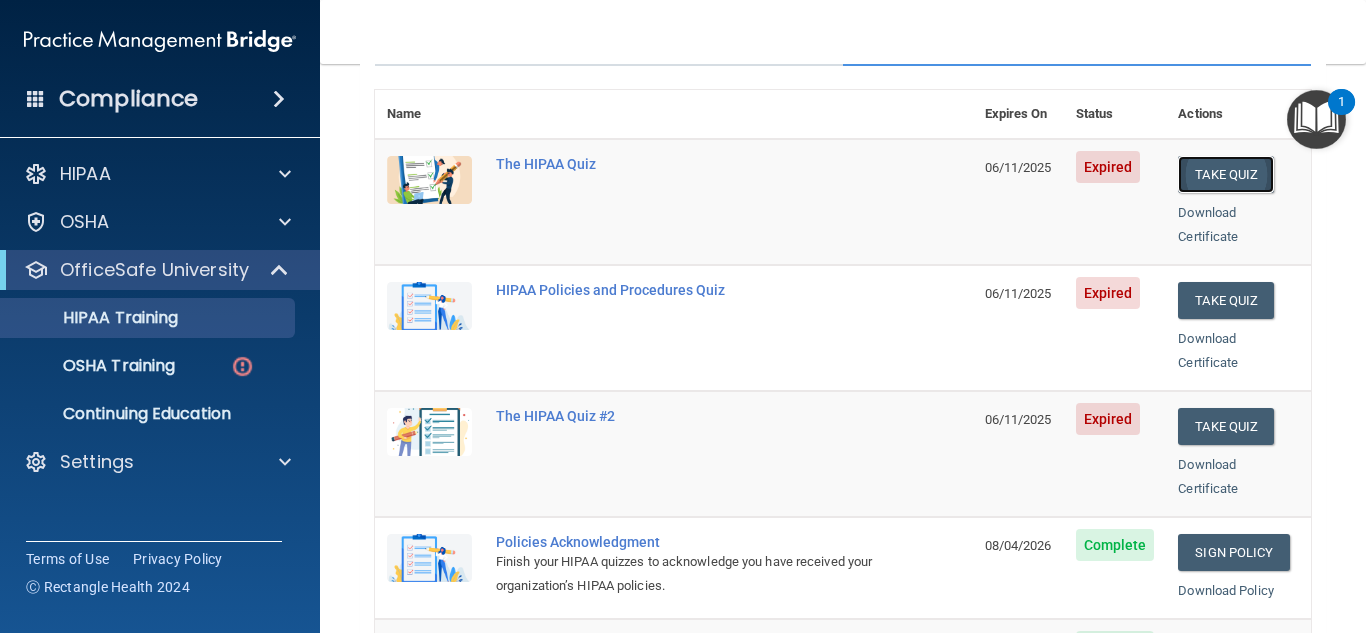 click on "Take Quiz" at bounding box center (1226, 174) 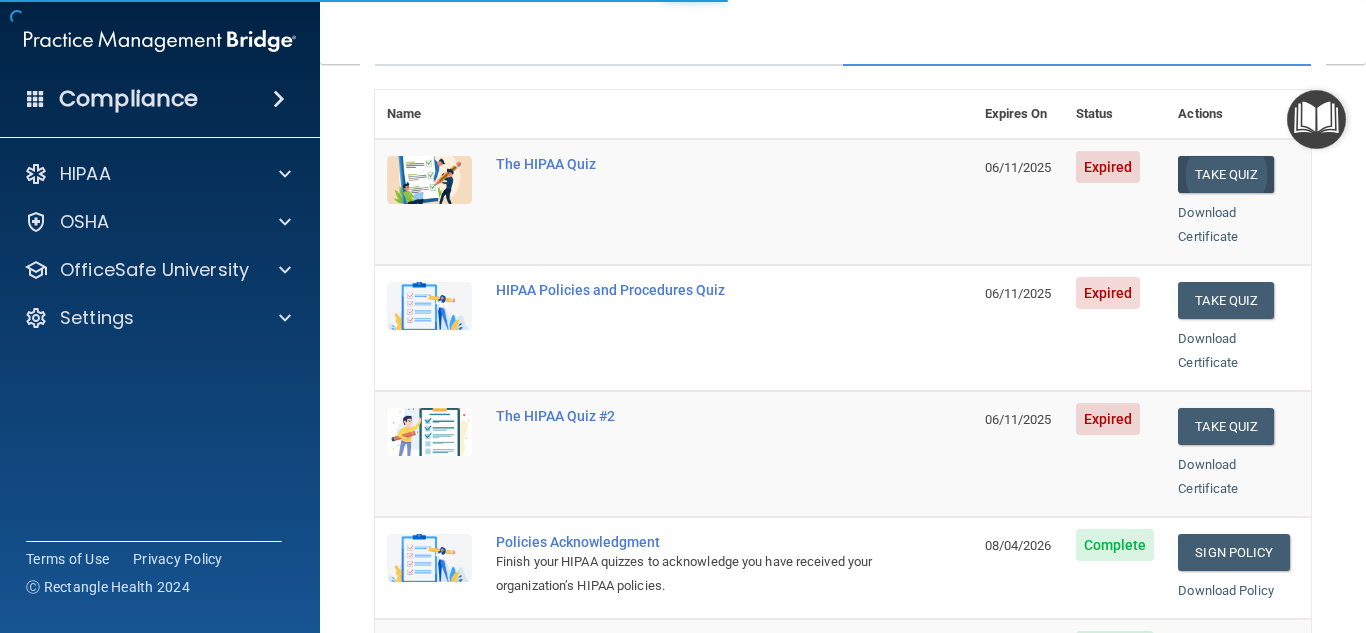 scroll, scrollTop: 0, scrollLeft: 0, axis: both 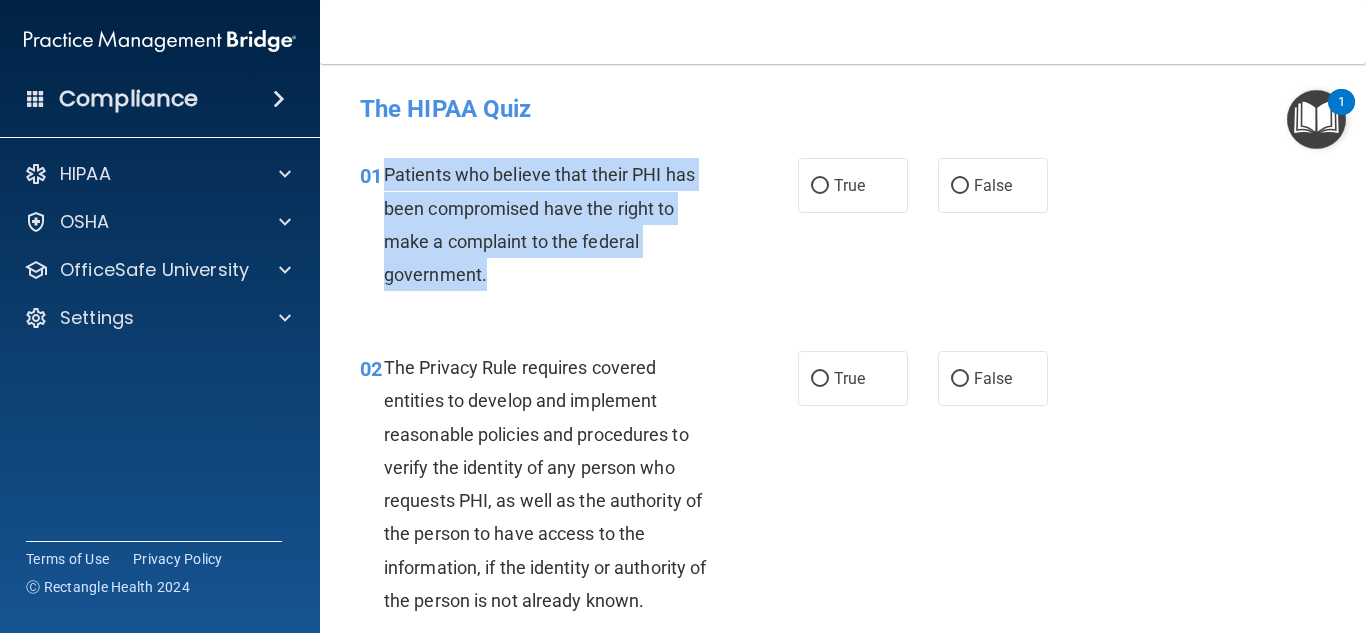 drag, startPoint x: 383, startPoint y: 176, endPoint x: 515, endPoint y: 267, distance: 160.32779 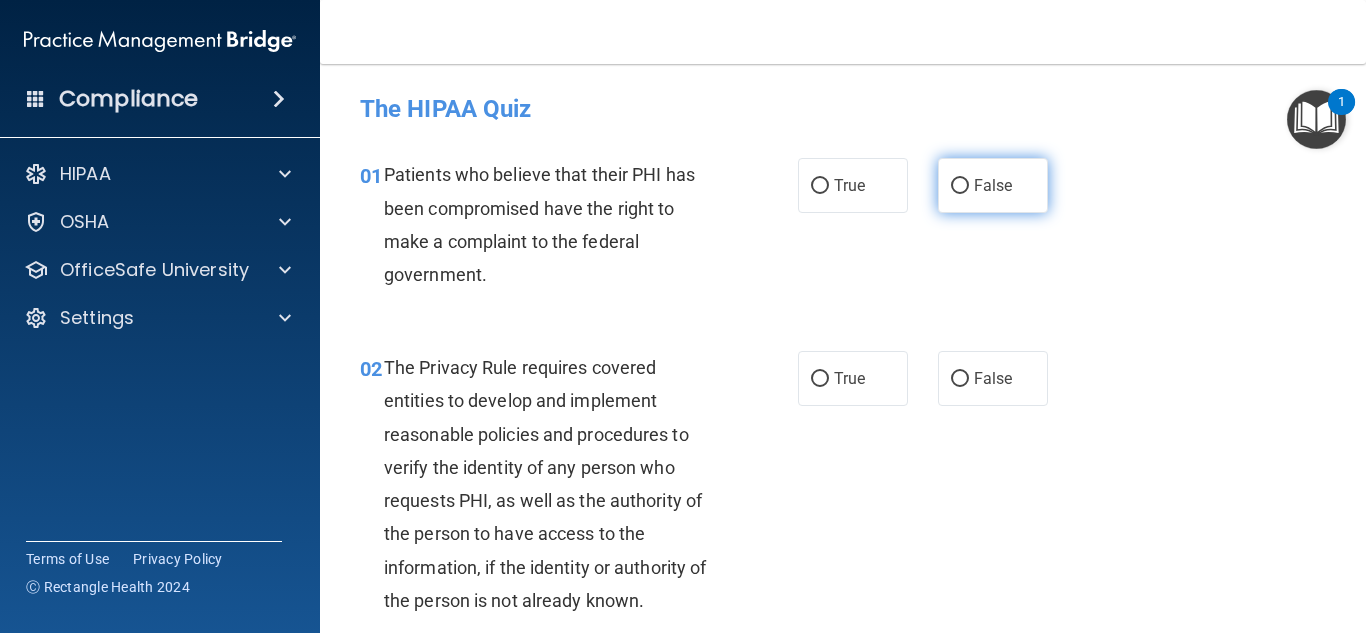 click on "False" at bounding box center (993, 185) 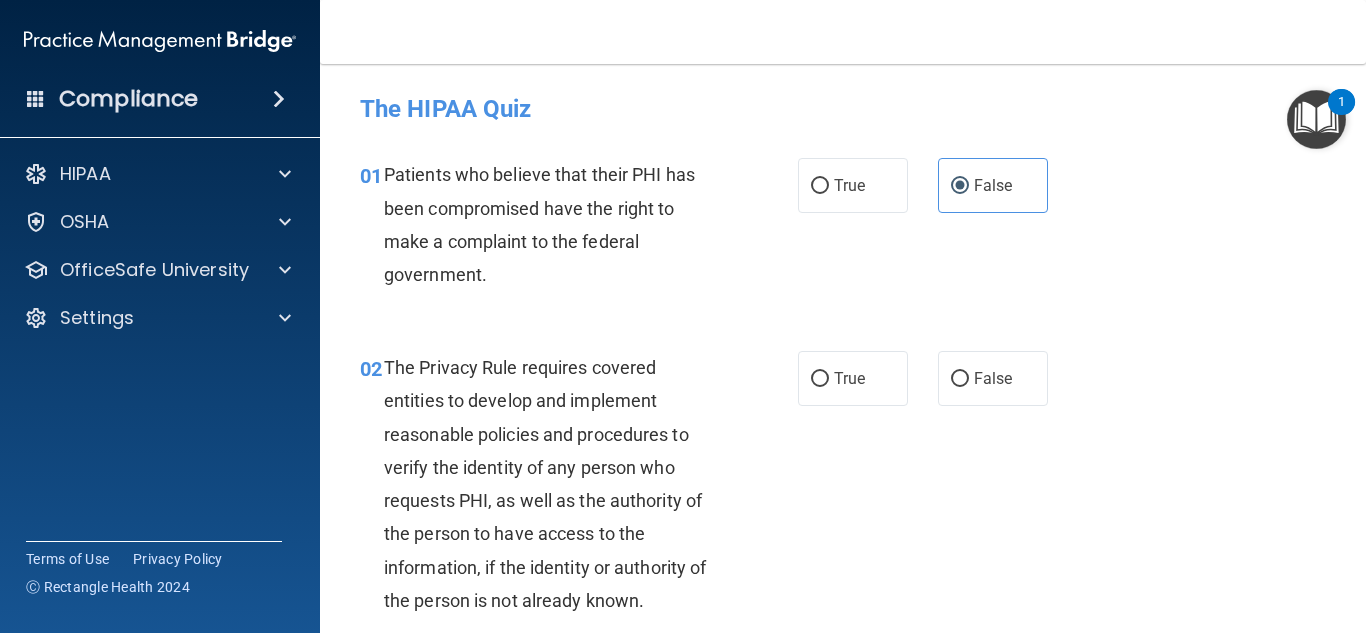 scroll, scrollTop: 240, scrollLeft: 0, axis: vertical 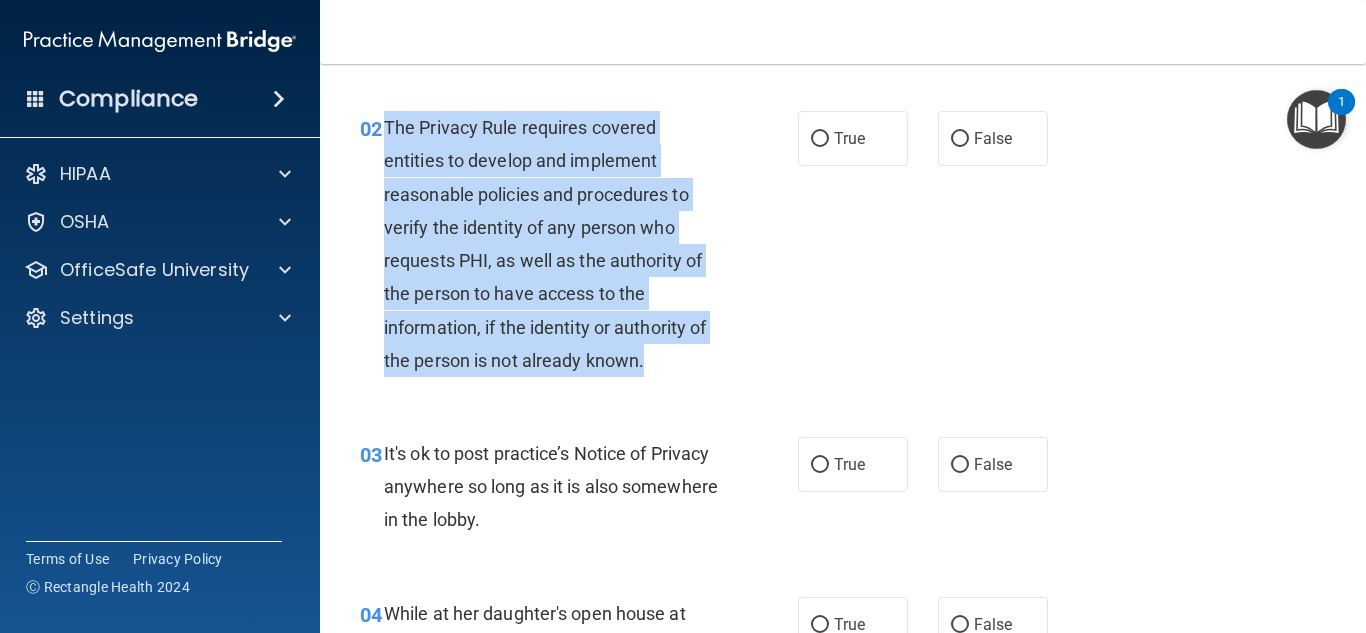 drag, startPoint x: 386, startPoint y: 124, endPoint x: 682, endPoint y: 347, distance: 370.60086 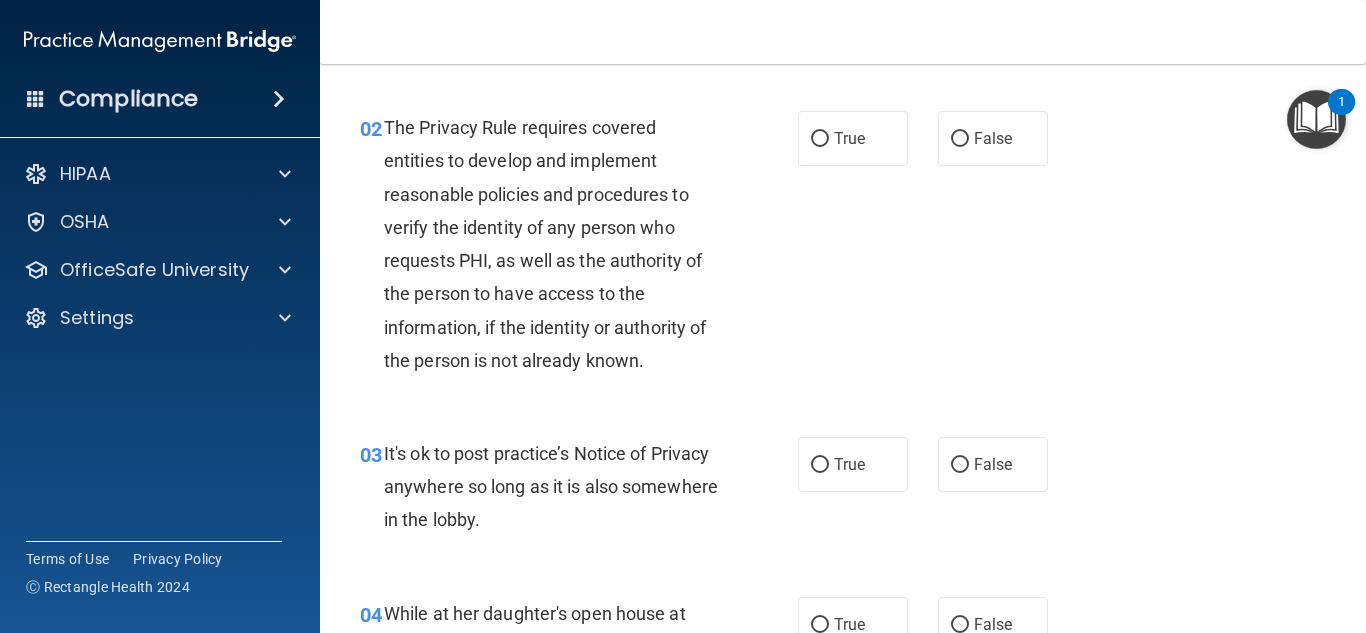 click on "Toggle navigation                                                                                                     Catherine Vasquez   cat@vipfamilydentistry.com                            Manage My Enterprise              VIP Family Dentistry     Manage My Location" at bounding box center (843, 32) 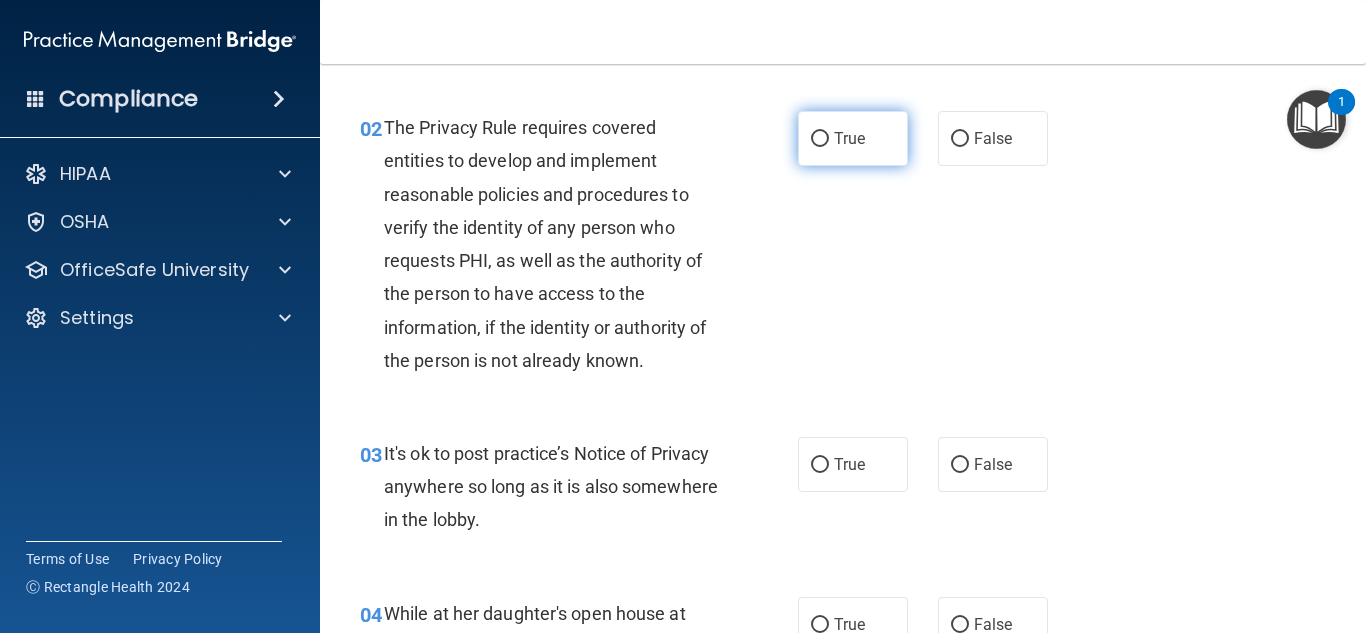 click on "True" at bounding box center [853, 138] 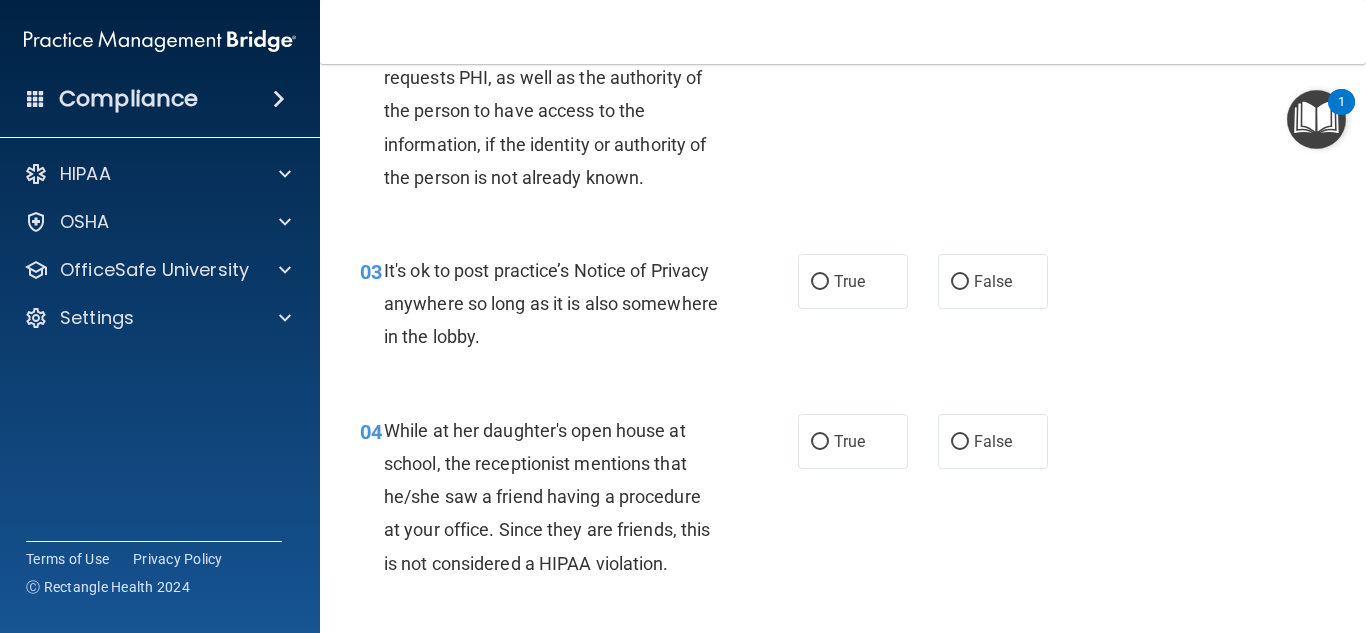 scroll, scrollTop: 457, scrollLeft: 0, axis: vertical 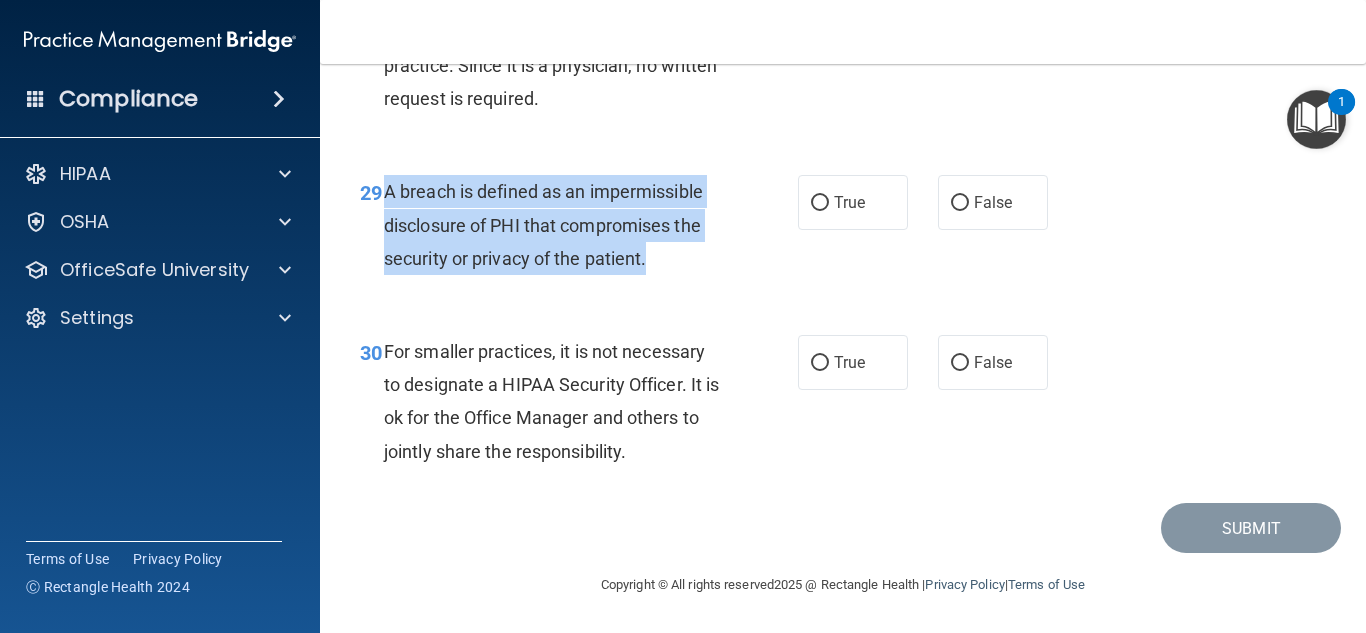 drag, startPoint x: 385, startPoint y: 193, endPoint x: 653, endPoint y: 255, distance: 275.07816 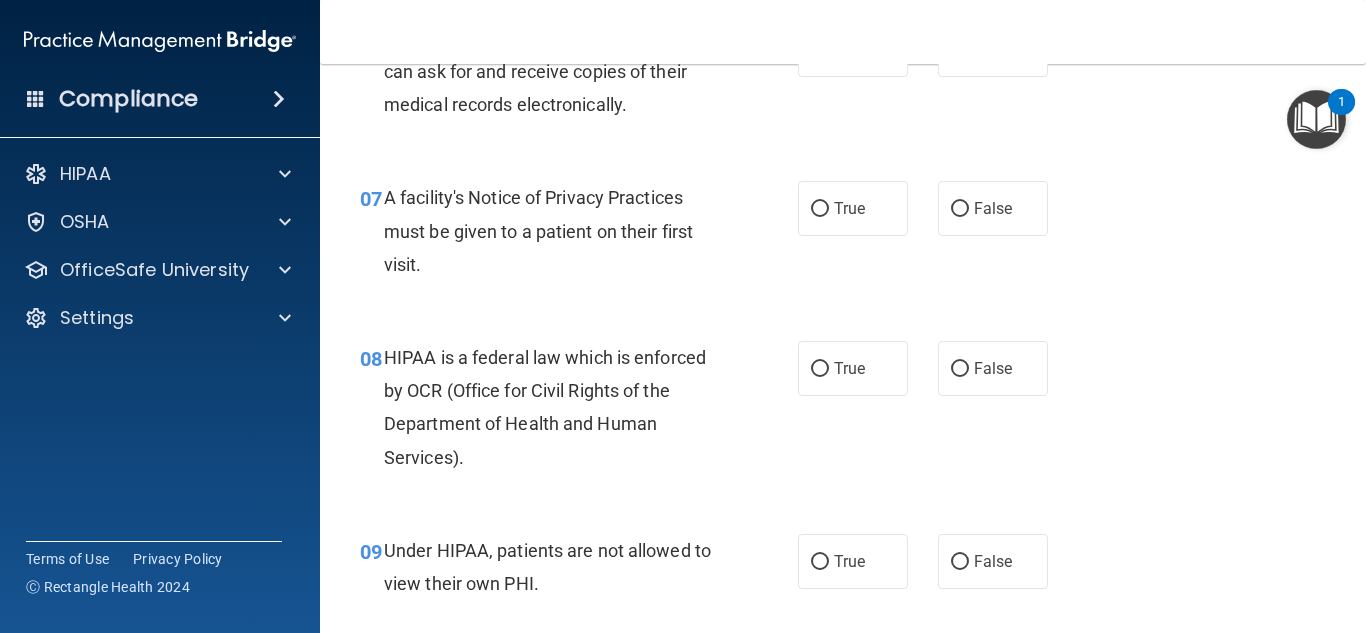 scroll, scrollTop: 1245, scrollLeft: 0, axis: vertical 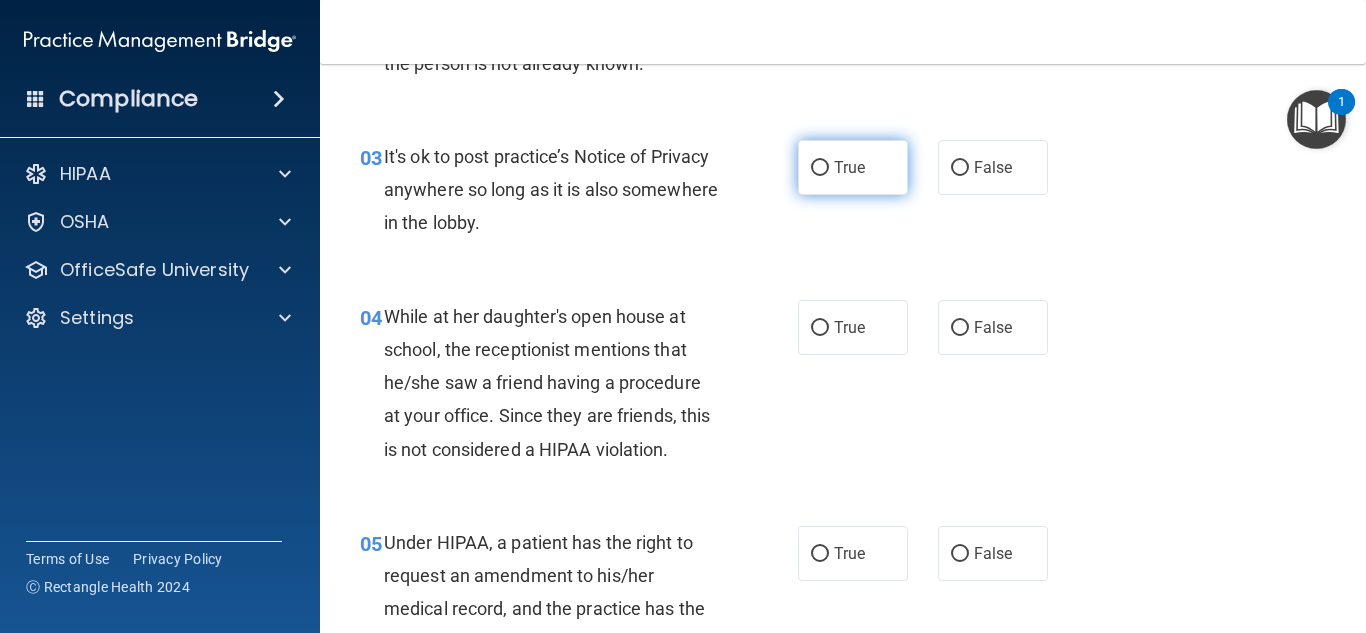 click on "True" at bounding box center [849, 167] 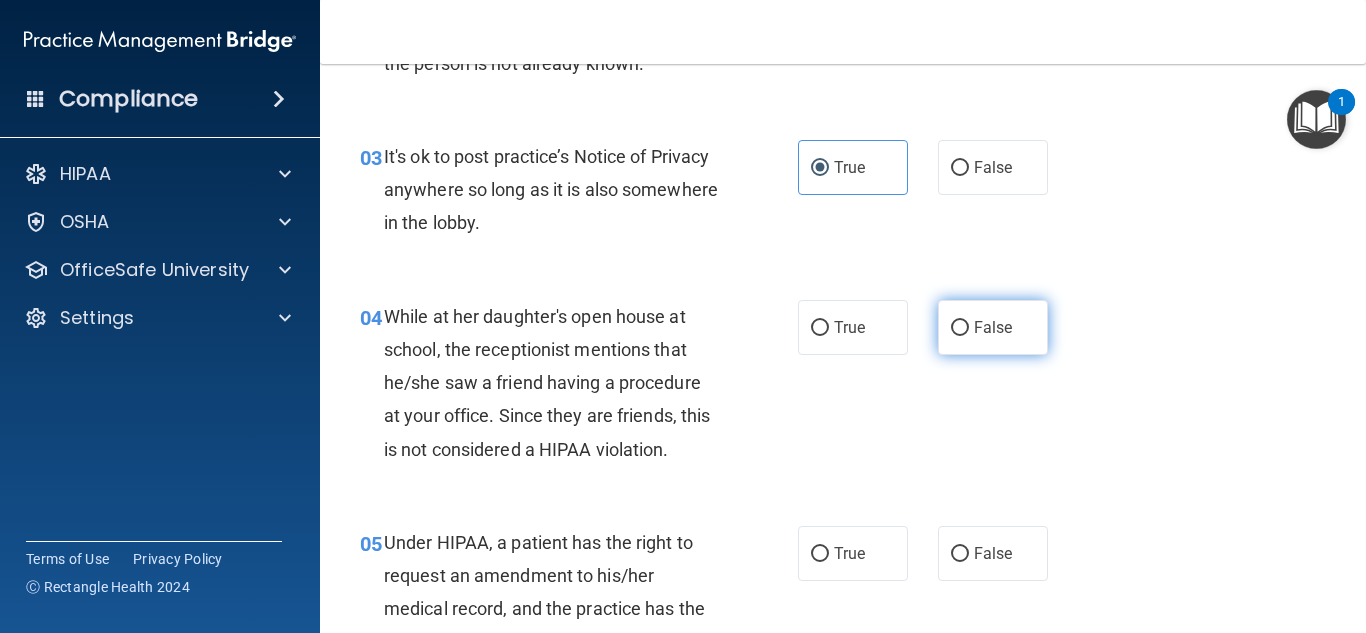 click on "False" at bounding box center [993, 327] 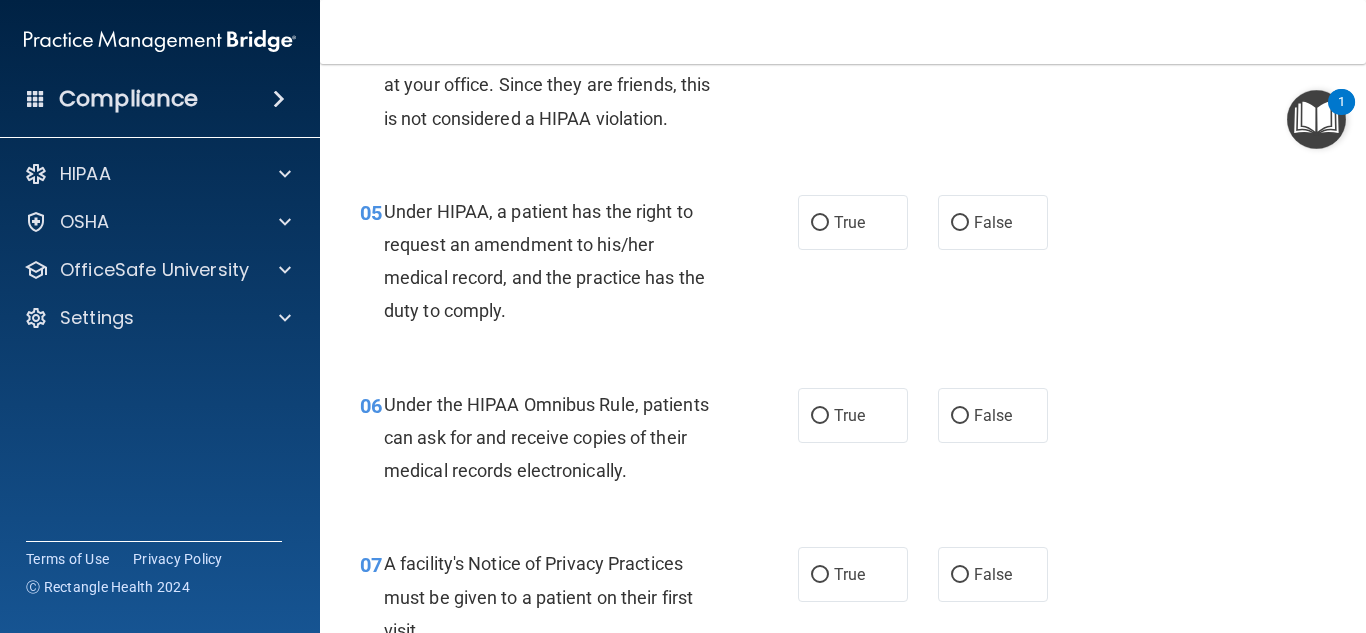 scroll, scrollTop: 880, scrollLeft: 0, axis: vertical 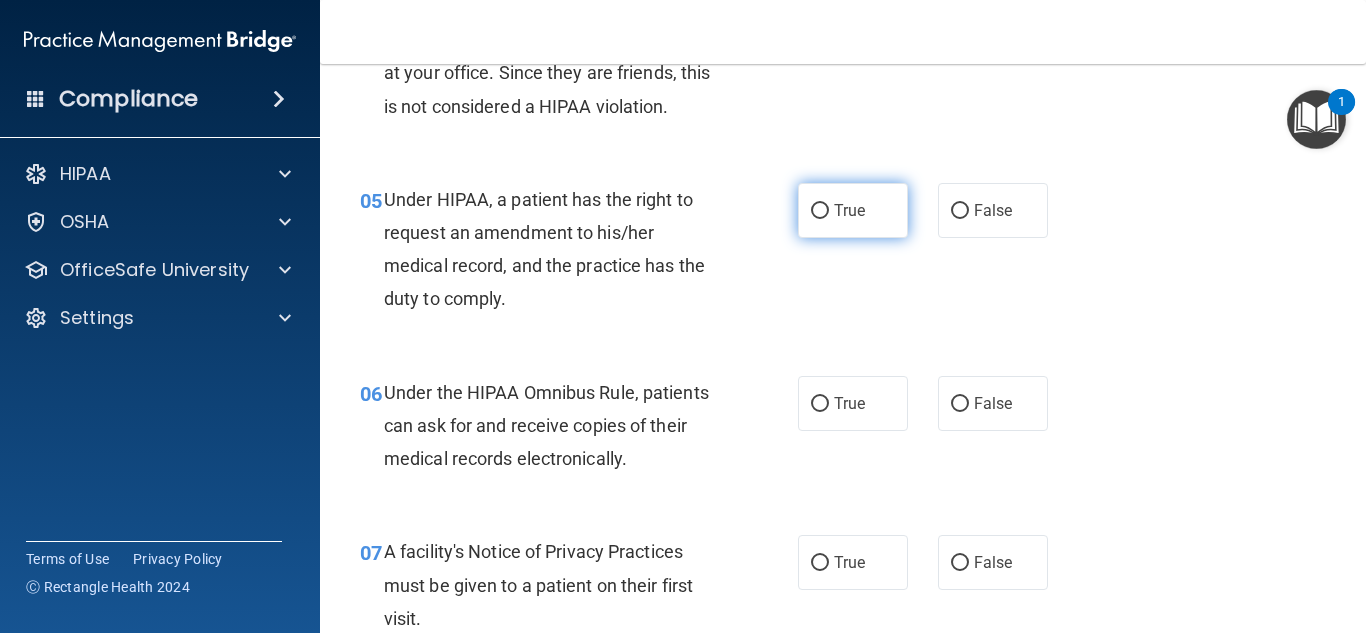 click on "True" at bounding box center [853, 210] 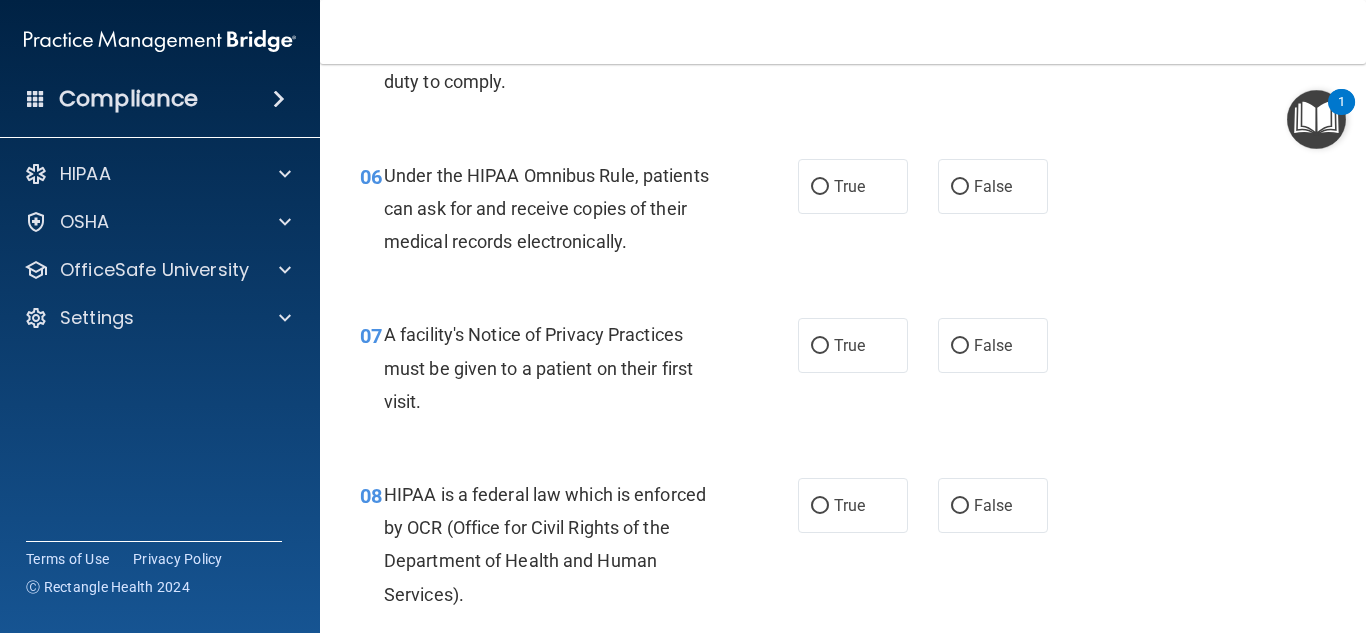 scroll, scrollTop: 1119, scrollLeft: 0, axis: vertical 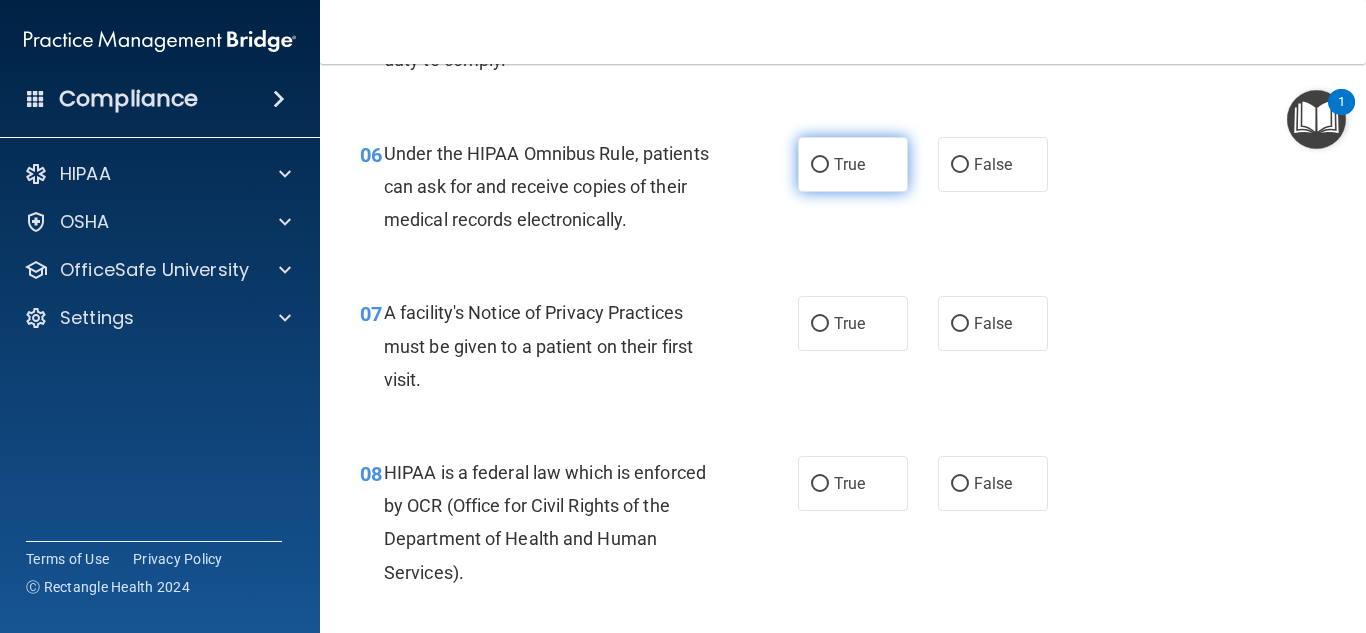 click on "True" at bounding box center [853, 164] 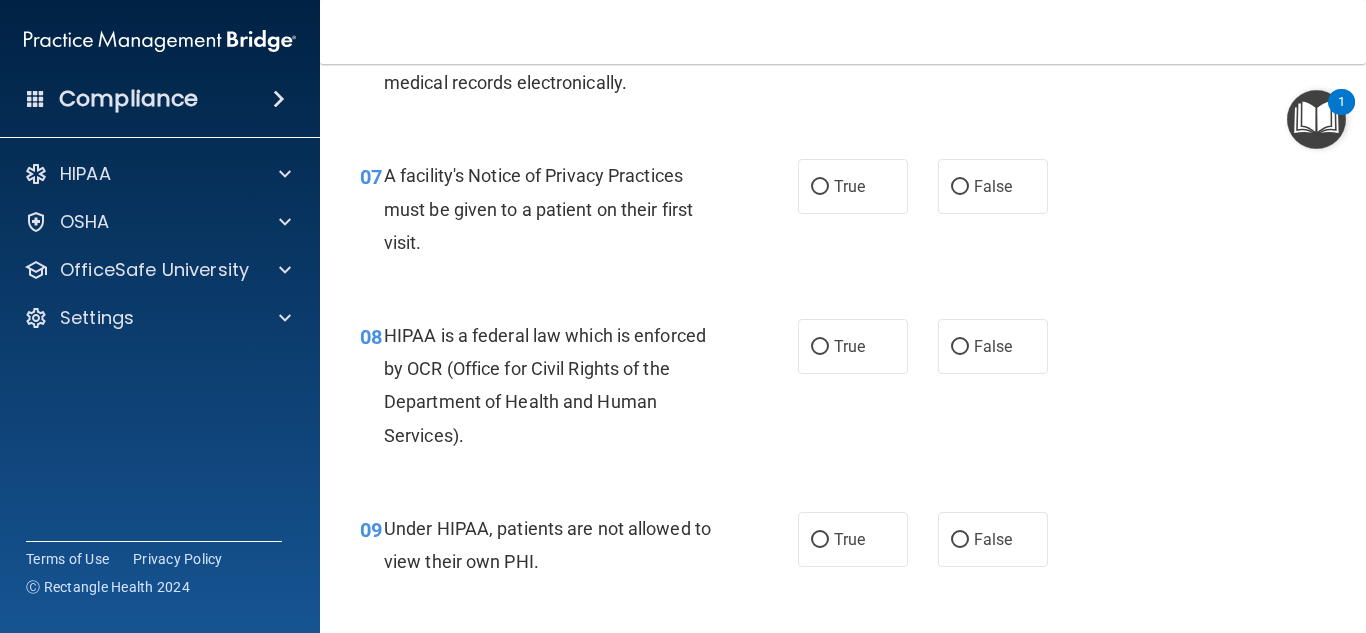 scroll, scrollTop: 1268, scrollLeft: 0, axis: vertical 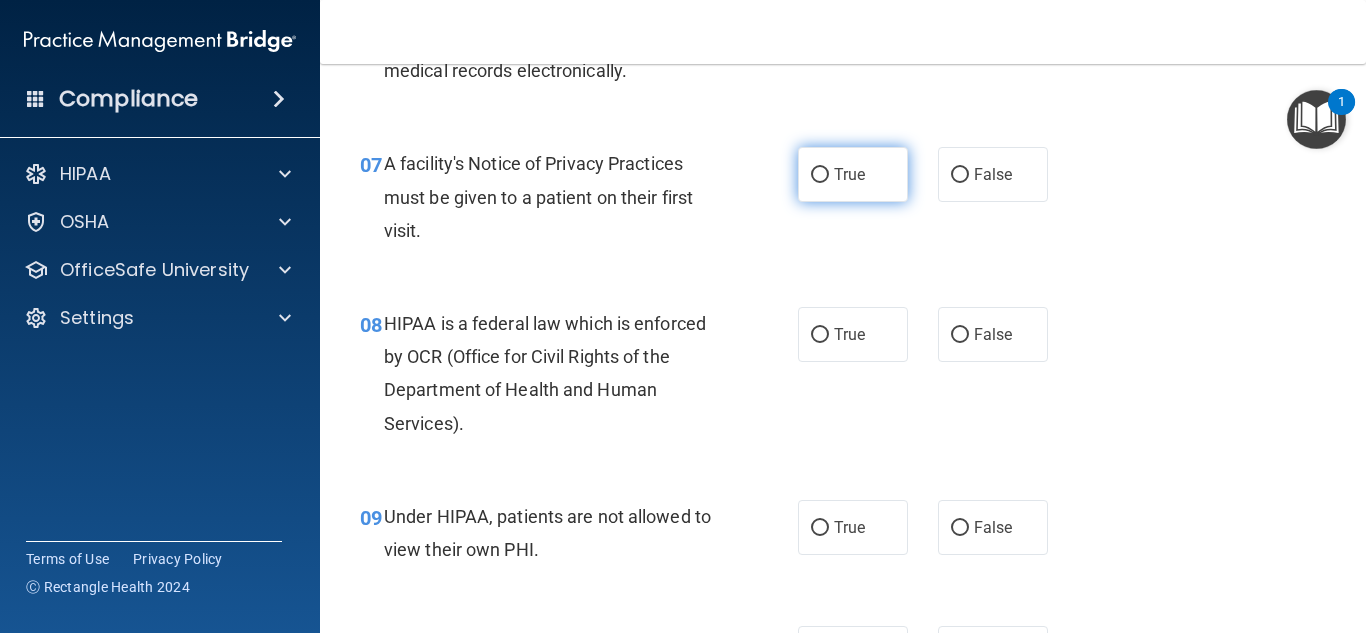 click on "True" at bounding box center [849, 174] 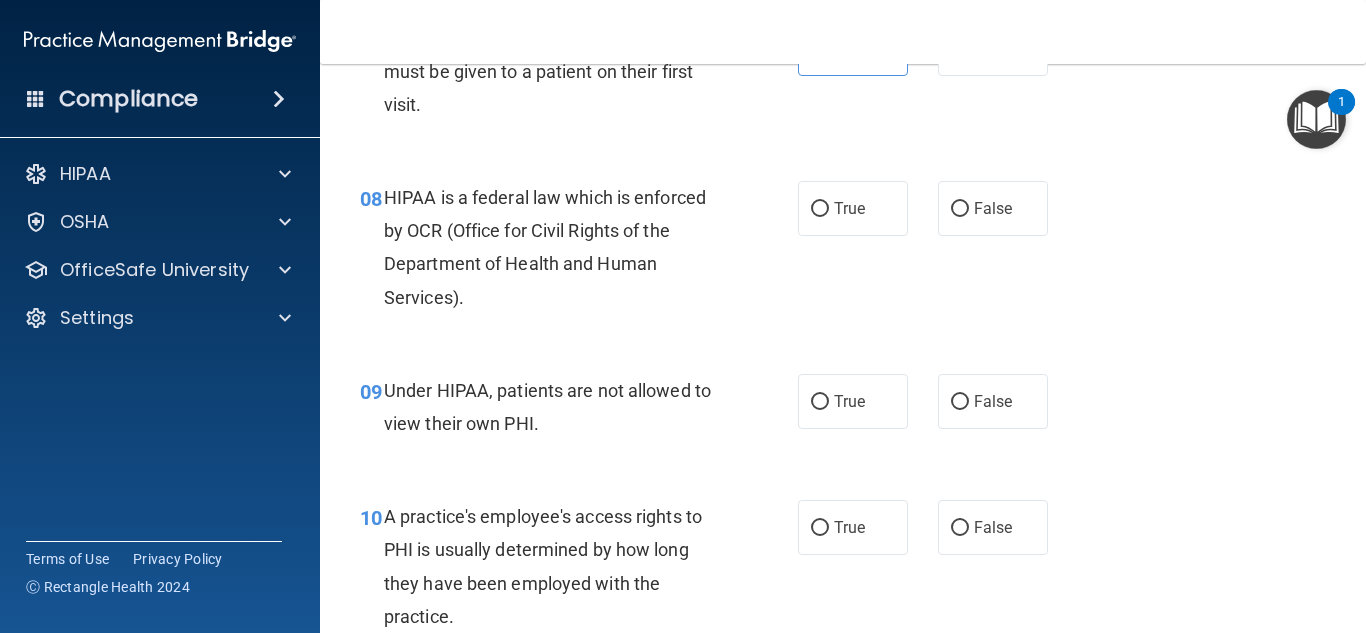 scroll, scrollTop: 1405, scrollLeft: 0, axis: vertical 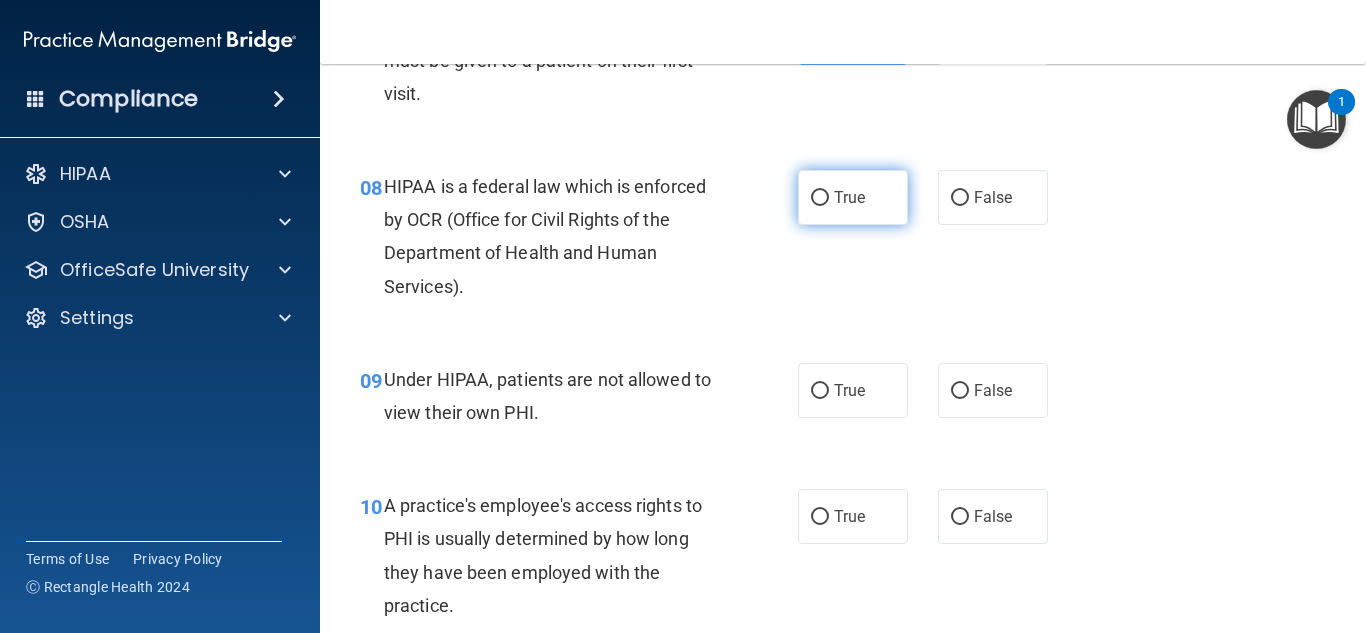 click on "True" at bounding box center (849, 197) 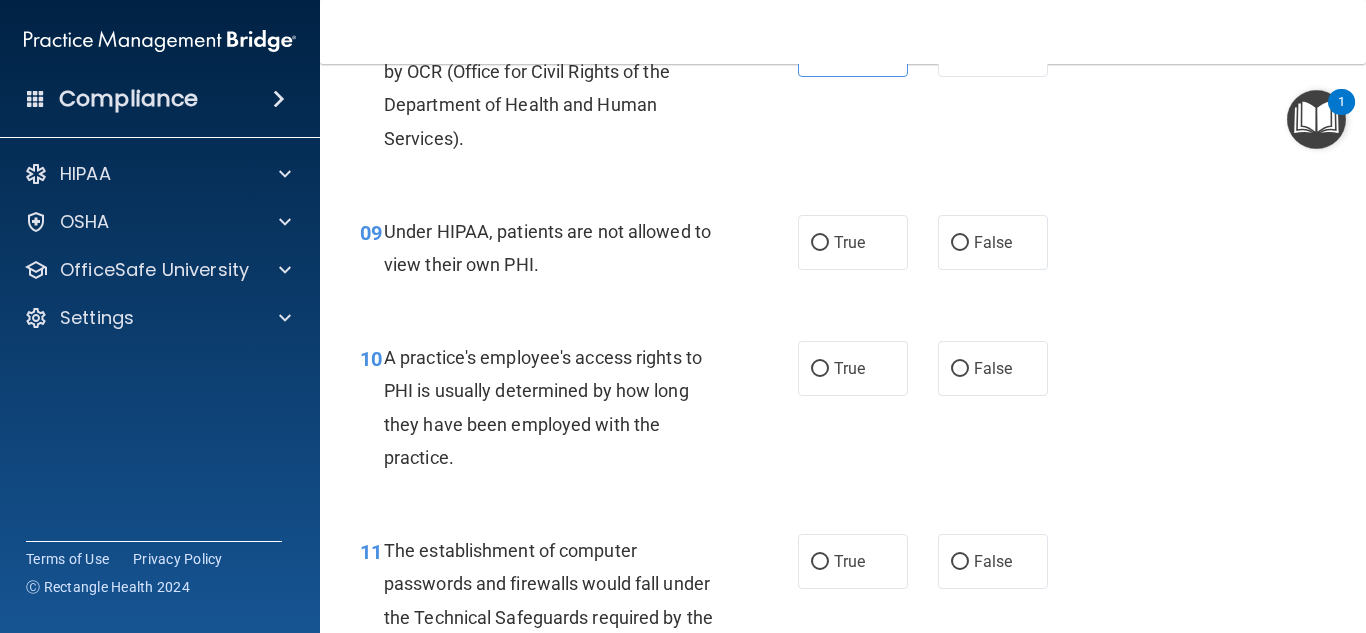 scroll, scrollTop: 1611, scrollLeft: 0, axis: vertical 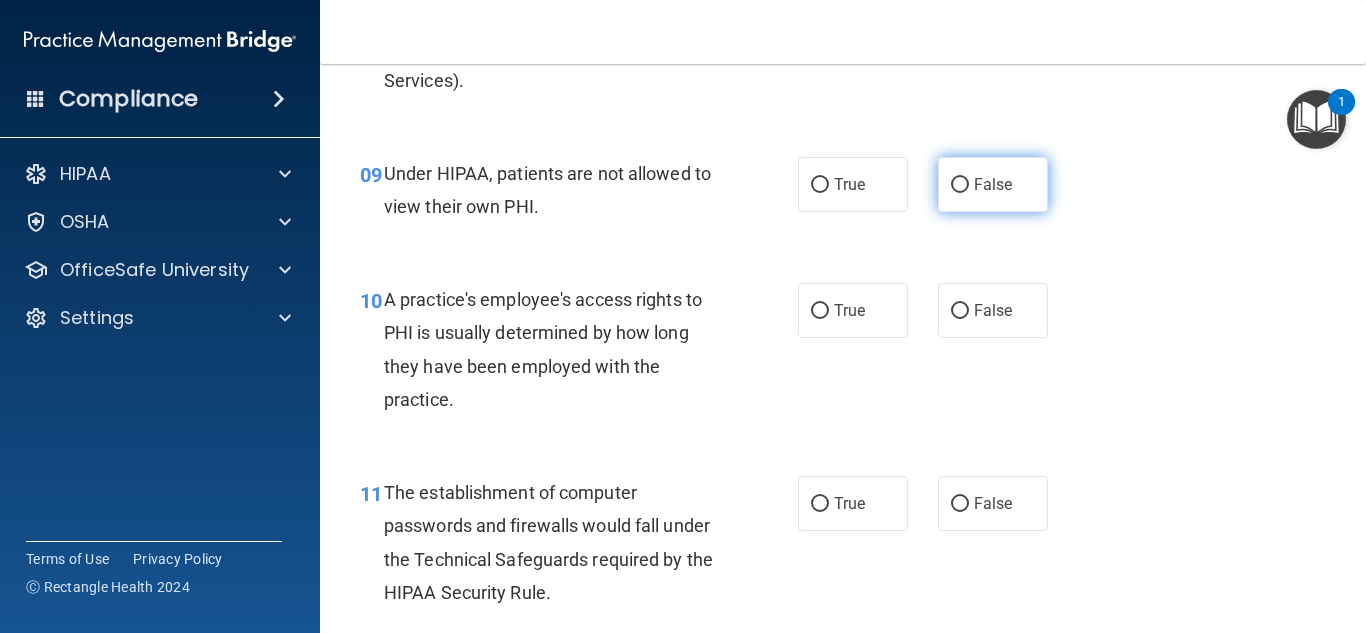 click on "False" at bounding box center [960, 185] 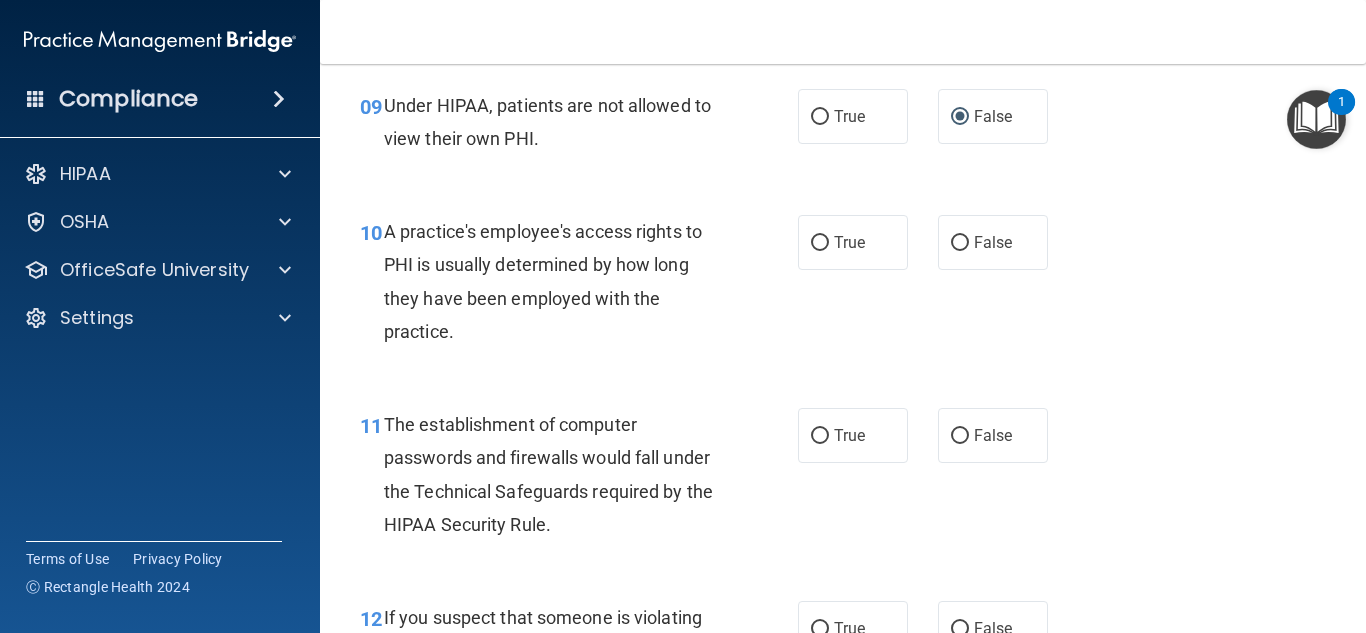 scroll, scrollTop: 1702, scrollLeft: 0, axis: vertical 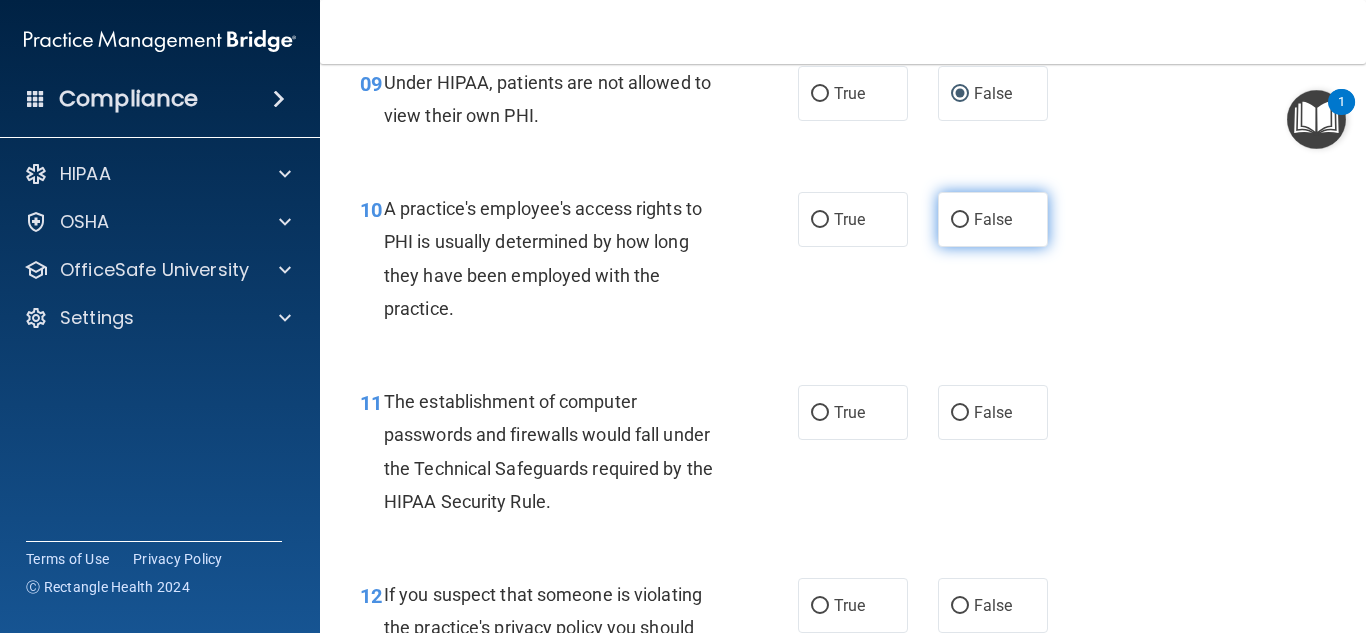 click on "False" at bounding box center [993, 219] 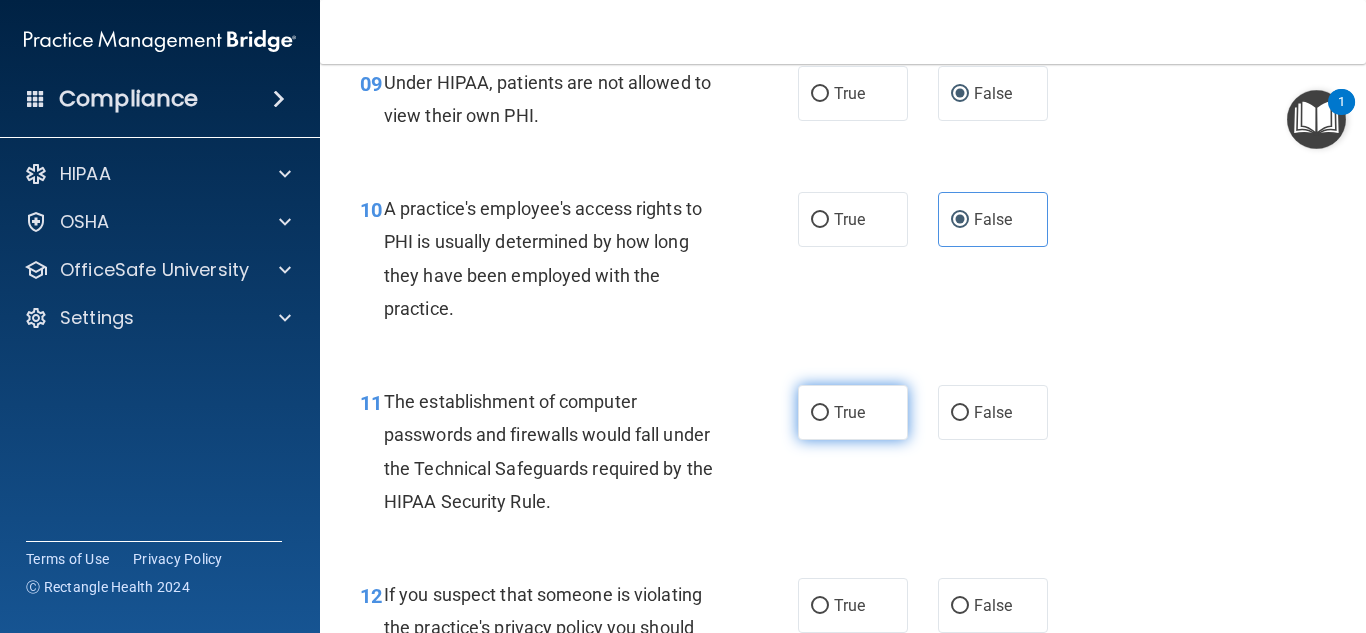 click on "True" at bounding box center (853, 412) 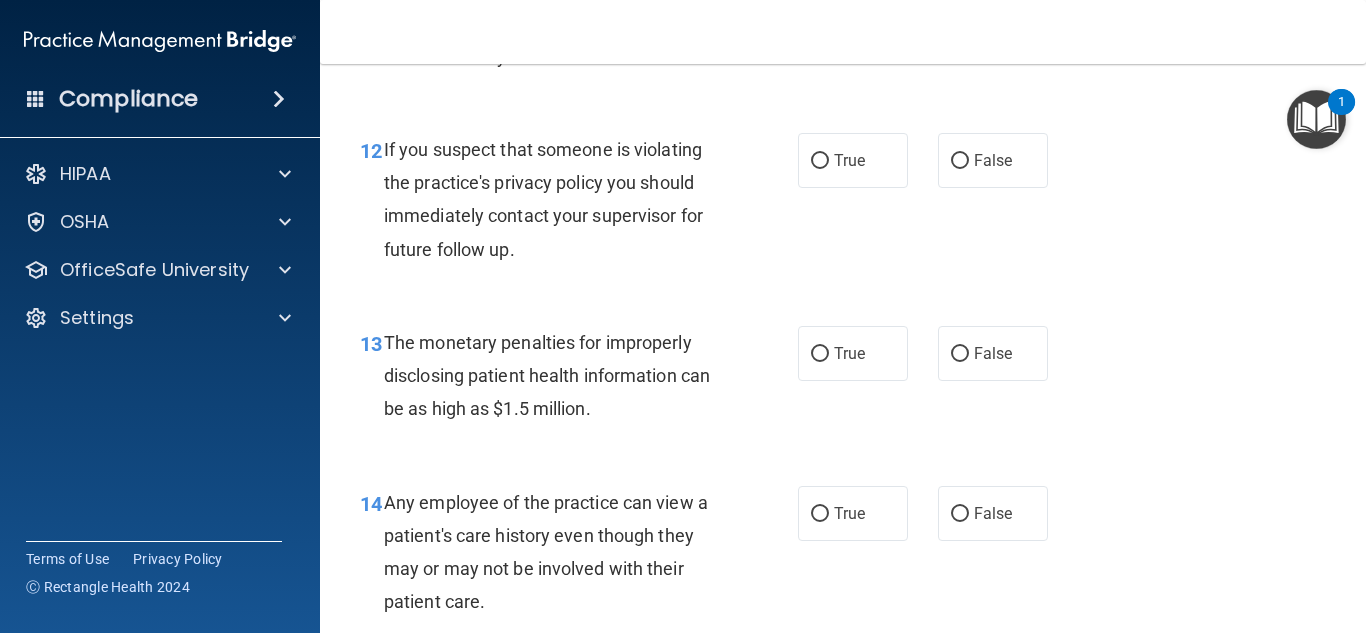 scroll, scrollTop: 2170, scrollLeft: 0, axis: vertical 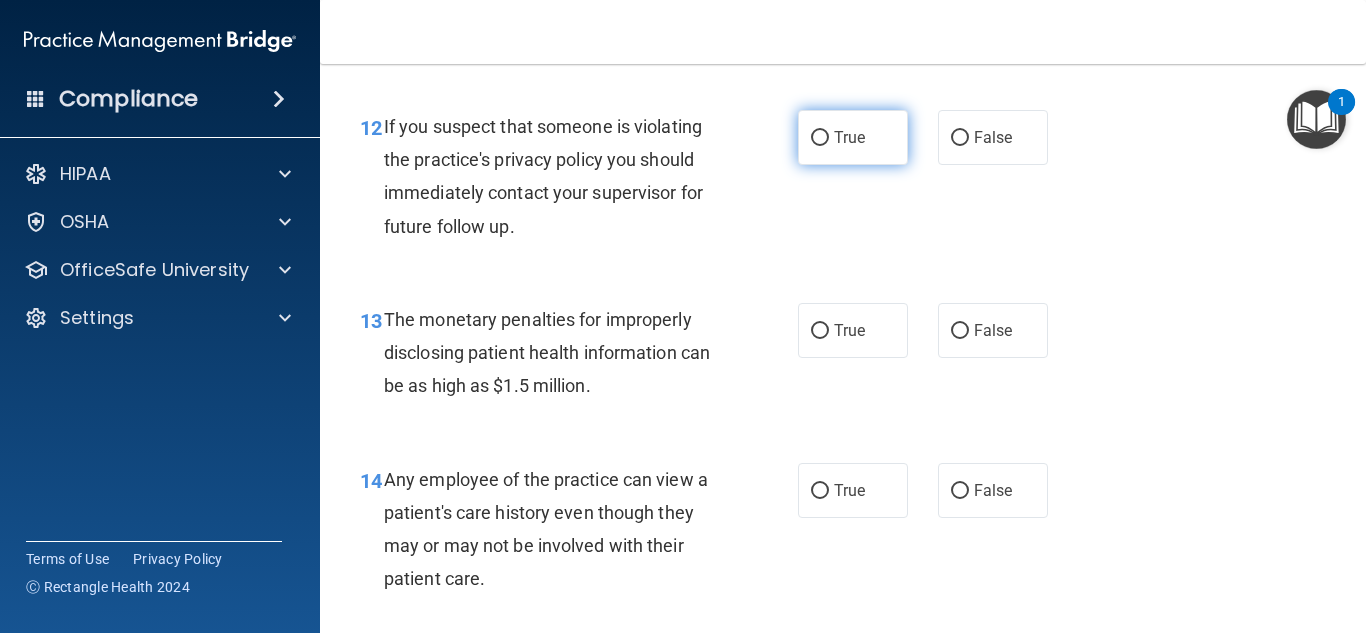 click on "True" at bounding box center (853, 137) 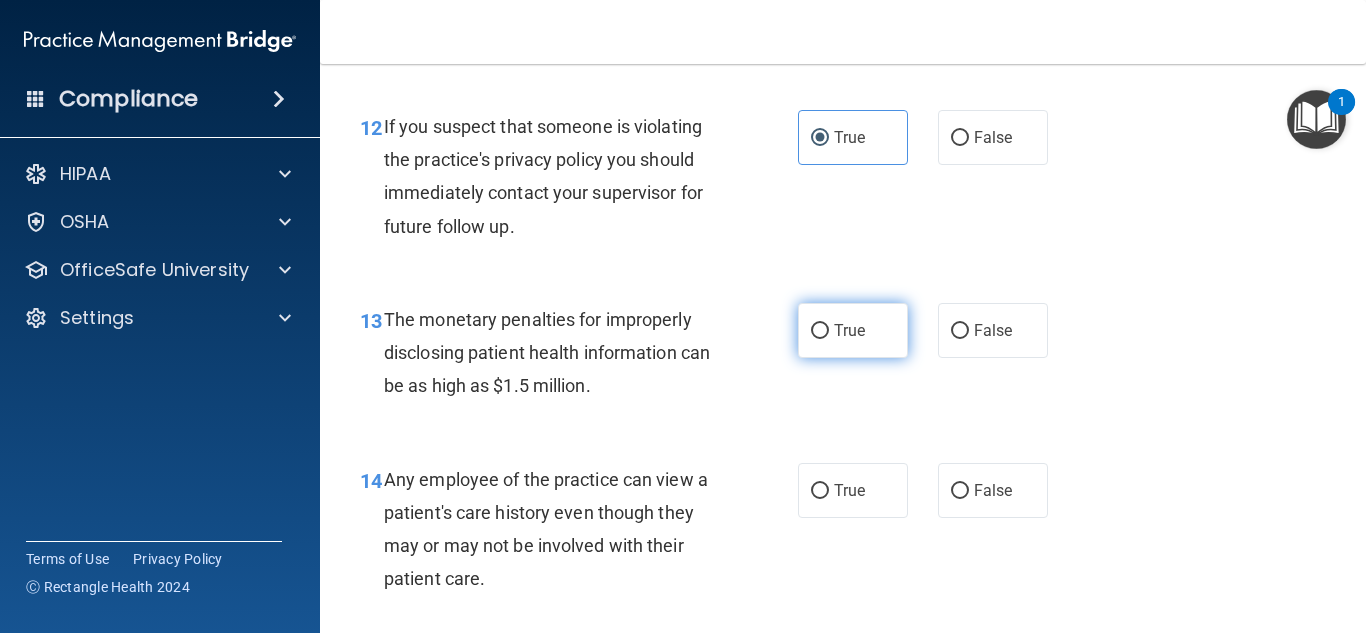 click on "True" at bounding box center [849, 330] 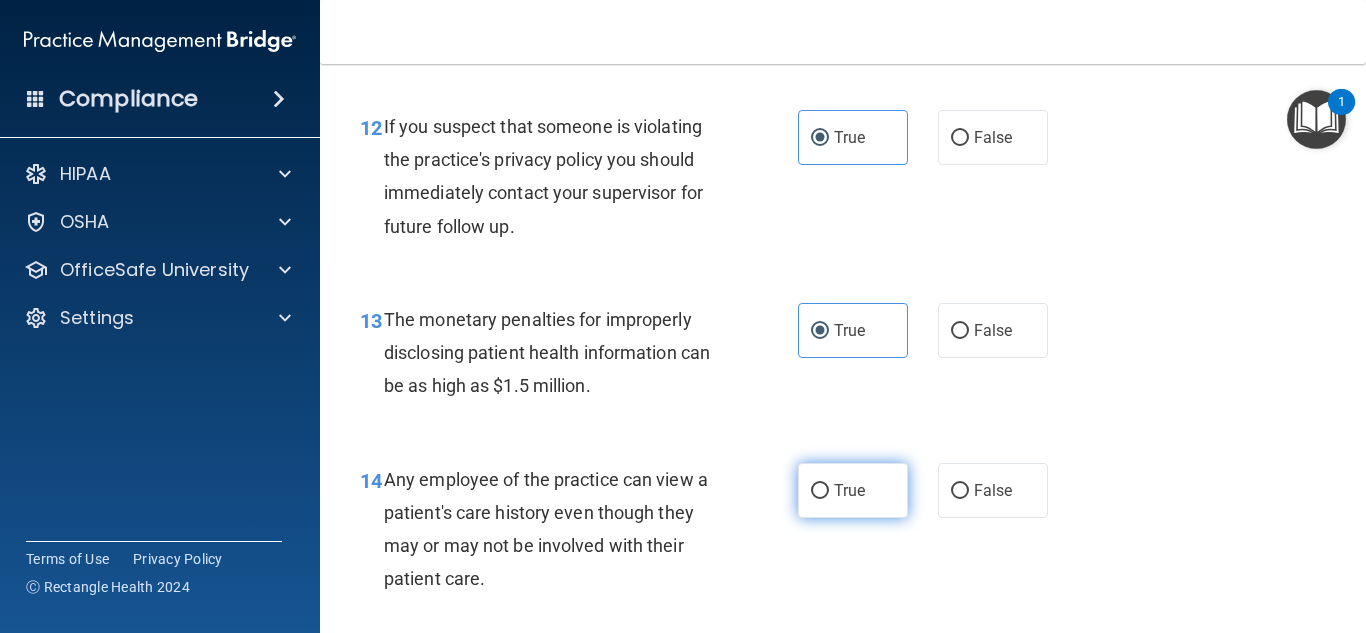 click on "True" at bounding box center (849, 490) 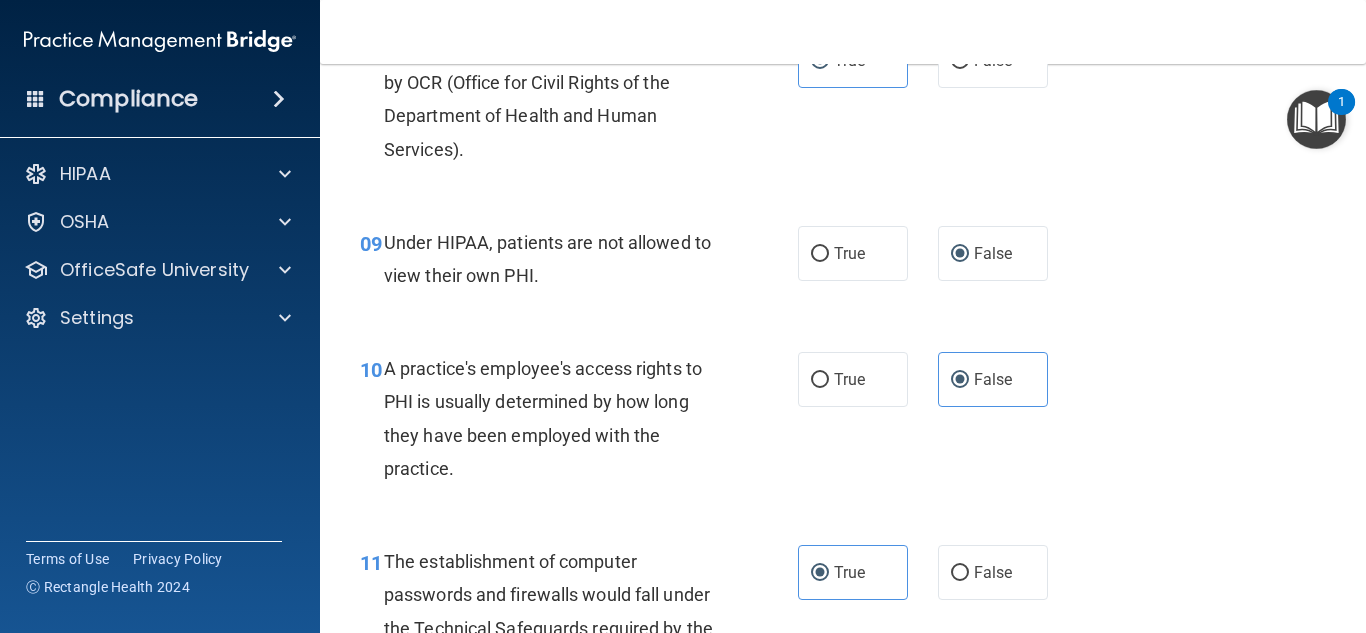 scroll, scrollTop: 1565, scrollLeft: 0, axis: vertical 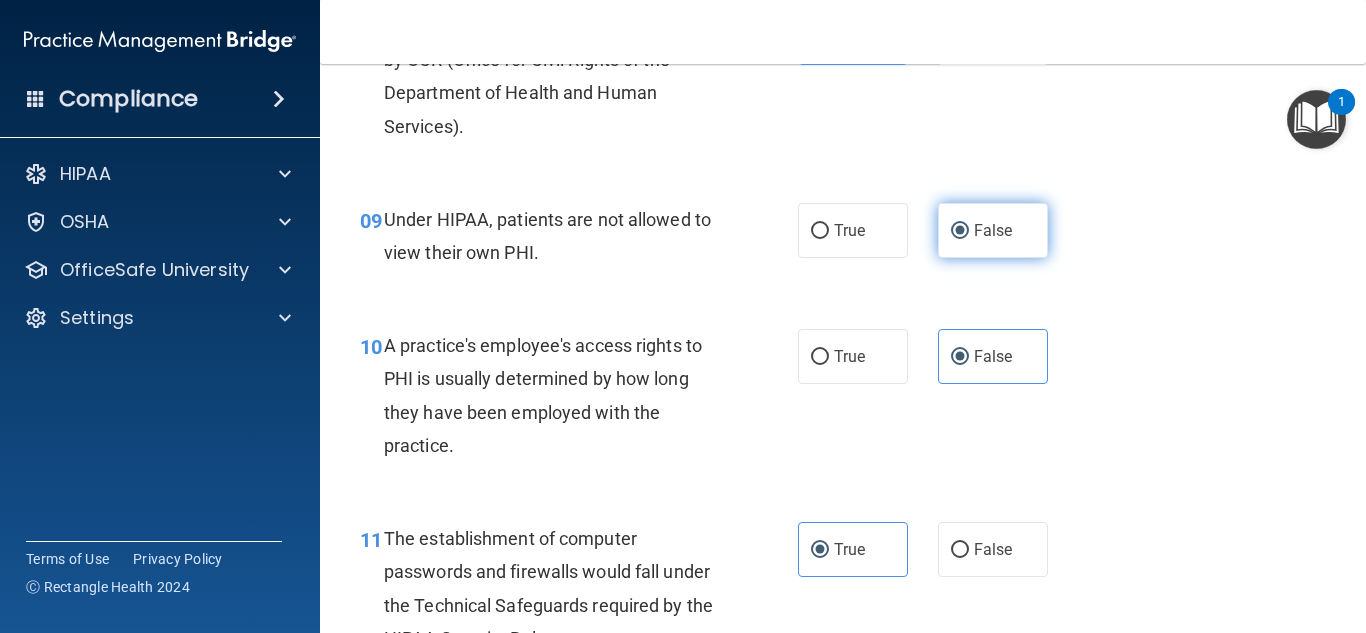click on "False" at bounding box center [993, 230] 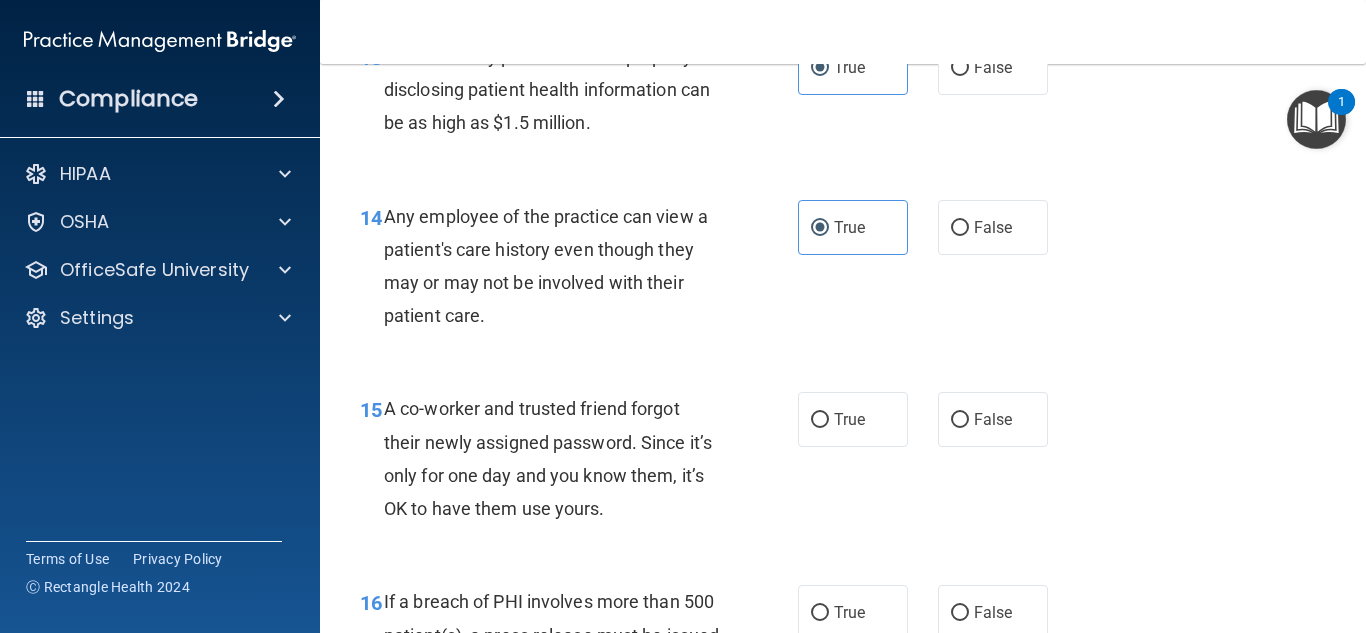 scroll, scrollTop: 2456, scrollLeft: 0, axis: vertical 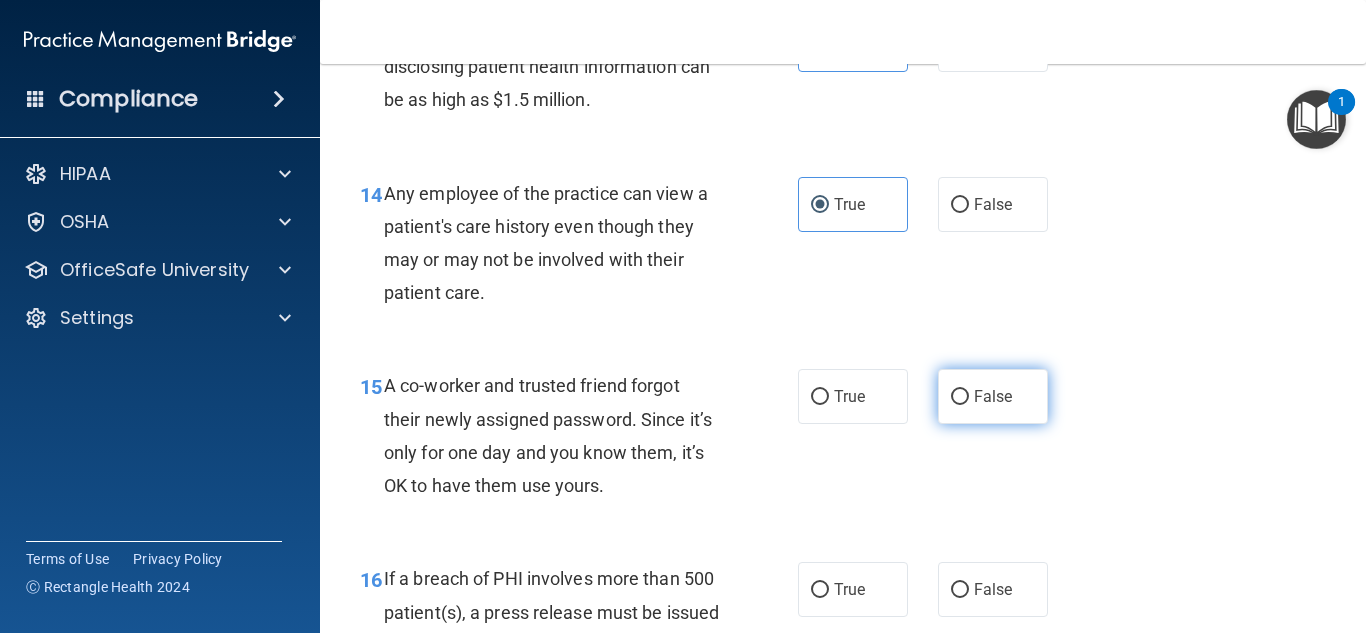 click on "False" at bounding box center (993, 396) 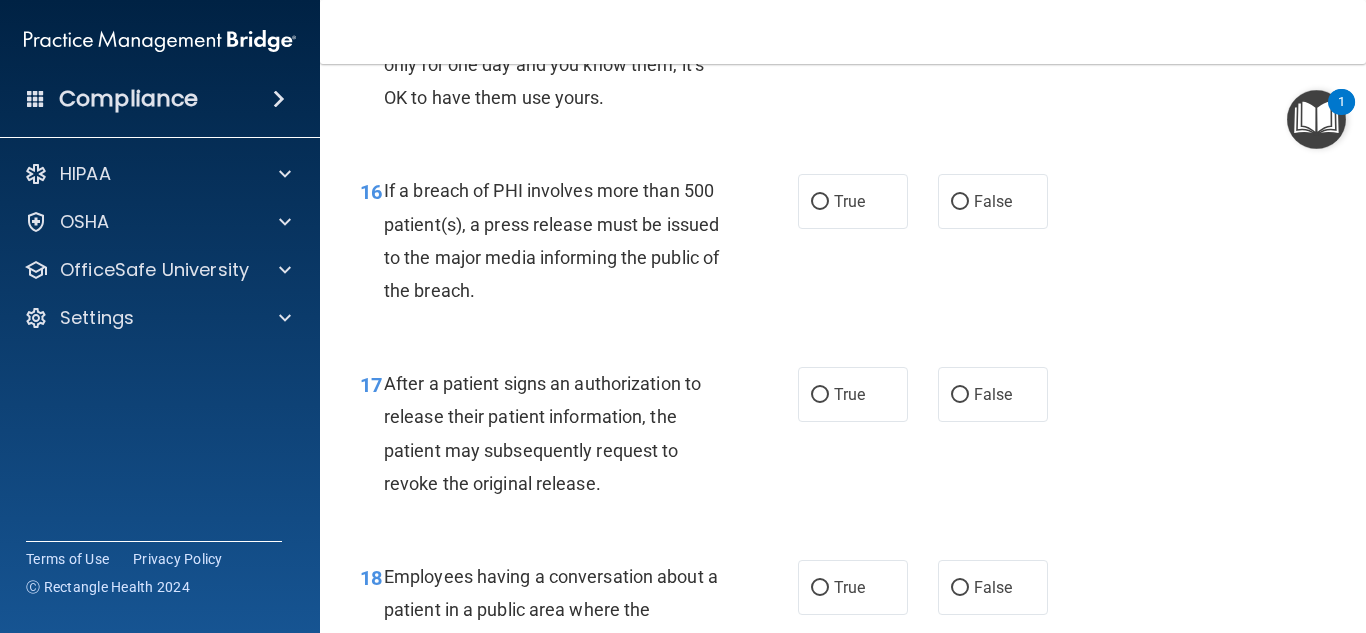 scroll, scrollTop: 2867, scrollLeft: 0, axis: vertical 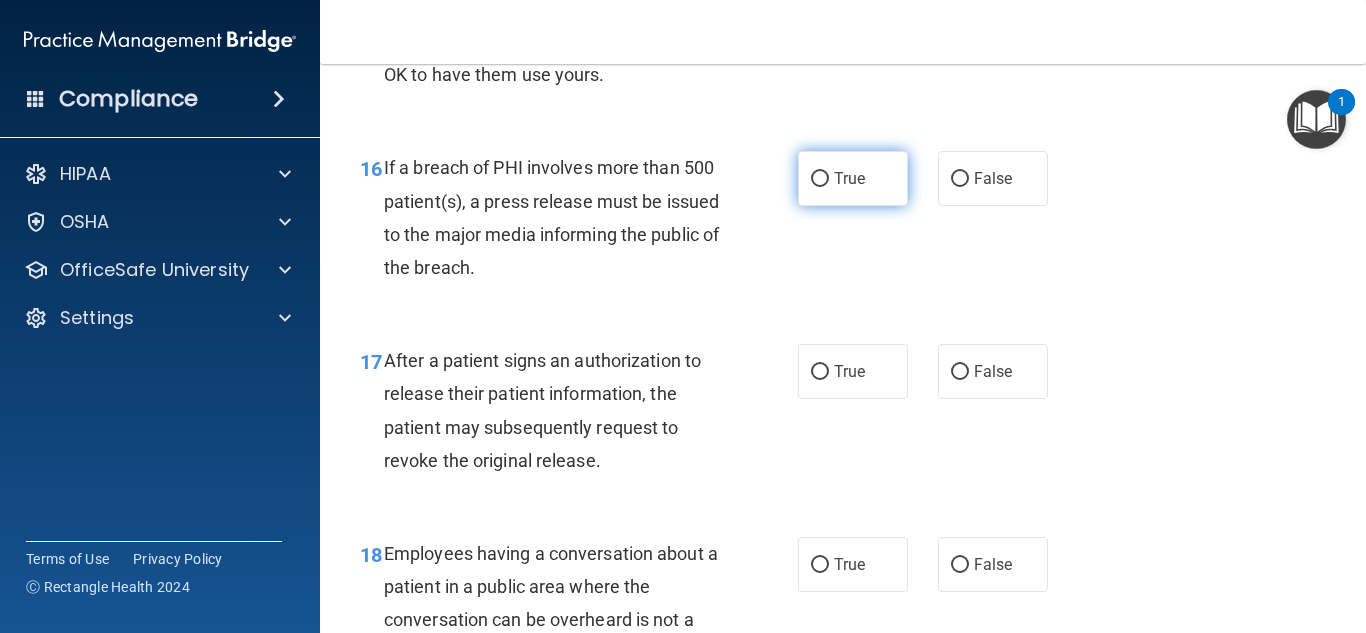 click on "True" at bounding box center (853, 178) 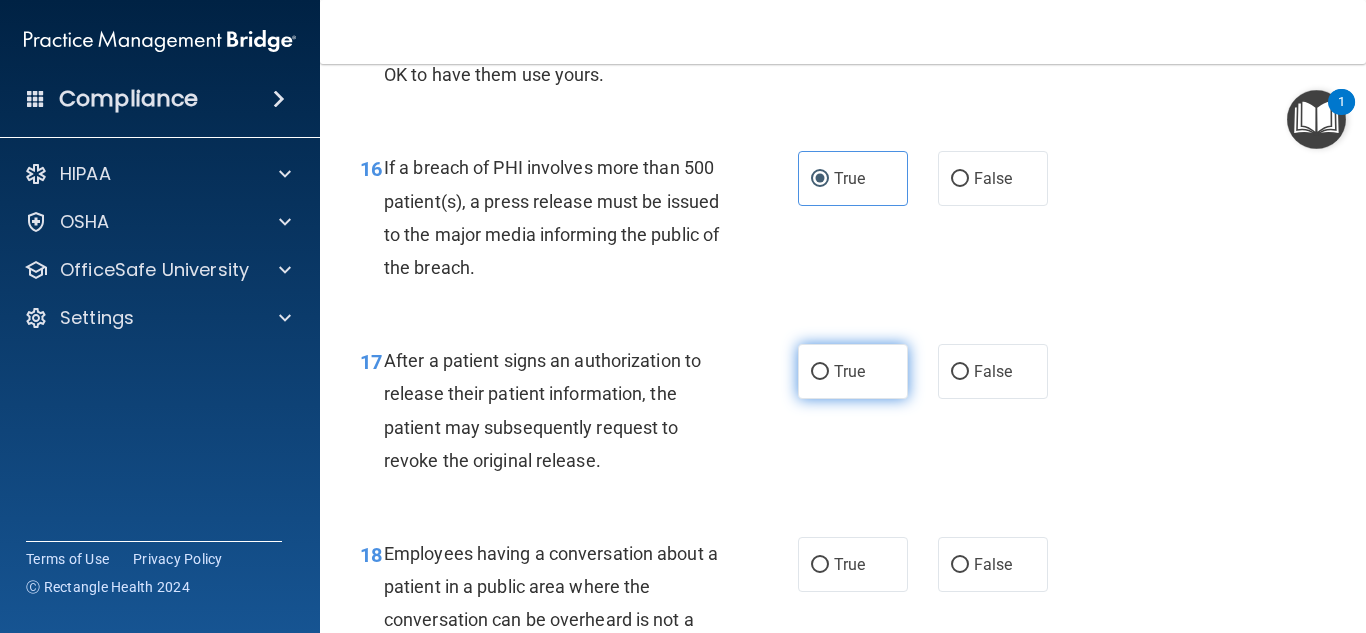 click on "True" at bounding box center [853, 371] 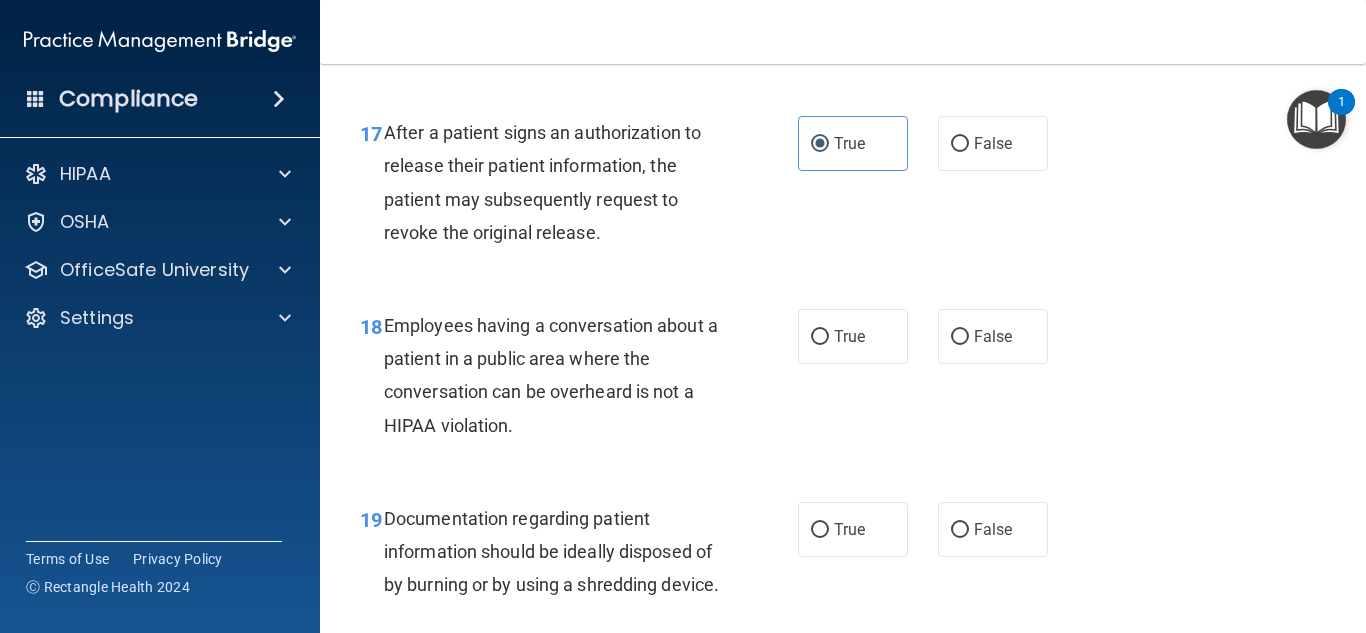 scroll, scrollTop: 3118, scrollLeft: 0, axis: vertical 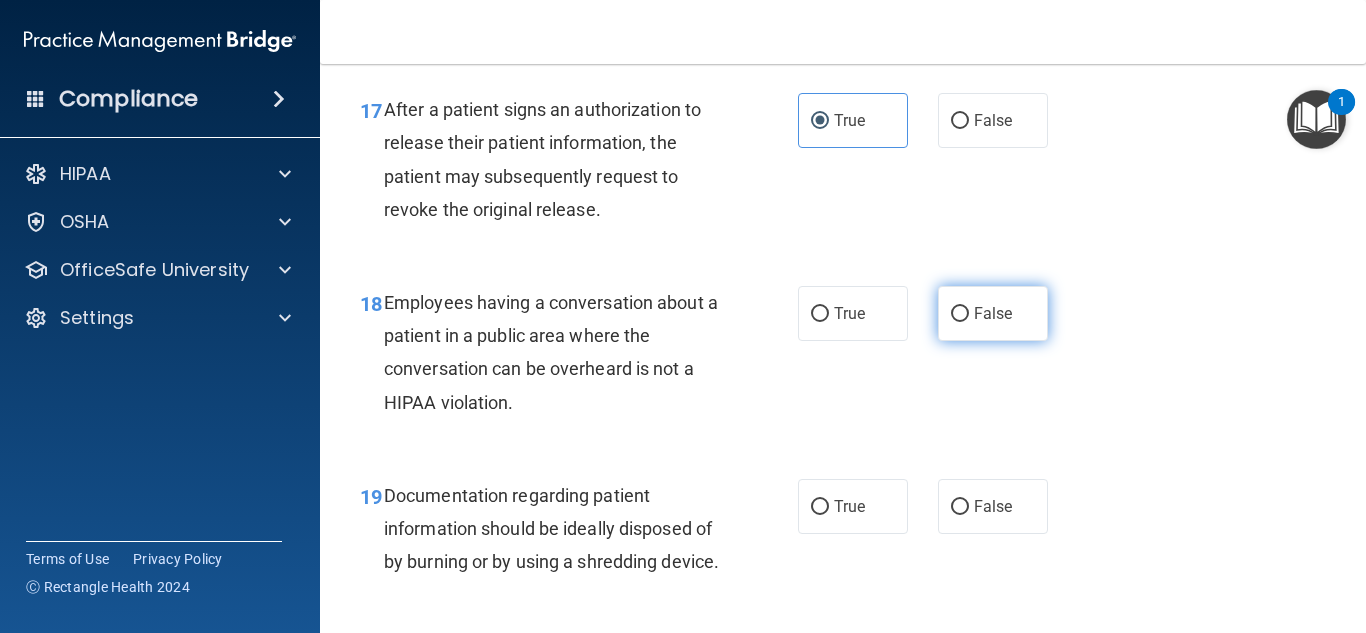 click on "False" at bounding box center [993, 313] 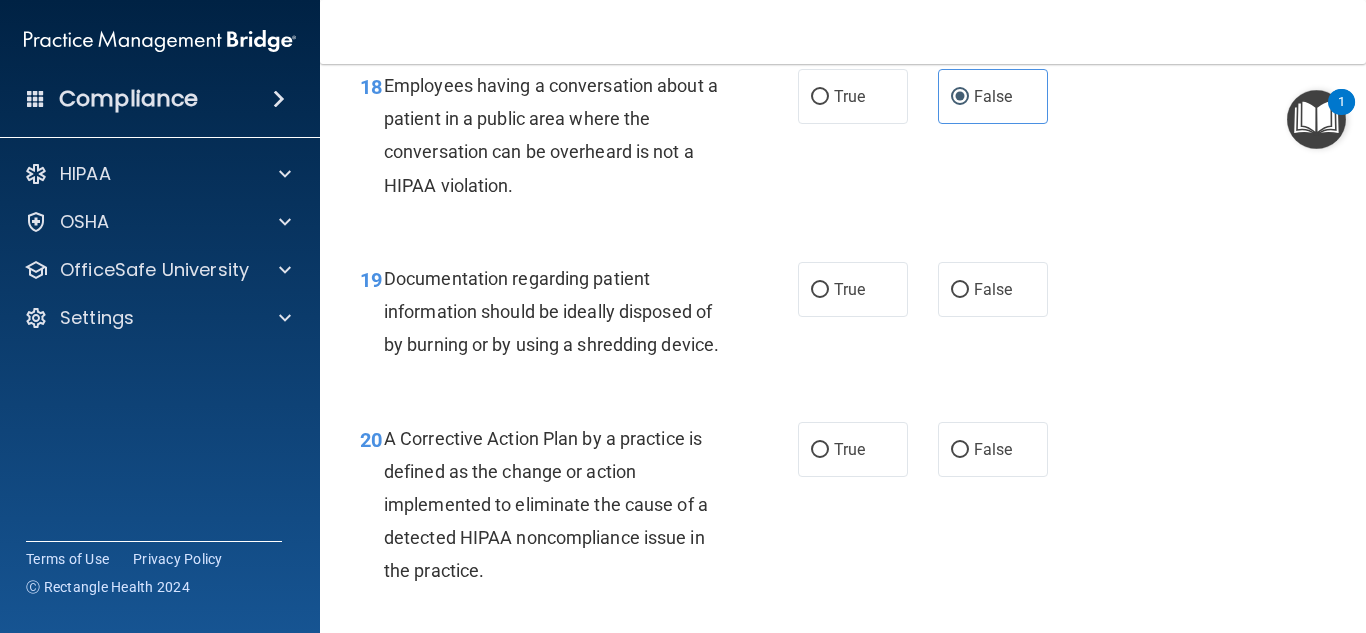 scroll, scrollTop: 3347, scrollLeft: 0, axis: vertical 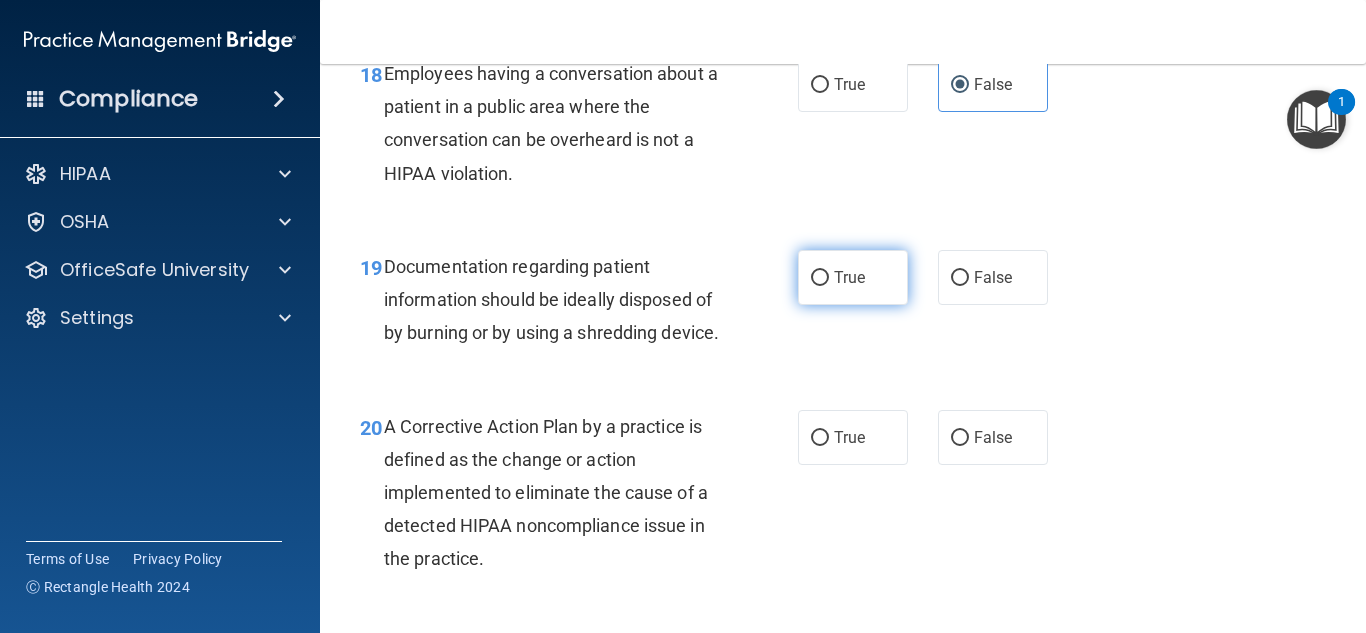 click on "True" at bounding box center [853, 277] 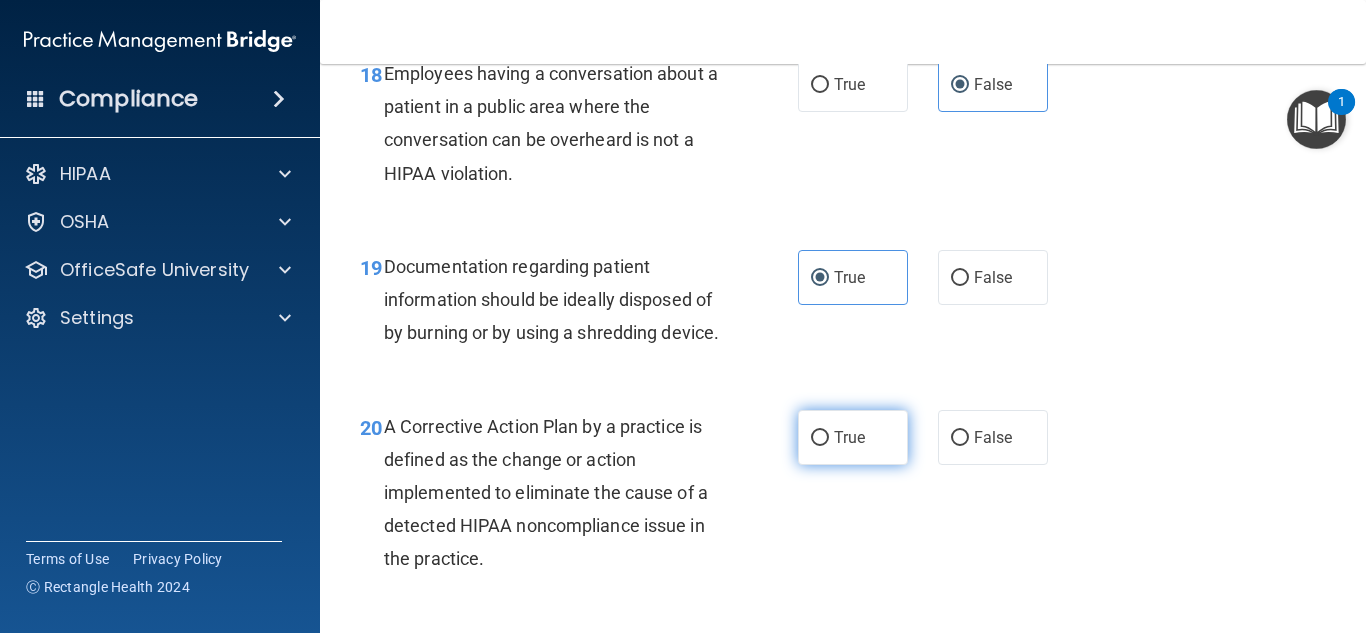 click on "True" at bounding box center [853, 437] 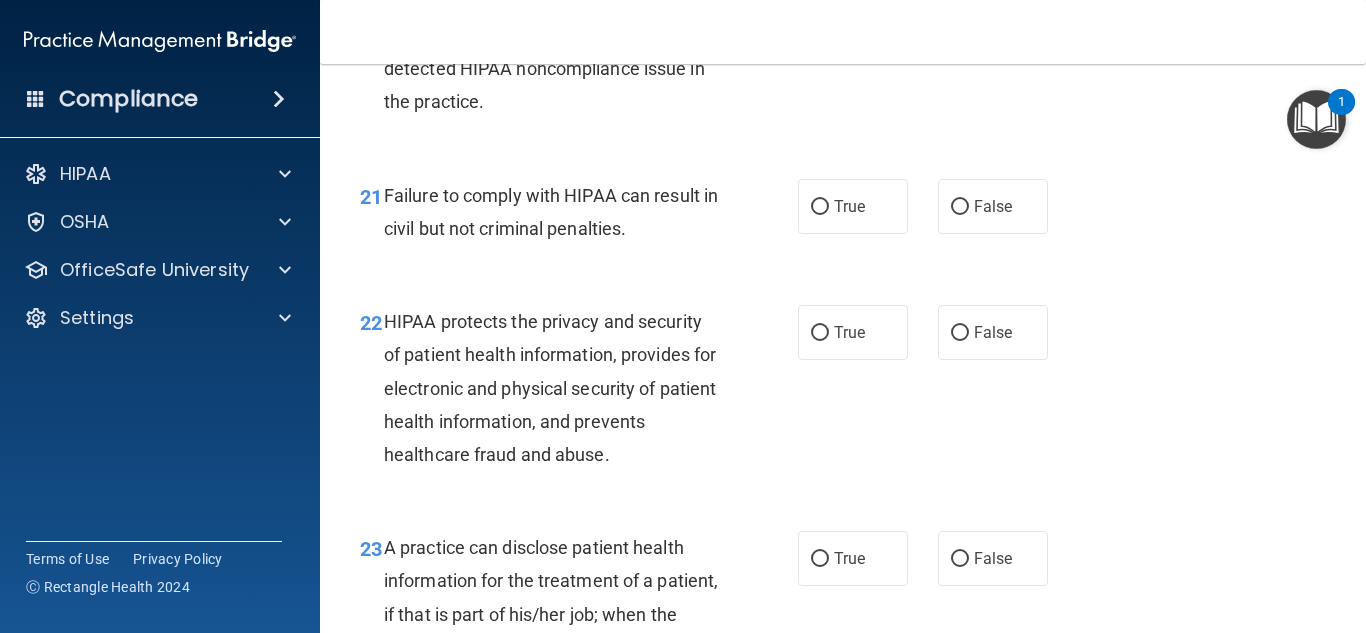 scroll, scrollTop: 3826, scrollLeft: 0, axis: vertical 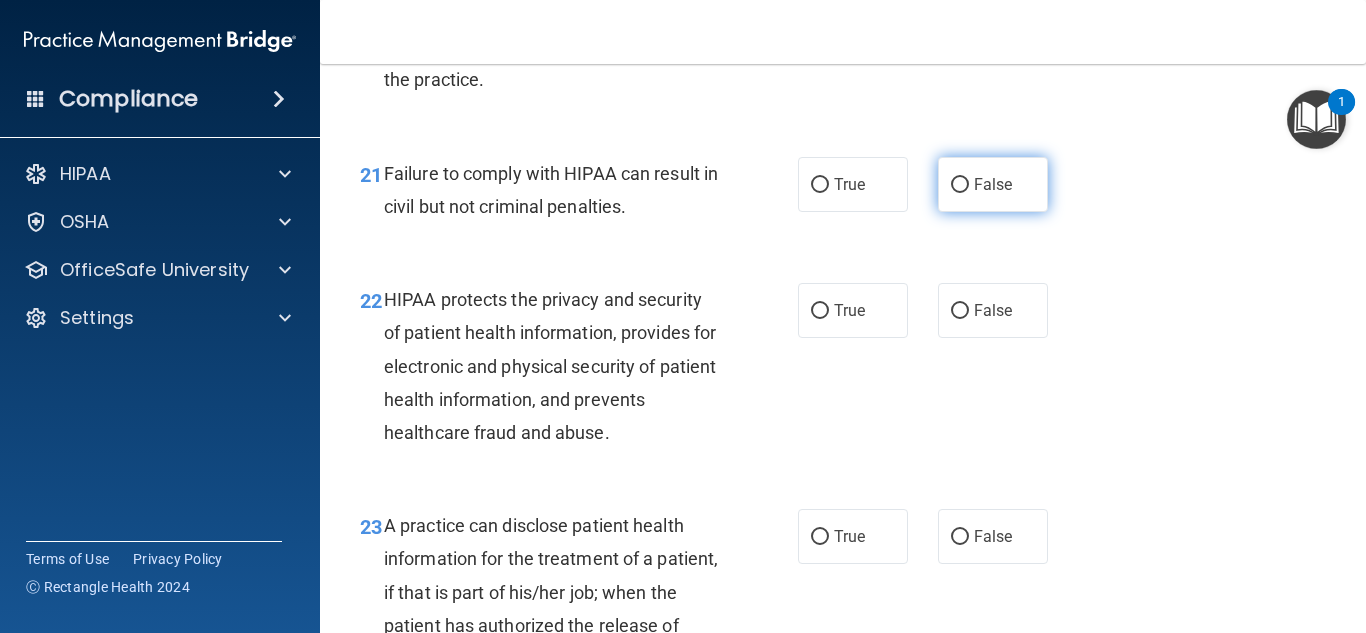 click on "False" at bounding box center (993, 184) 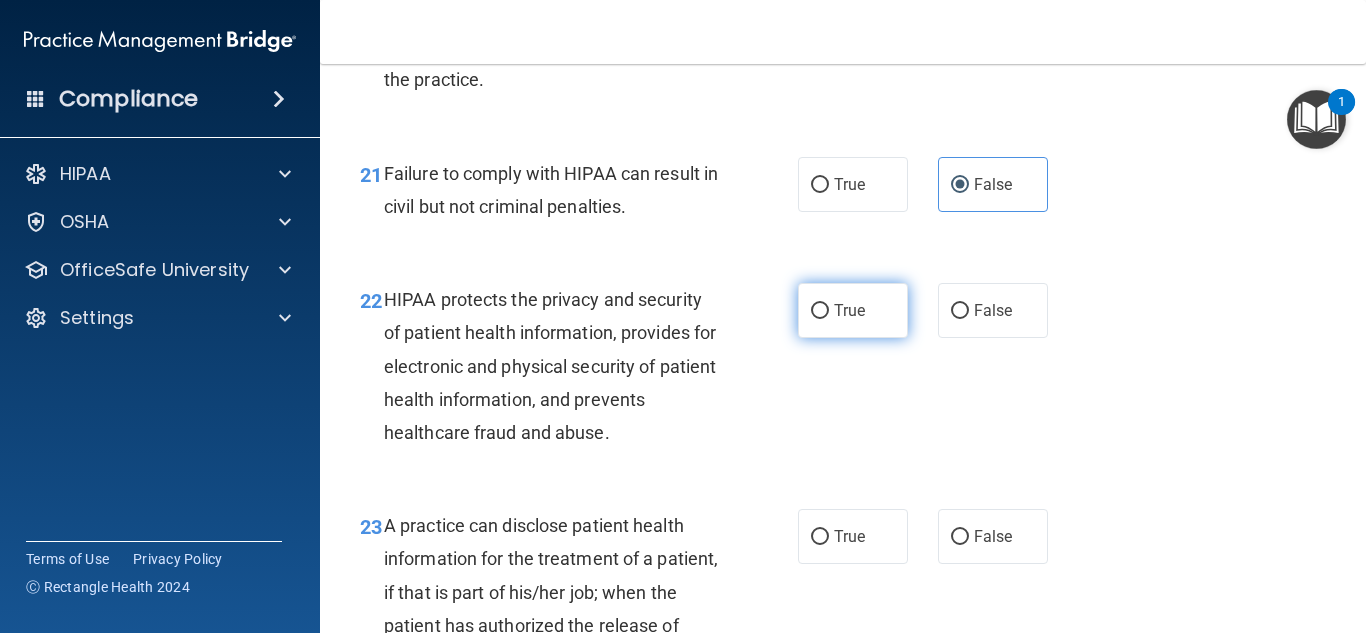 click on "True" at bounding box center [853, 310] 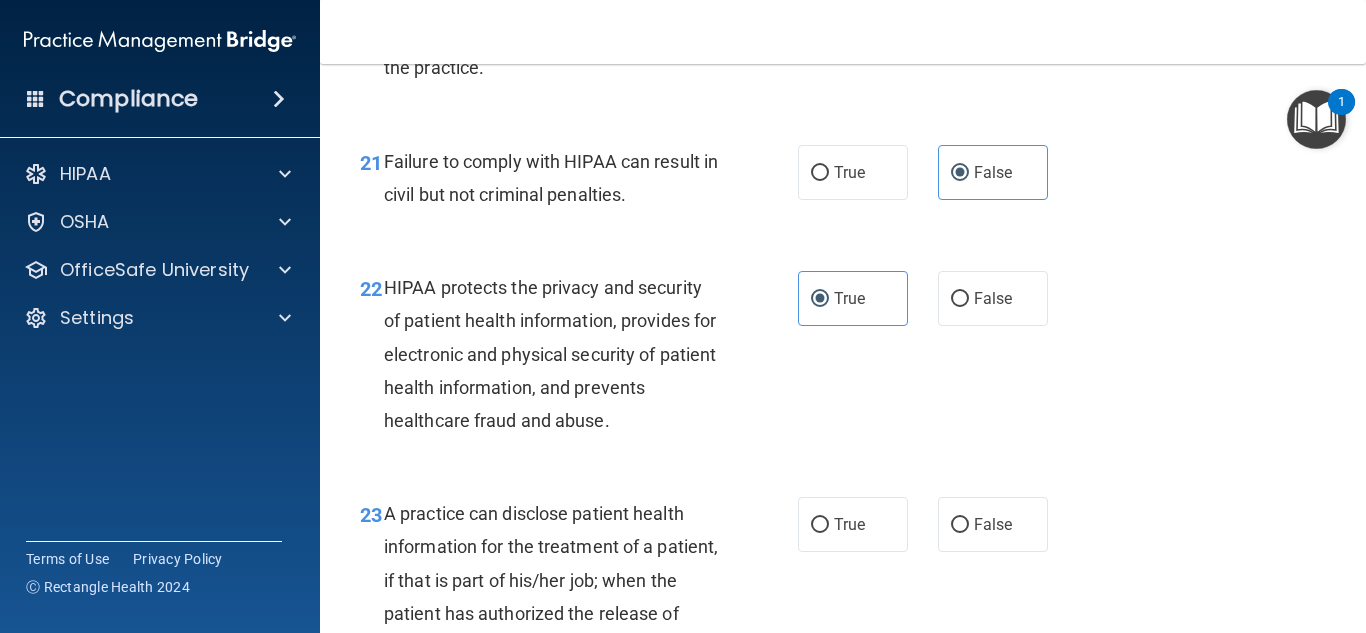 scroll, scrollTop: 3826, scrollLeft: 0, axis: vertical 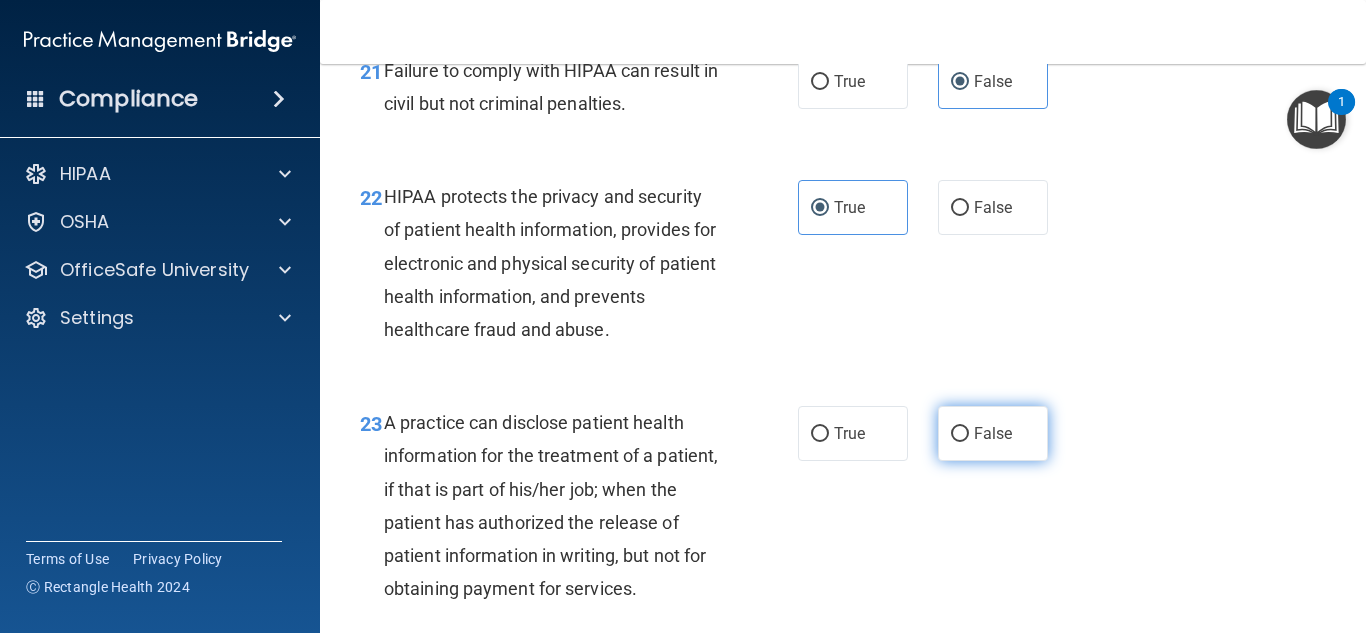 click on "False" at bounding box center (993, 433) 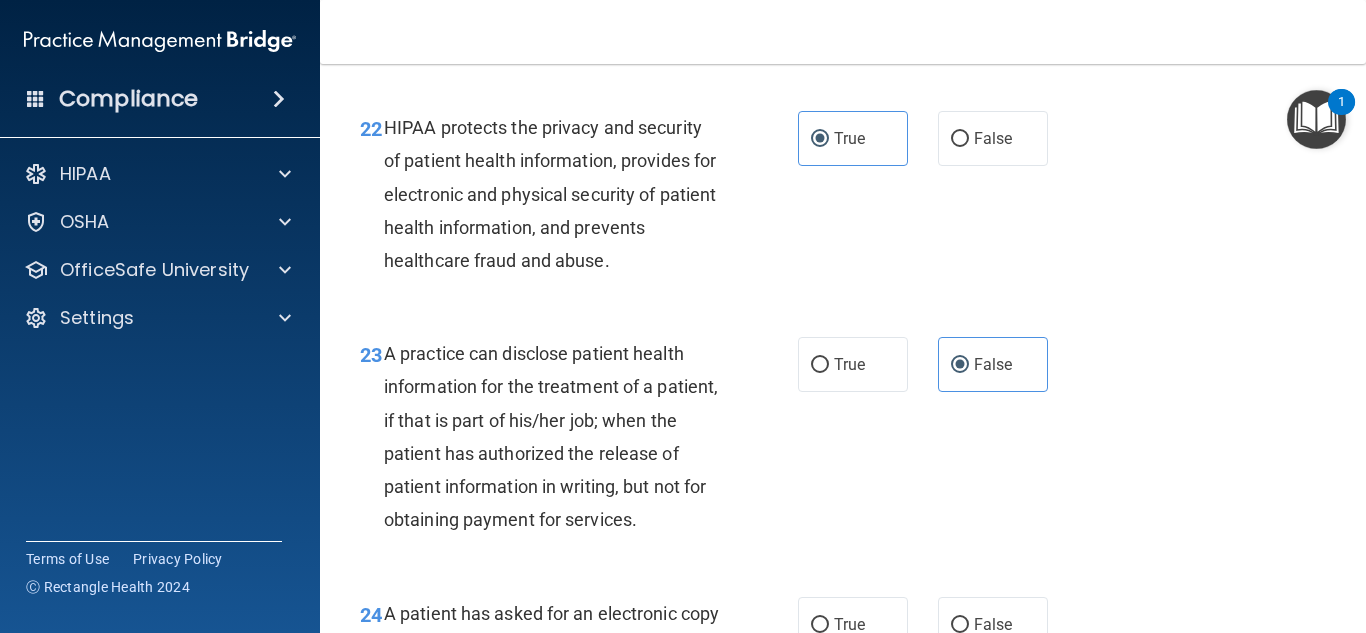 scroll, scrollTop: 4009, scrollLeft: 0, axis: vertical 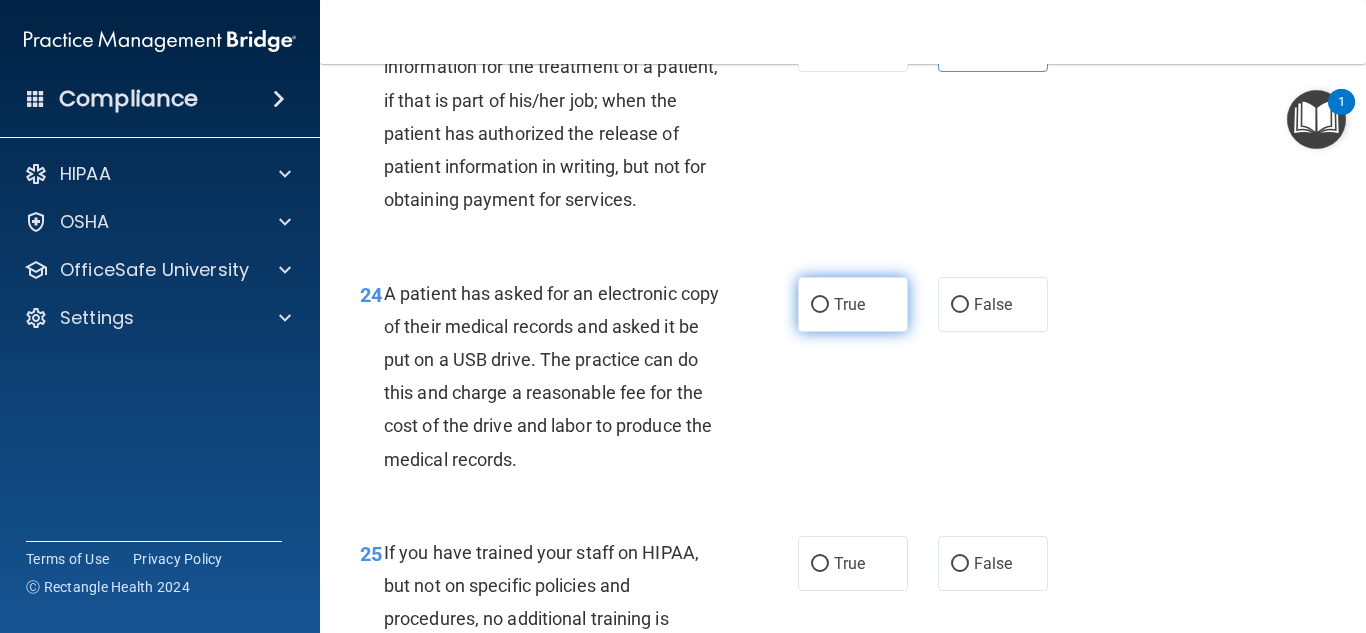 click on "True" at bounding box center [820, 305] 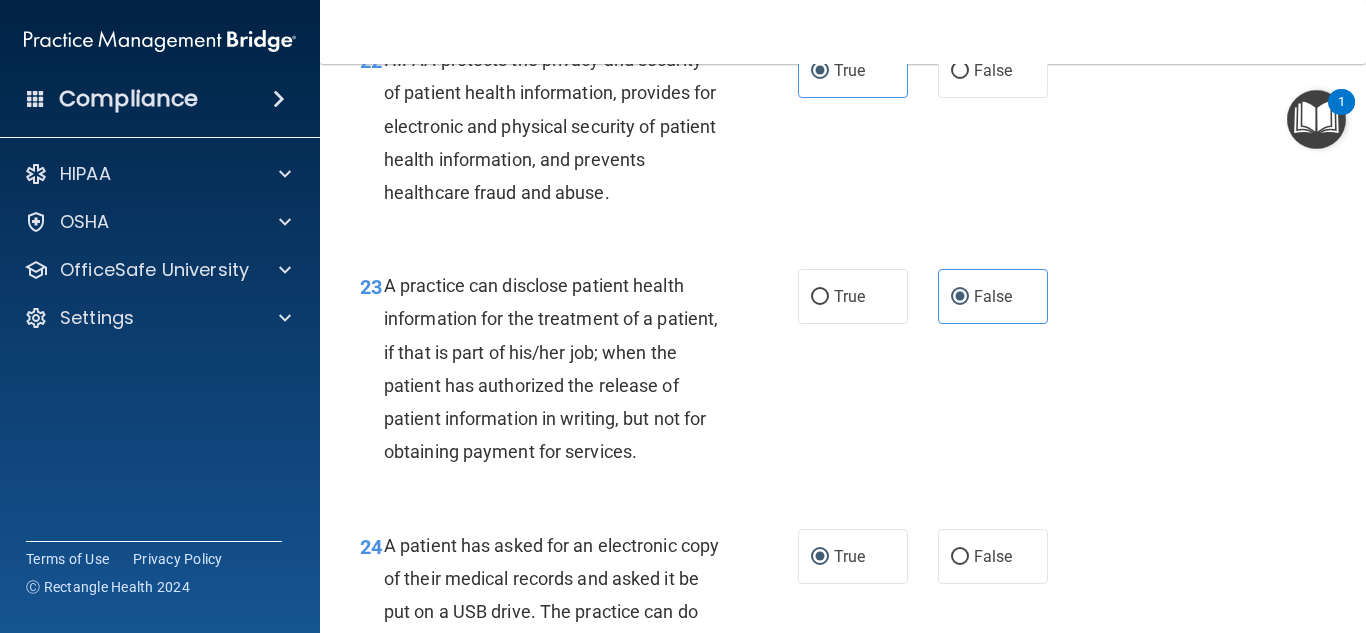 scroll, scrollTop: 4055, scrollLeft: 0, axis: vertical 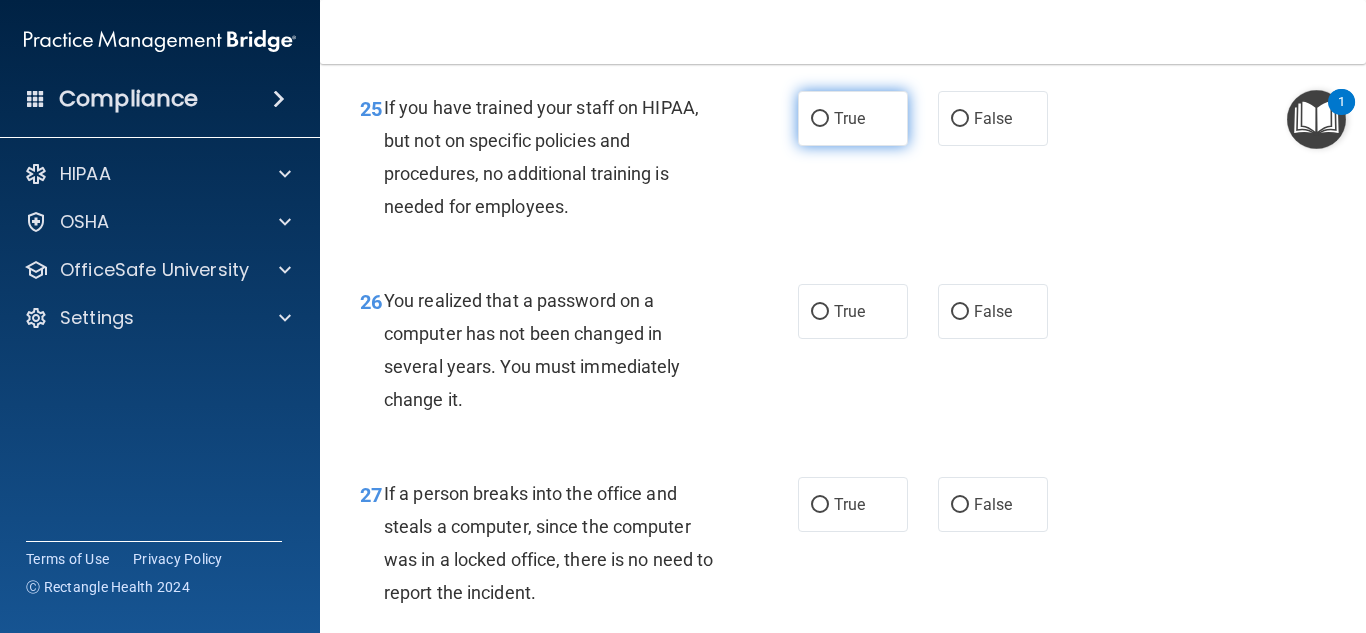 click on "True" at bounding box center (853, 118) 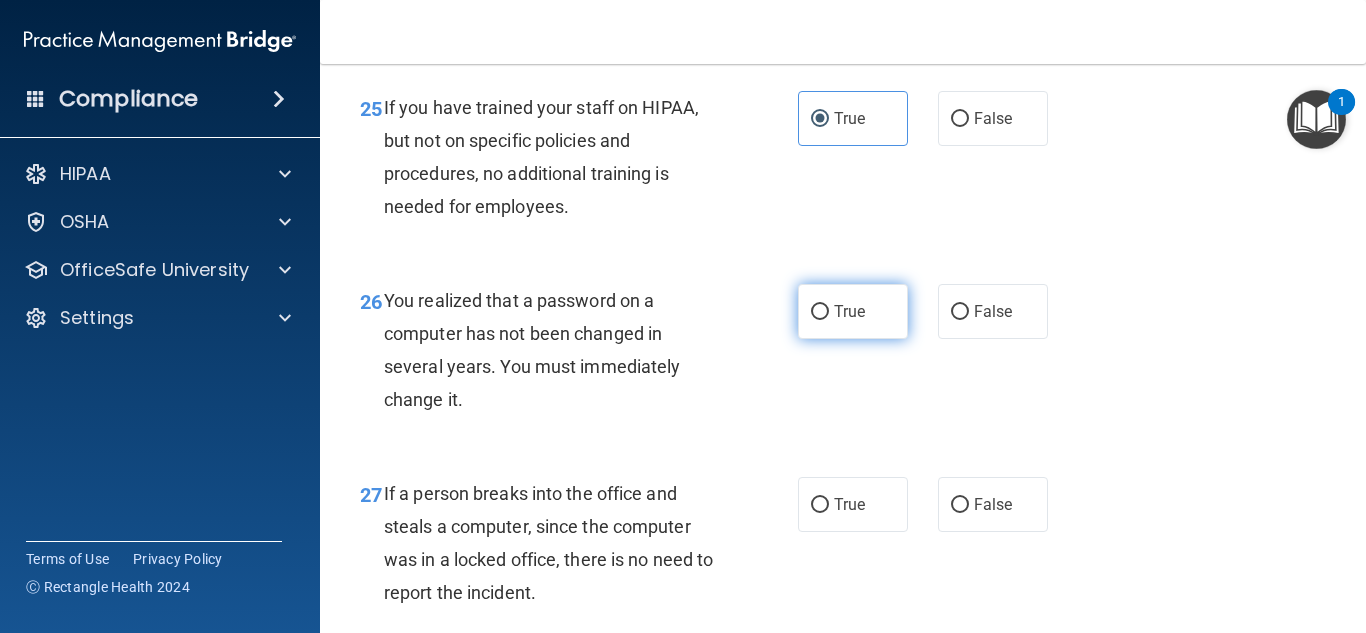 click on "True" at bounding box center (849, 311) 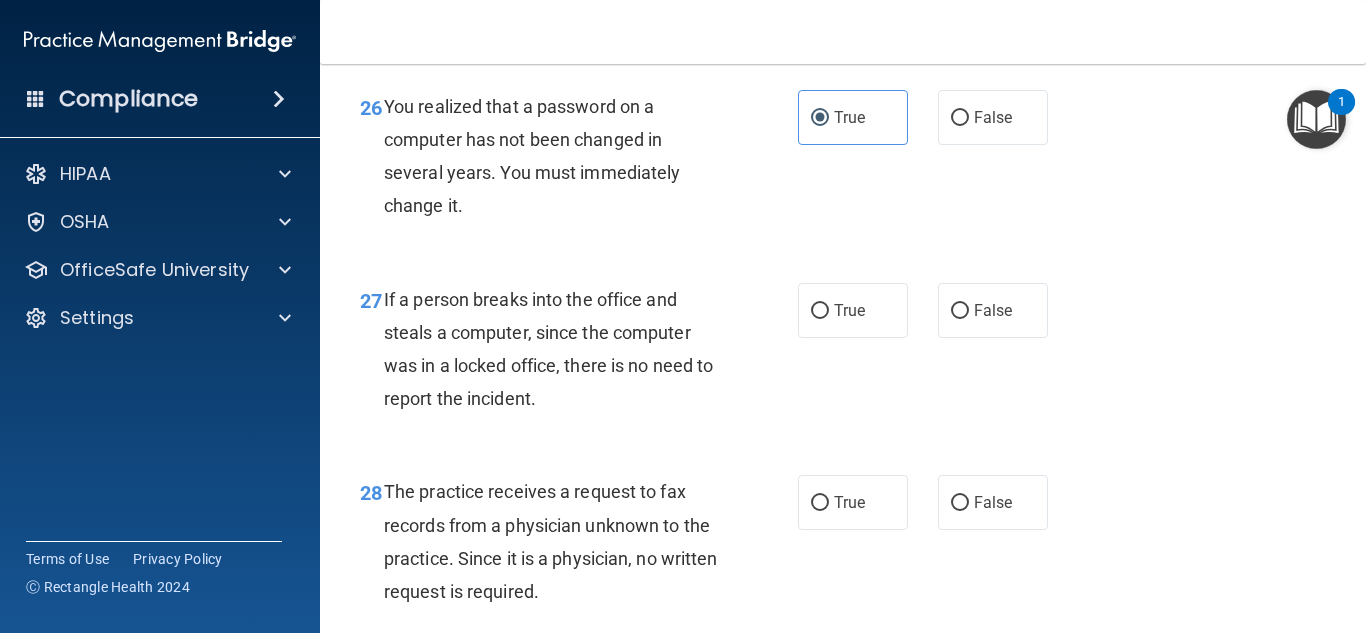 scroll, scrollTop: 4969, scrollLeft: 0, axis: vertical 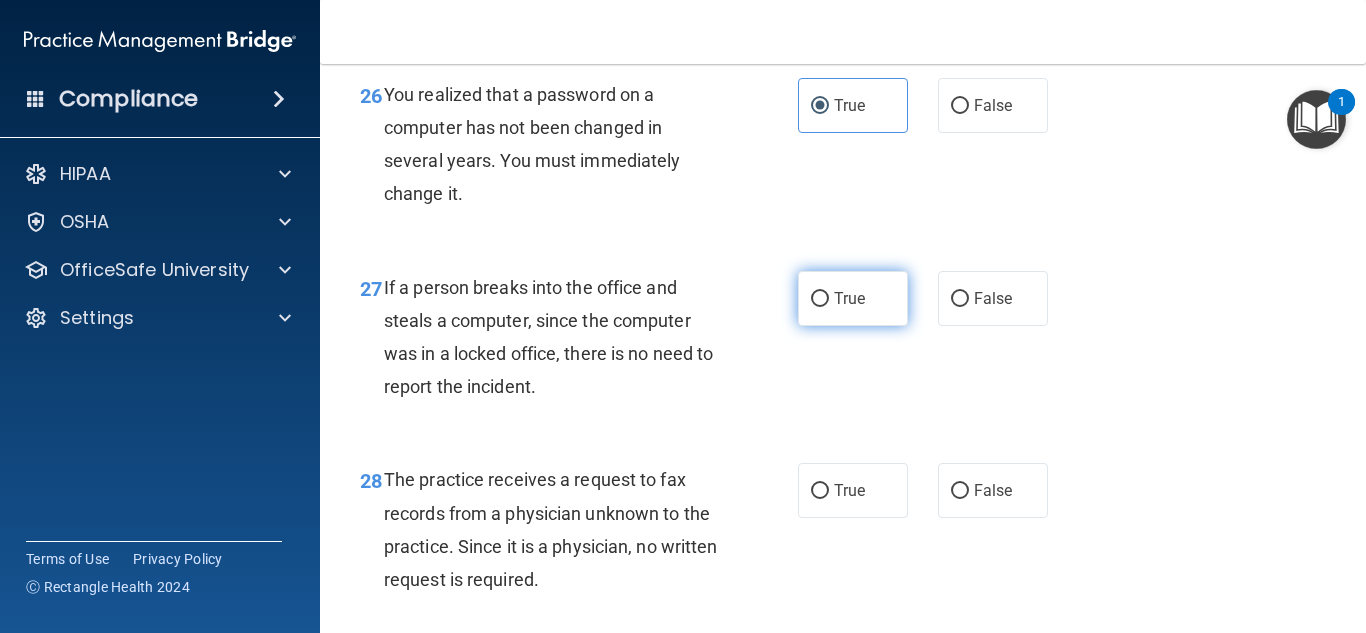 click on "True" at bounding box center (849, 298) 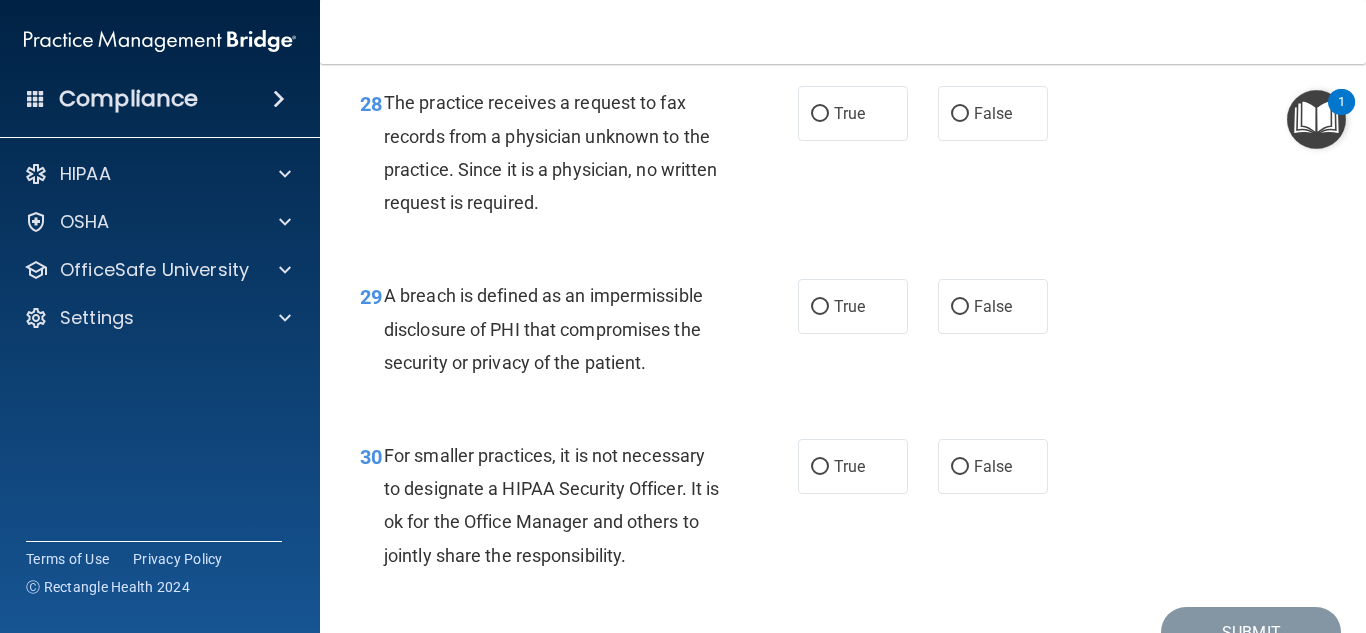 scroll, scrollTop: 5357, scrollLeft: 0, axis: vertical 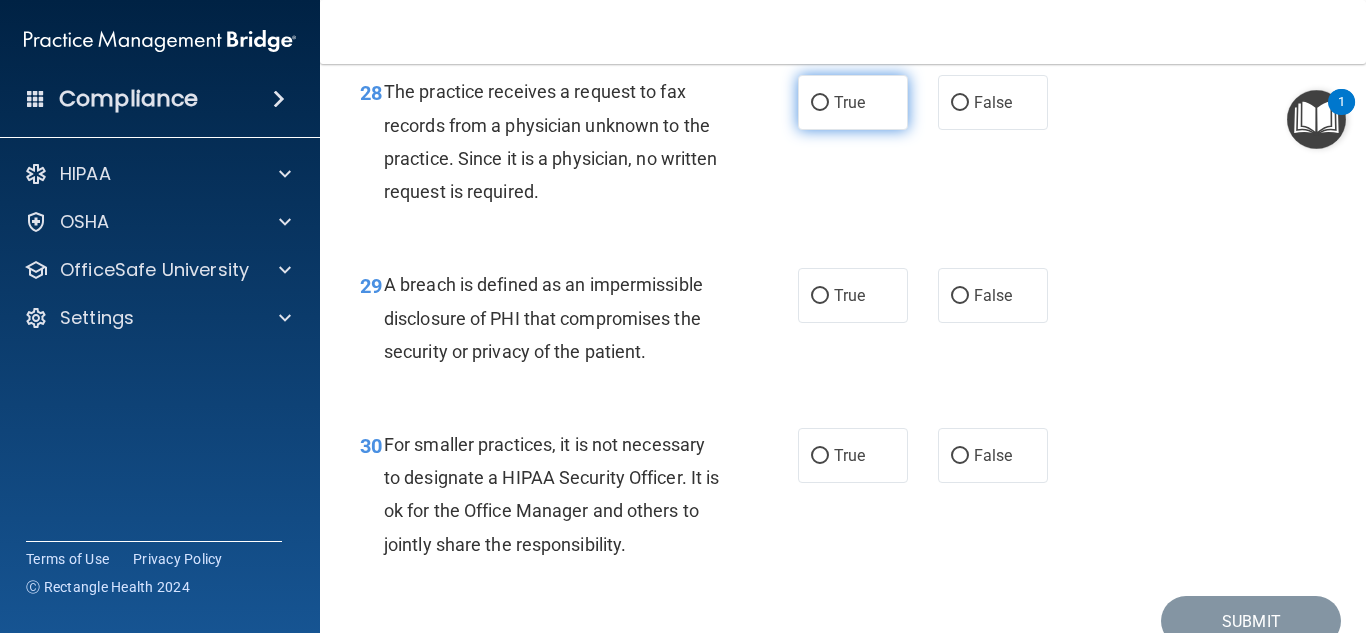 click on "True" at bounding box center [849, 102] 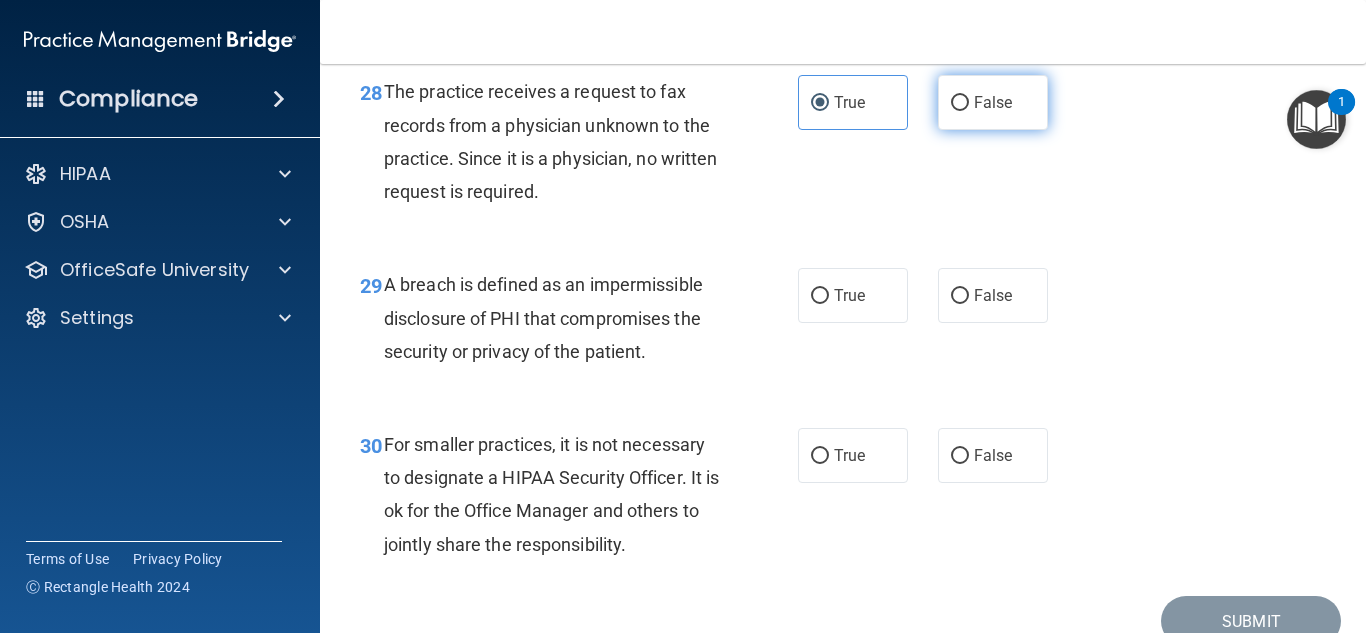 click on "False" at bounding box center [960, 103] 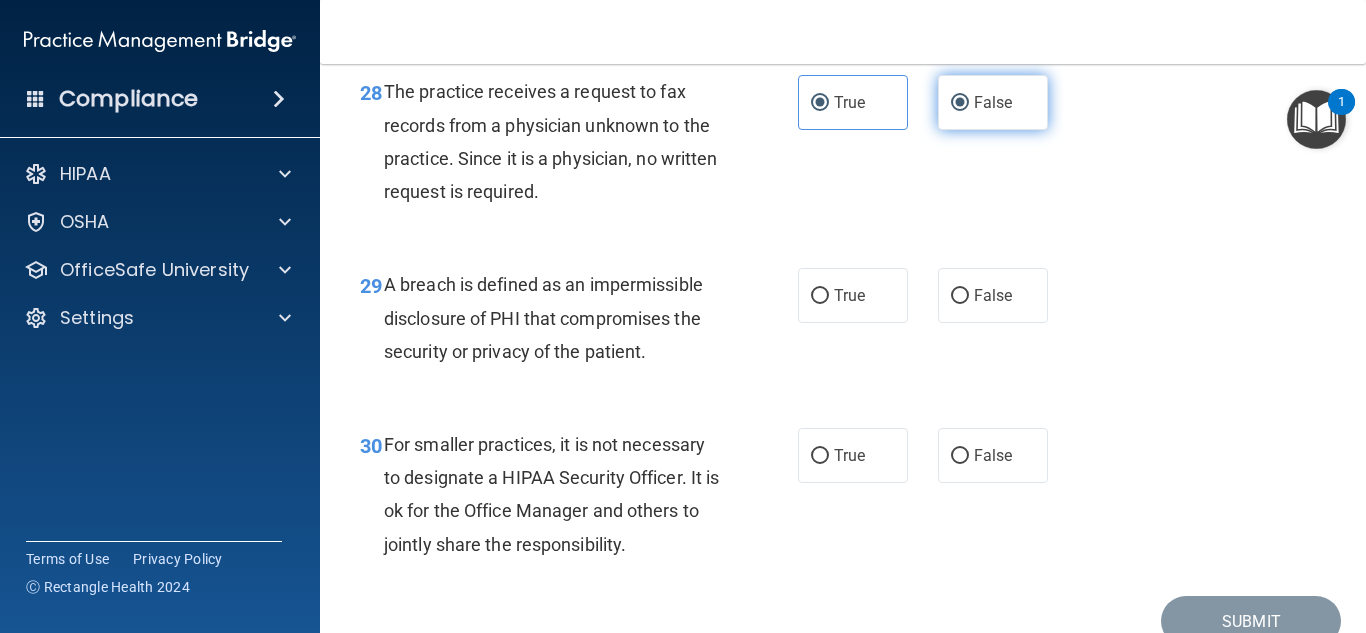 radio on "false" 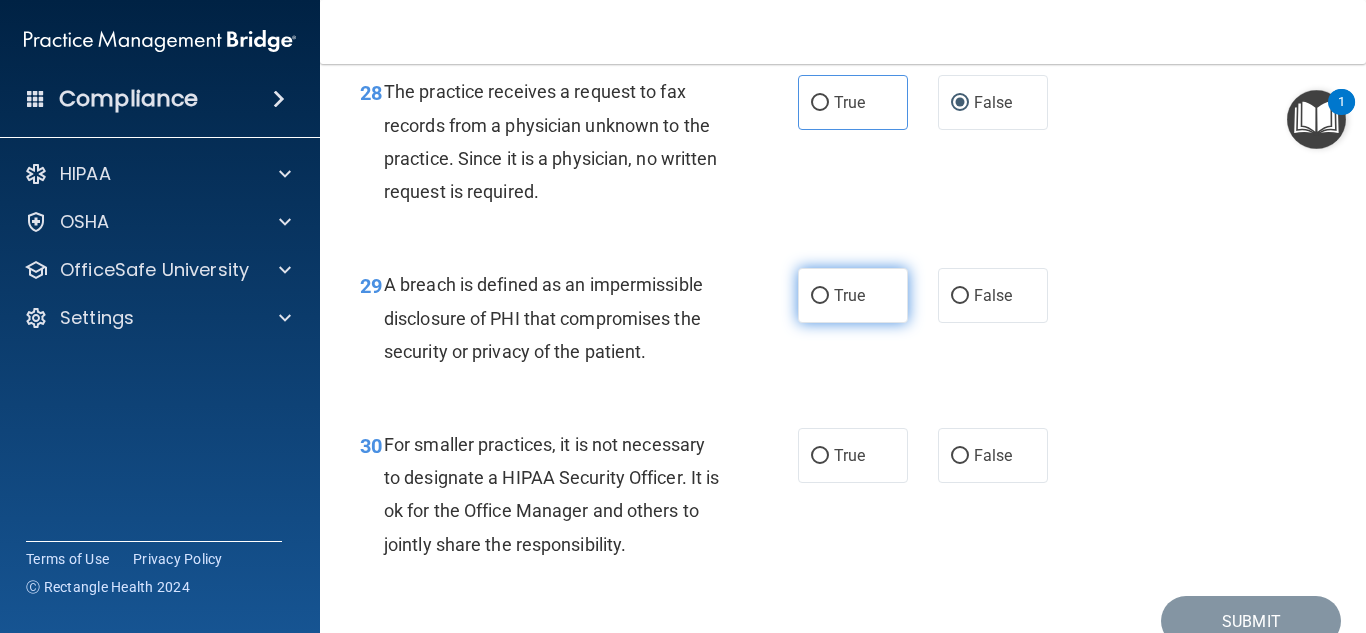 click on "True" at bounding box center (853, 295) 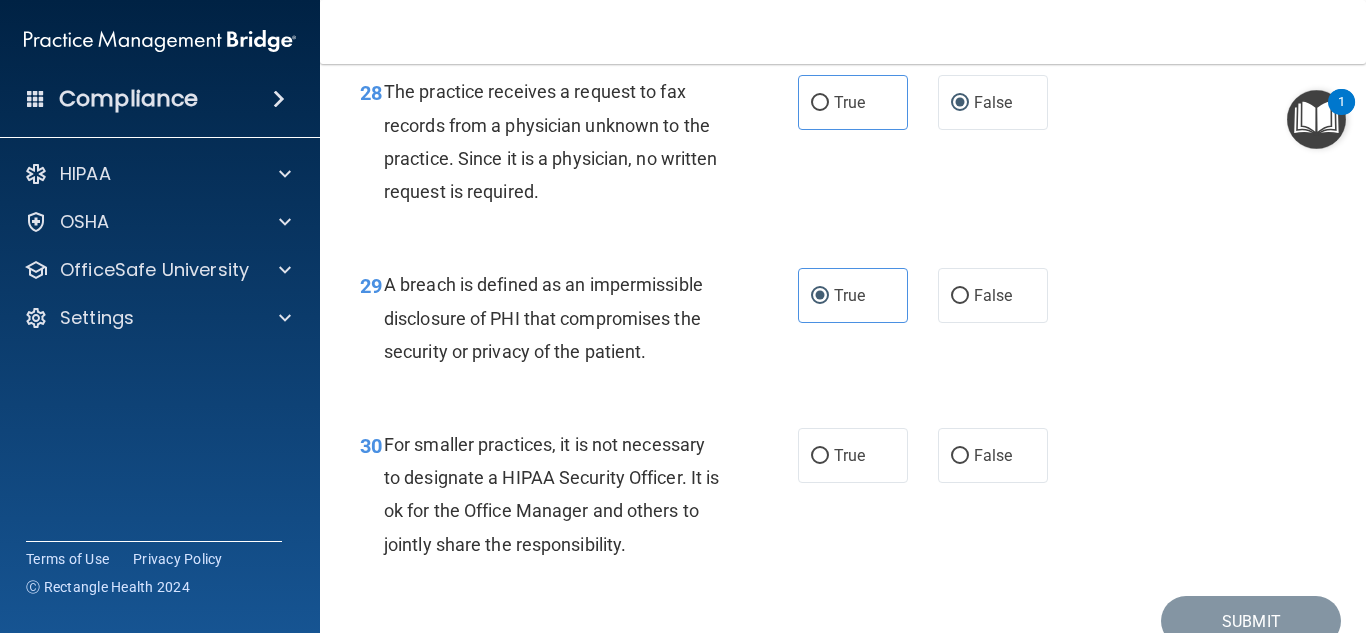 scroll, scrollTop: 5460, scrollLeft: 0, axis: vertical 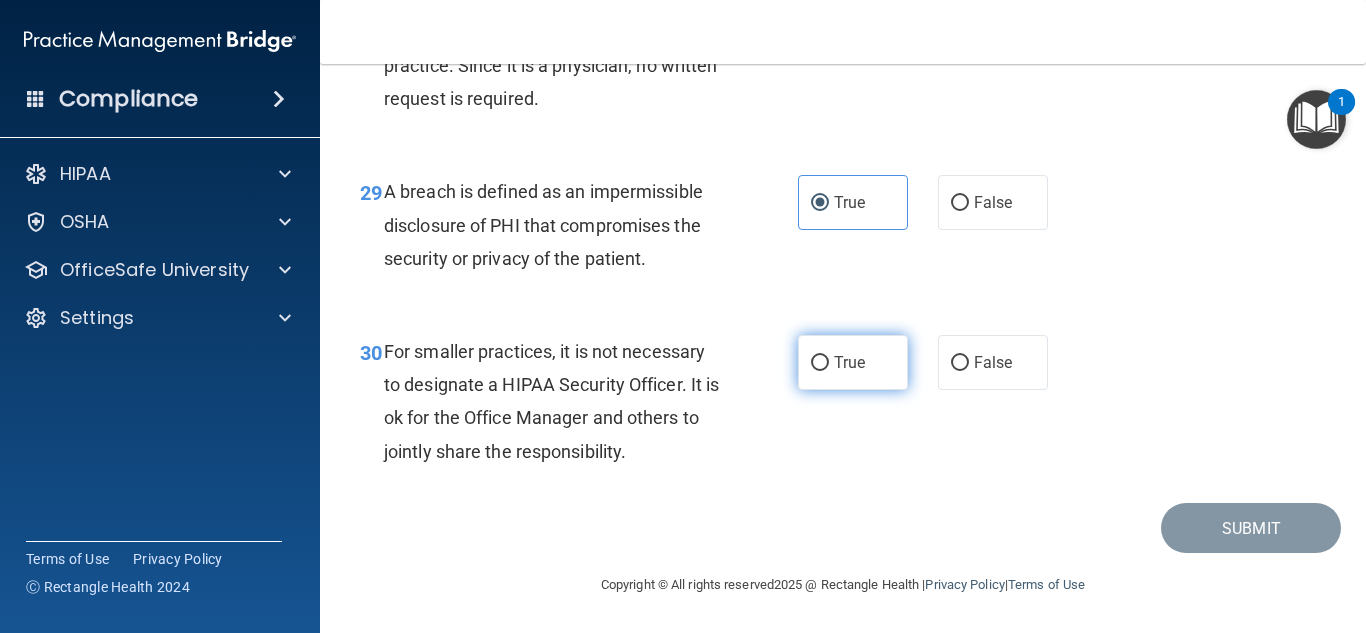 click on "True" at bounding box center [853, 362] 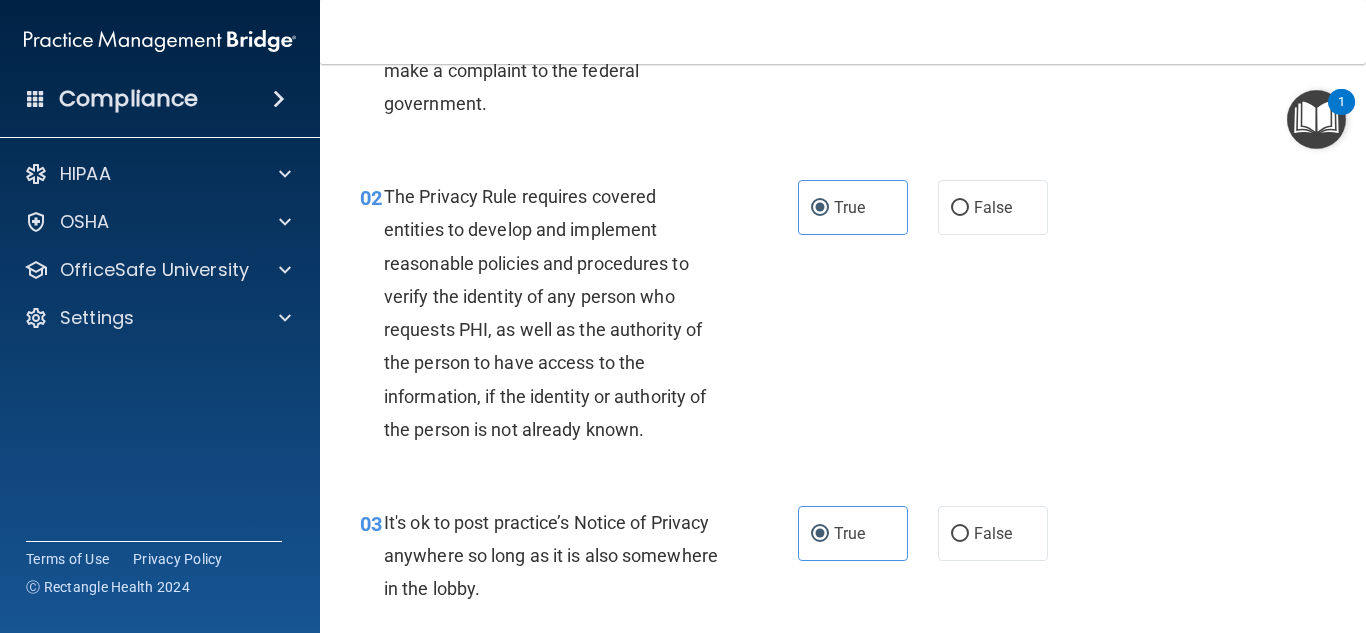 scroll, scrollTop: 0, scrollLeft: 0, axis: both 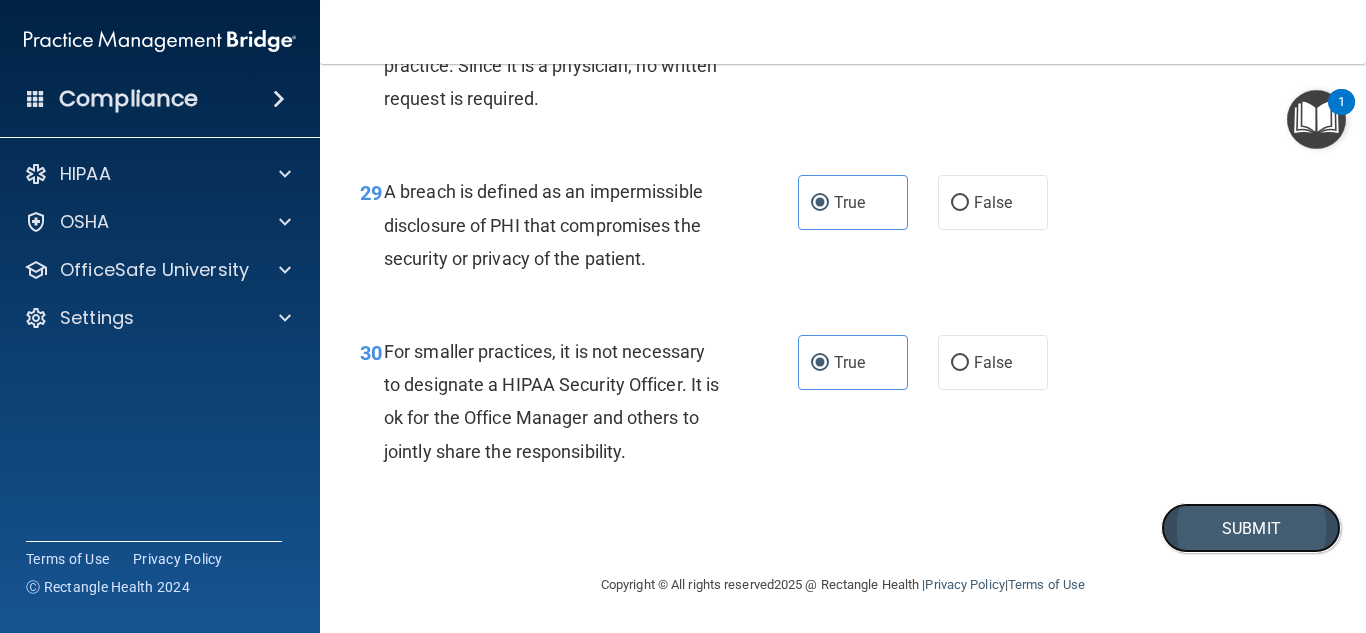 click on "Submit" at bounding box center (1251, 528) 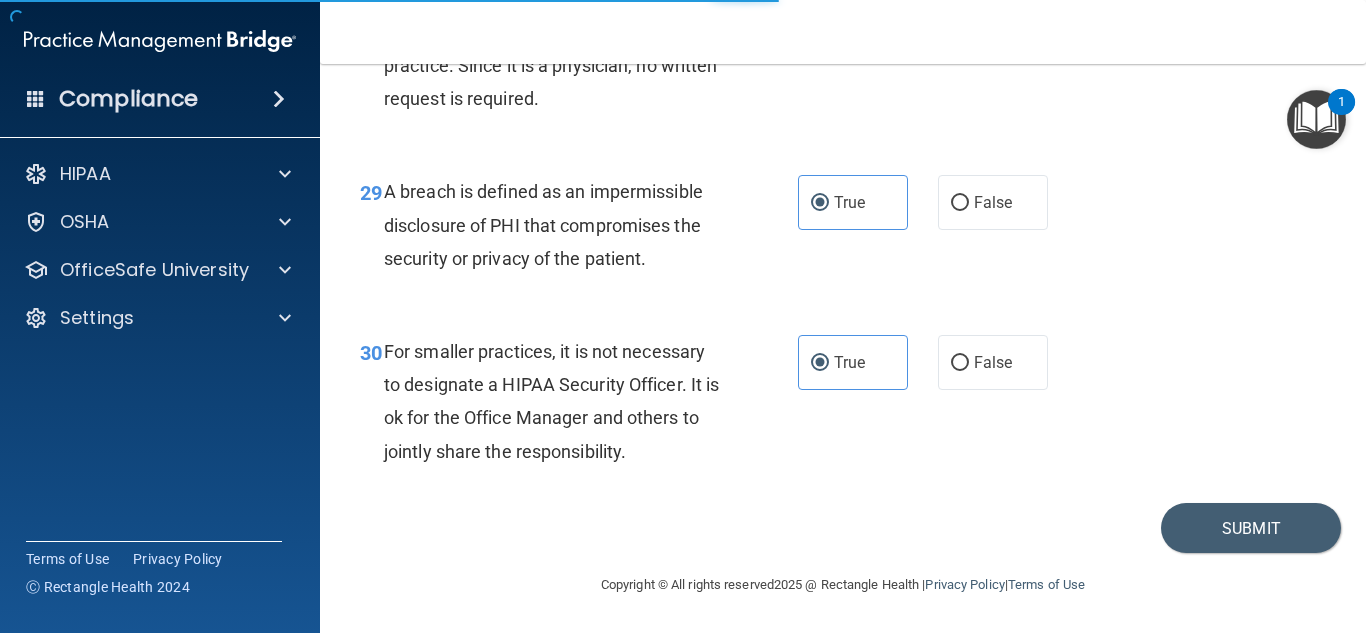 scroll, scrollTop: 0, scrollLeft: 0, axis: both 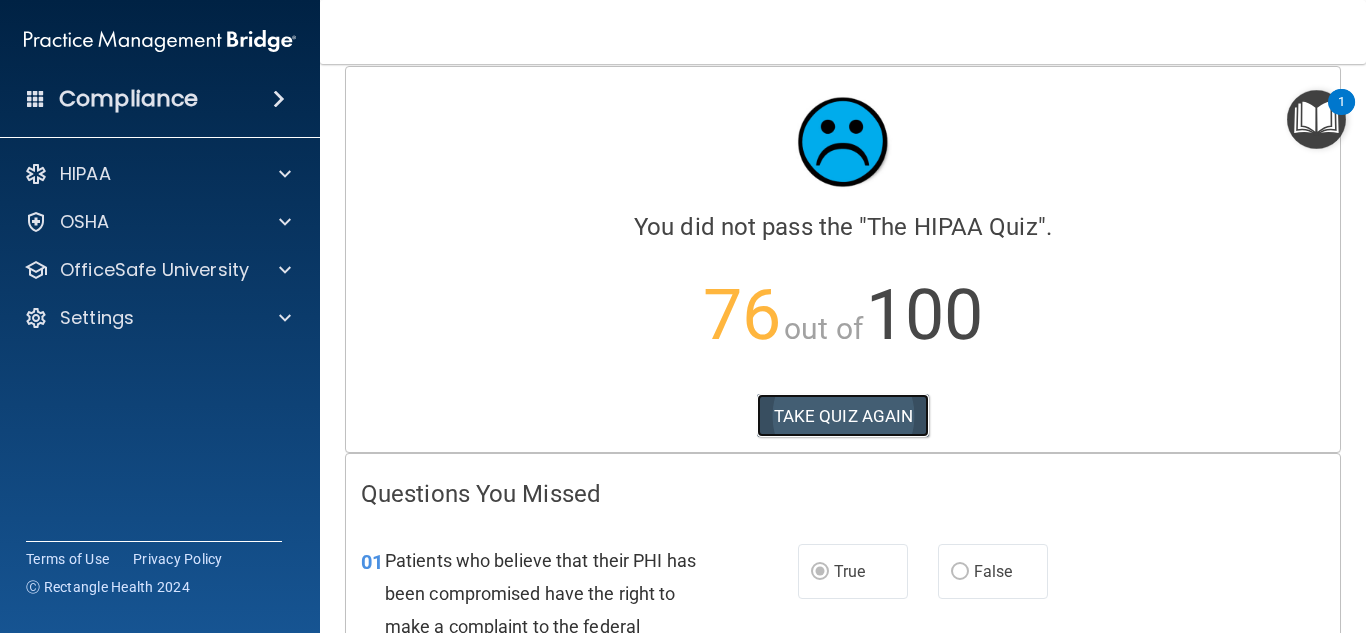 click on "TAKE QUIZ AGAIN" at bounding box center (843, 416) 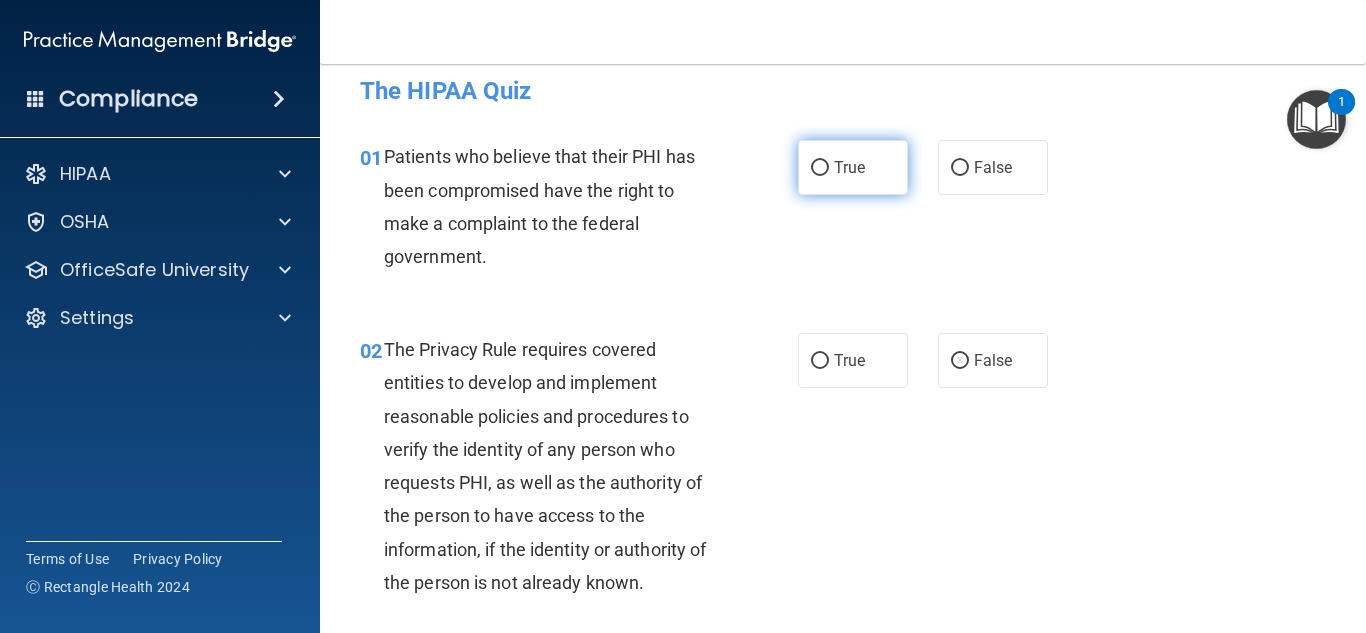 click on "True" at bounding box center [849, 167] 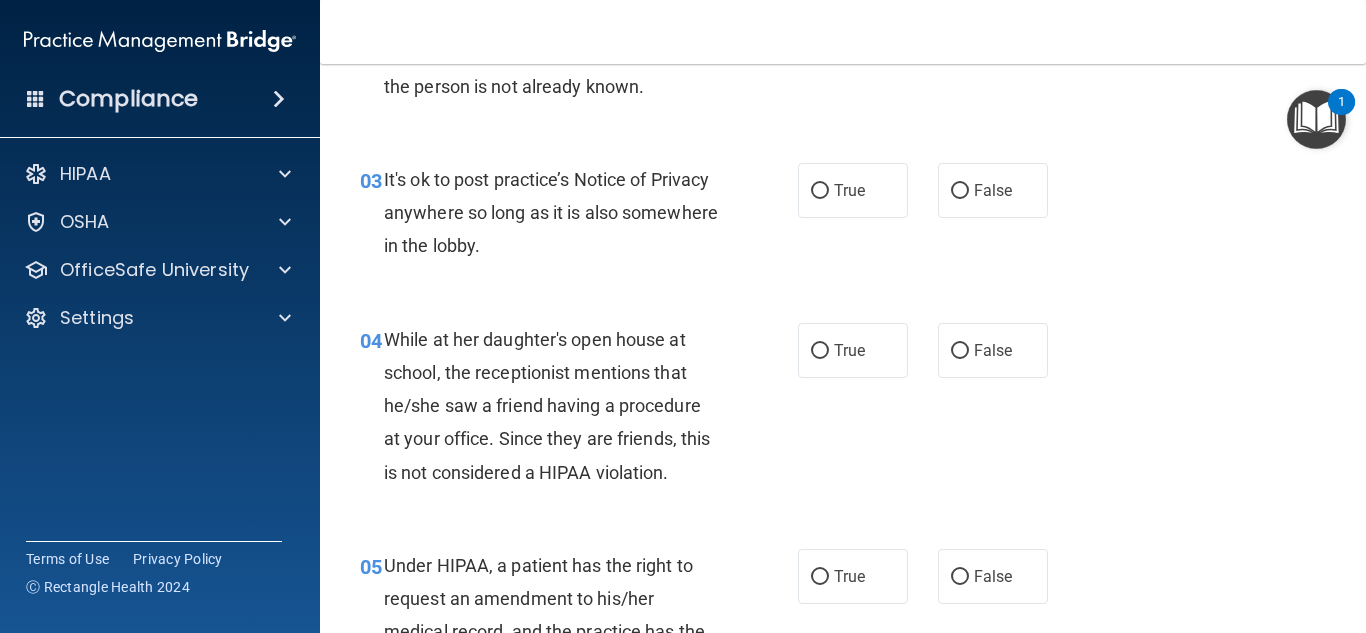 scroll, scrollTop: 526, scrollLeft: 0, axis: vertical 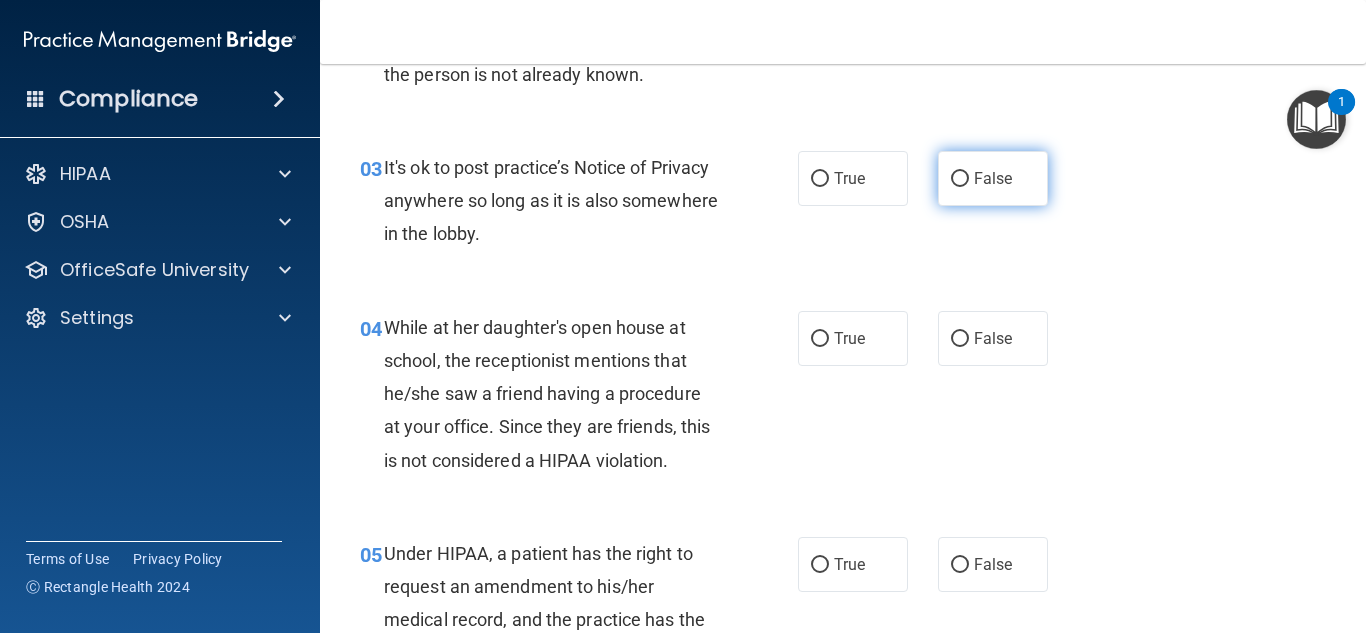 click on "False" at bounding box center (993, 178) 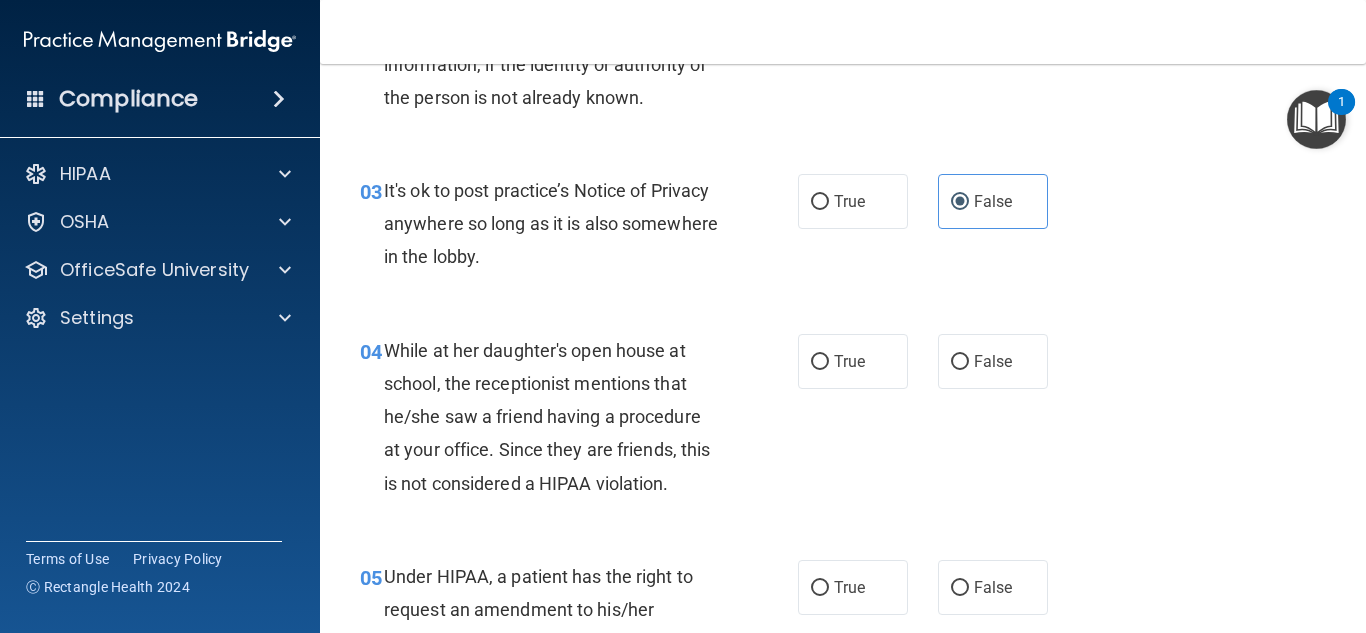 scroll, scrollTop: 491, scrollLeft: 0, axis: vertical 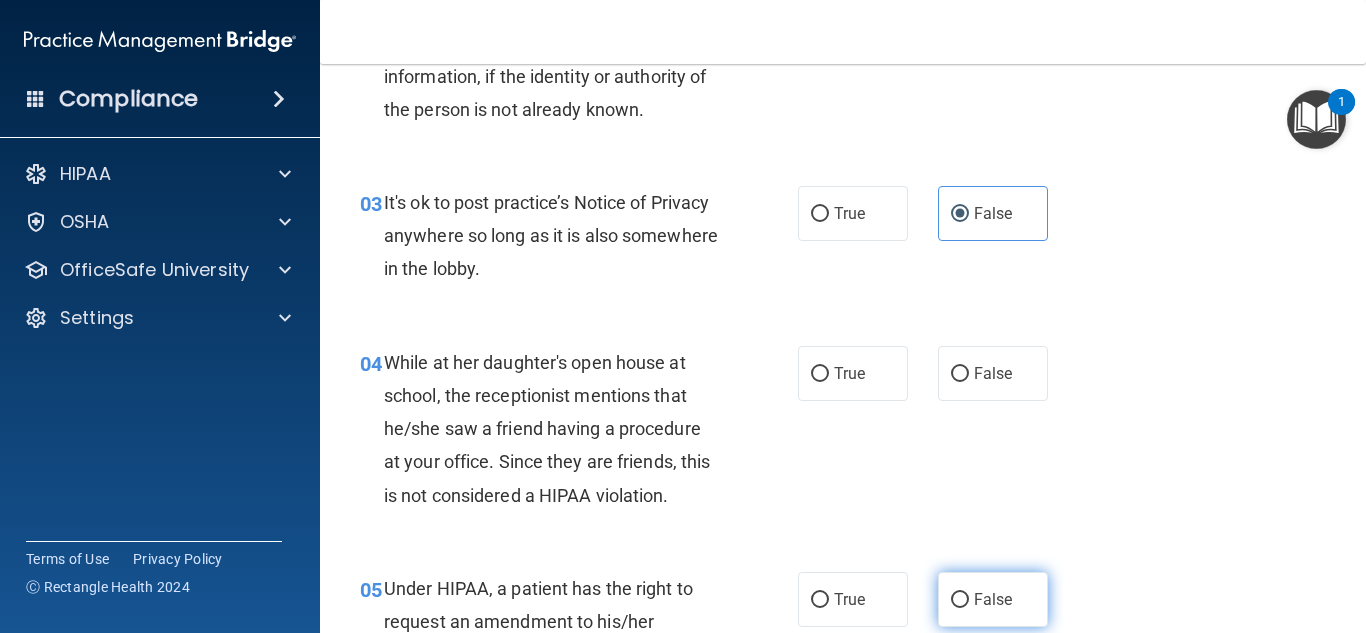 click on "False" at bounding box center [993, 599] 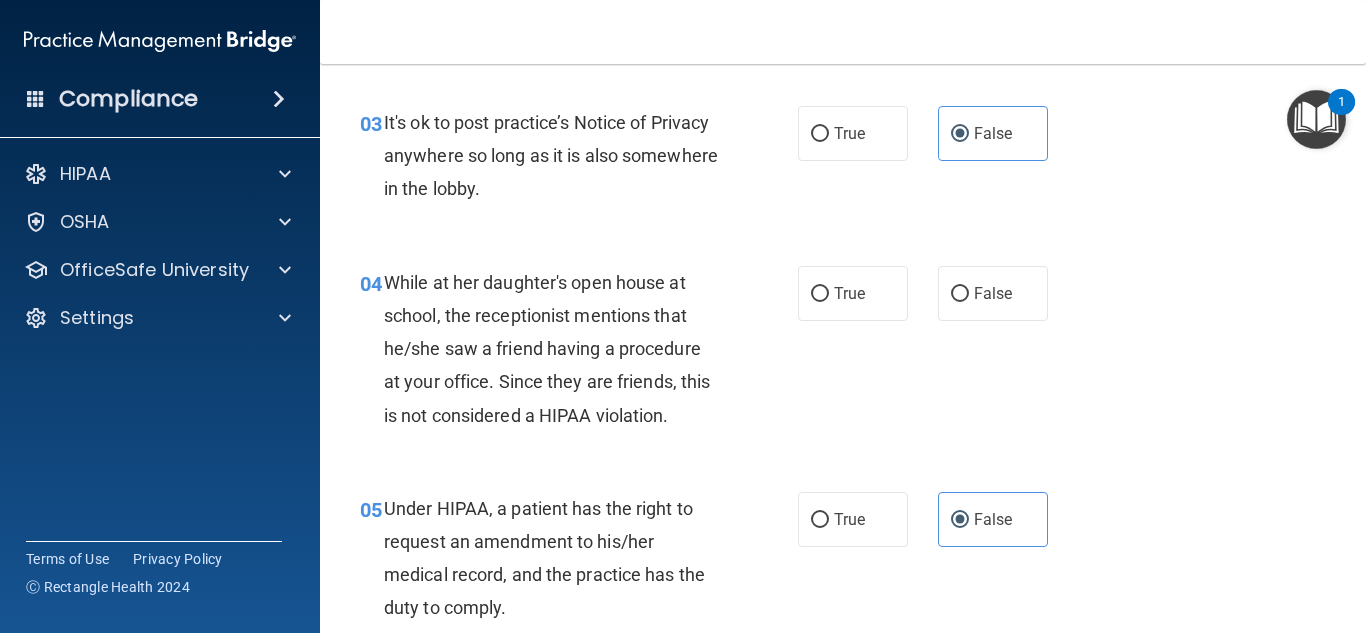 scroll, scrollTop: 583, scrollLeft: 0, axis: vertical 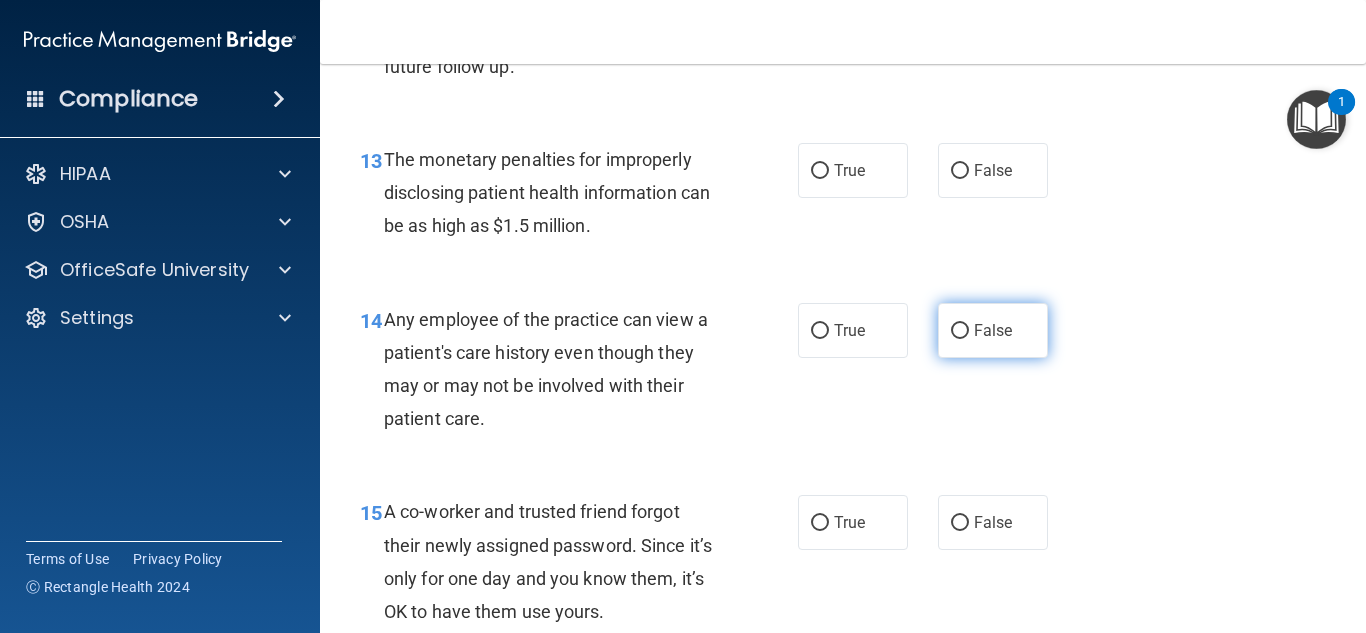 click on "False" at bounding box center [993, 330] 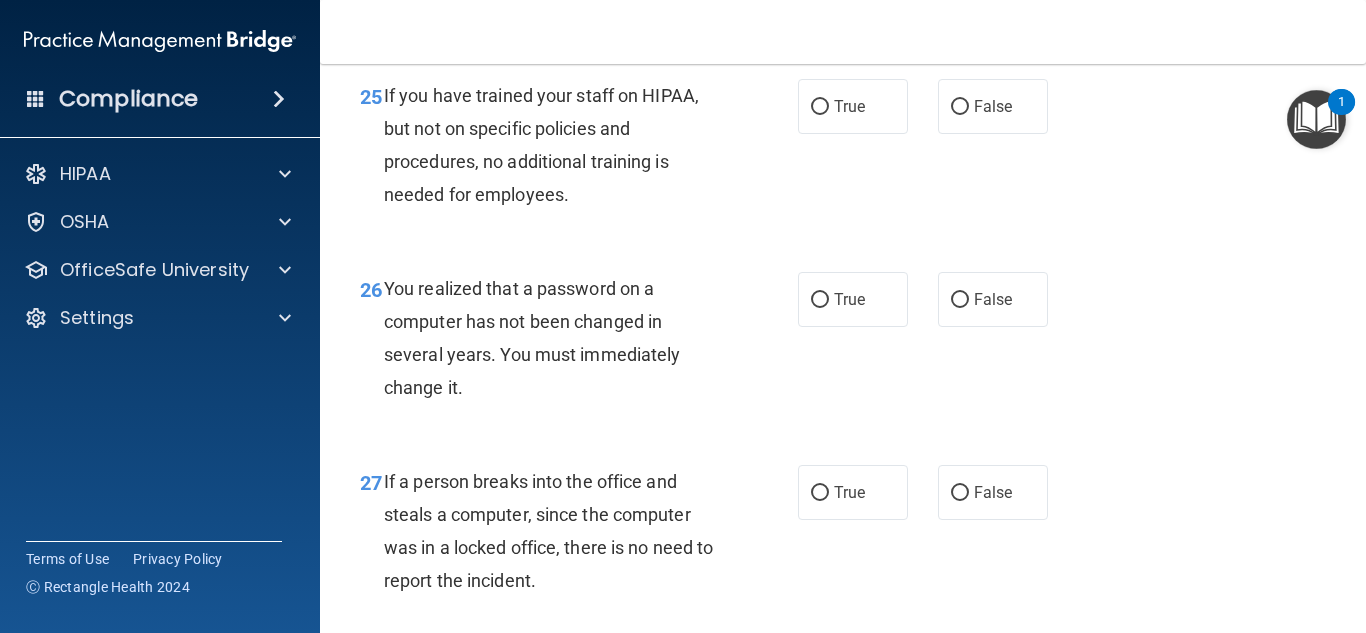 scroll, scrollTop: 4752, scrollLeft: 0, axis: vertical 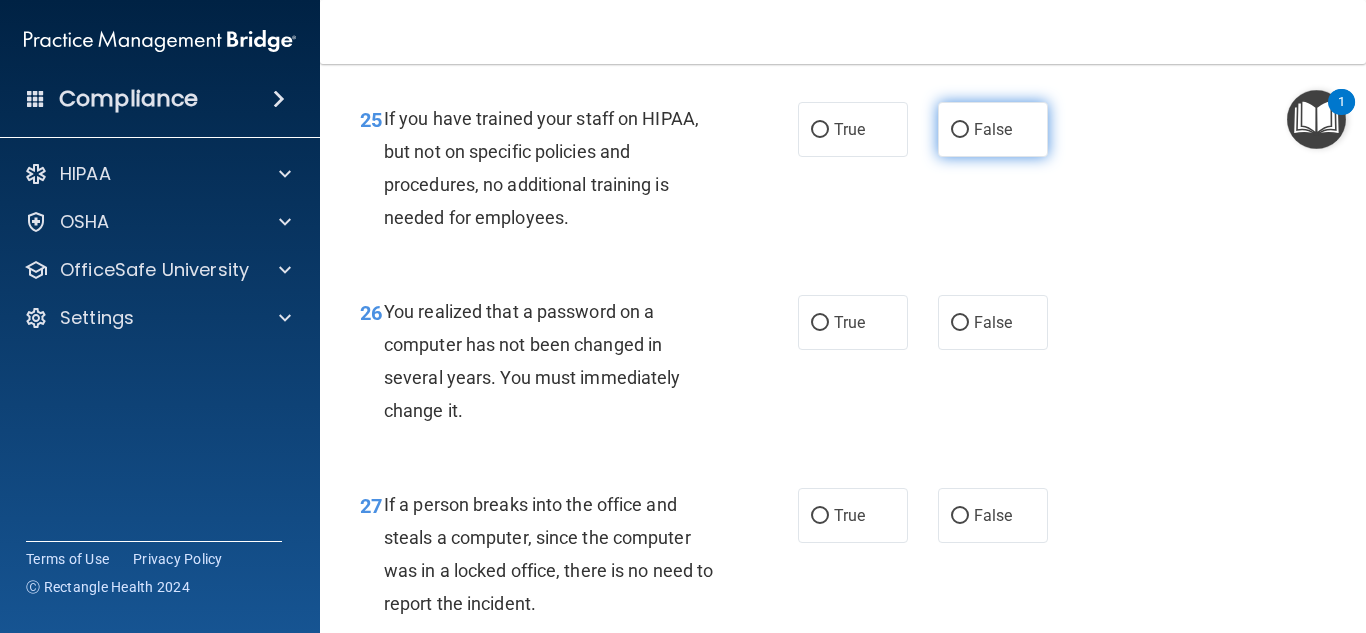 click on "False" at bounding box center [993, 129] 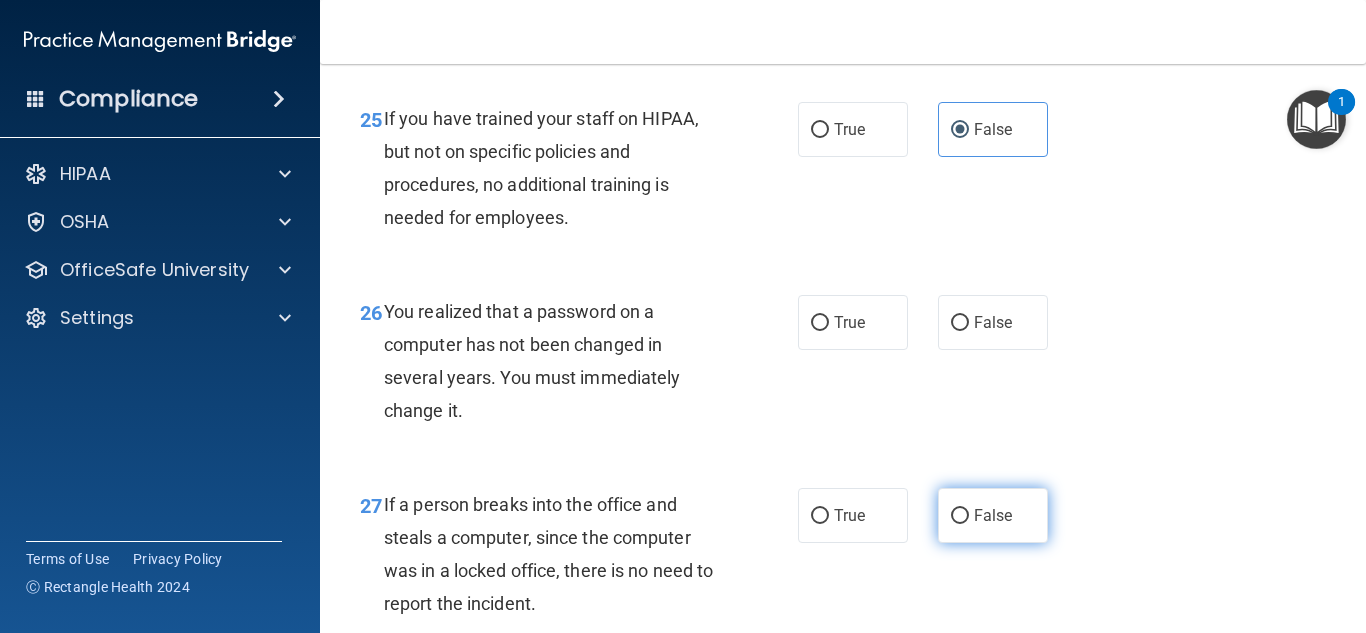 click on "False" at bounding box center (993, 515) 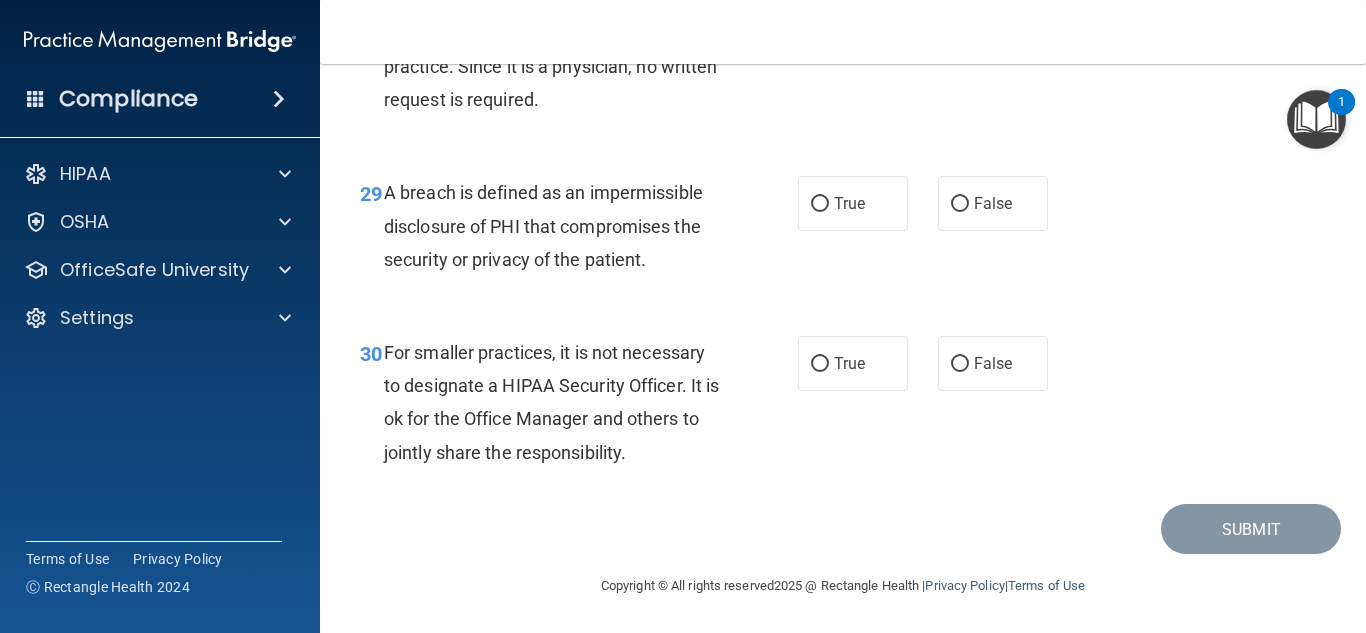 scroll, scrollTop: 5517, scrollLeft: 0, axis: vertical 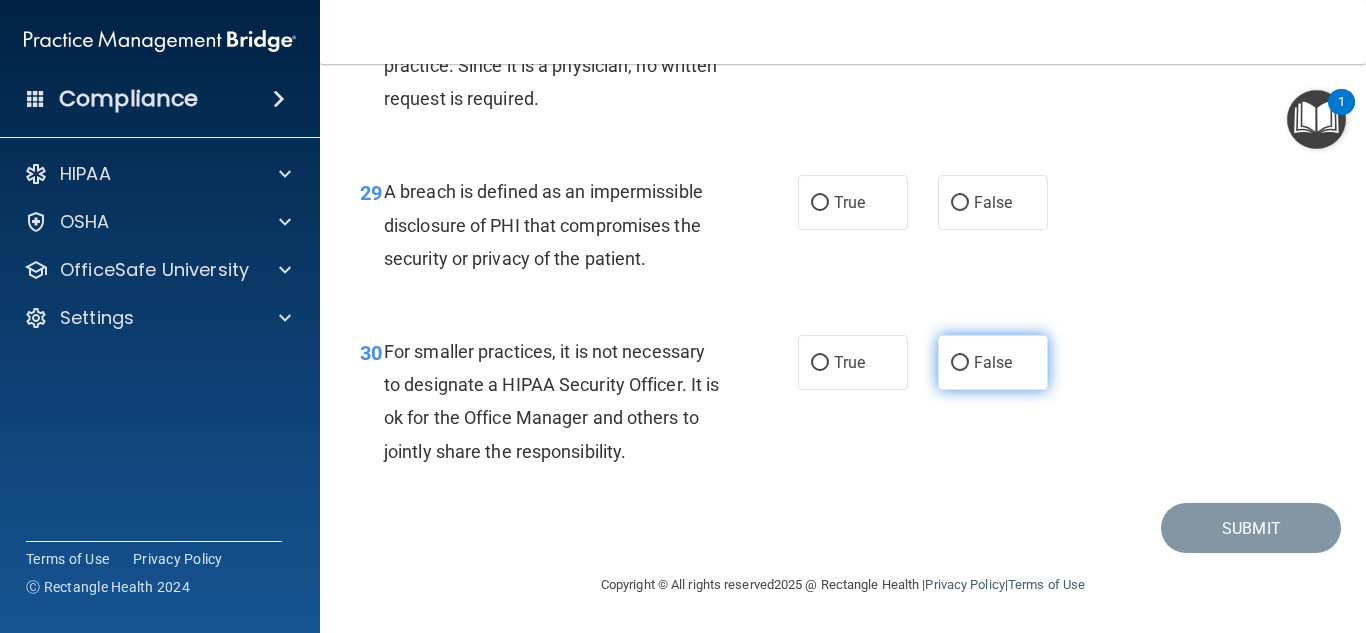 click on "False" at bounding box center [993, 362] 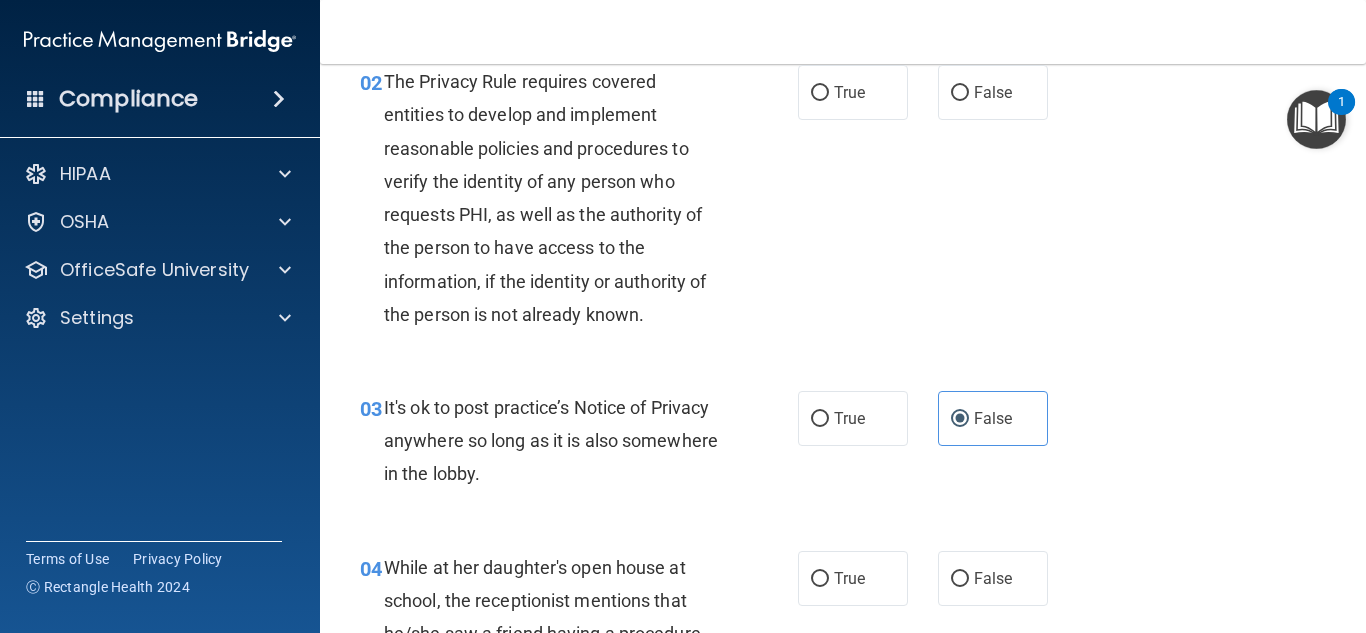 scroll, scrollTop: 0, scrollLeft: 0, axis: both 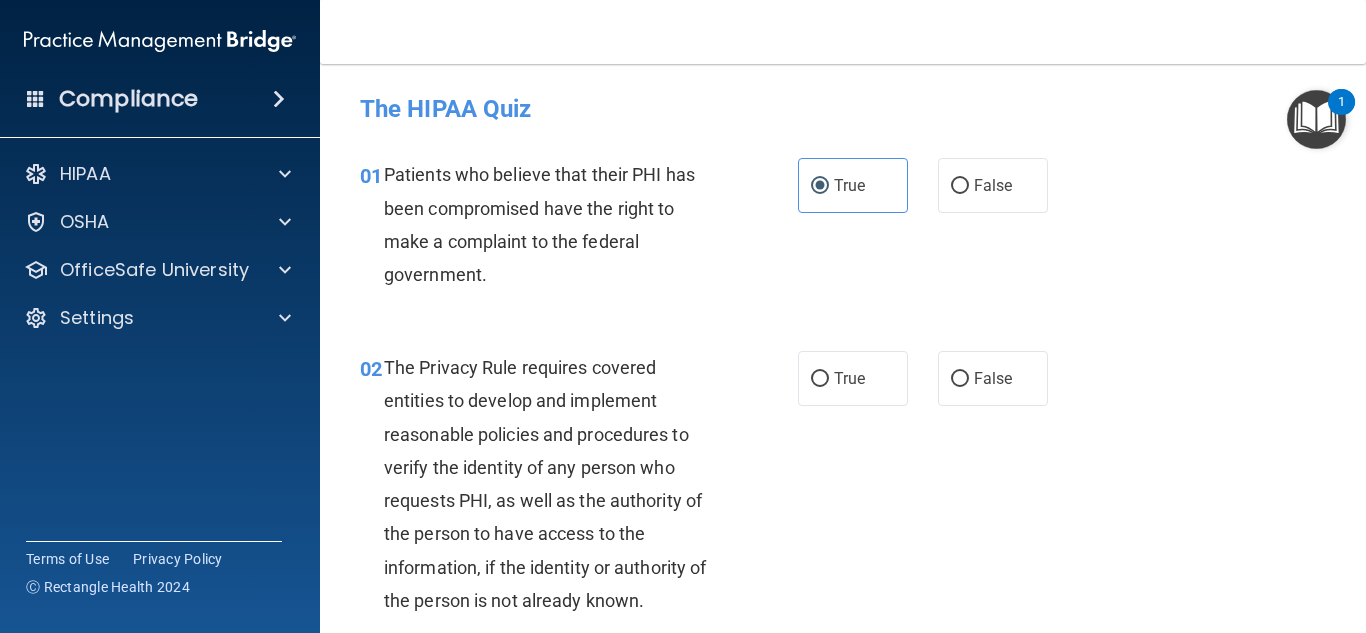 drag, startPoint x: 1363, startPoint y: 34, endPoint x: 1365, endPoint y: 6, distance: 28.071337 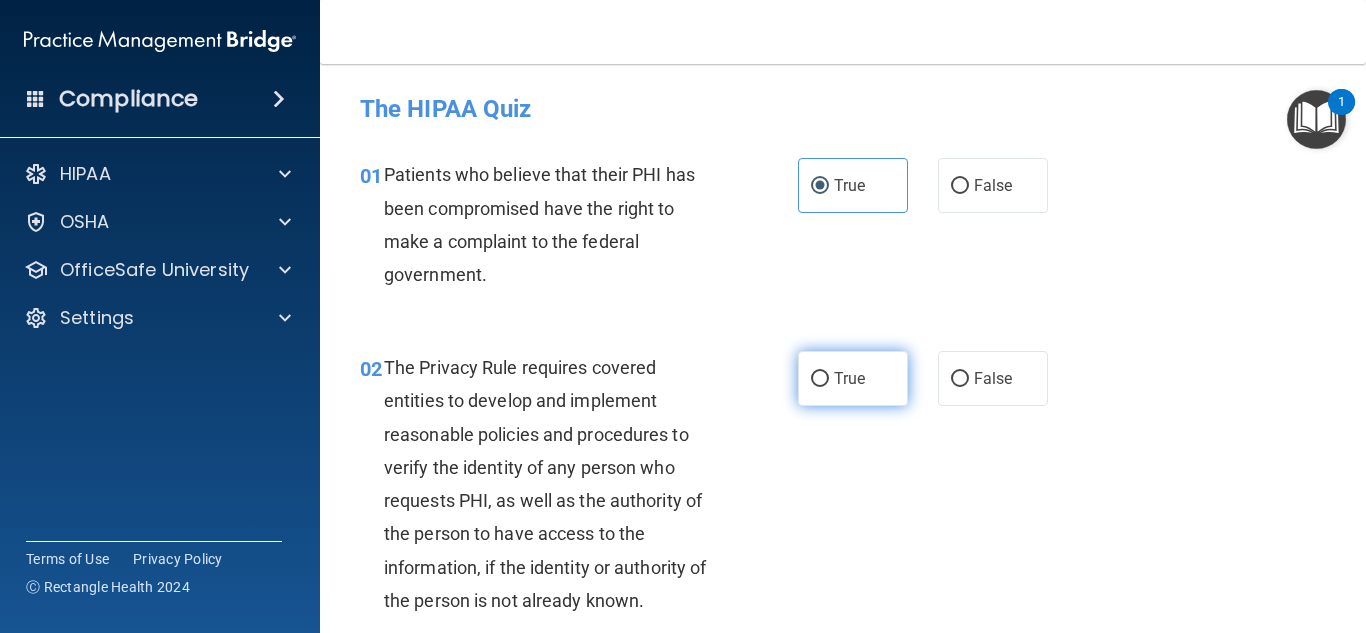 click on "True" at bounding box center [849, 378] 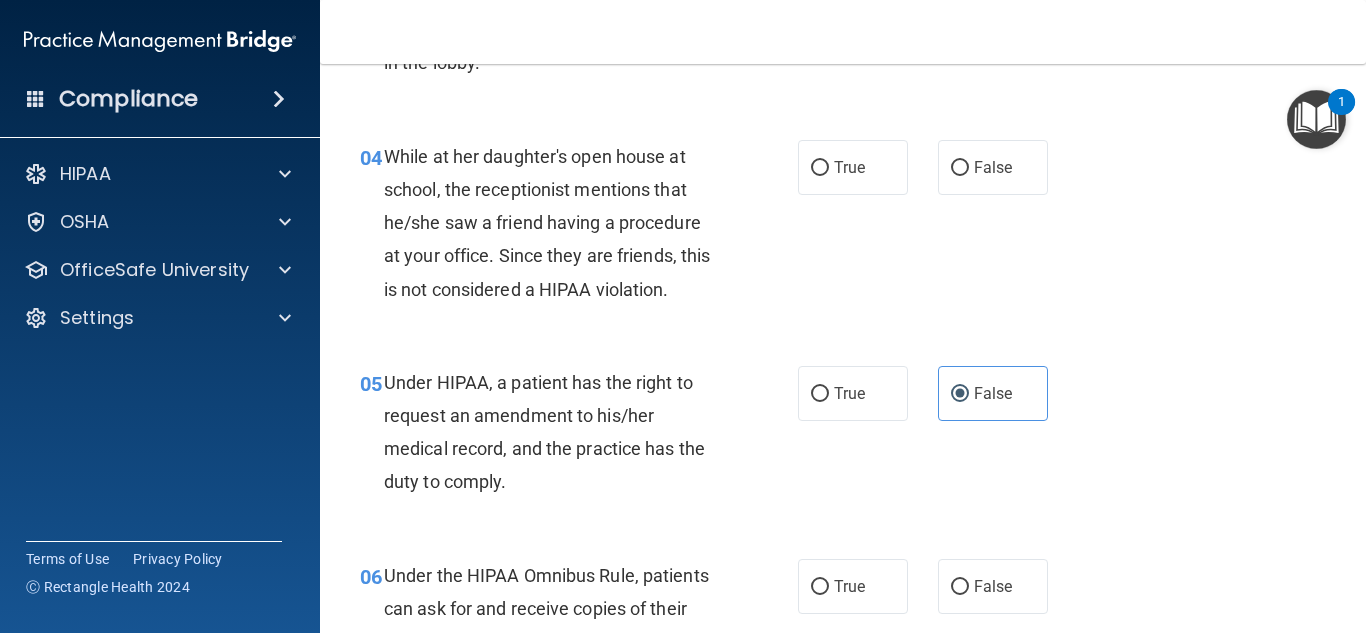 scroll, scrollTop: 731, scrollLeft: 0, axis: vertical 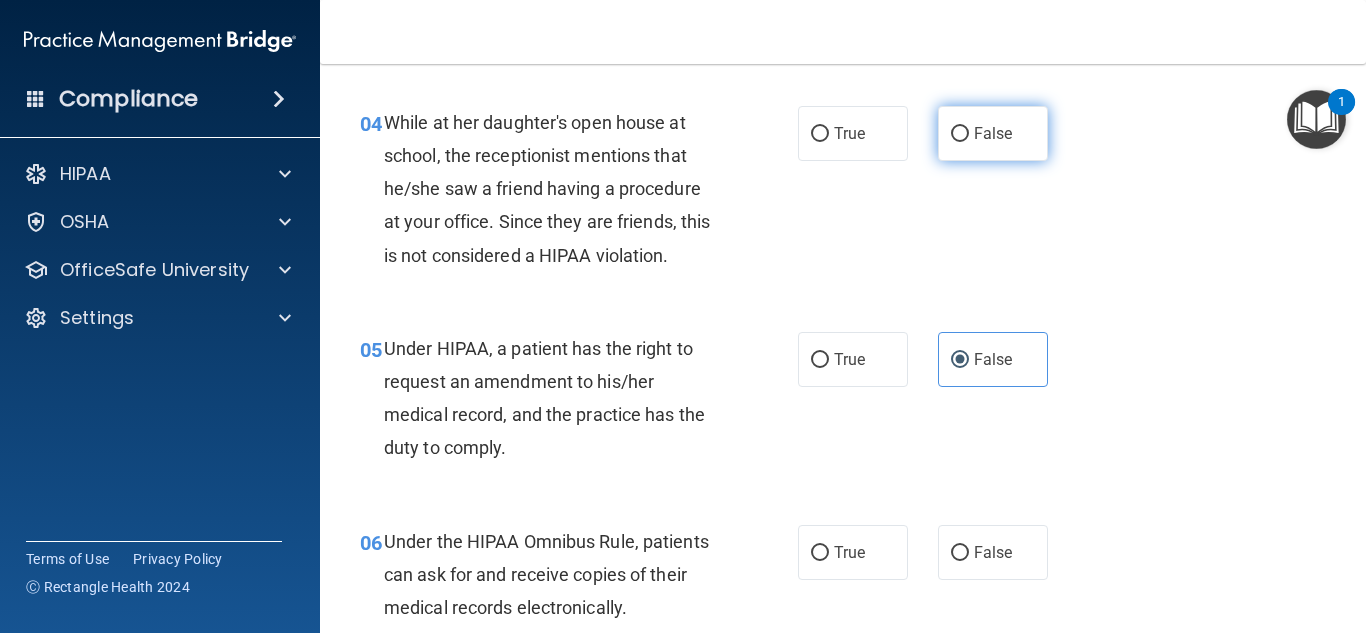 click on "False" at bounding box center [993, 133] 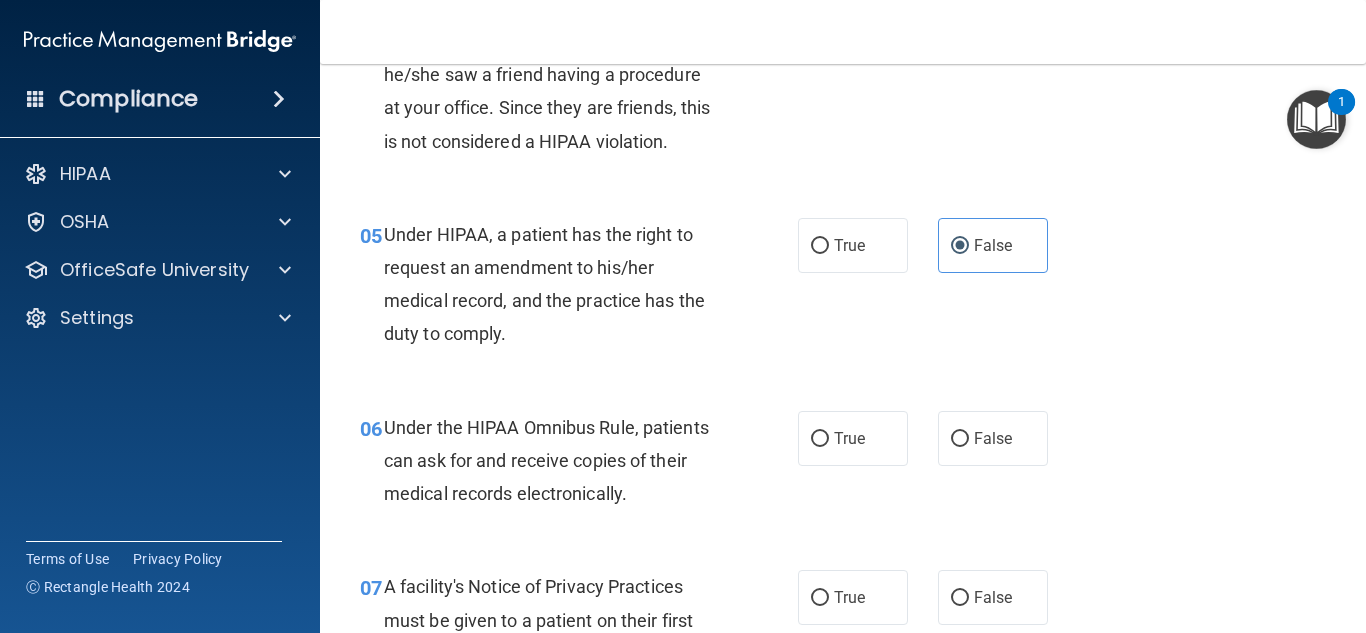 scroll, scrollTop: 868, scrollLeft: 0, axis: vertical 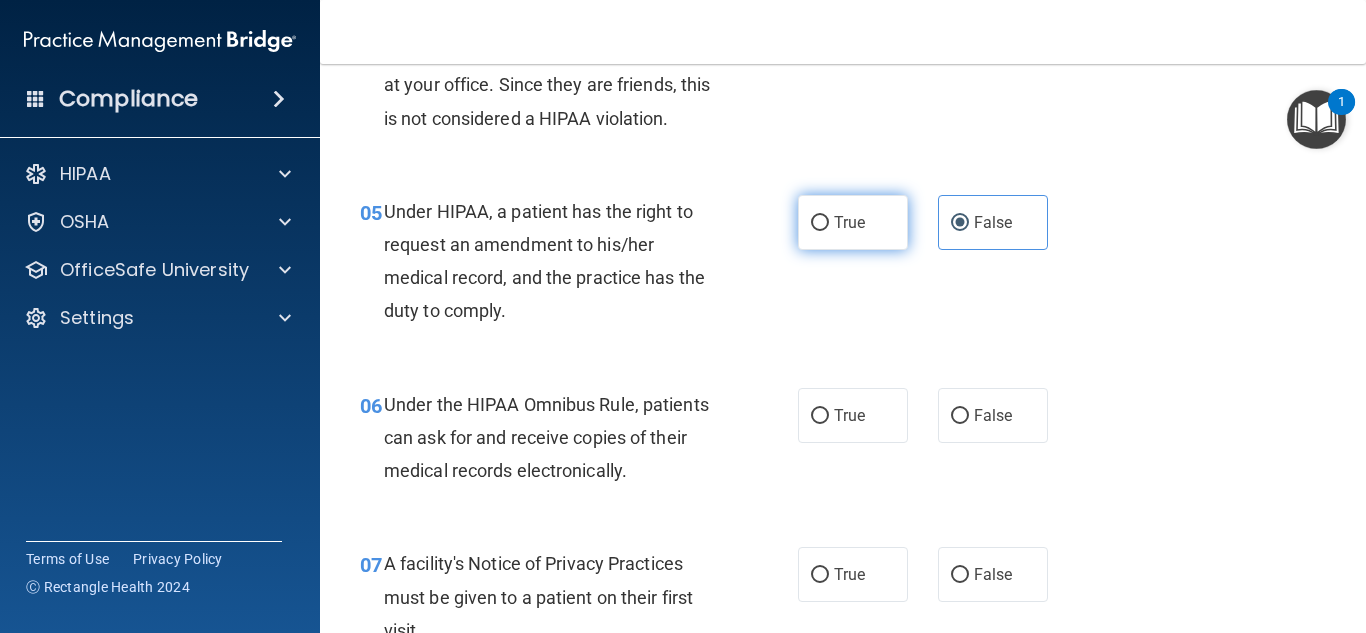click on "True" at bounding box center [849, 222] 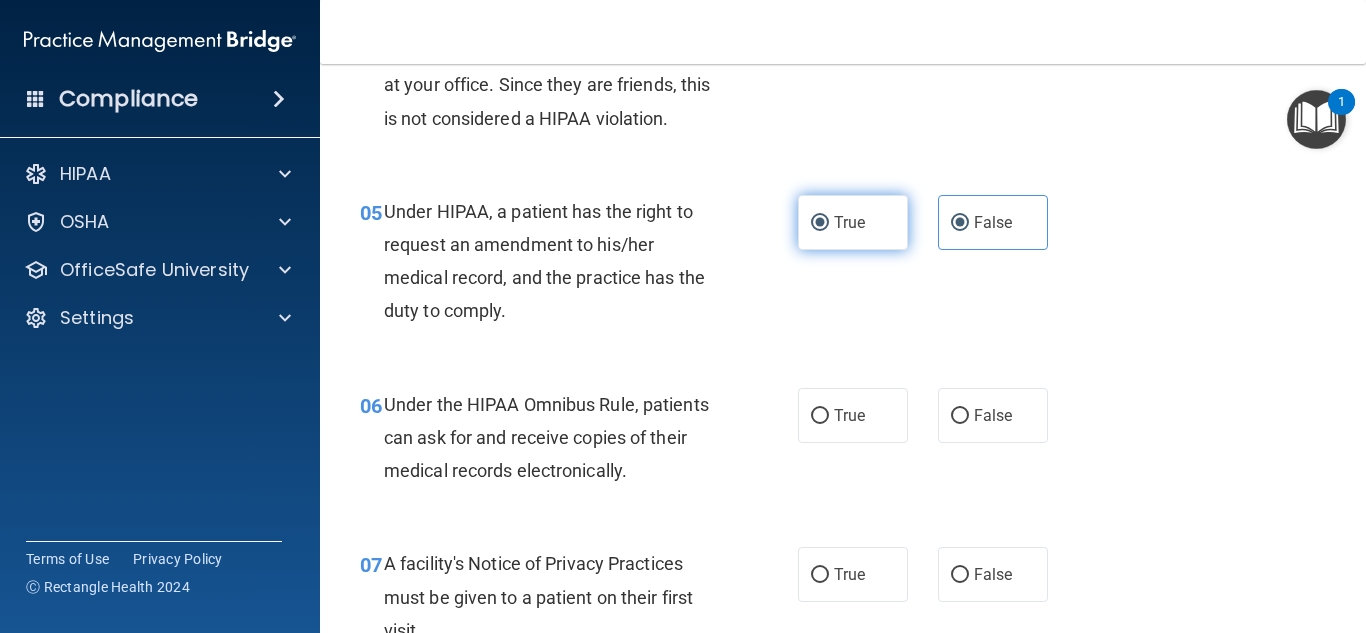 radio on "false" 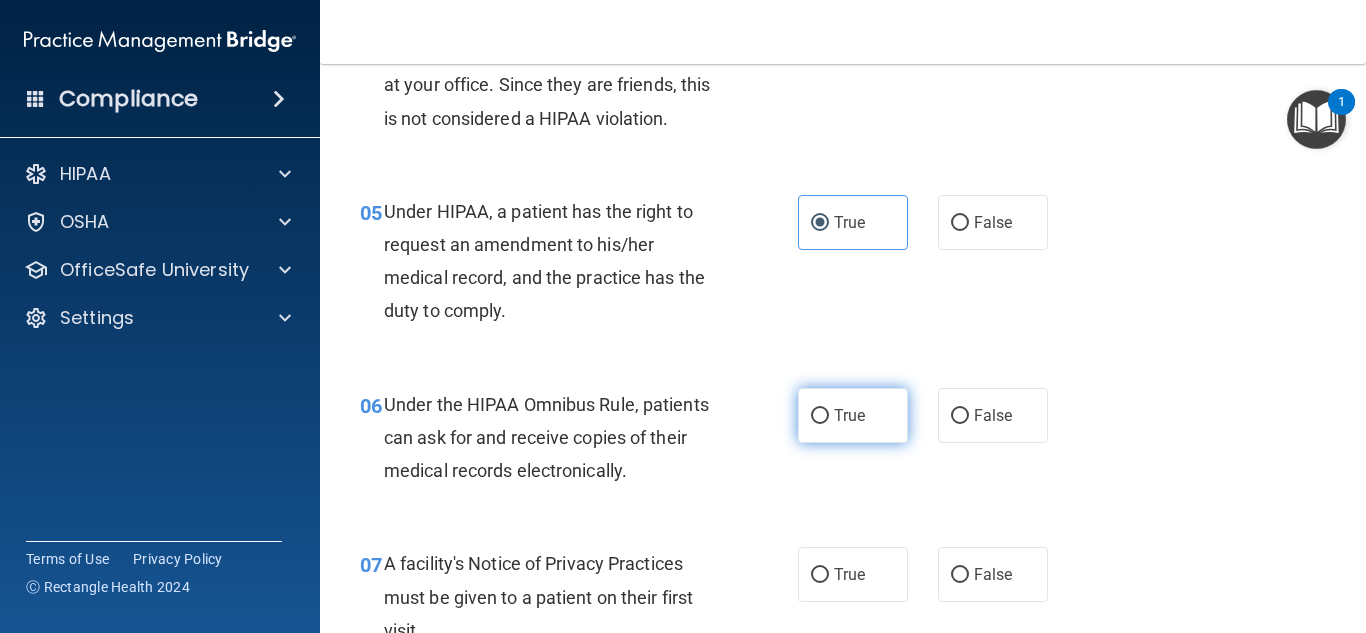 click on "True" at bounding box center (853, 415) 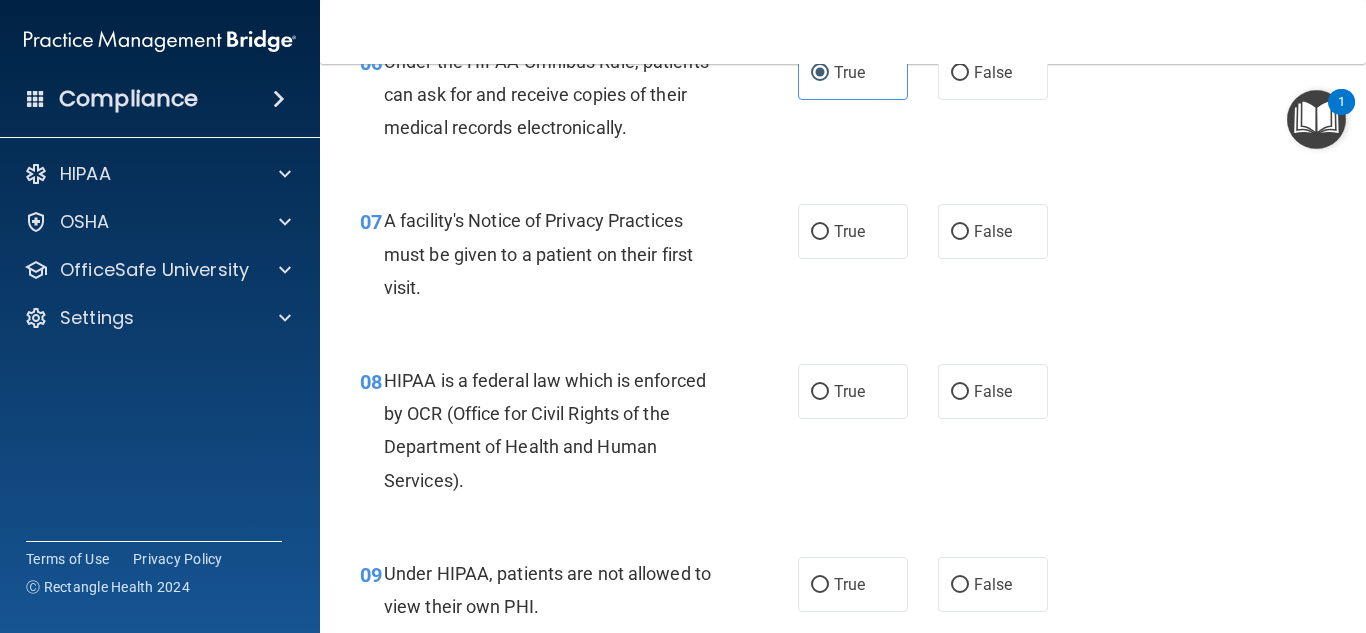 scroll, scrollTop: 1222, scrollLeft: 0, axis: vertical 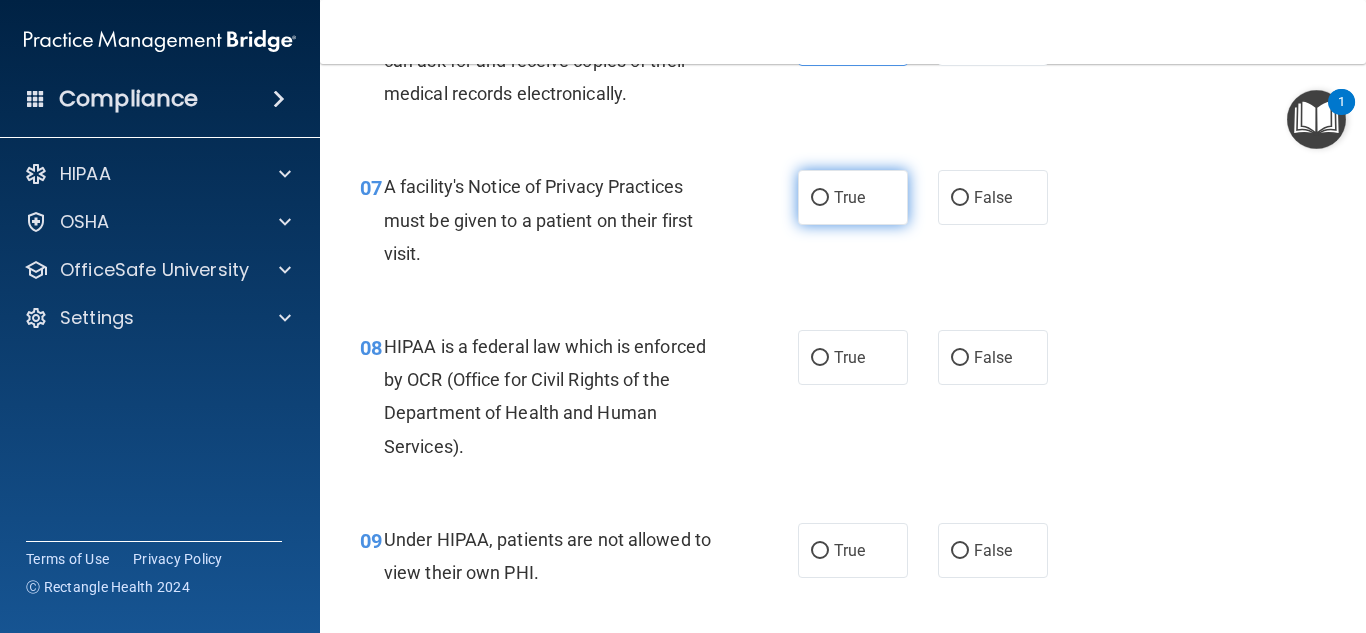 click on "True" at bounding box center [853, 197] 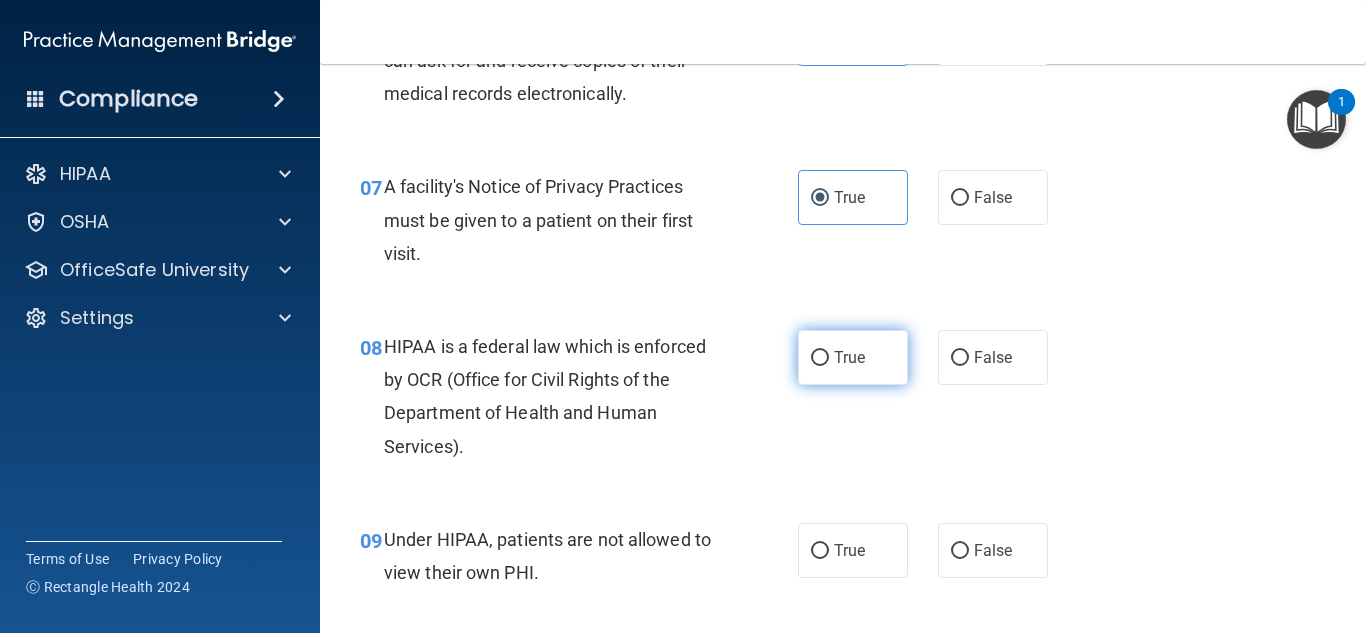 click on "True" at bounding box center (849, 357) 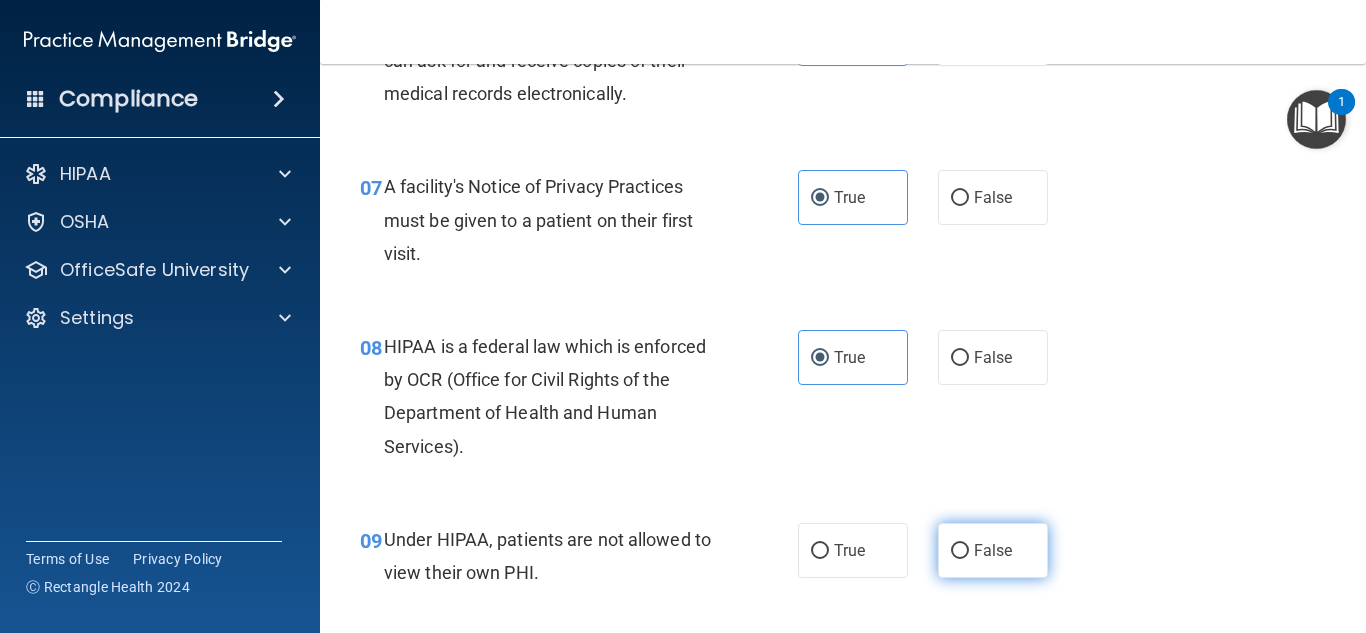 click on "False" at bounding box center (993, 550) 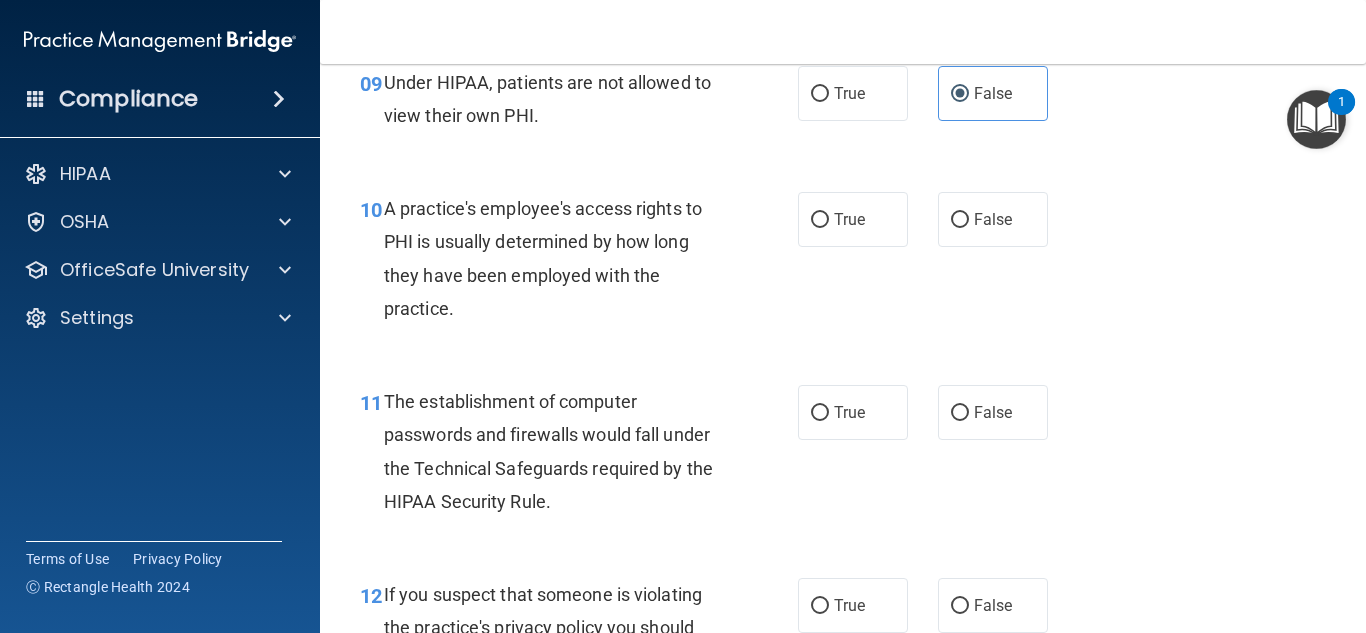scroll, scrollTop: 1770, scrollLeft: 0, axis: vertical 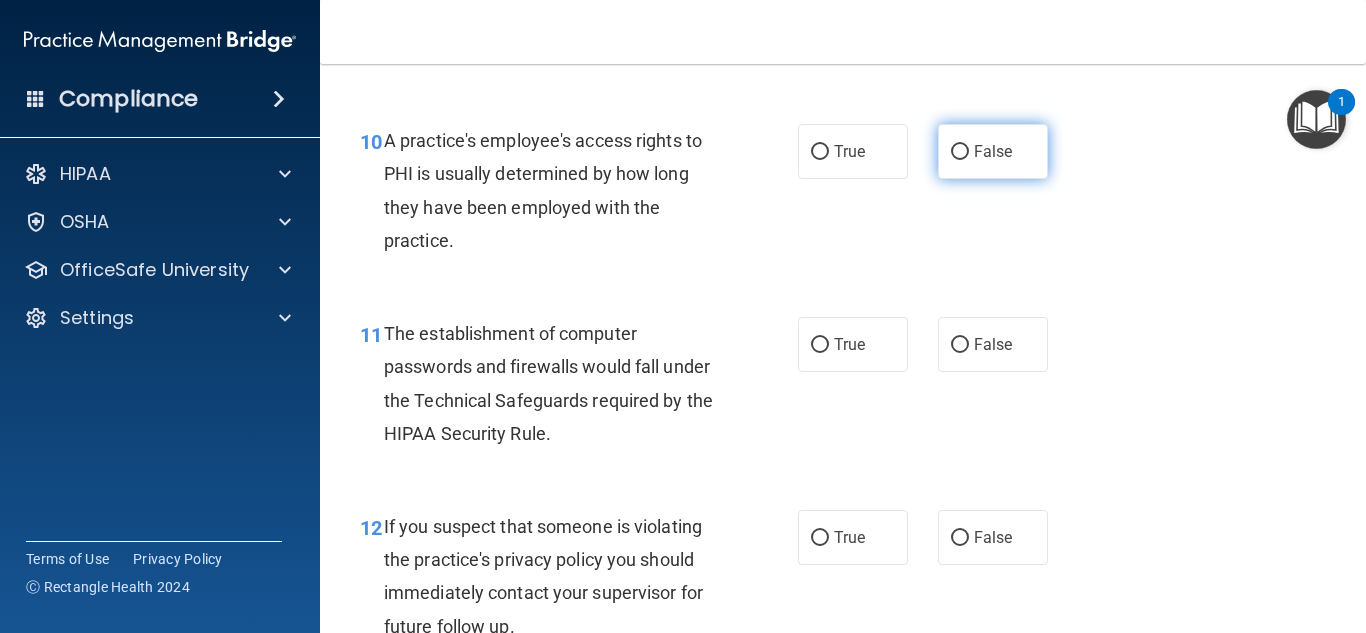 click on "False" at bounding box center (993, 151) 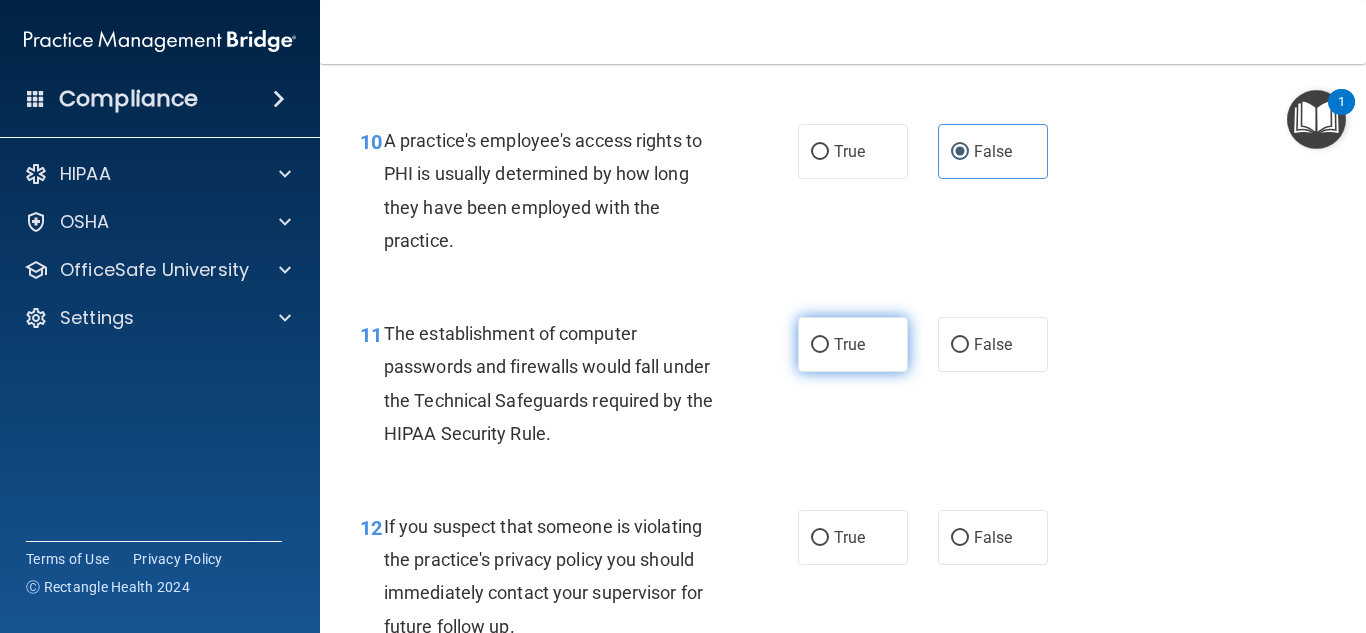 click on "True" at bounding box center [853, 344] 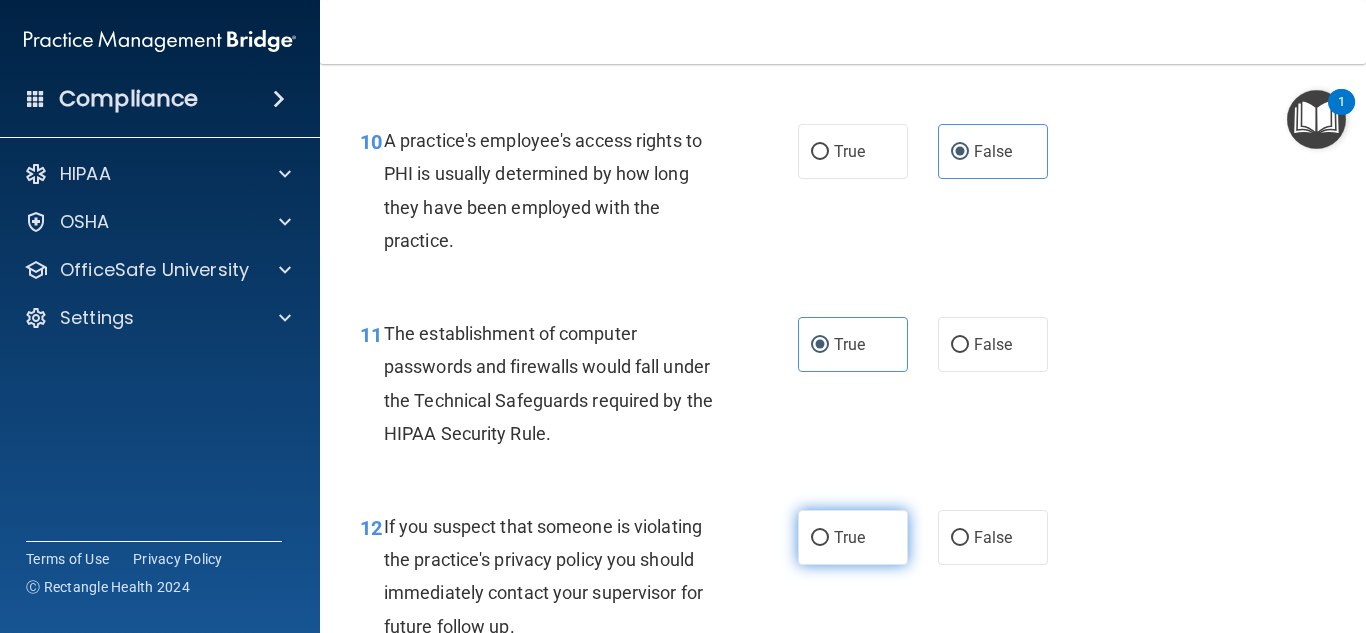 click on "True" at bounding box center [849, 537] 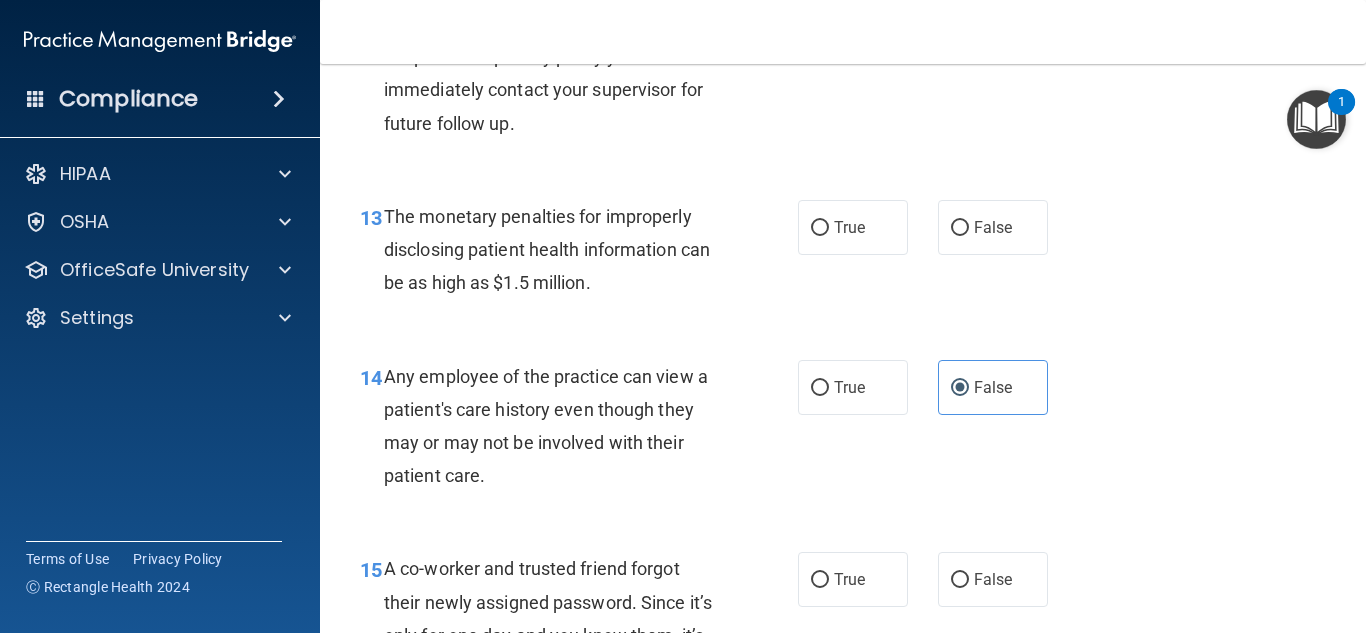 scroll, scrollTop: 2284, scrollLeft: 0, axis: vertical 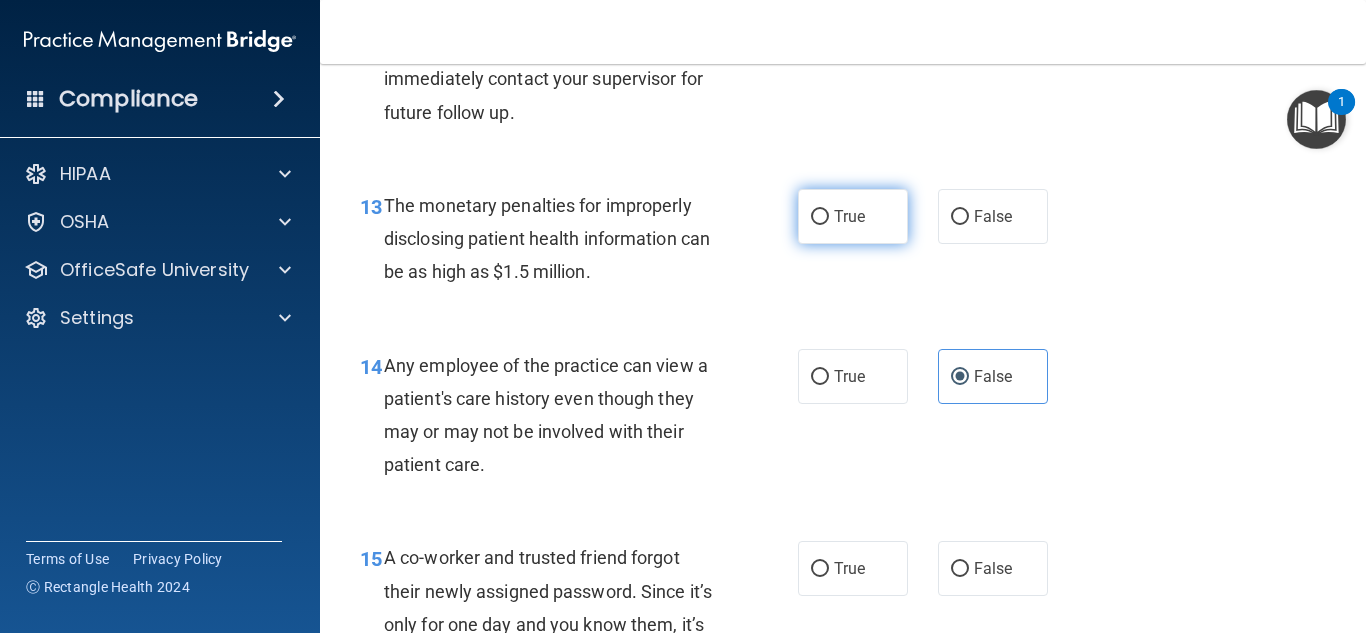 click on "True" at bounding box center [853, 216] 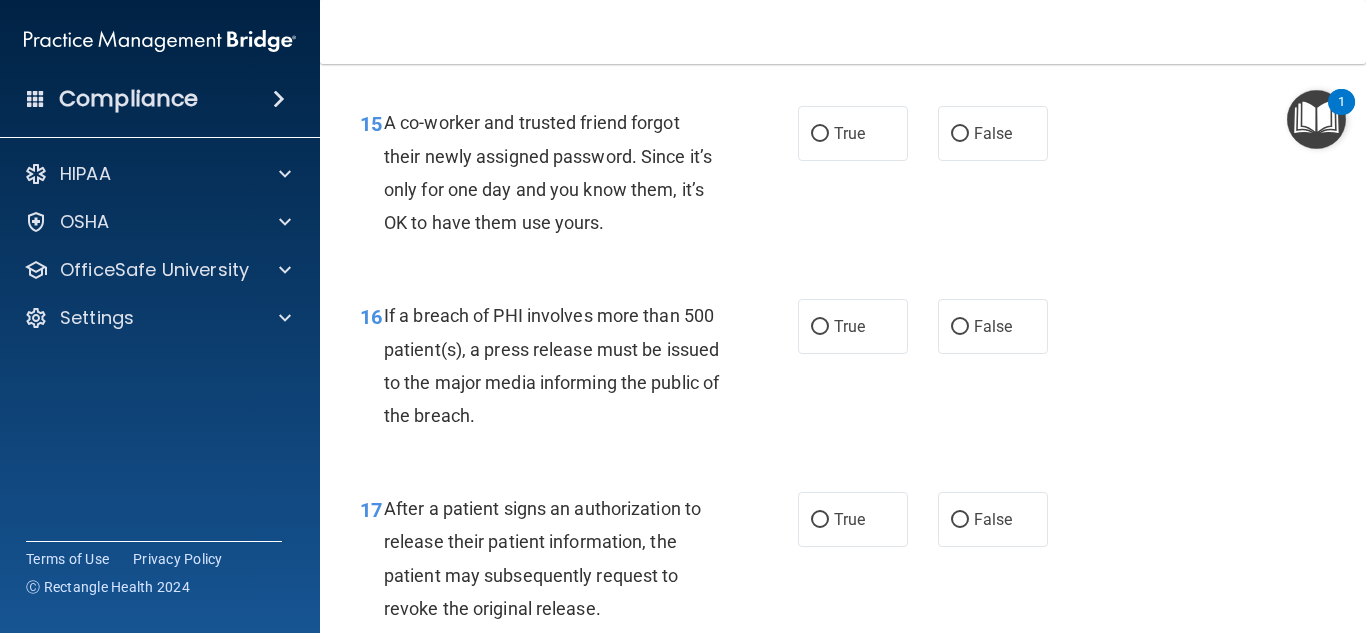 scroll, scrollTop: 2730, scrollLeft: 0, axis: vertical 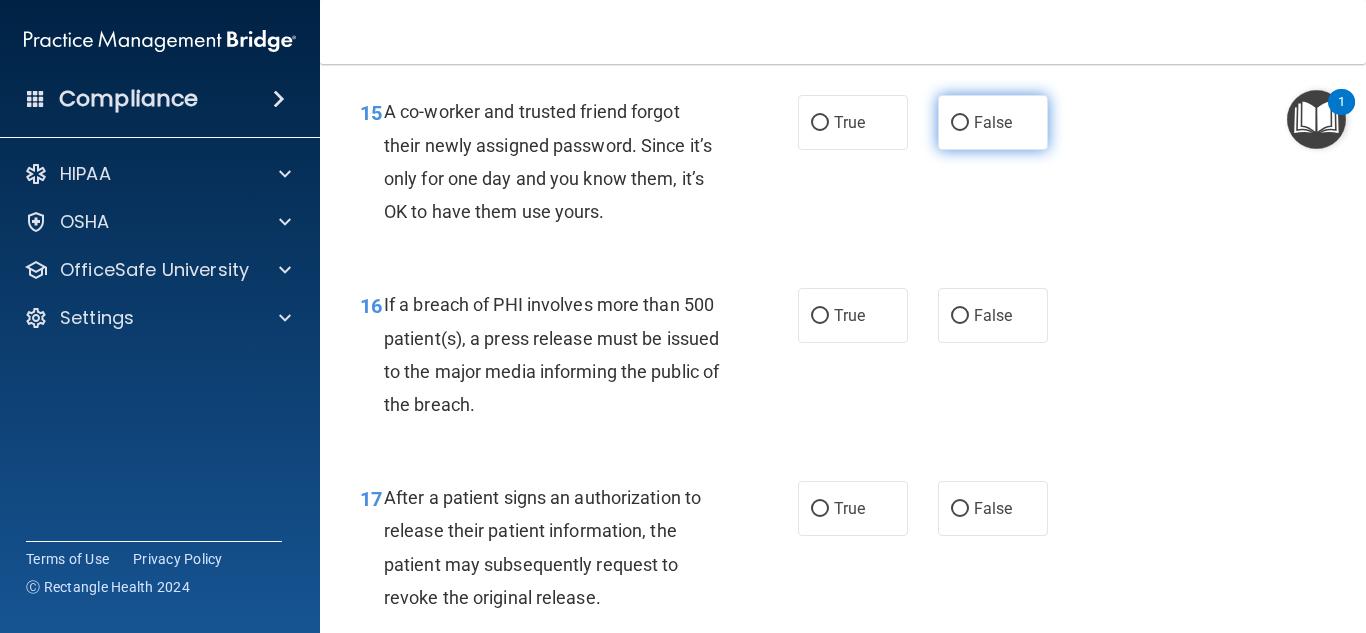 click on "False" at bounding box center (993, 122) 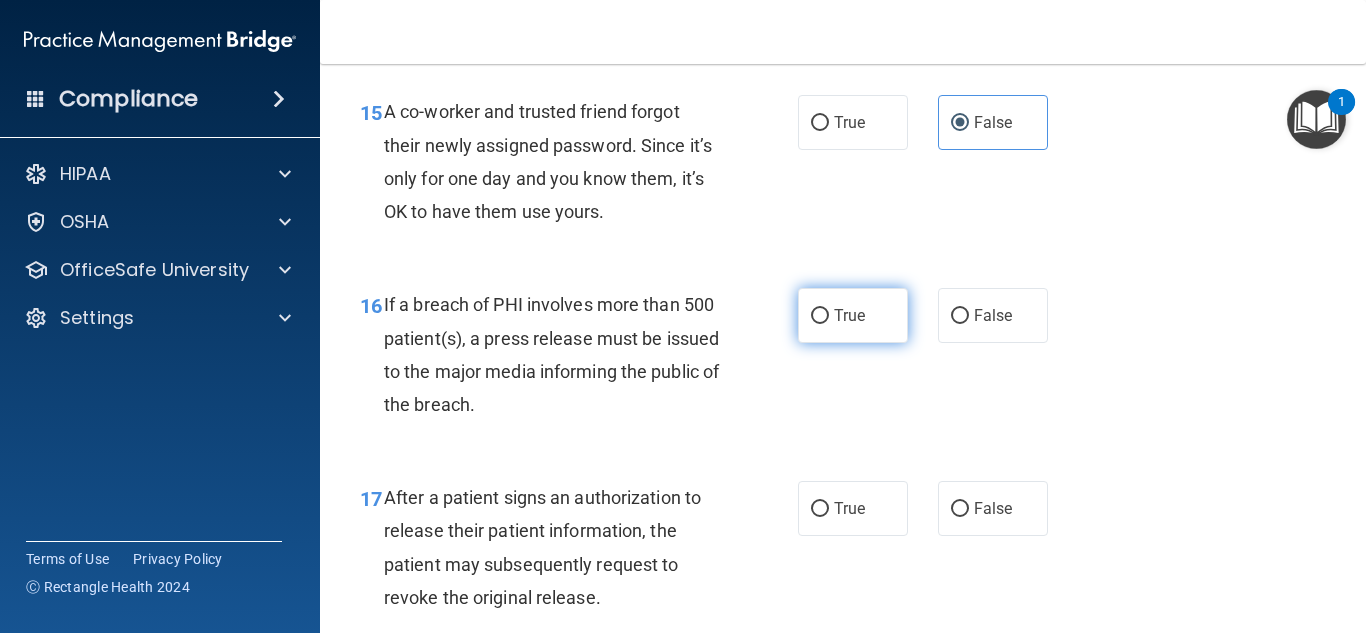 click on "True" at bounding box center [853, 315] 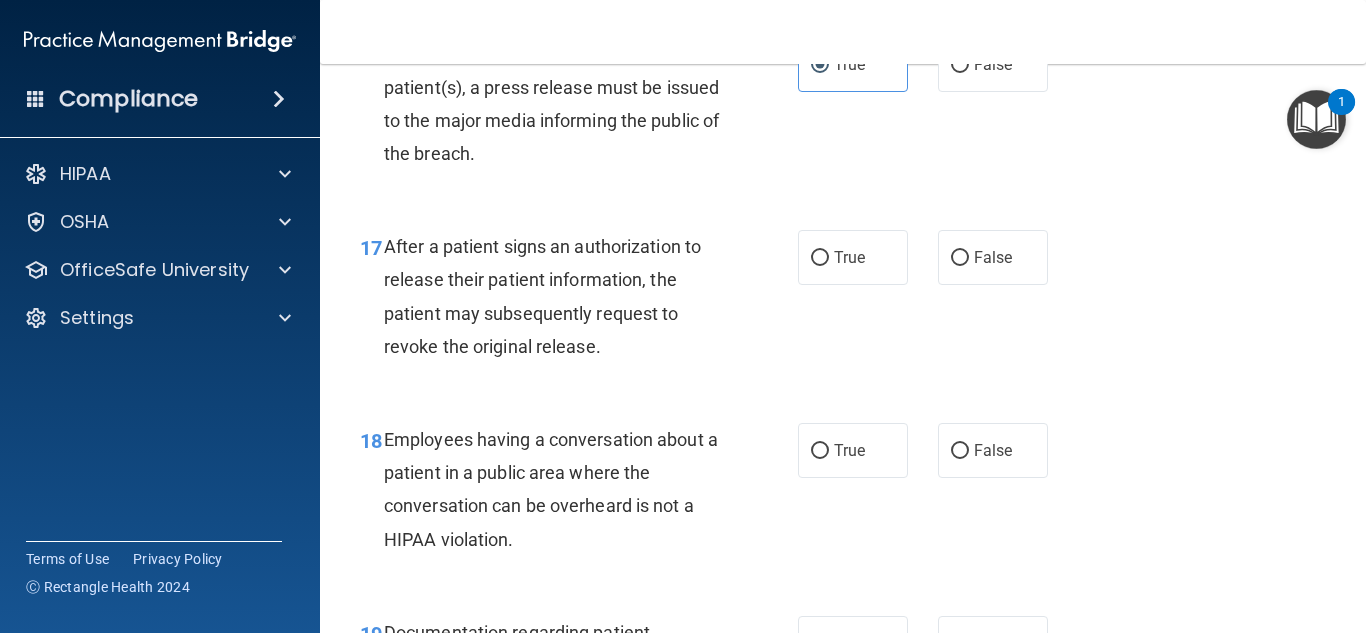 scroll, scrollTop: 3038, scrollLeft: 0, axis: vertical 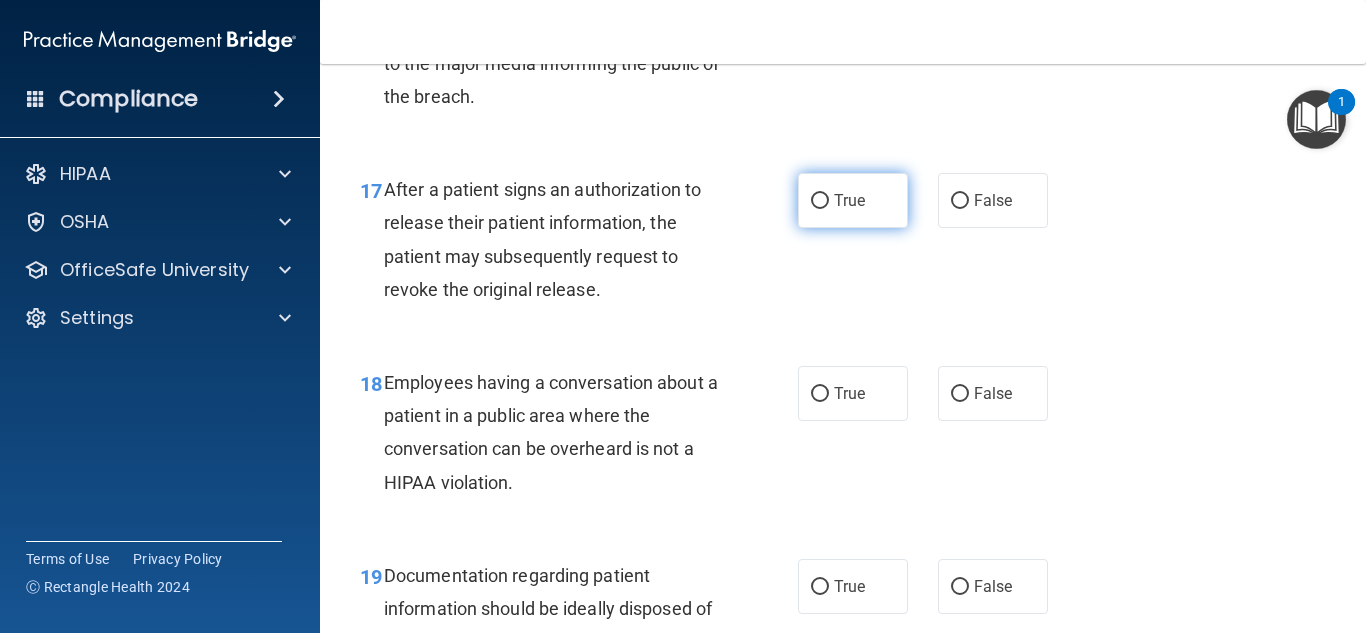 click on "True" at bounding box center (853, 200) 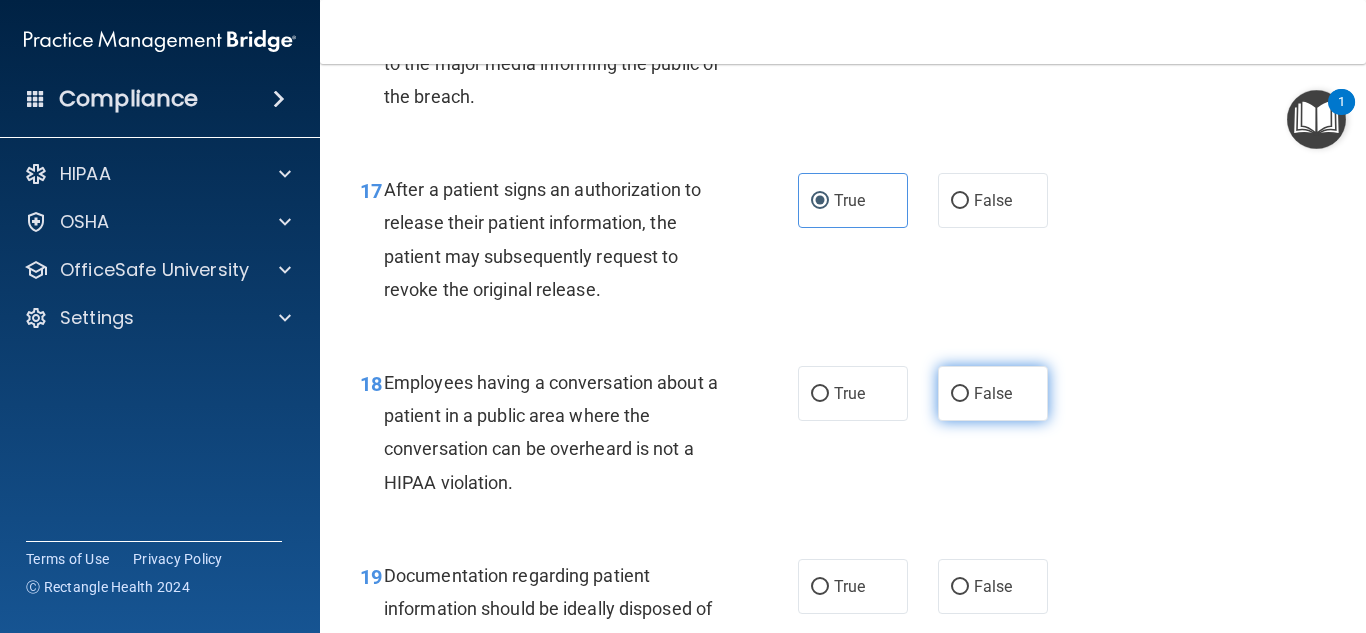 click on "False" at bounding box center [993, 393] 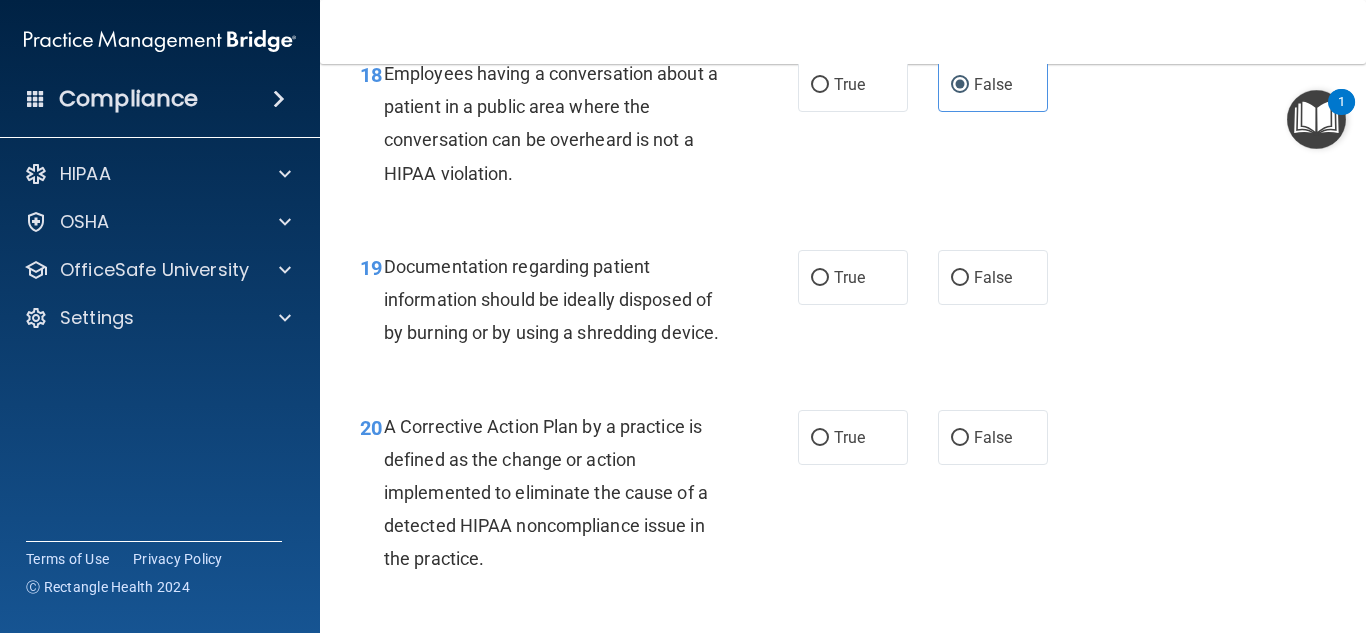 scroll, scrollTop: 3358, scrollLeft: 0, axis: vertical 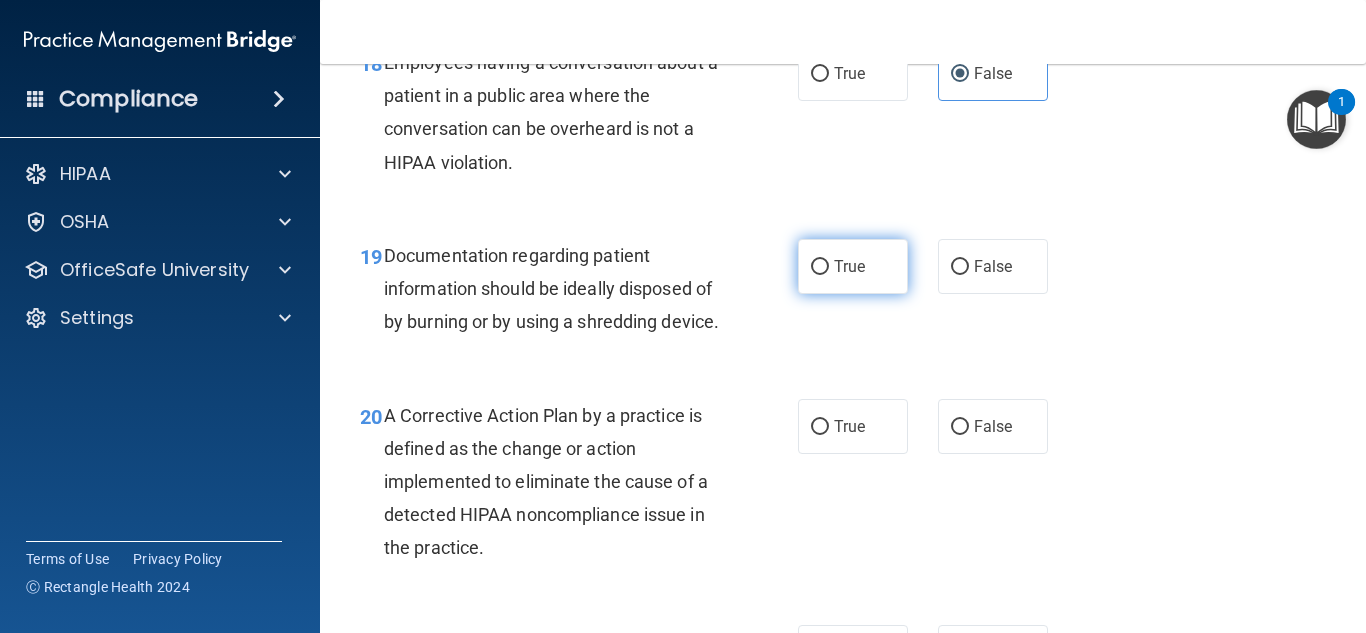 click on "True" at bounding box center (853, 266) 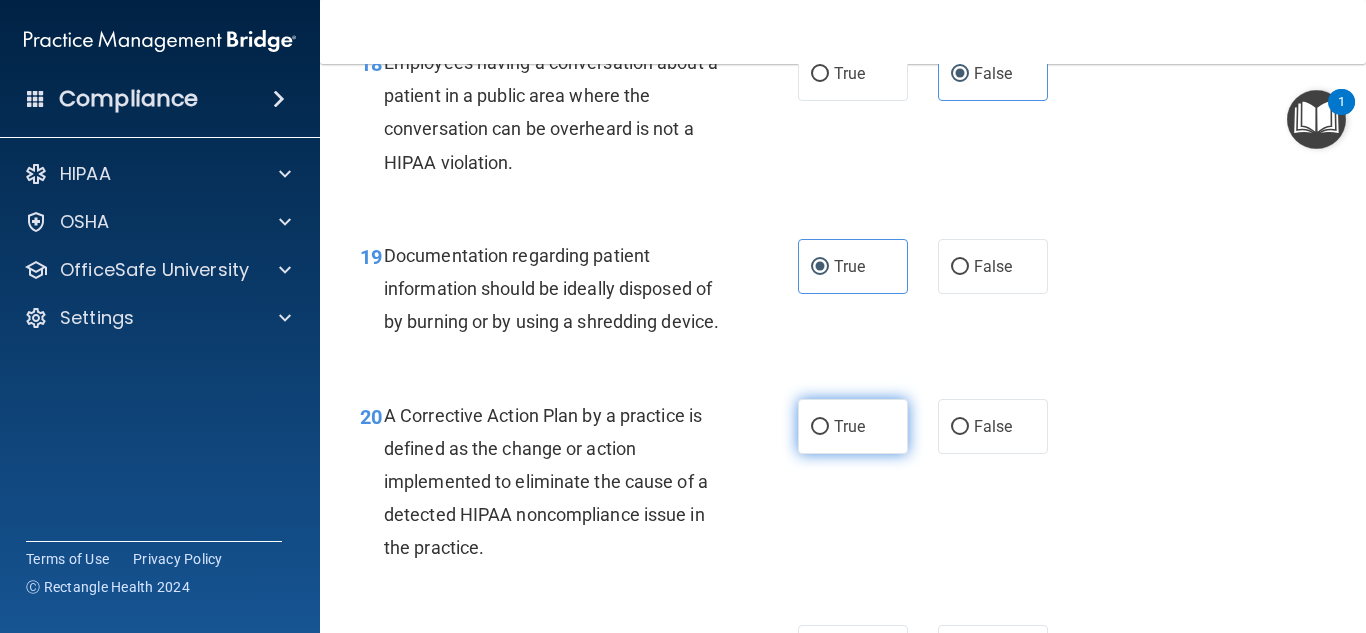 click on "True" at bounding box center [849, 426] 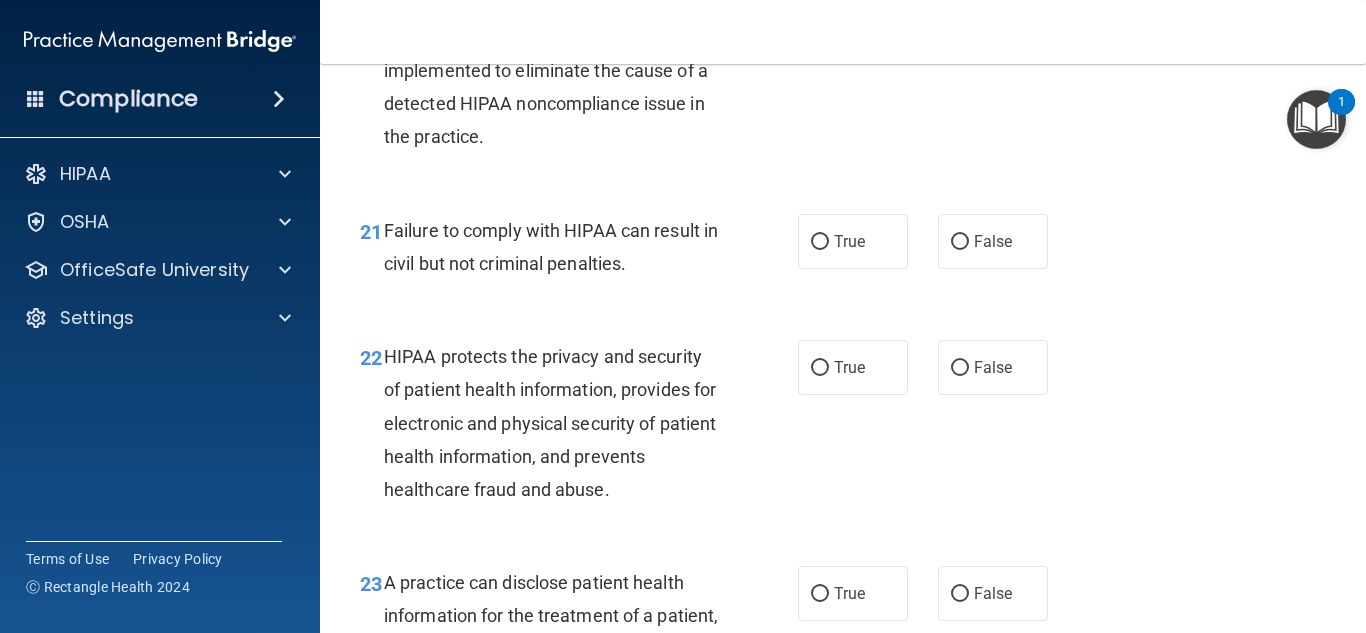 scroll, scrollTop: 3781, scrollLeft: 0, axis: vertical 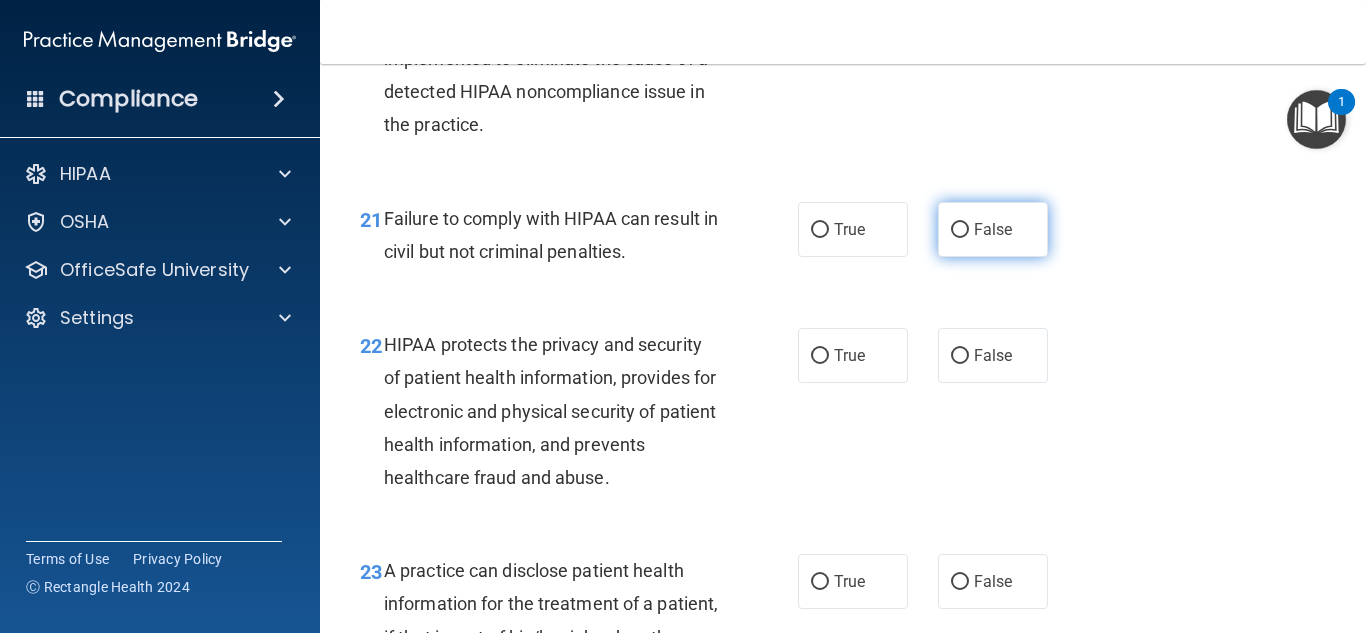 click on "False" at bounding box center [993, 229] 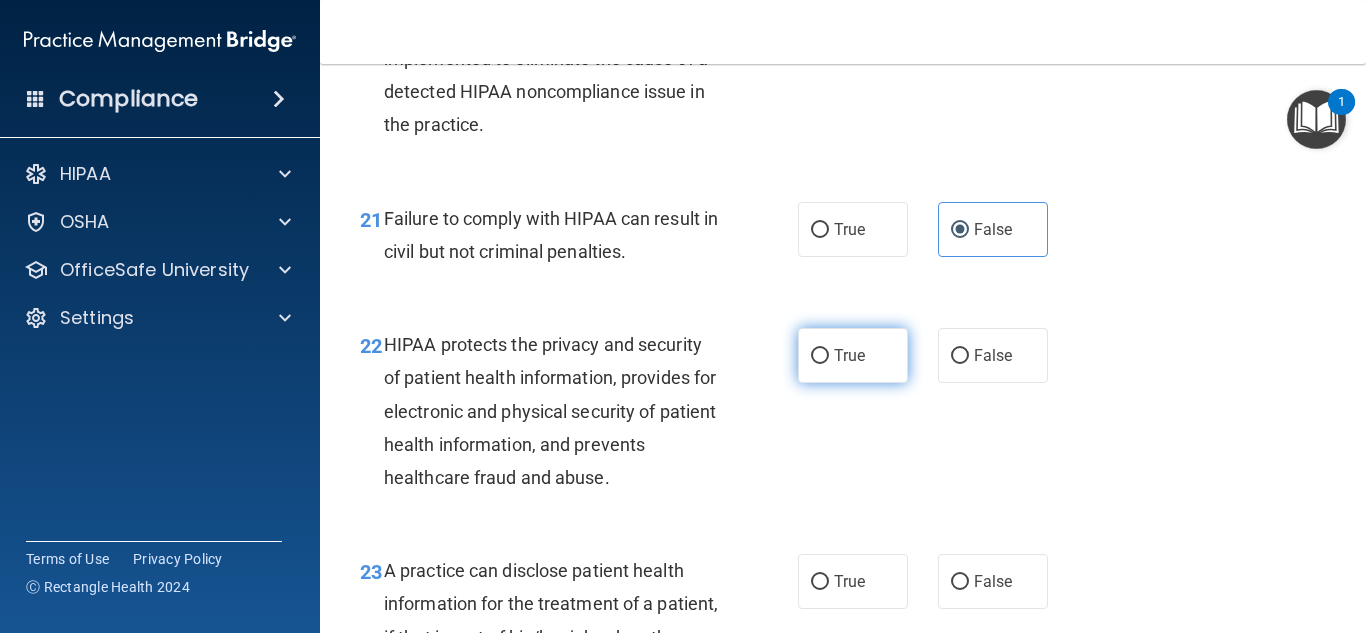 click on "True" at bounding box center (849, 355) 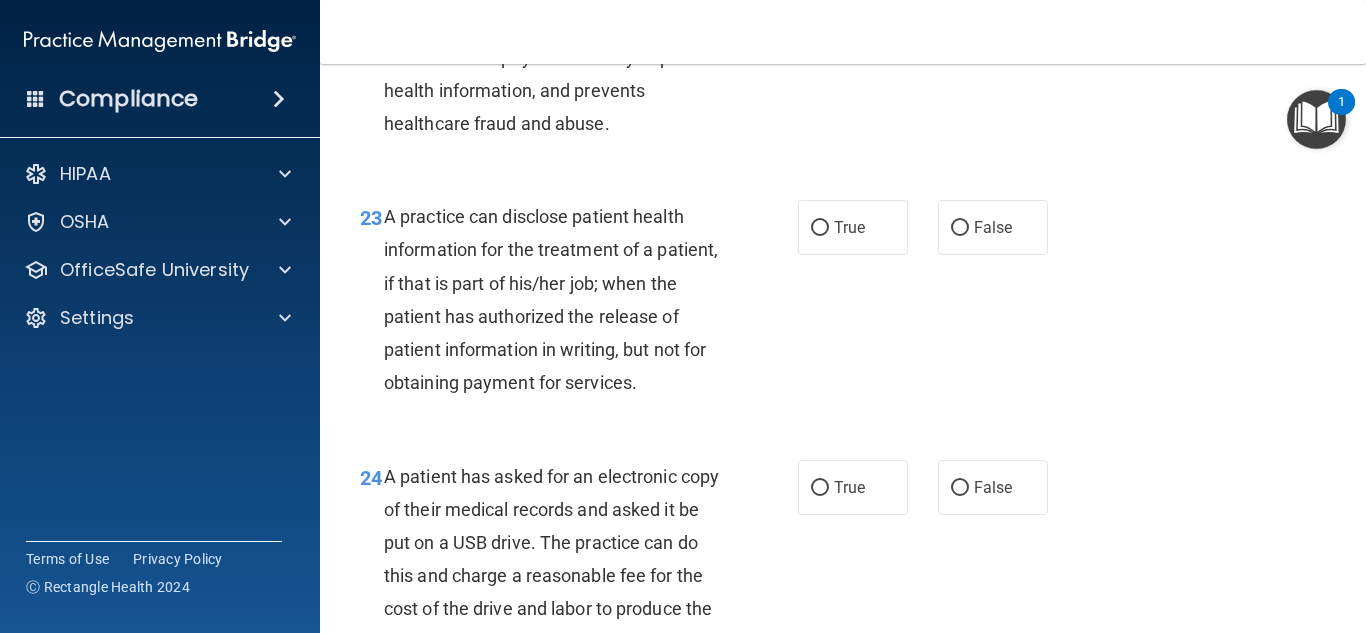 scroll, scrollTop: 4203, scrollLeft: 0, axis: vertical 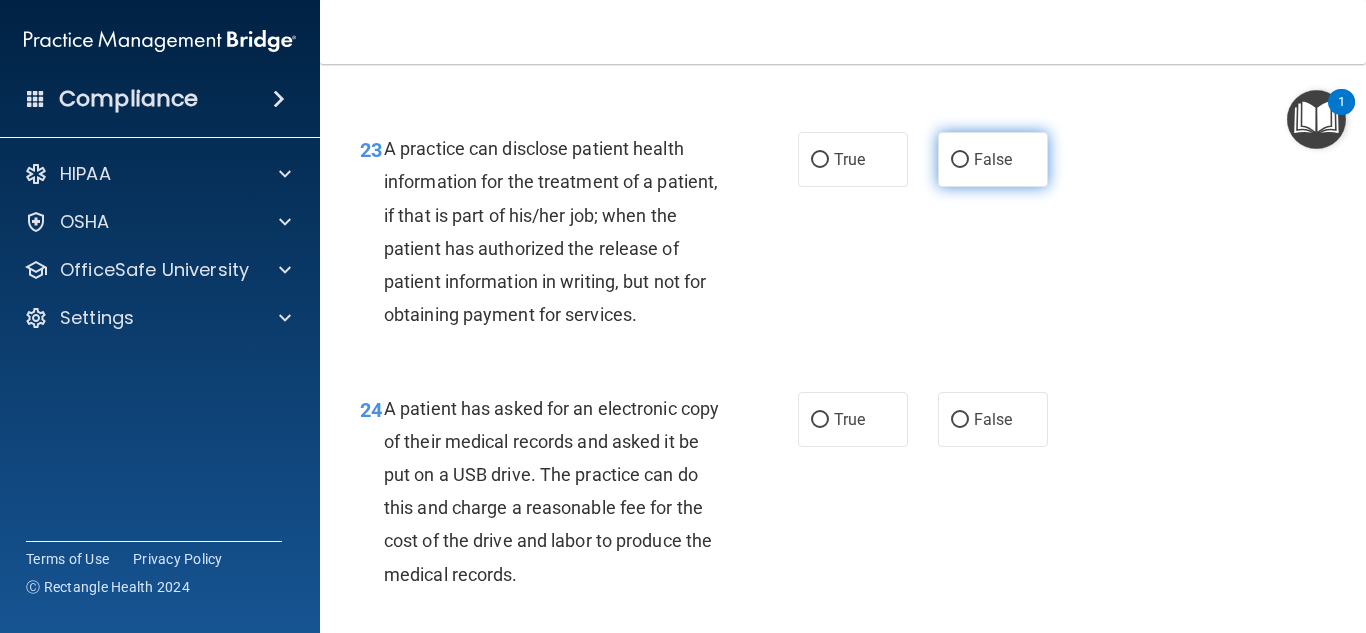 click on "False" at bounding box center (993, 159) 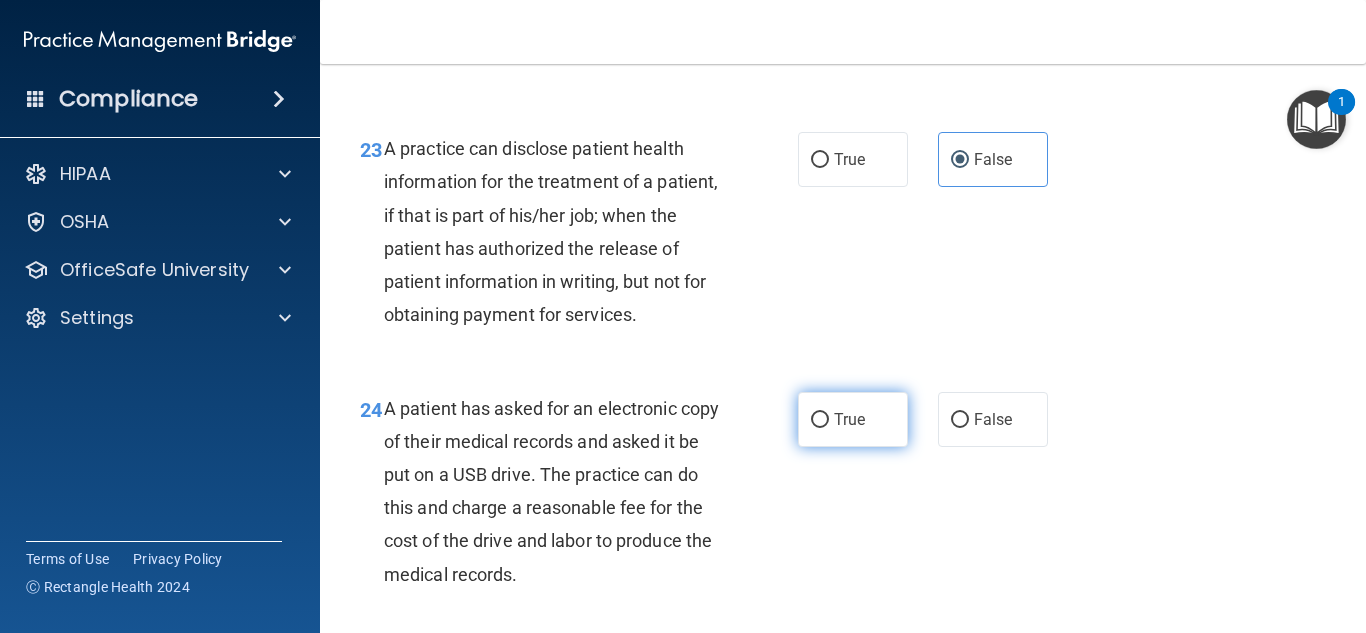 click on "True" at bounding box center [849, 419] 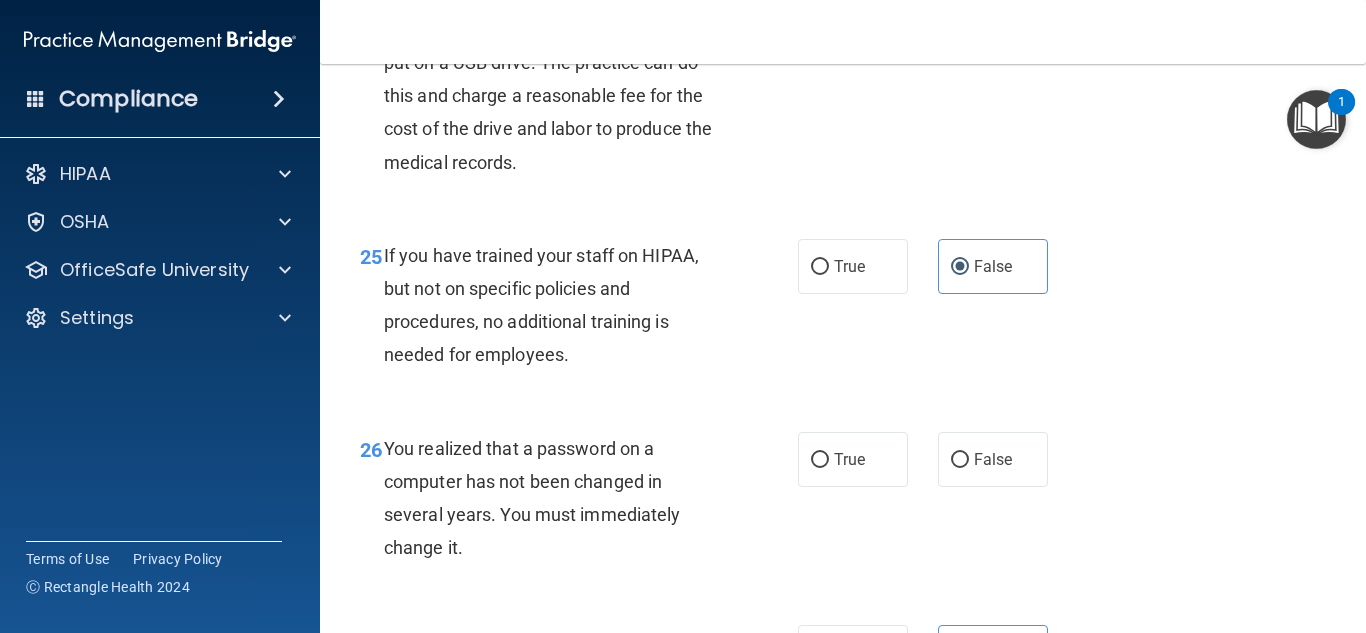scroll, scrollTop: 4637, scrollLeft: 0, axis: vertical 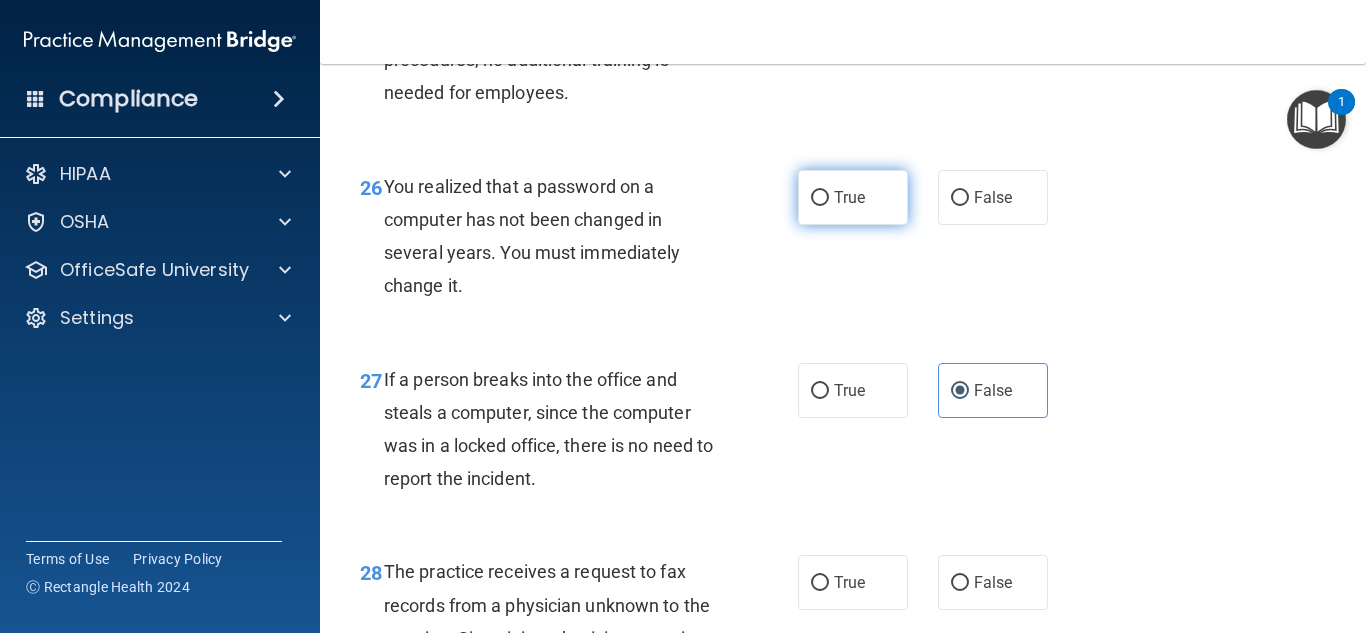 click on "True" at bounding box center (853, 197) 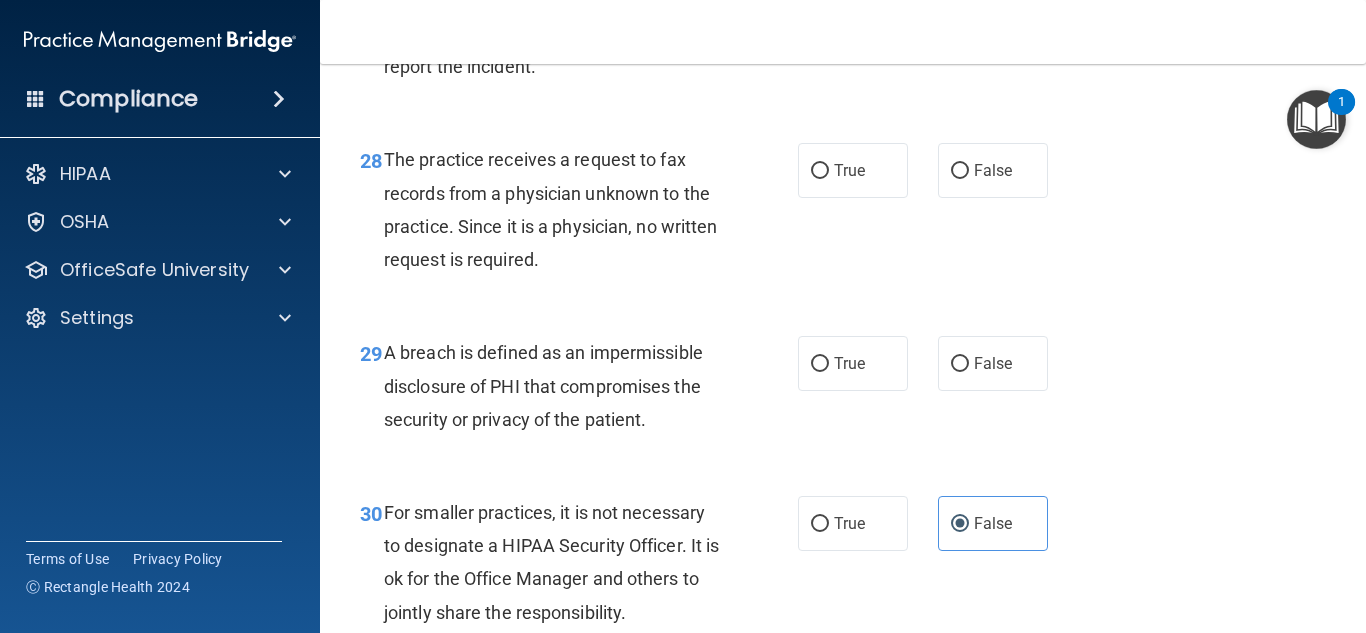 scroll, scrollTop: 5311, scrollLeft: 0, axis: vertical 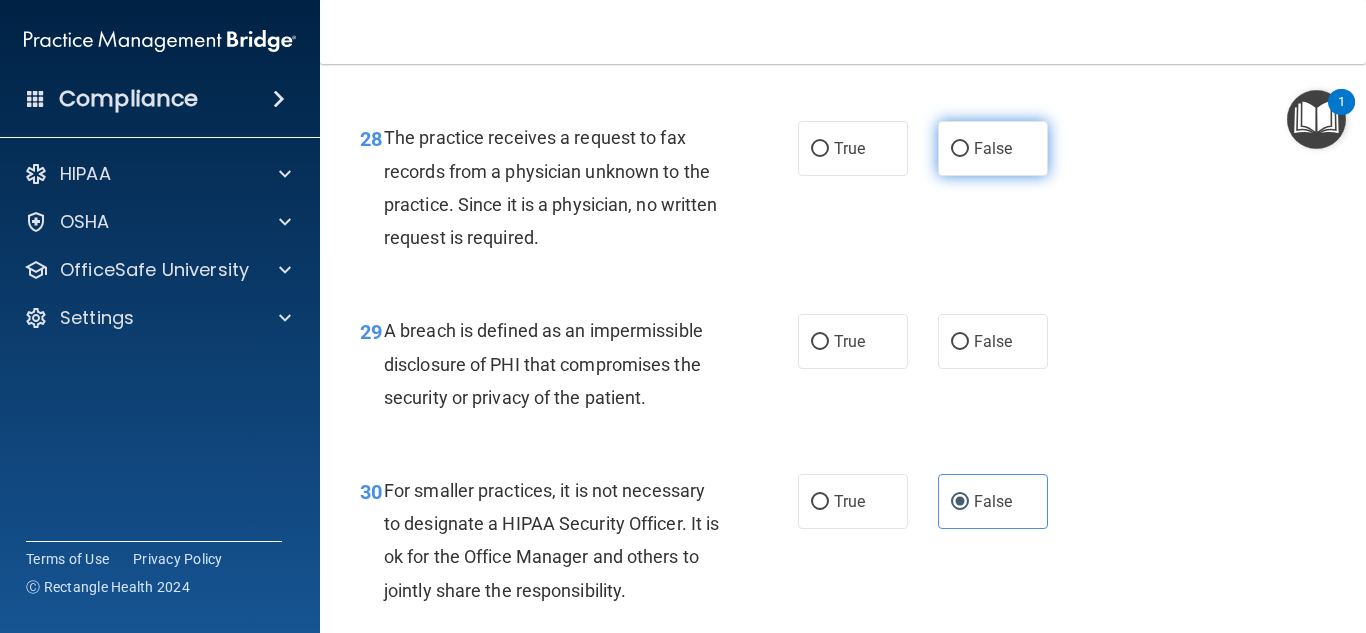 click on "False" at bounding box center (993, 148) 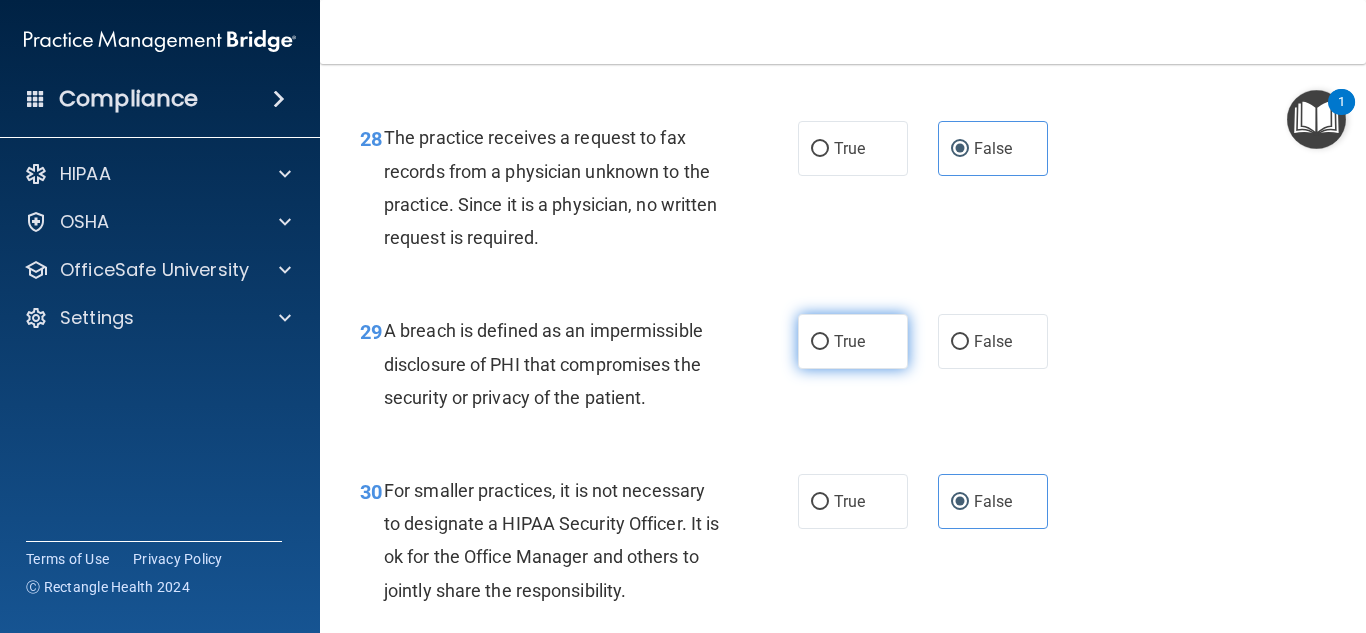click on "True" at bounding box center (849, 341) 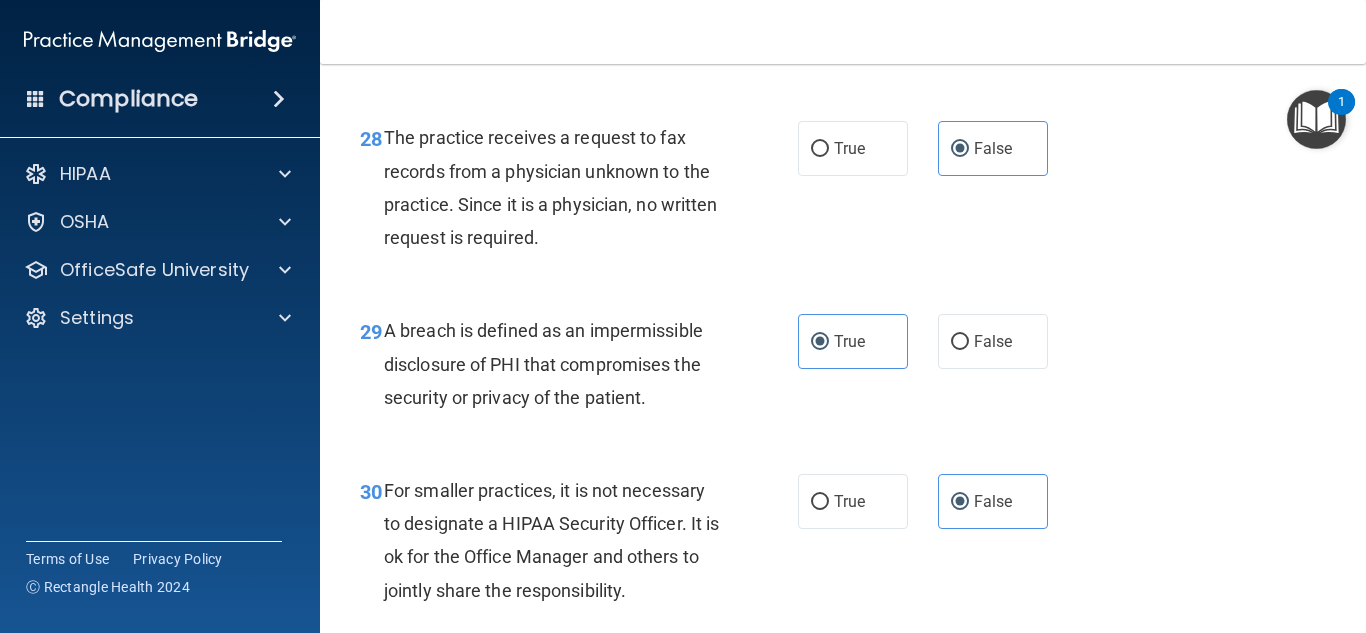 scroll, scrollTop: 5517, scrollLeft: 0, axis: vertical 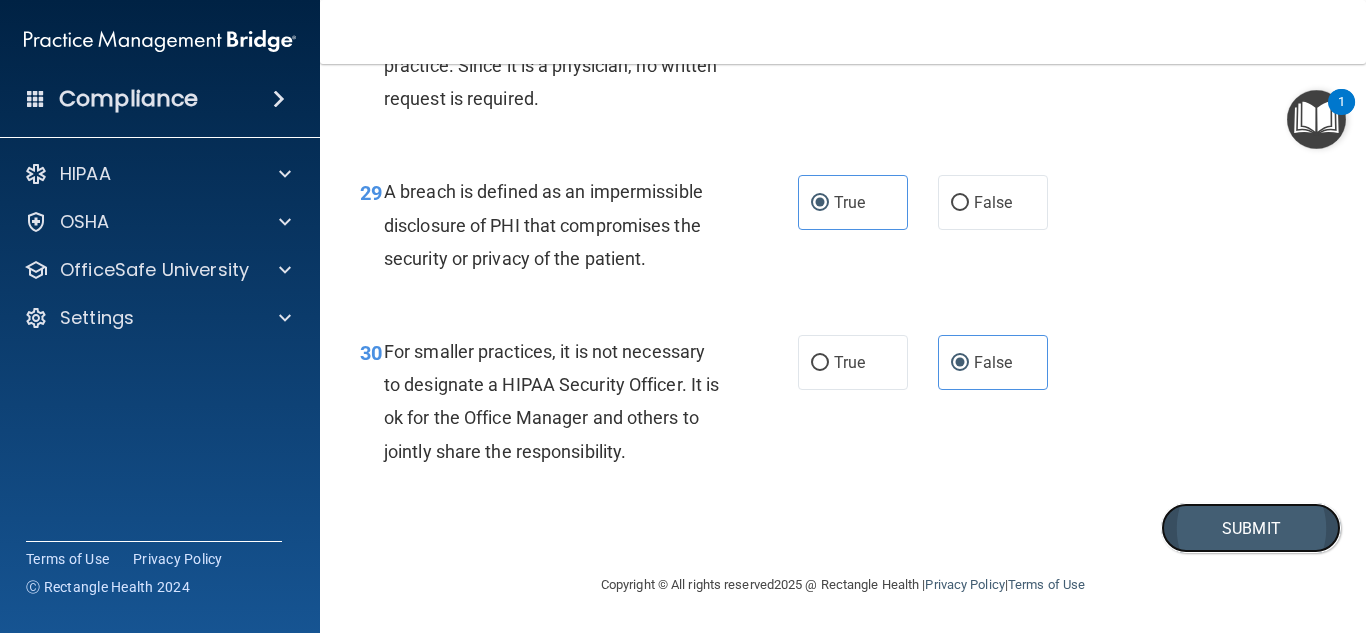 click on "Submit" at bounding box center (1251, 528) 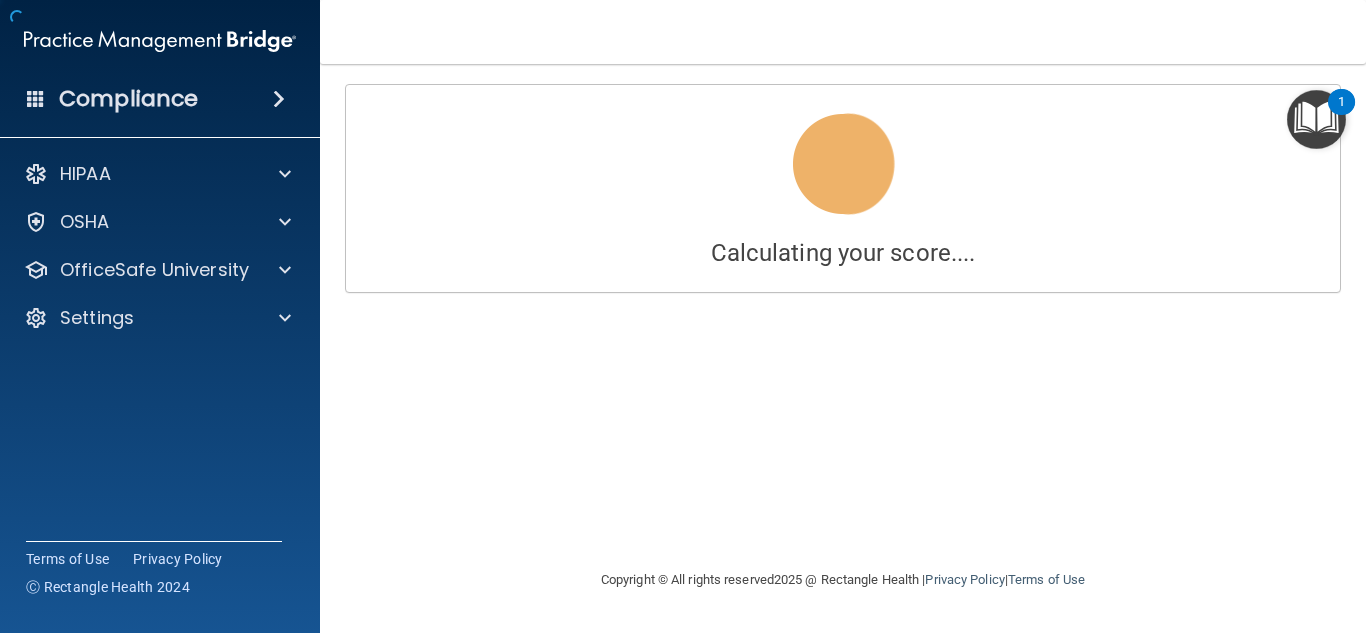 scroll, scrollTop: 0, scrollLeft: 0, axis: both 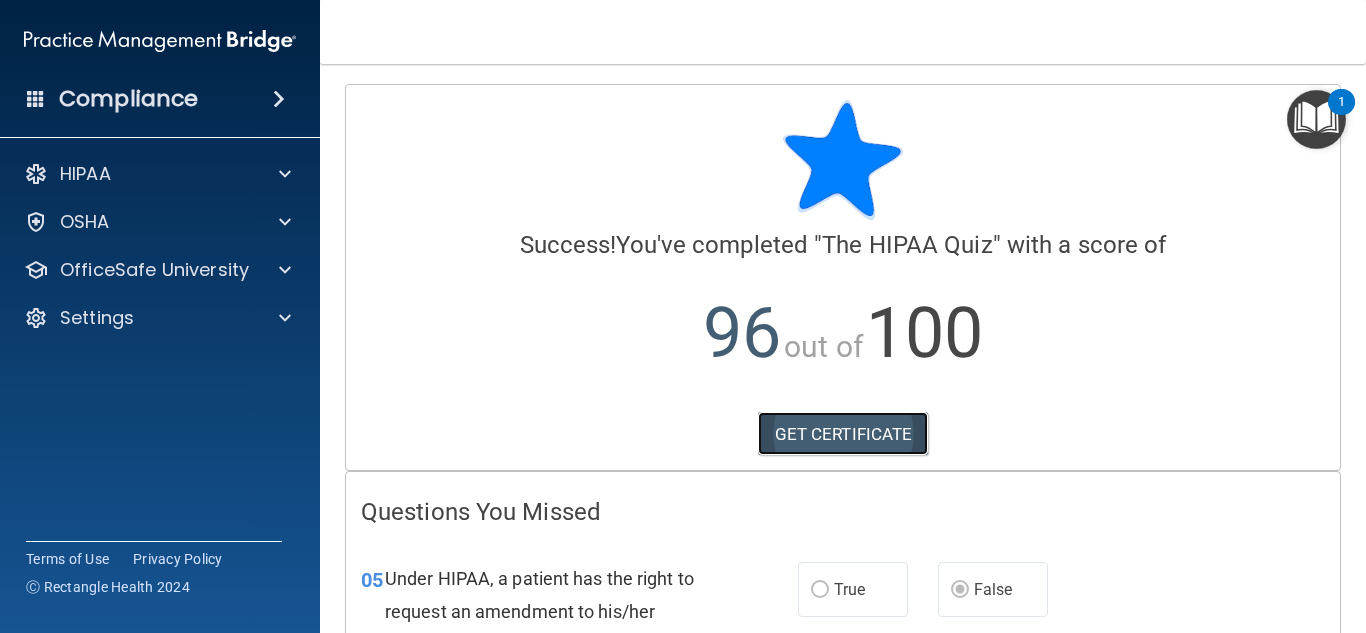 click on "GET CERTIFICATE" at bounding box center (843, 434) 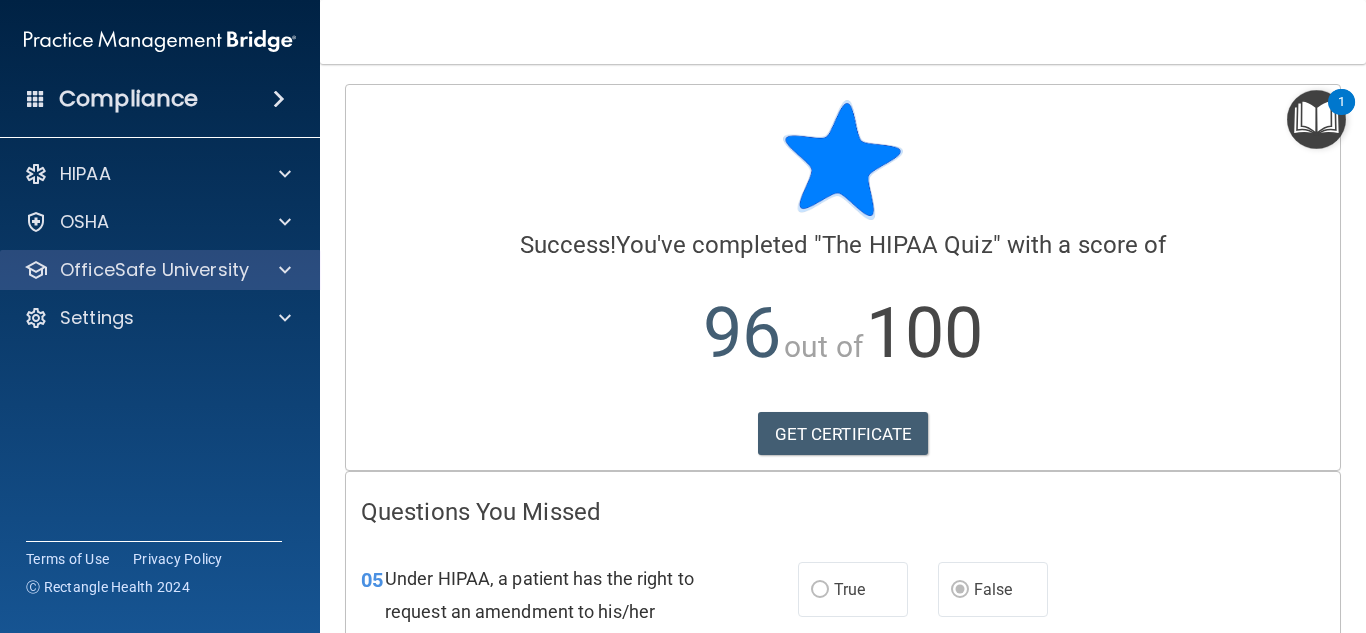 click on "OfficeSafe University" at bounding box center [160, 270] 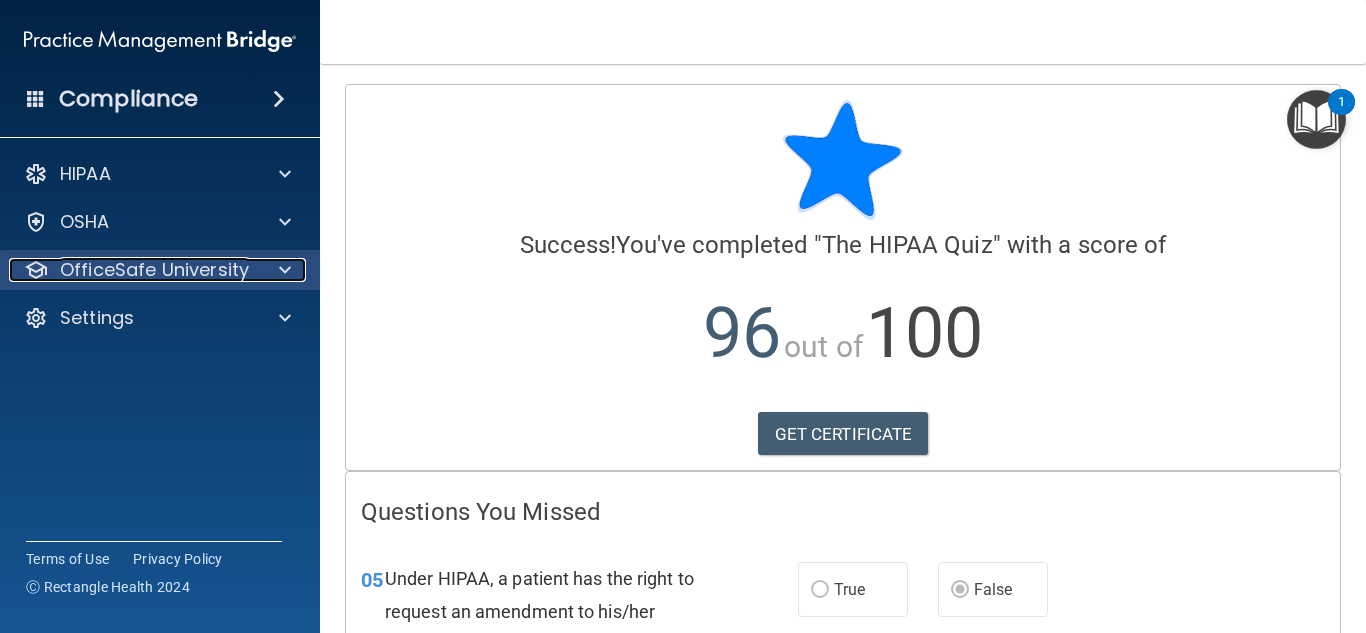 click at bounding box center (282, 270) 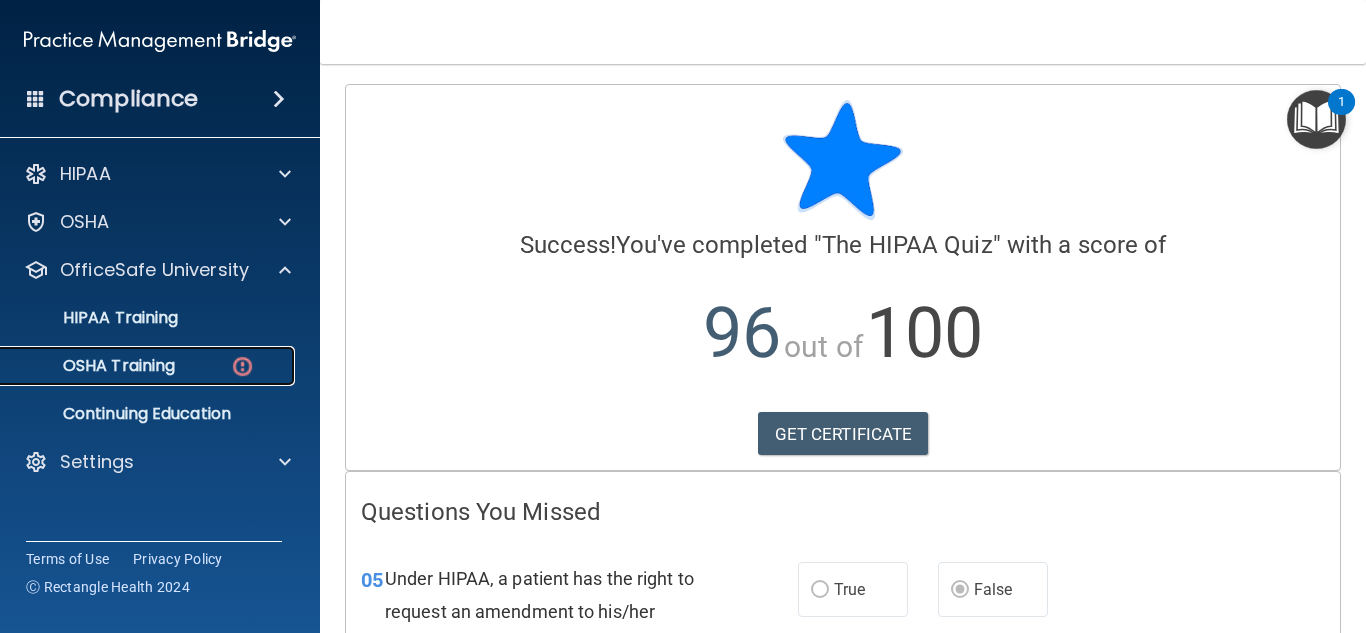click on "OSHA Training" at bounding box center [149, 366] 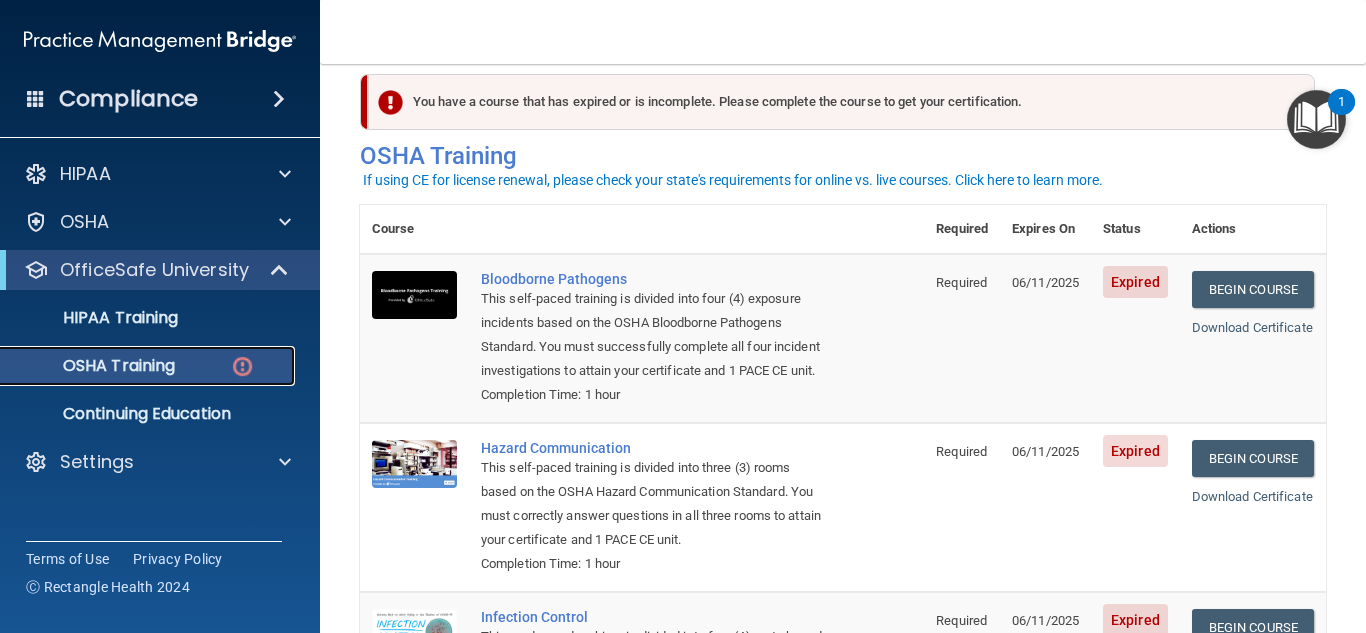 scroll, scrollTop: 55, scrollLeft: 0, axis: vertical 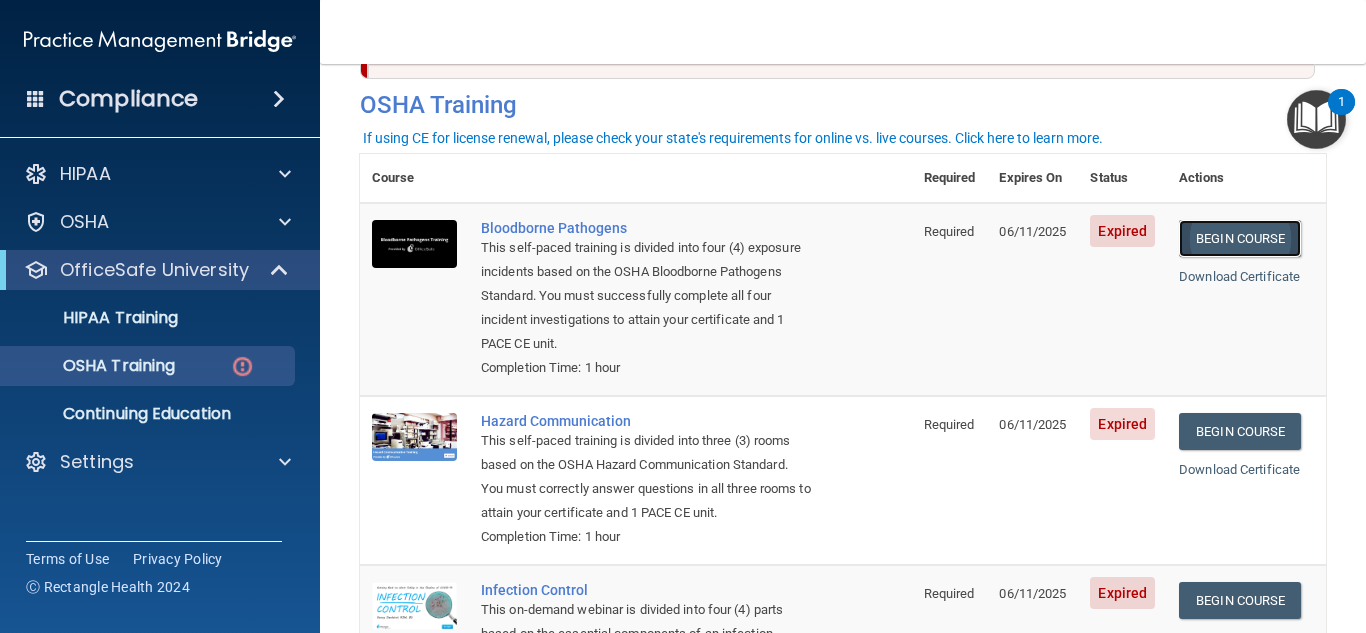 click on "Begin Course" at bounding box center [1240, 238] 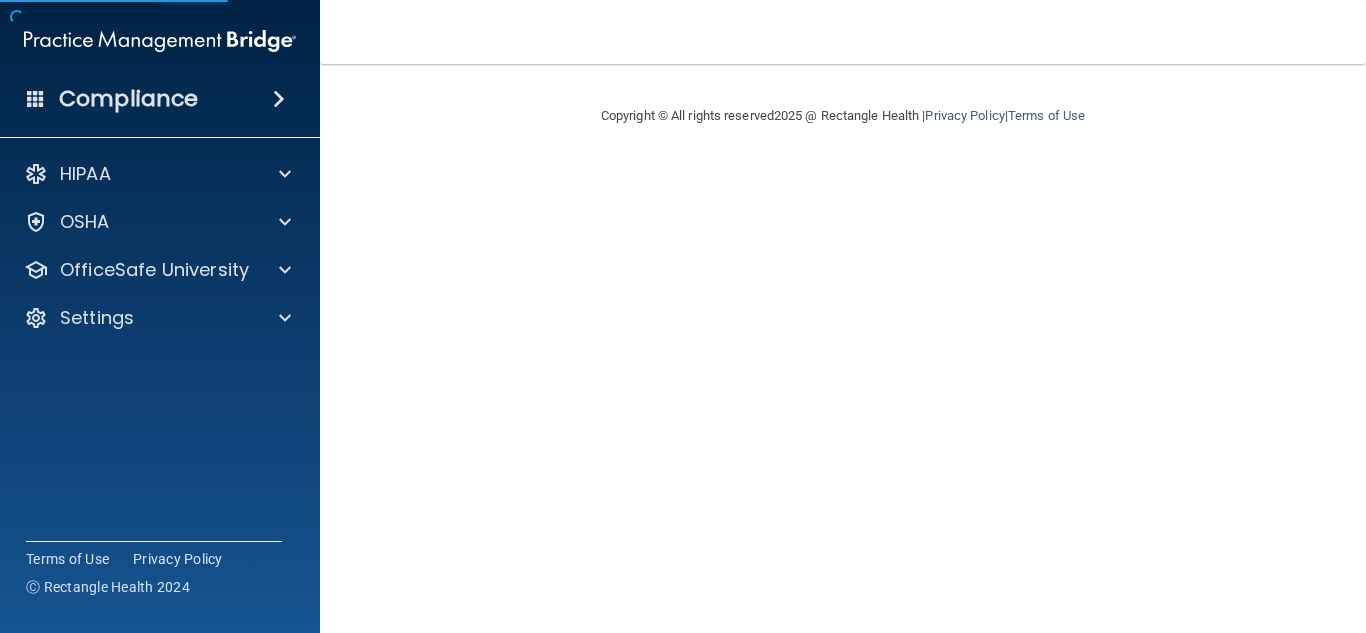 scroll, scrollTop: 0, scrollLeft: 0, axis: both 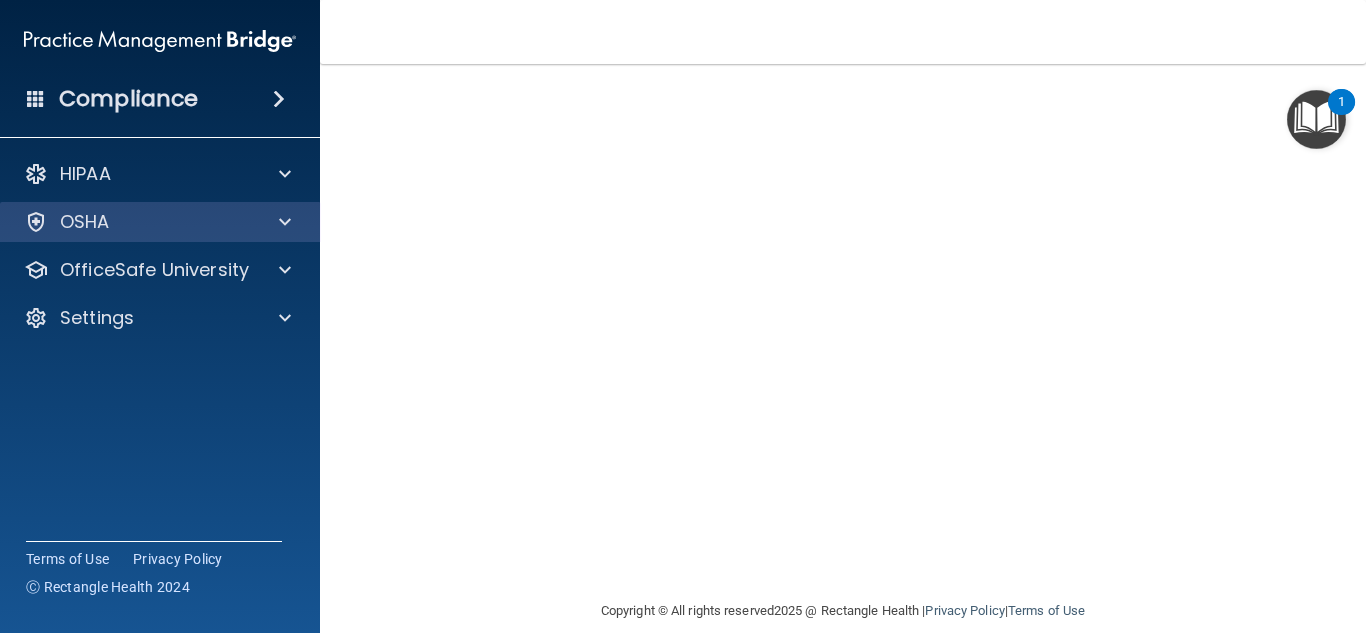 click on "OSHA" at bounding box center (160, 222) 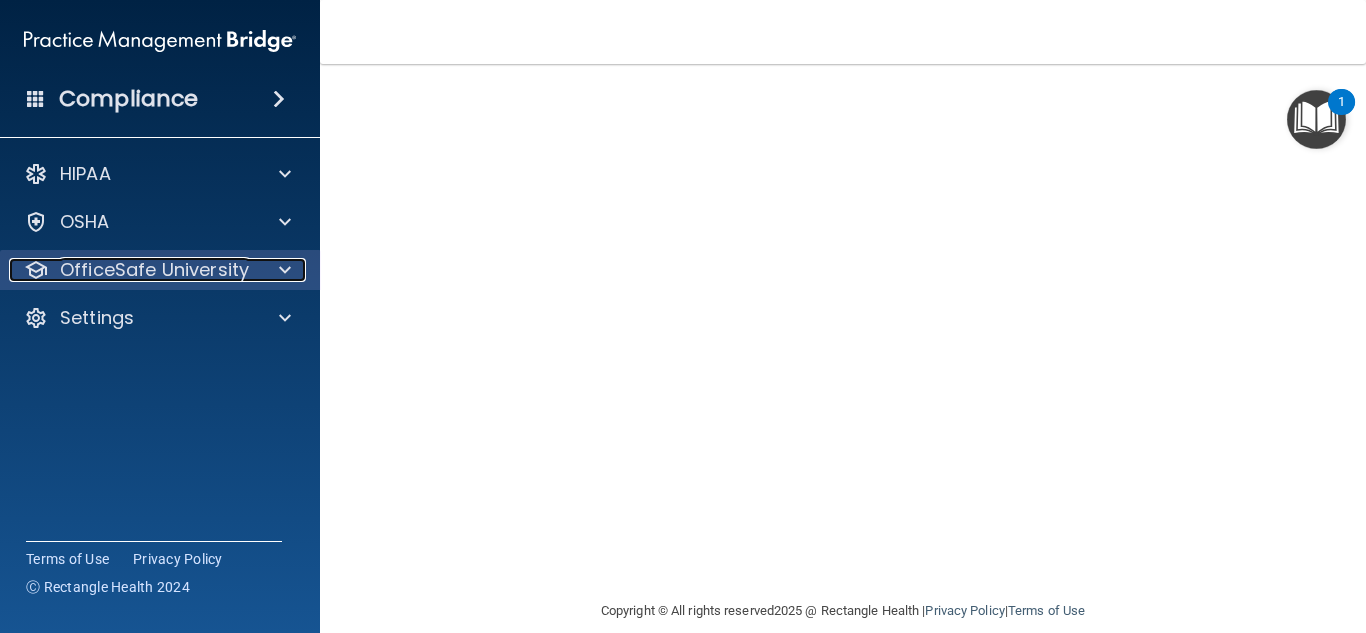 click at bounding box center [282, 270] 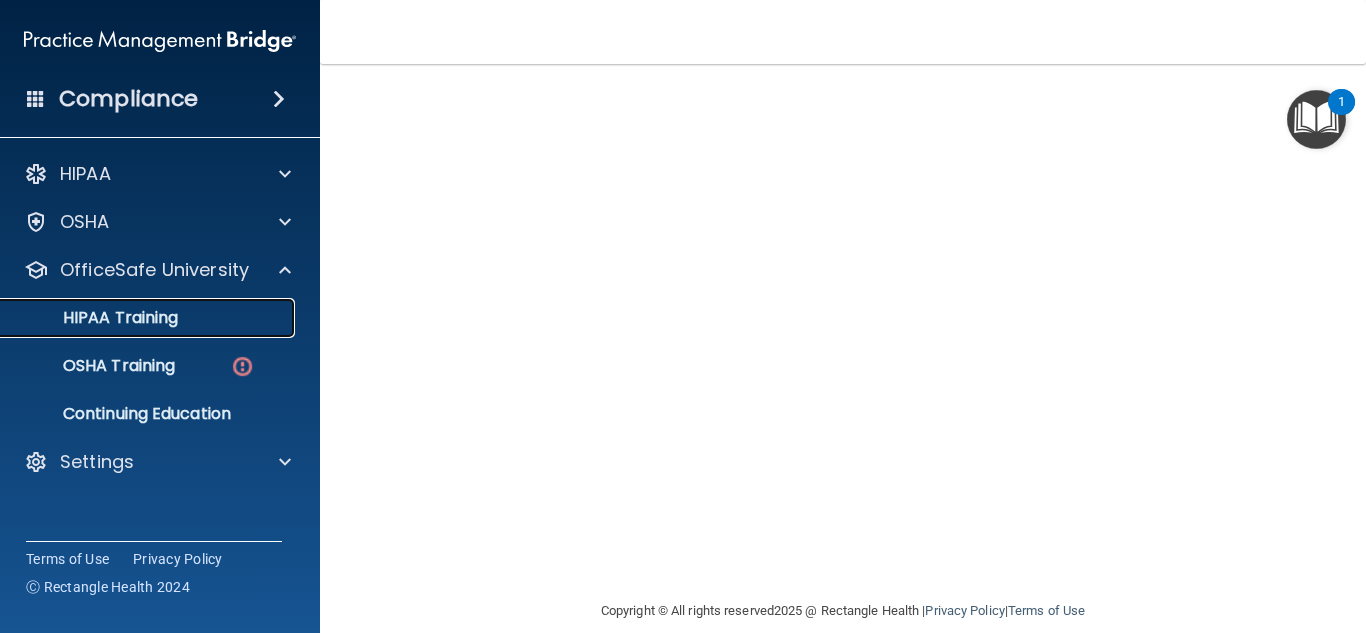 click on "HIPAA Training" at bounding box center (137, 318) 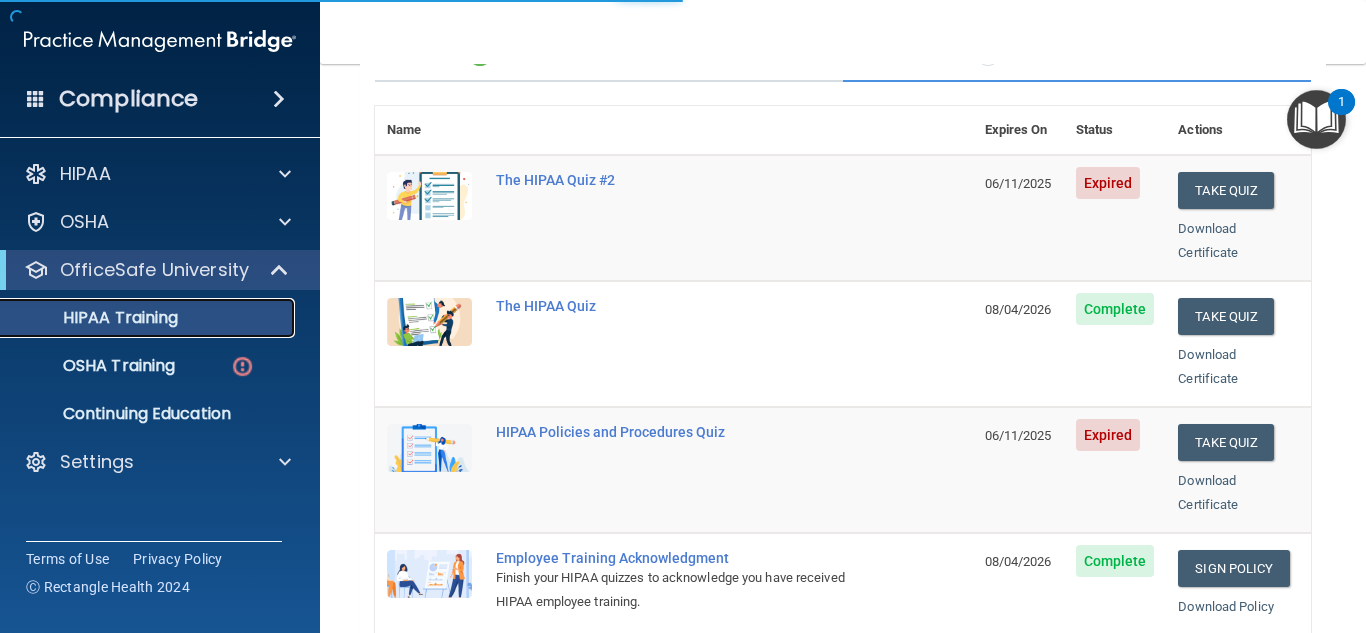 scroll, scrollTop: 919, scrollLeft: 0, axis: vertical 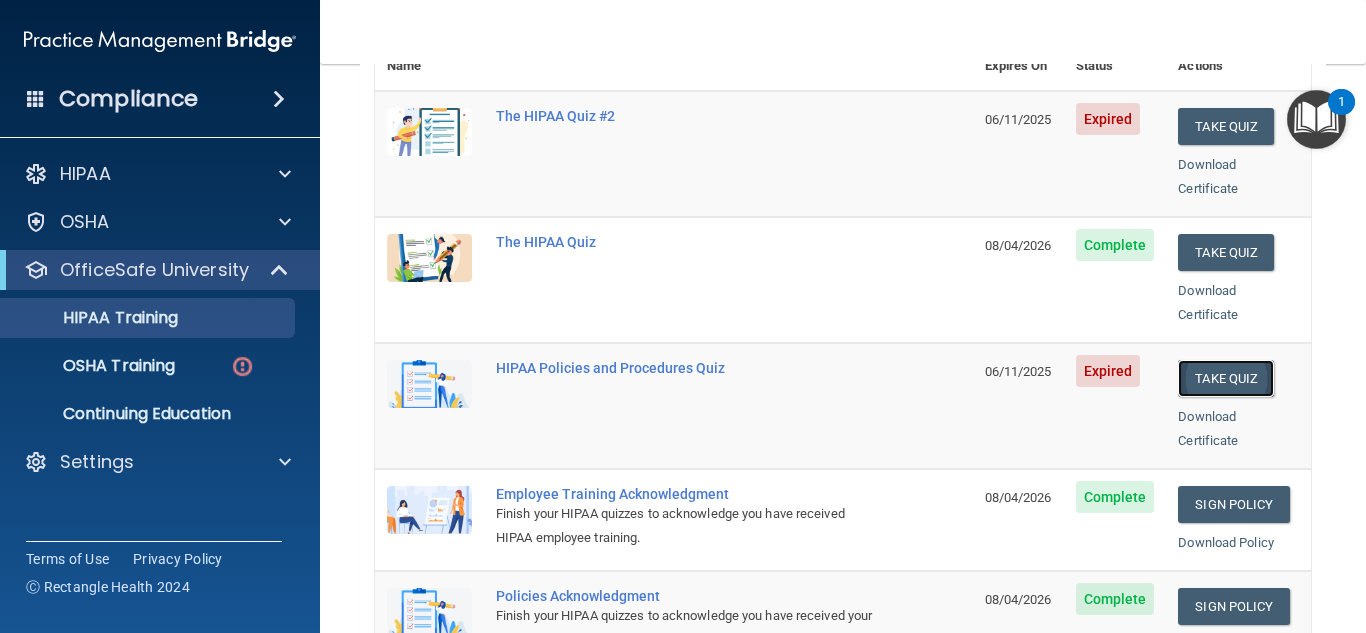 click on "Take Quiz" at bounding box center [1226, 378] 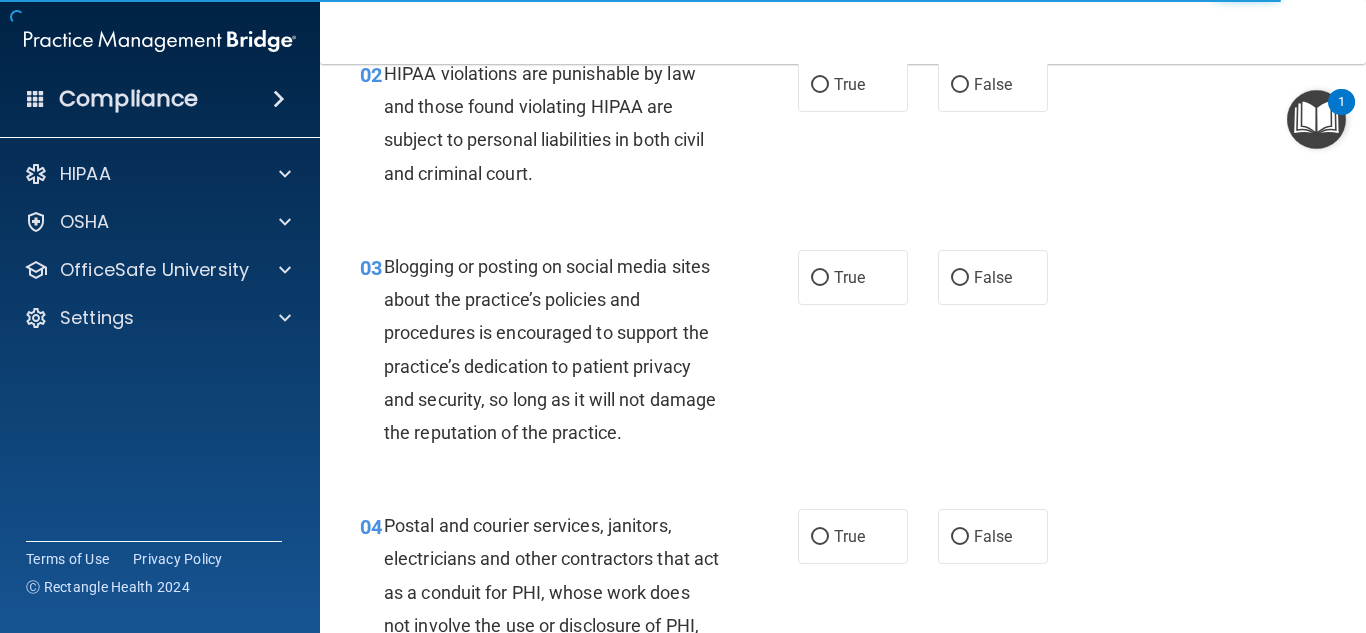 scroll, scrollTop: 0, scrollLeft: 0, axis: both 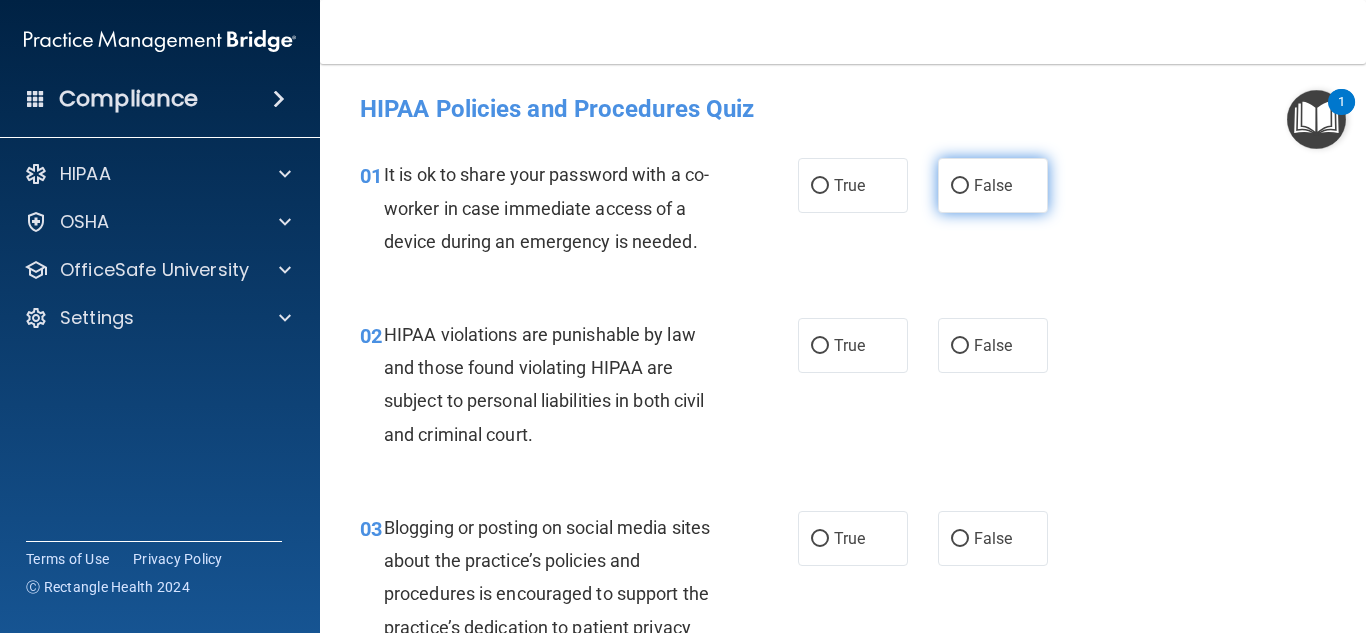 click on "False" at bounding box center (993, 185) 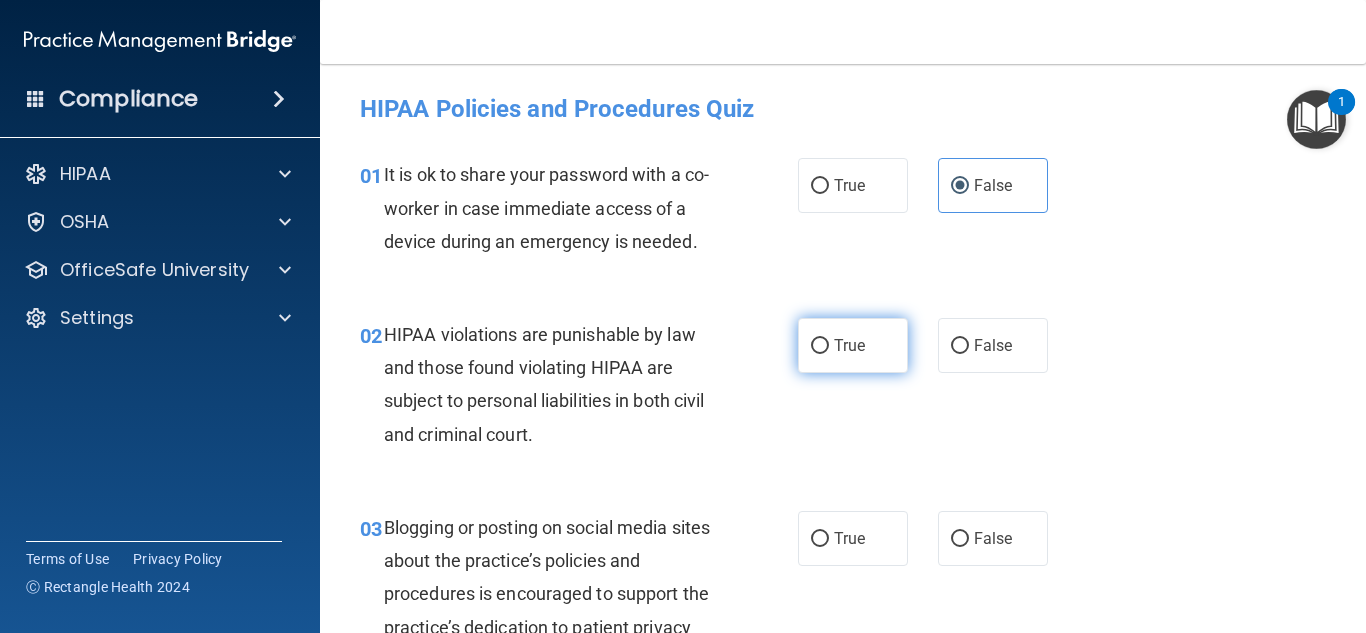 click on "True" at bounding box center (853, 345) 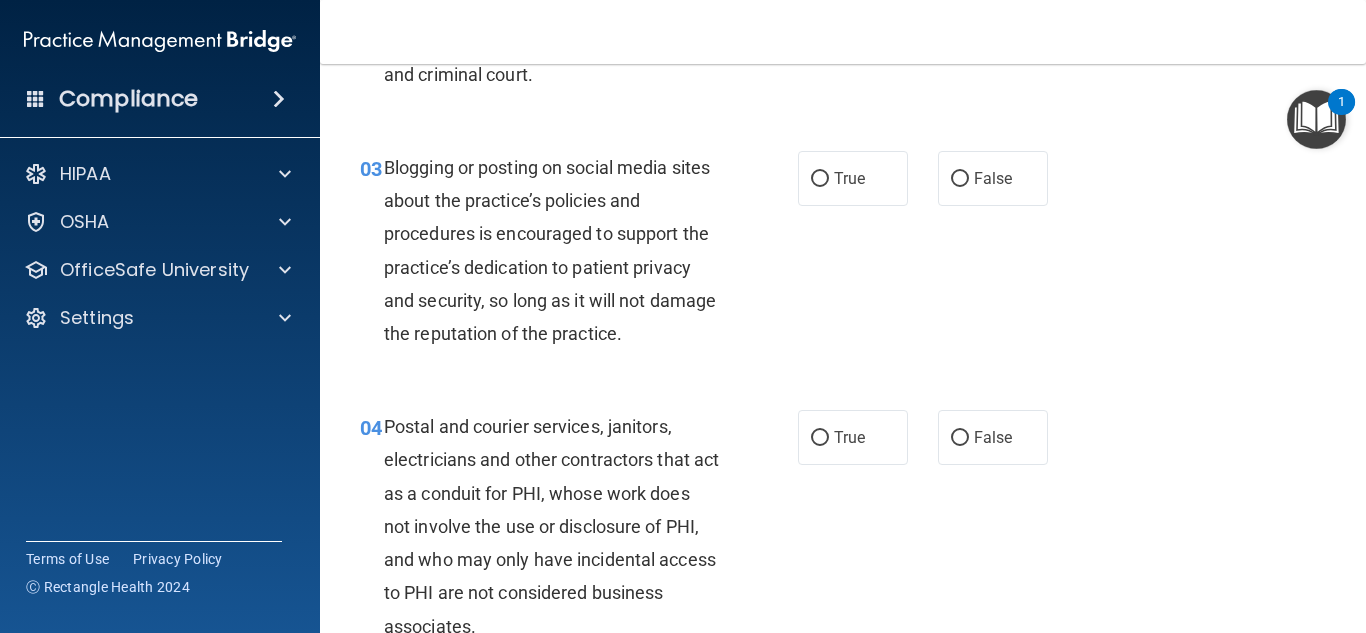 scroll, scrollTop: 373, scrollLeft: 0, axis: vertical 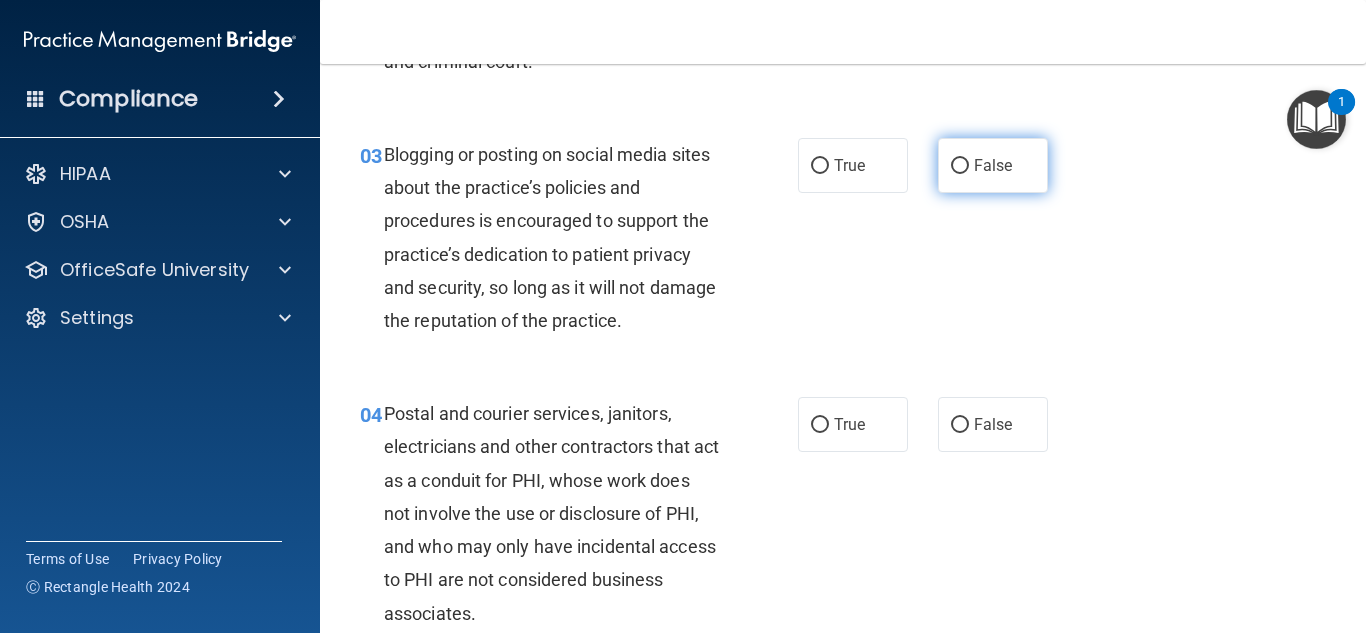 click on "False" at bounding box center [993, 165] 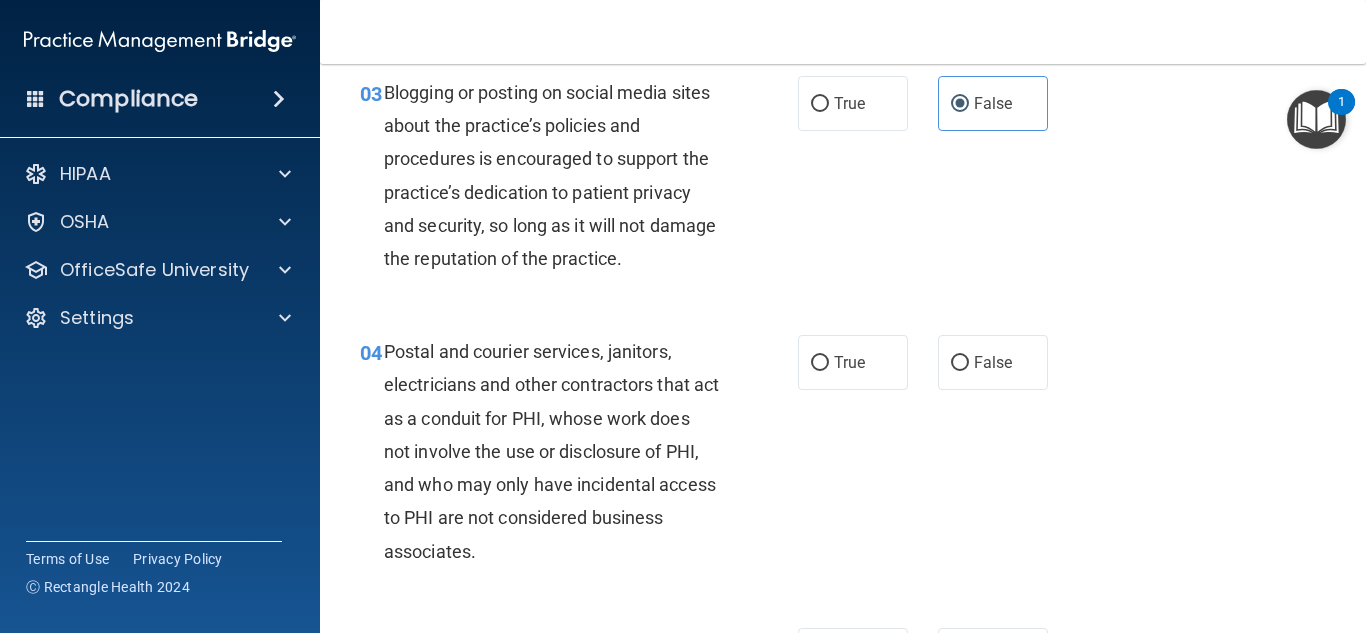 scroll, scrollTop: 422, scrollLeft: 0, axis: vertical 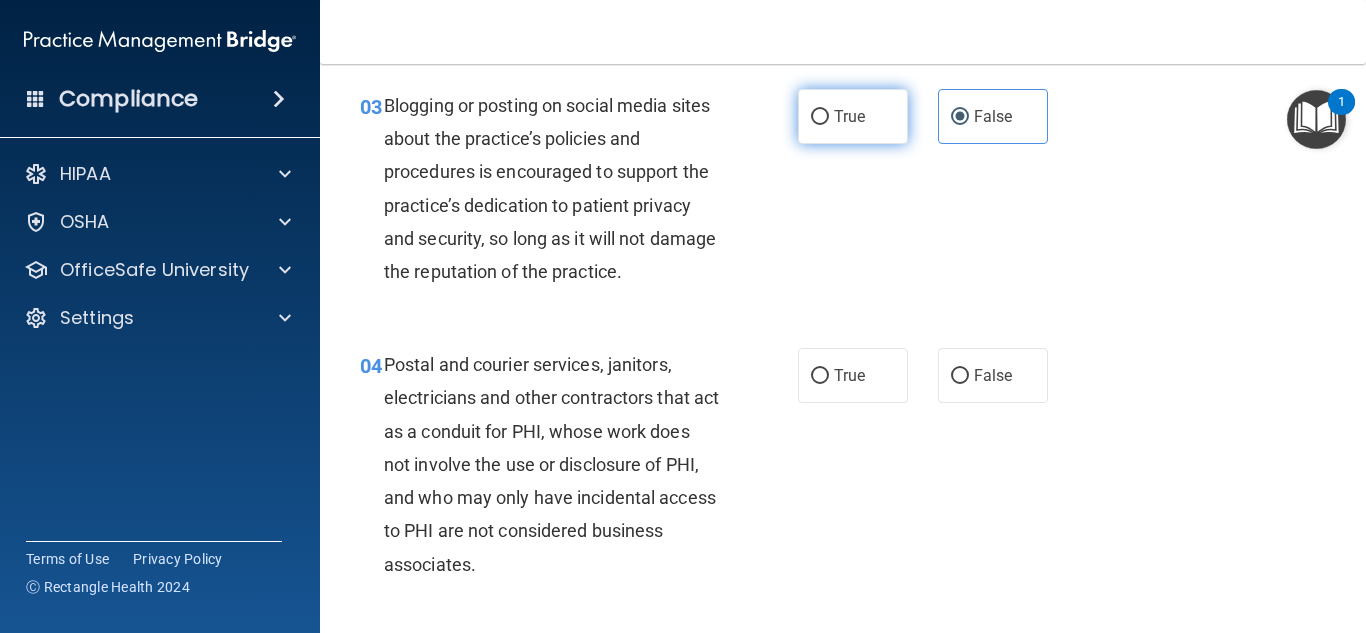 click on "True" at bounding box center [853, 116] 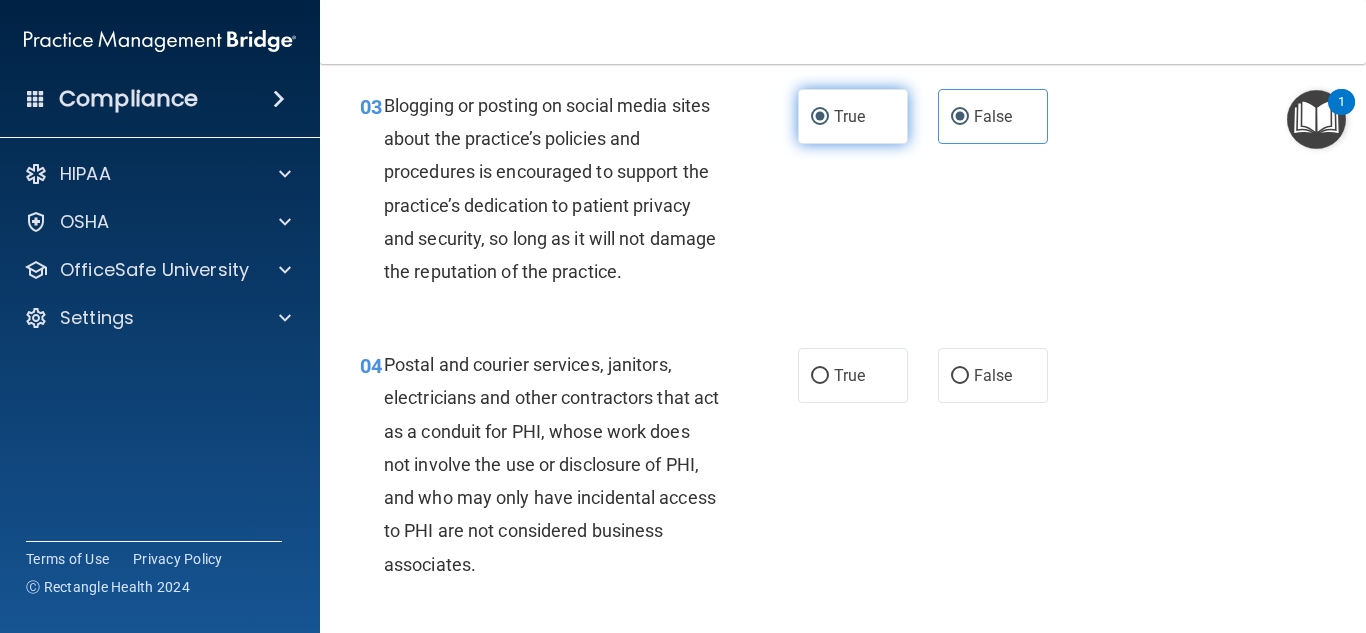radio on "false" 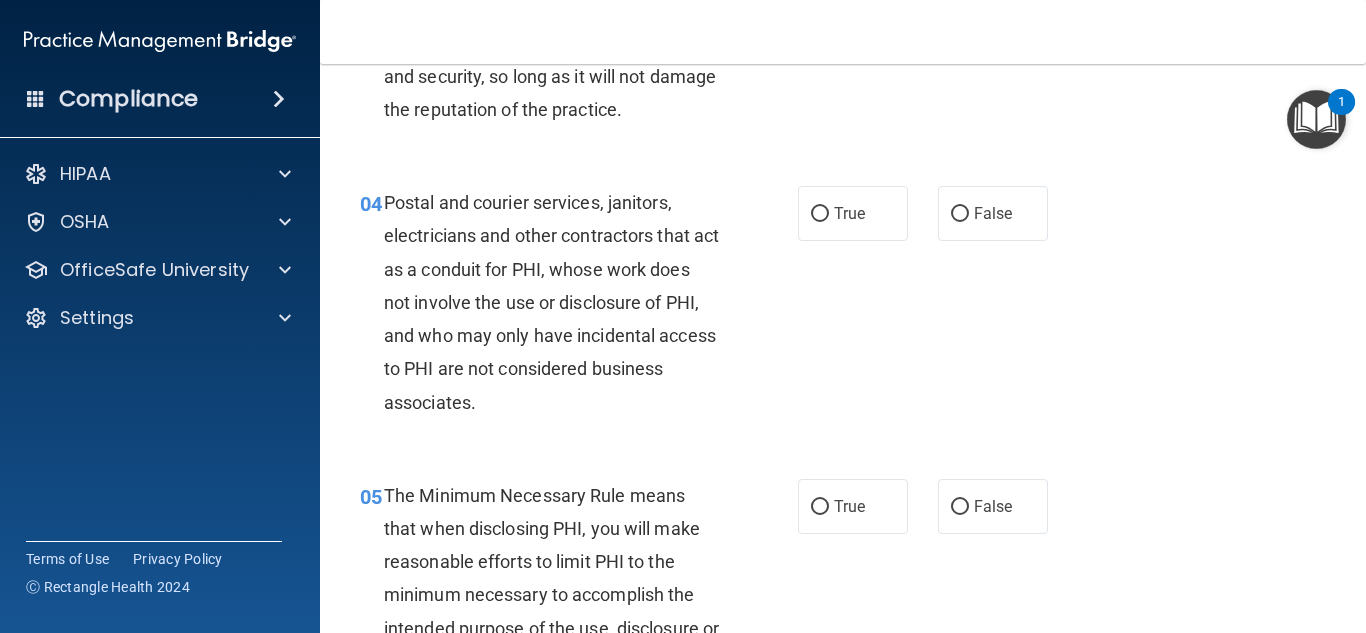 scroll, scrollTop: 621, scrollLeft: 0, axis: vertical 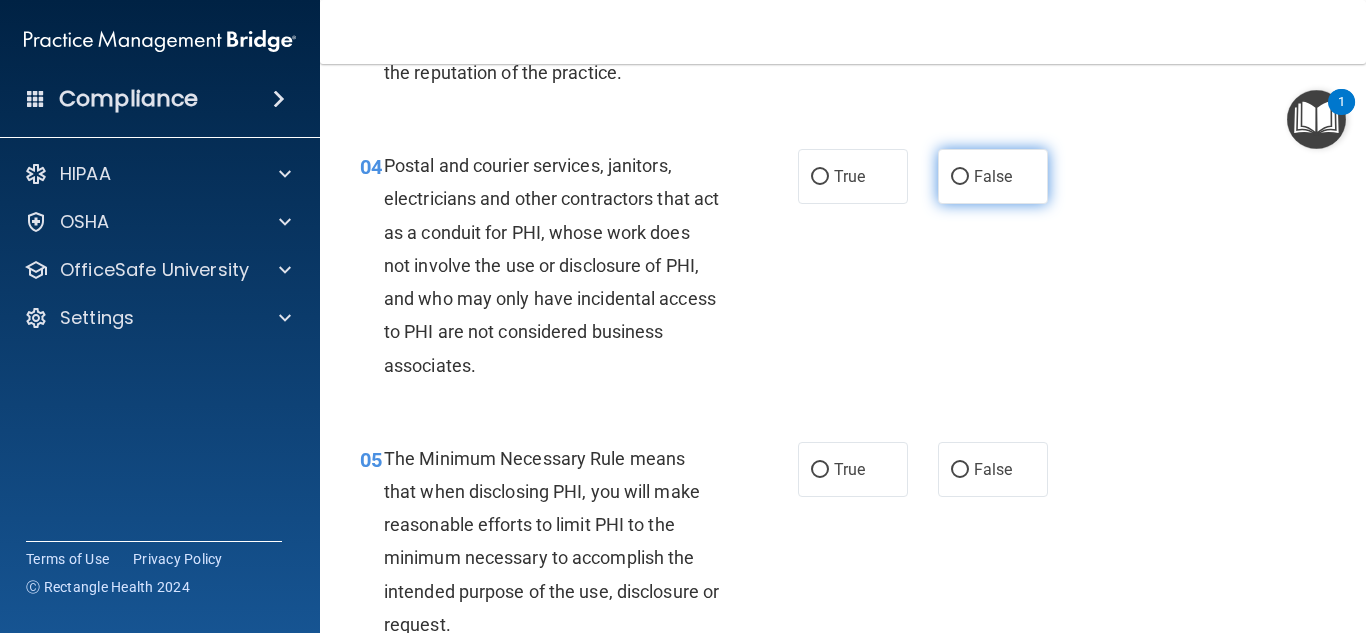 click on "False" at bounding box center [993, 176] 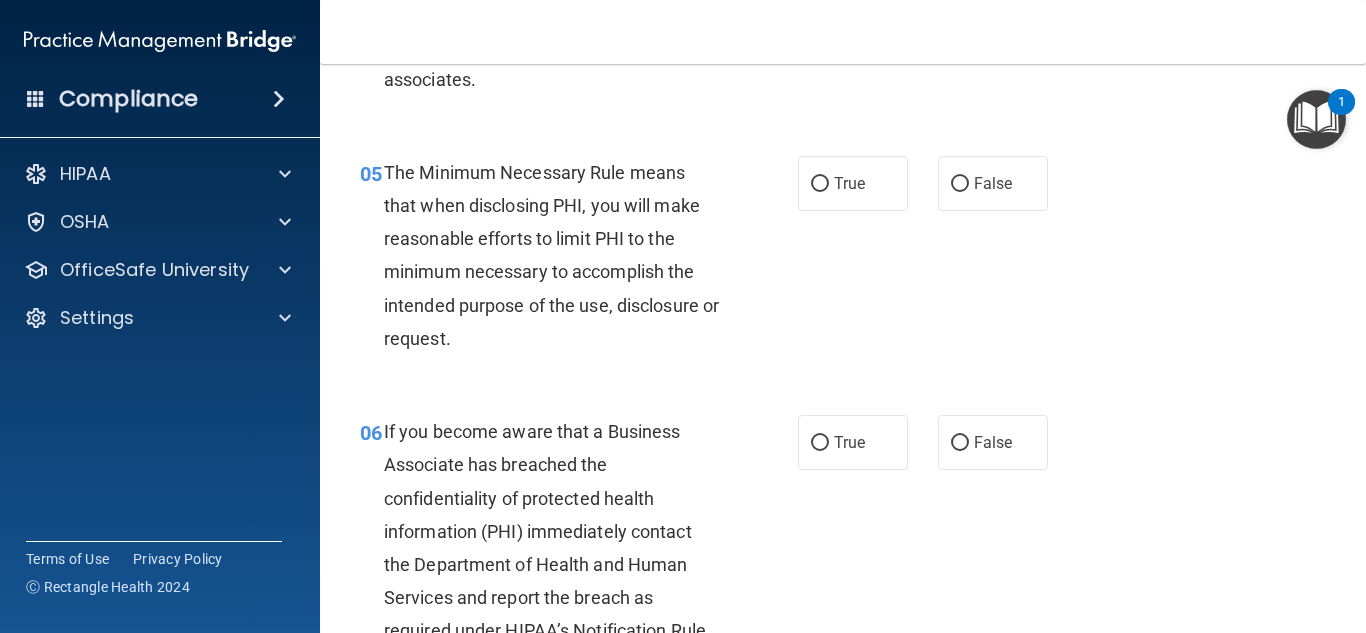 scroll, scrollTop: 919, scrollLeft: 0, axis: vertical 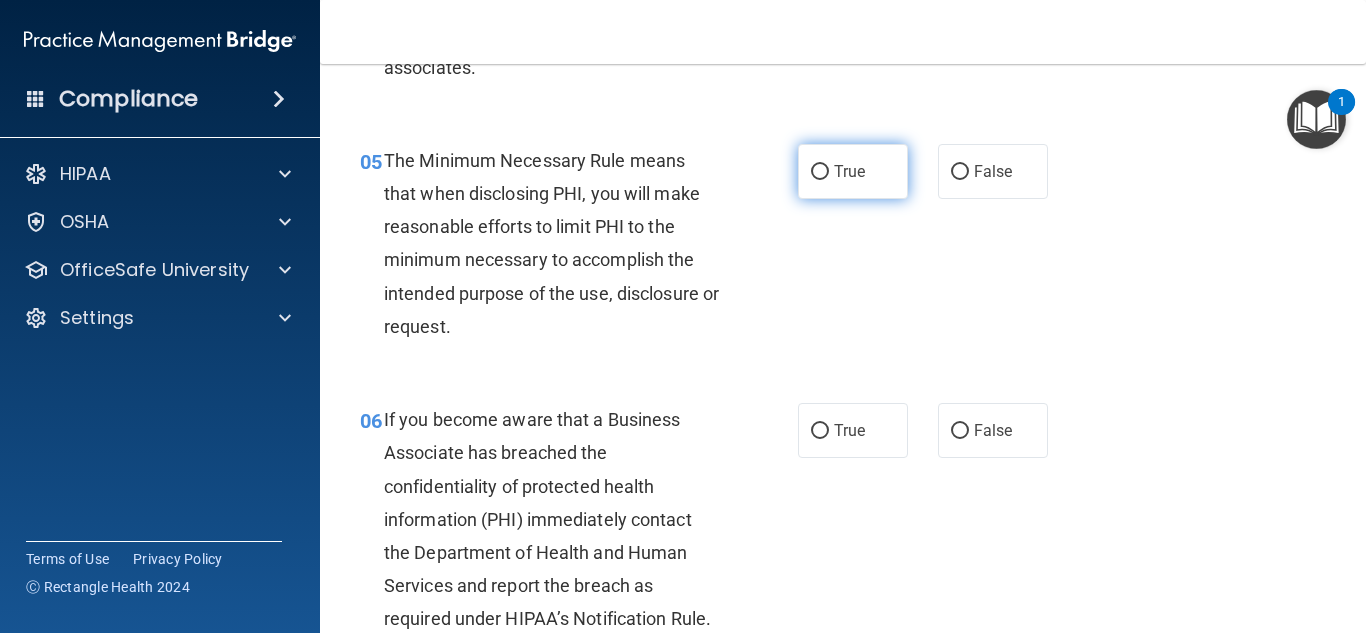 click on "True" at bounding box center [853, 171] 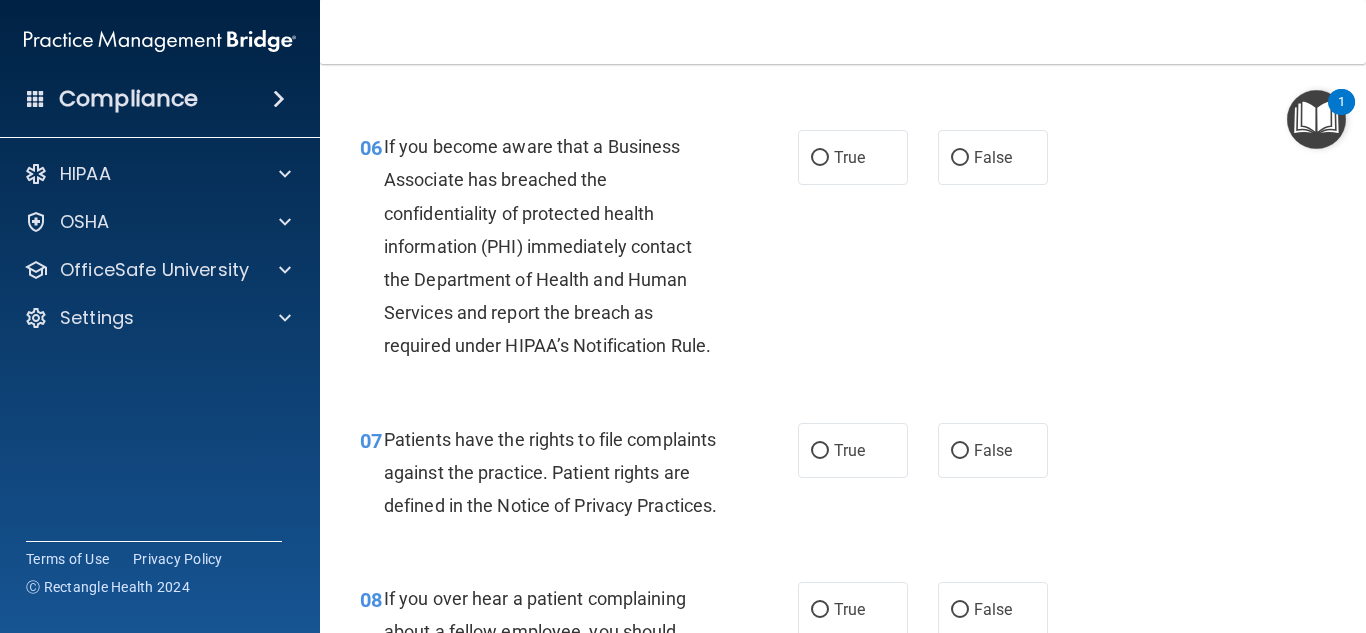scroll, scrollTop: 1217, scrollLeft: 0, axis: vertical 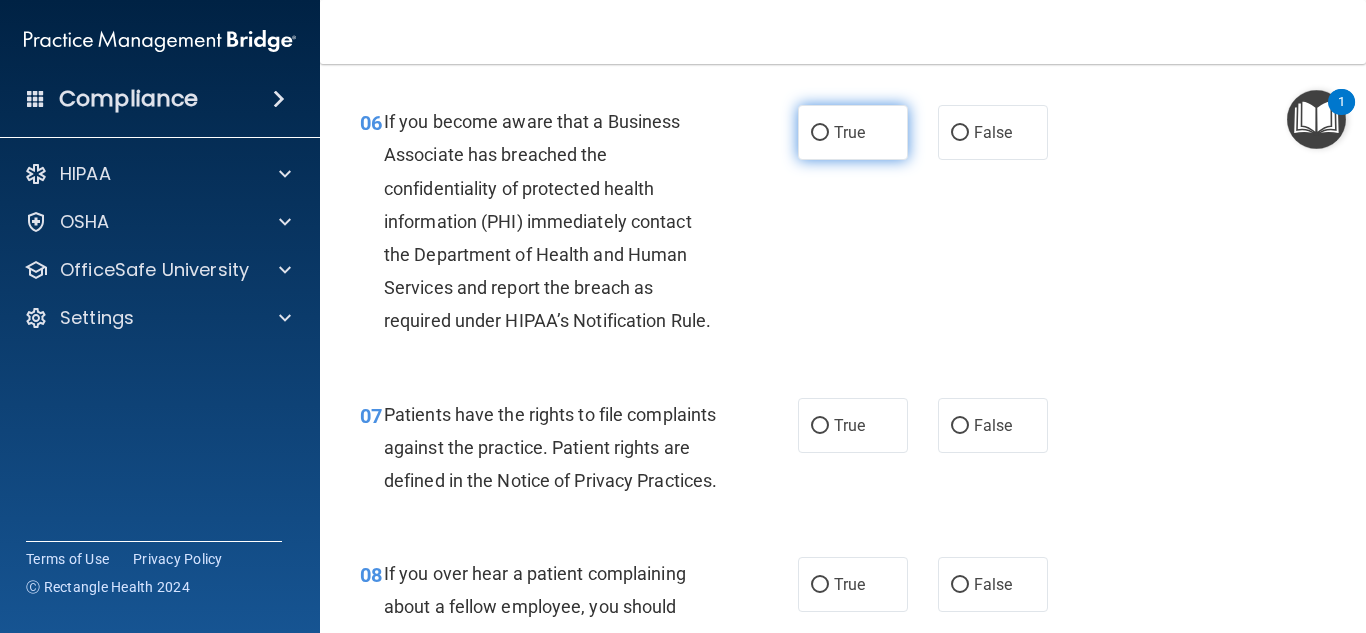 click on "True" at bounding box center [853, 132] 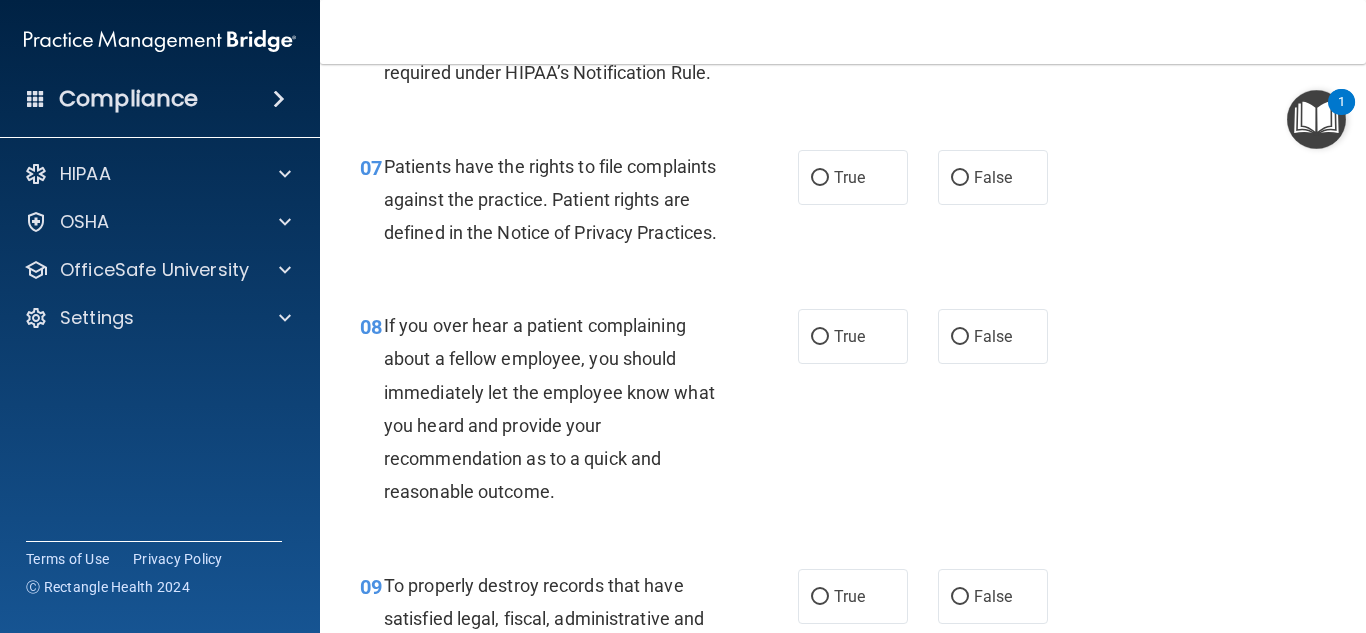 scroll, scrollTop: 1490, scrollLeft: 0, axis: vertical 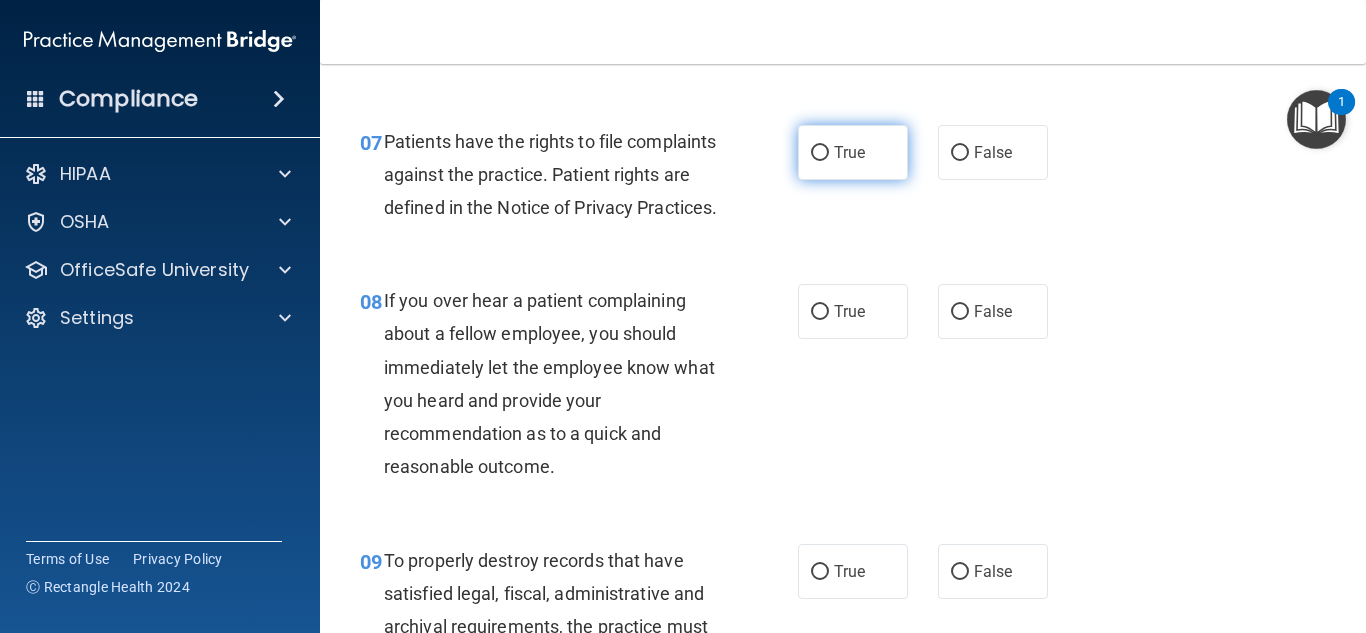 click on "True" at bounding box center (853, 152) 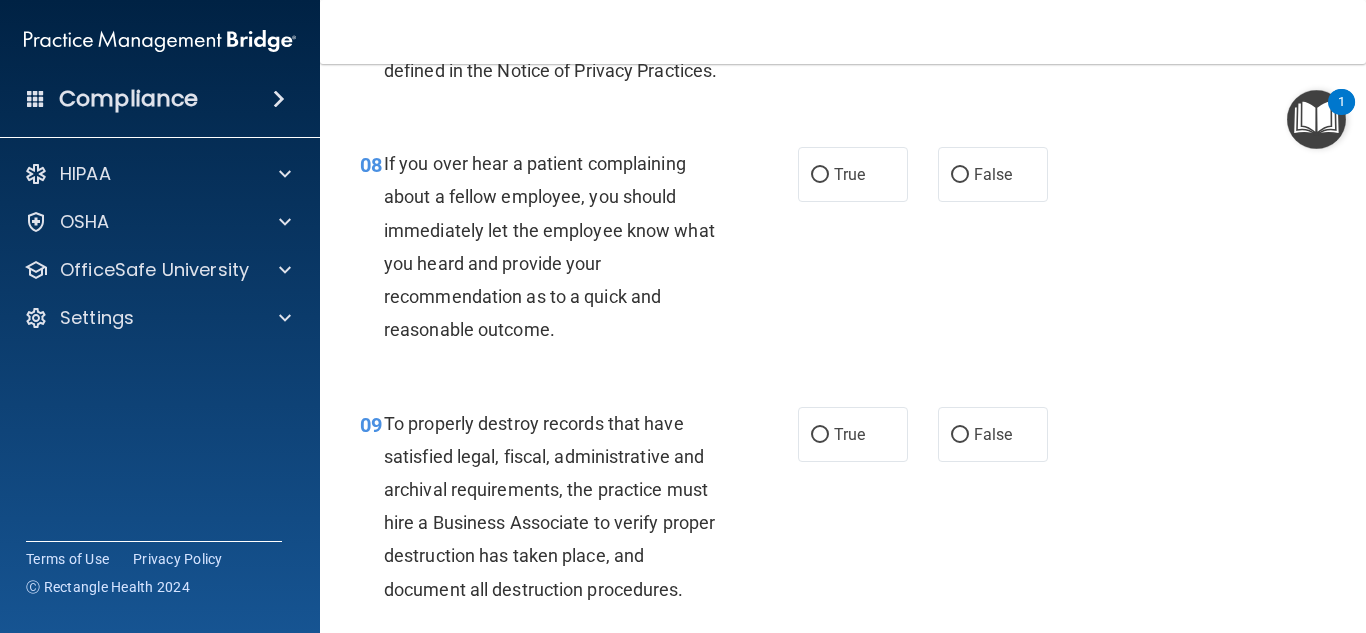 scroll, scrollTop: 1639, scrollLeft: 0, axis: vertical 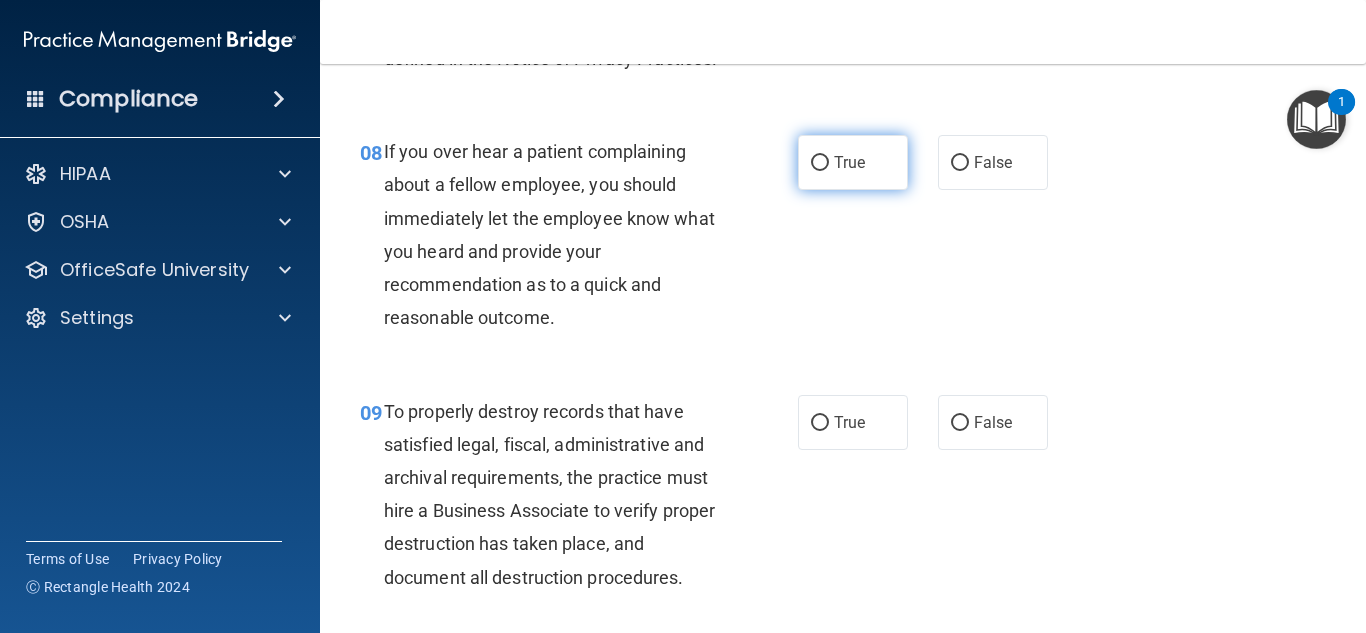 click on "True" at bounding box center [853, 162] 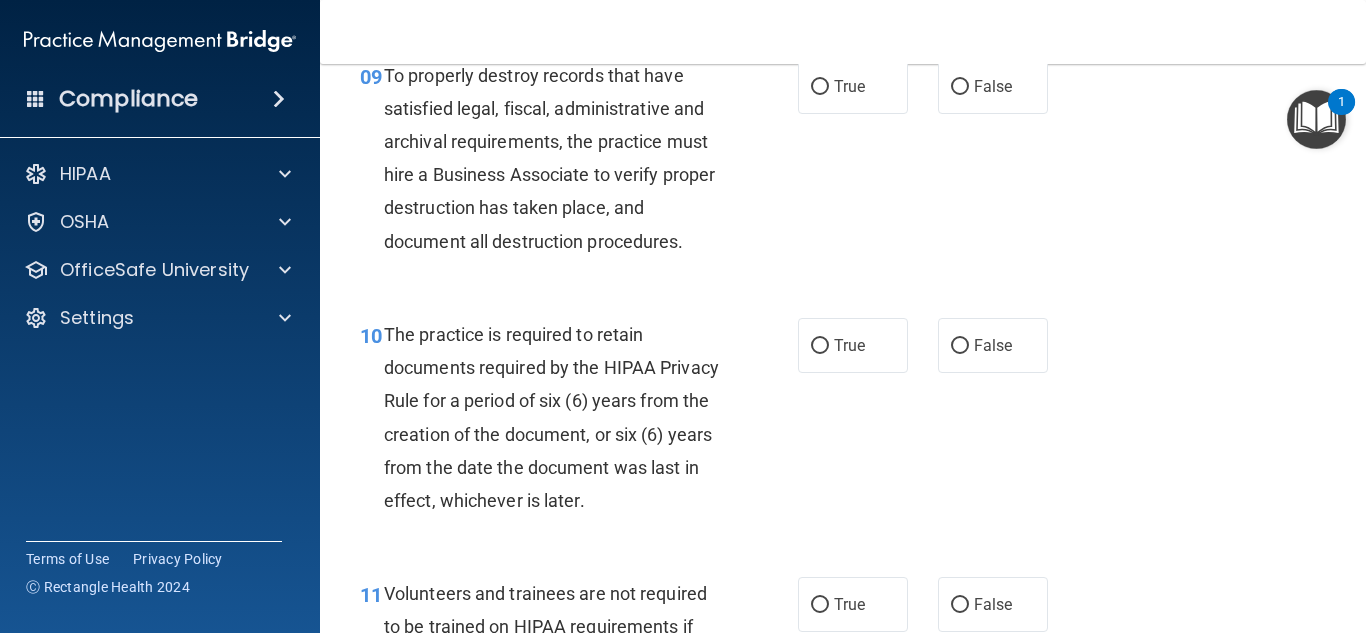 scroll, scrollTop: 1962, scrollLeft: 0, axis: vertical 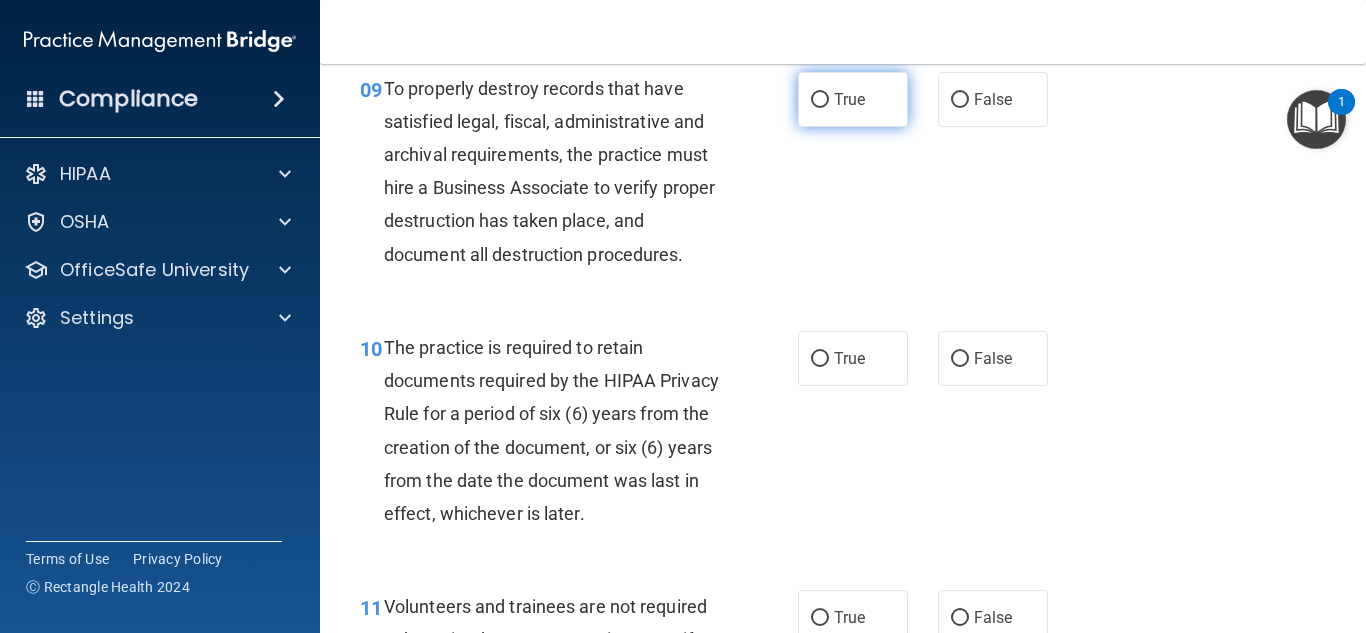 click on "True" at bounding box center (853, 99) 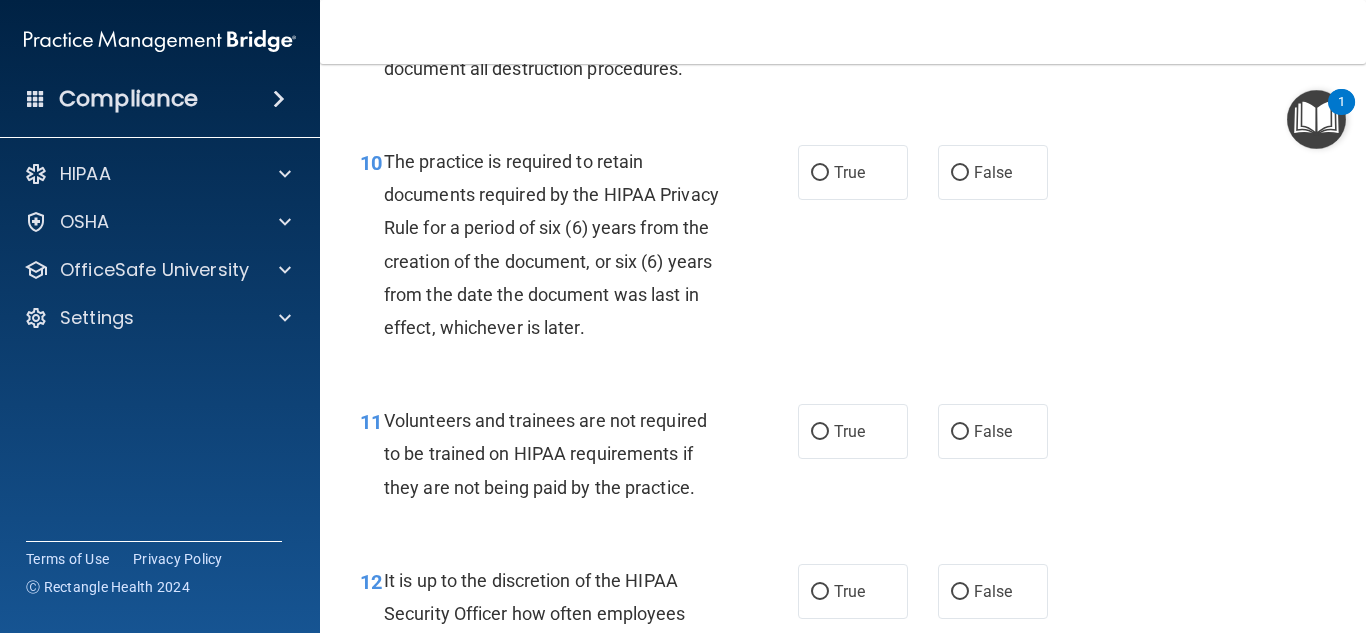 scroll, scrollTop: 2161, scrollLeft: 0, axis: vertical 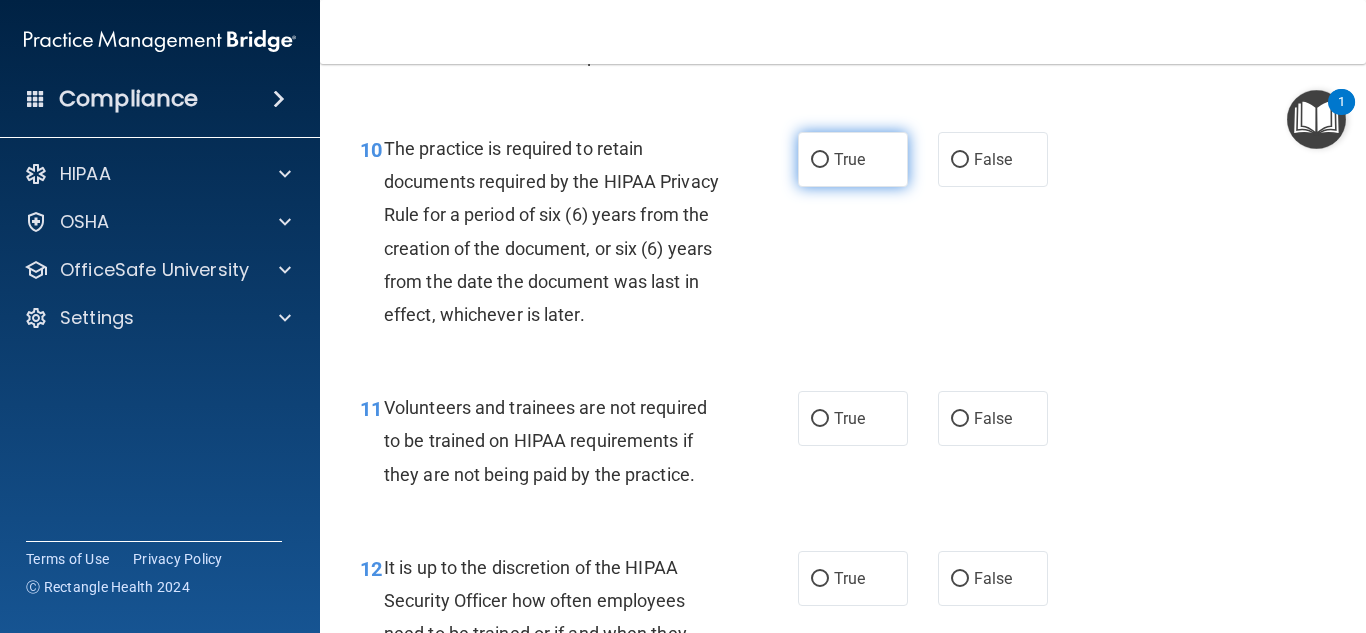click on "True" at bounding box center [853, 159] 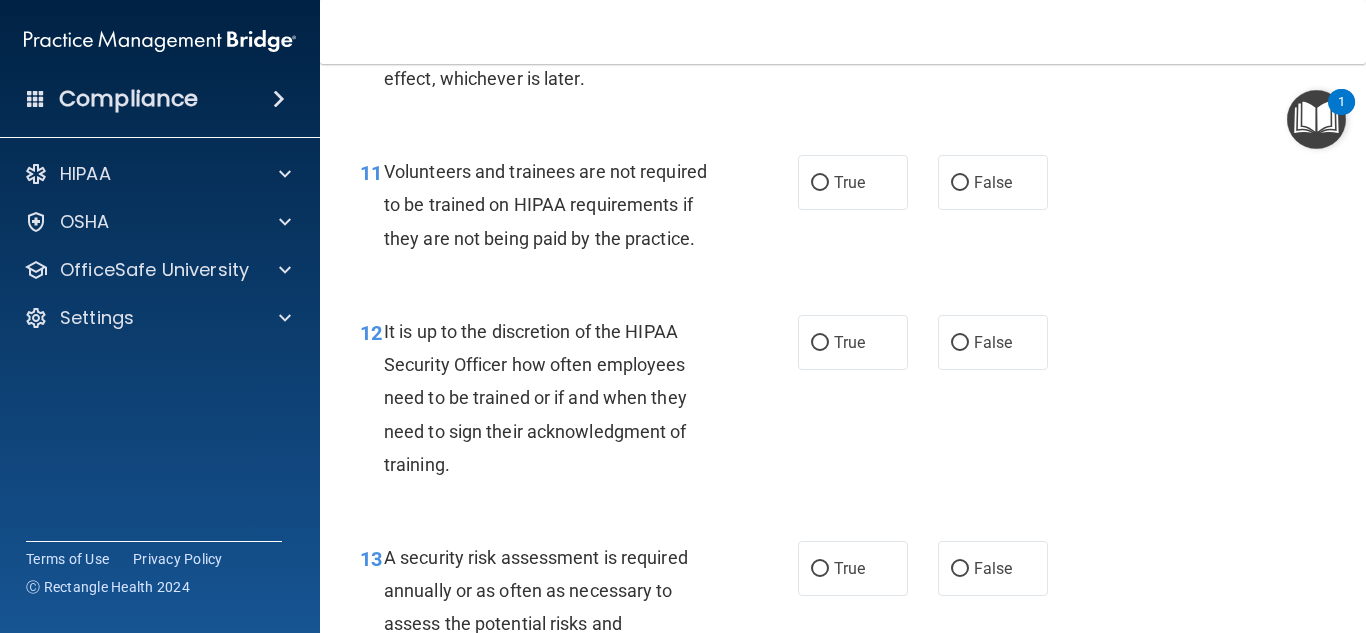 scroll, scrollTop: 2409, scrollLeft: 0, axis: vertical 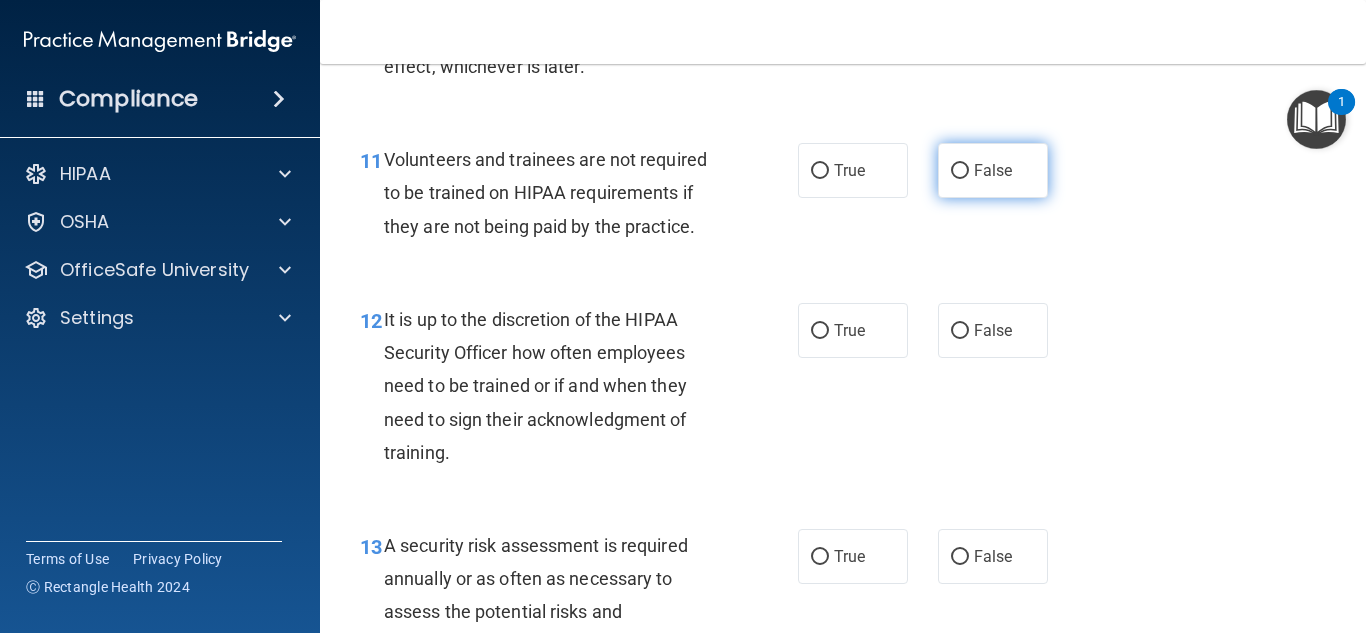 click on "False" at bounding box center [993, 170] 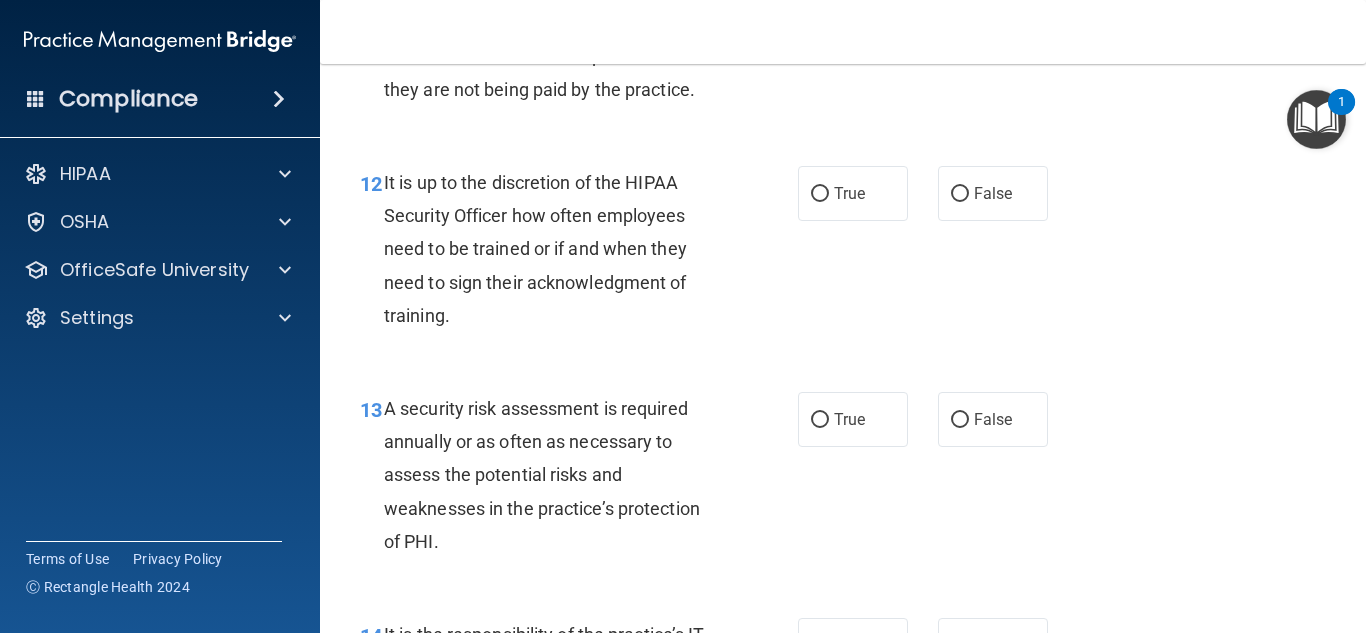 scroll, scrollTop: 2558, scrollLeft: 0, axis: vertical 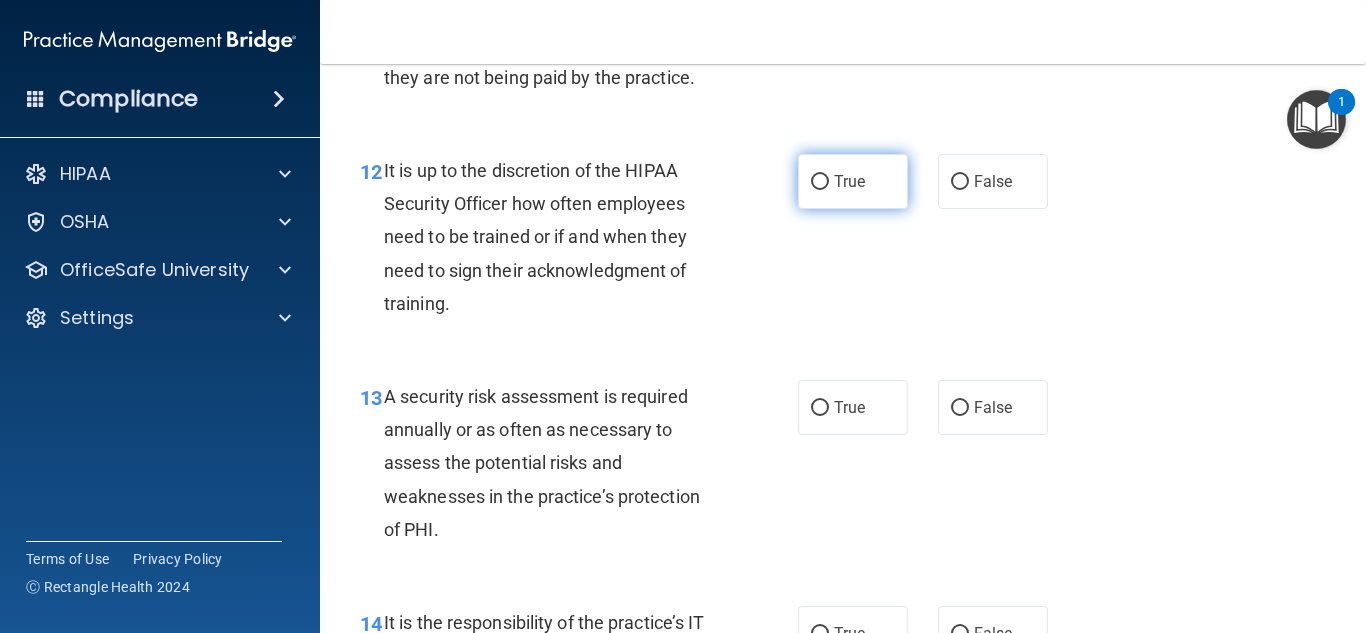click on "True" at bounding box center (853, 181) 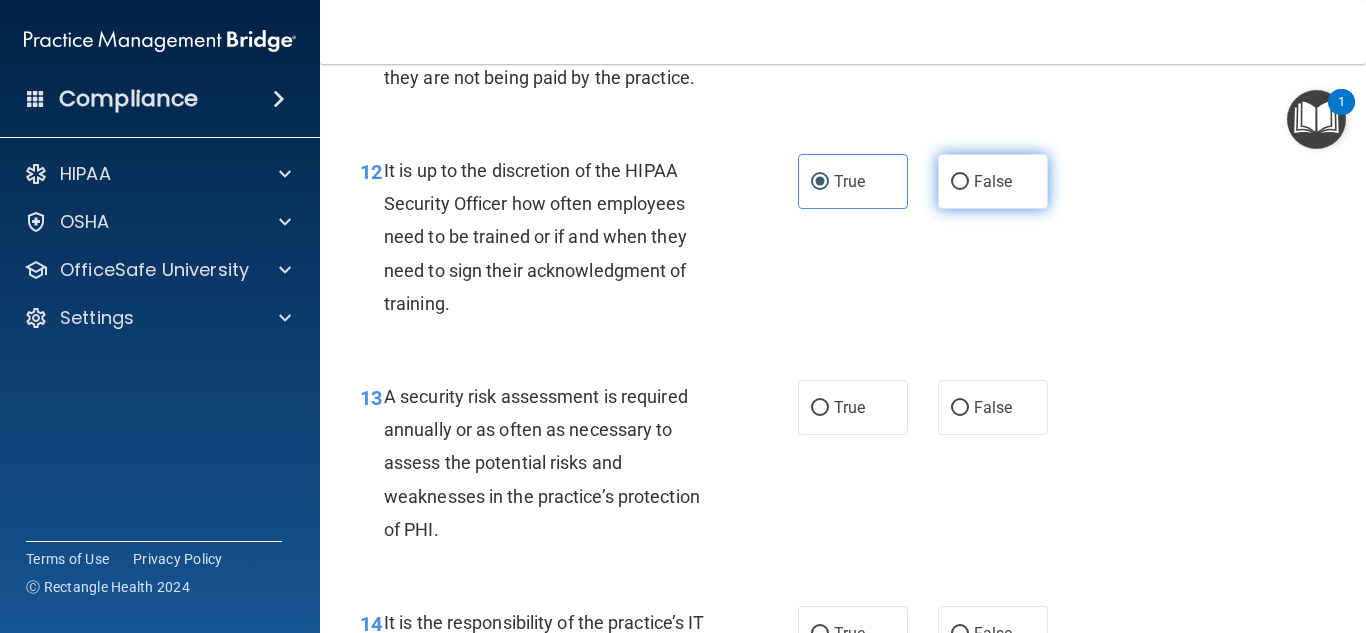 click on "False" at bounding box center [993, 181] 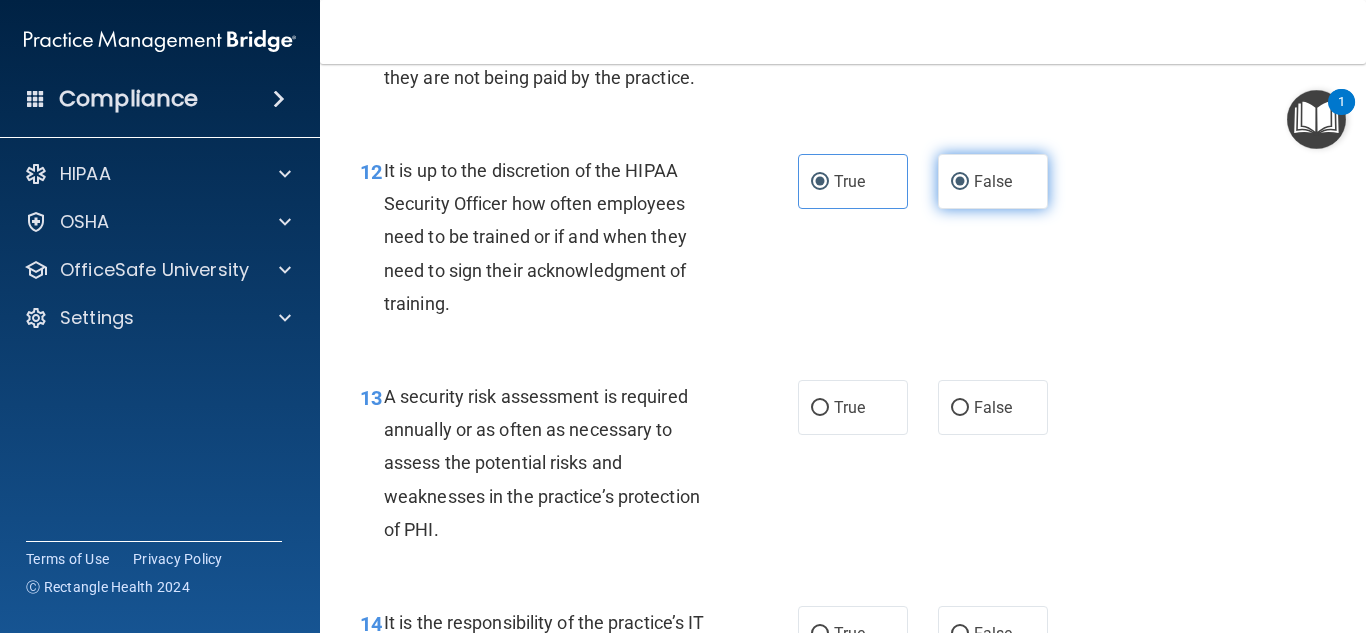 radio on "false" 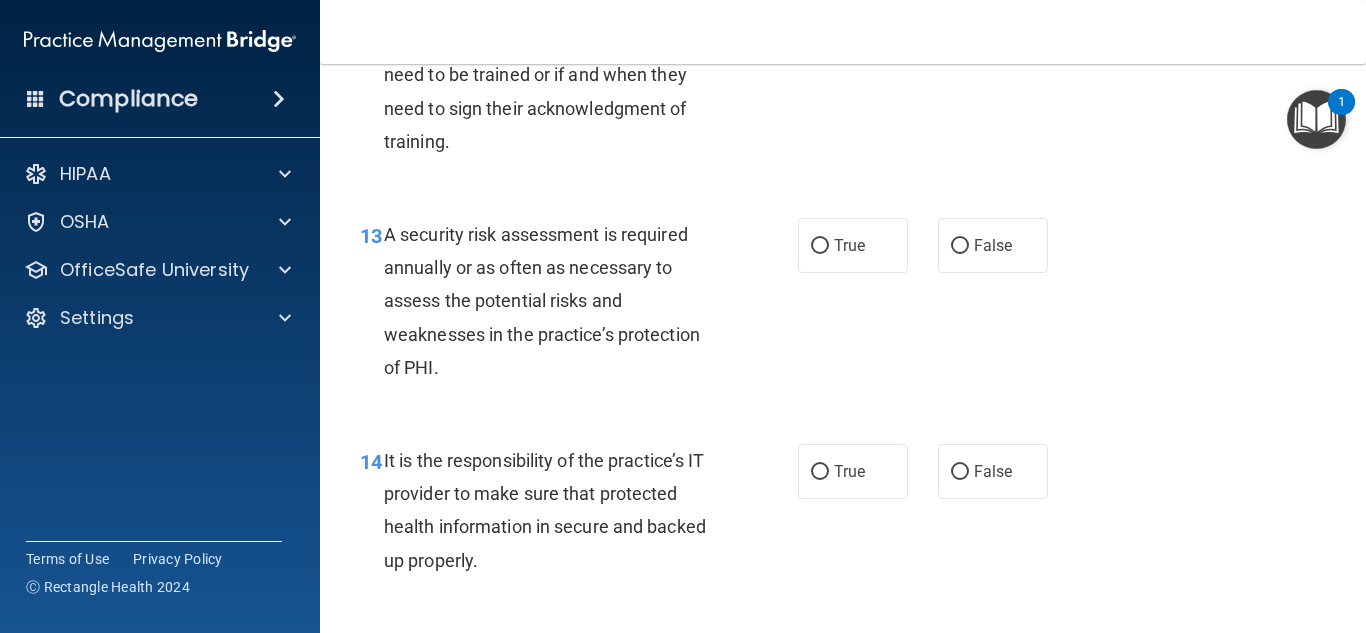 scroll, scrollTop: 2745, scrollLeft: 0, axis: vertical 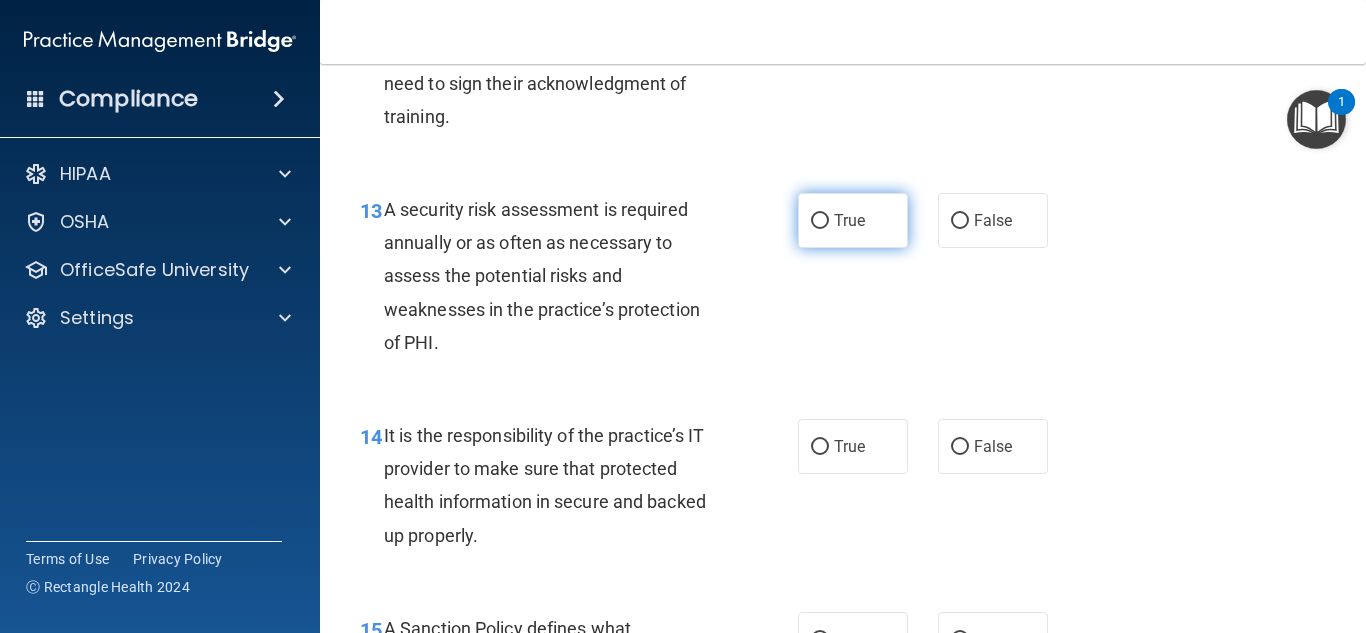 click on "True" at bounding box center [820, 221] 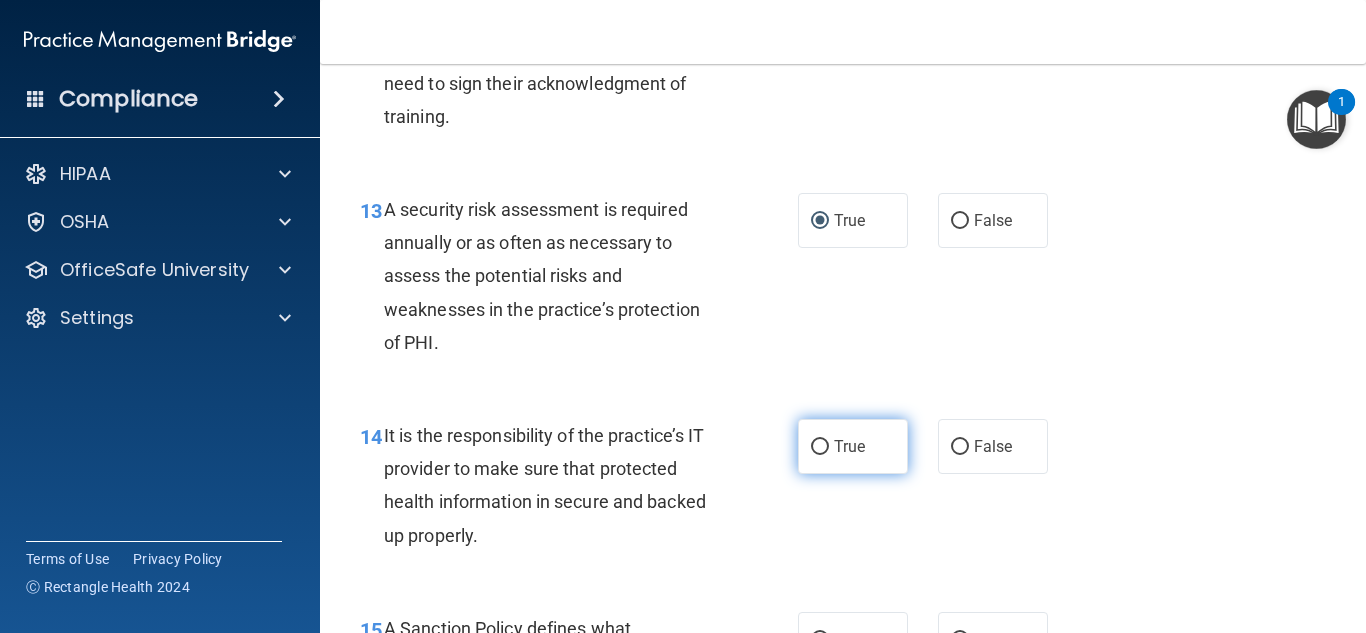 click on "True" at bounding box center (853, 446) 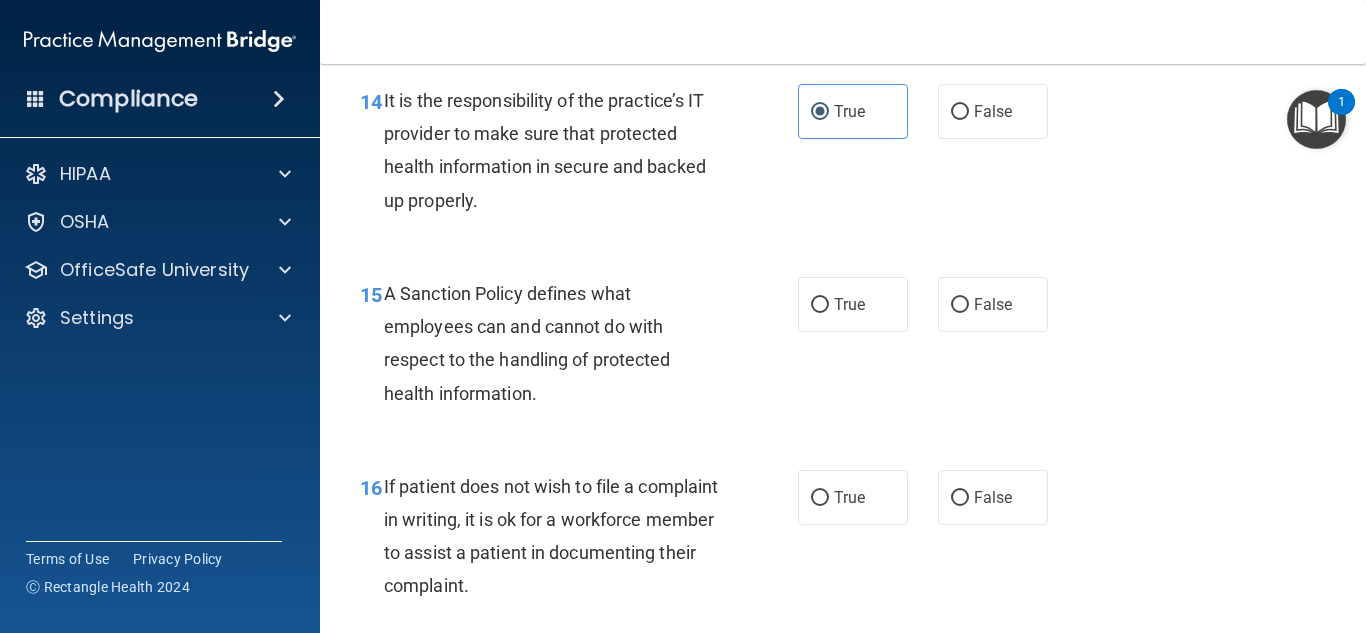 scroll, scrollTop: 3092, scrollLeft: 0, axis: vertical 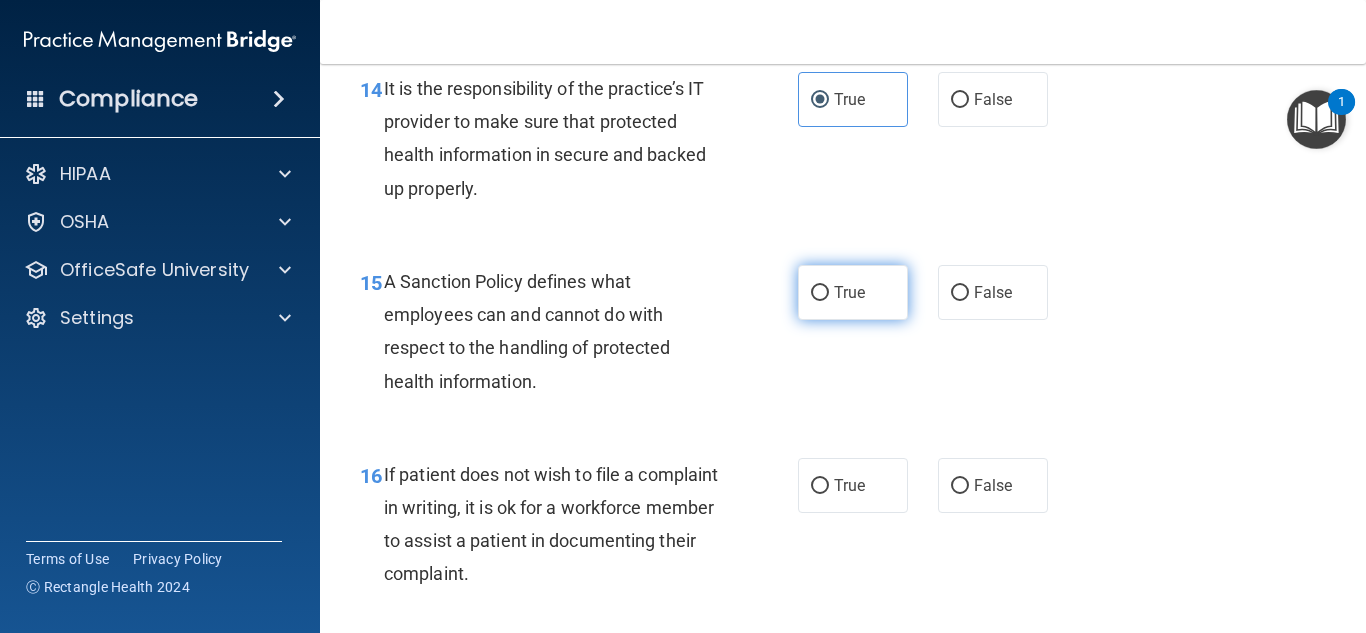 click on "True" at bounding box center [849, 292] 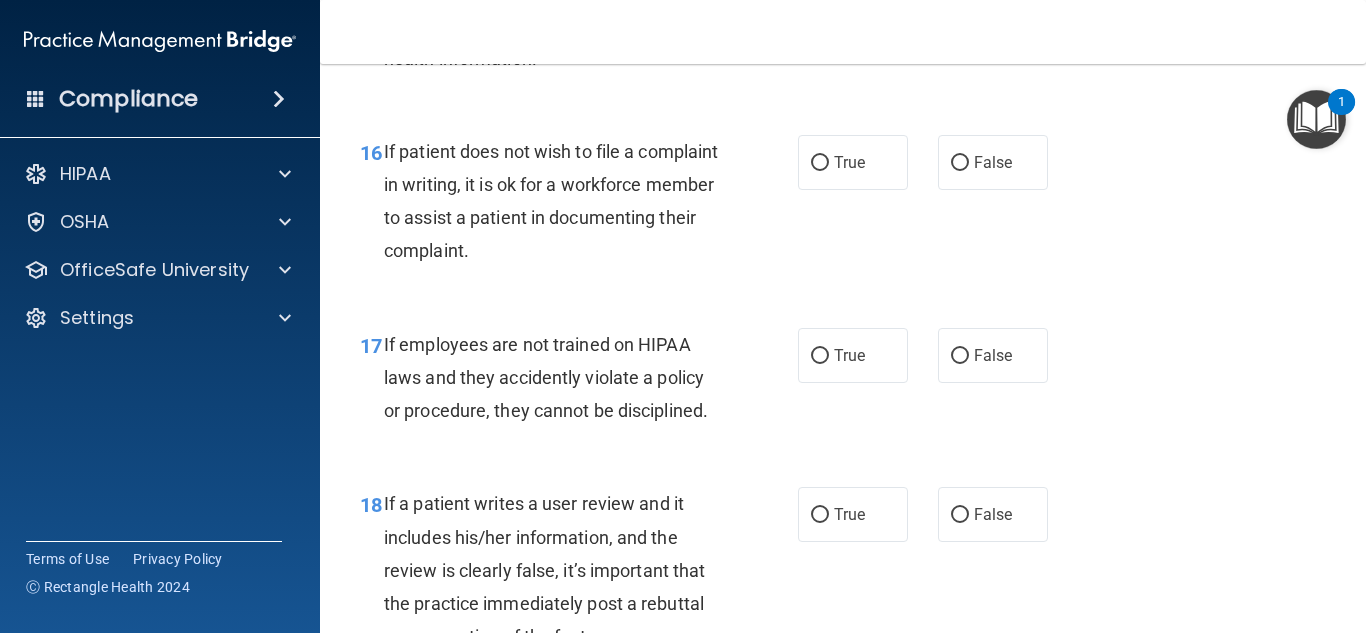 scroll, scrollTop: 3428, scrollLeft: 0, axis: vertical 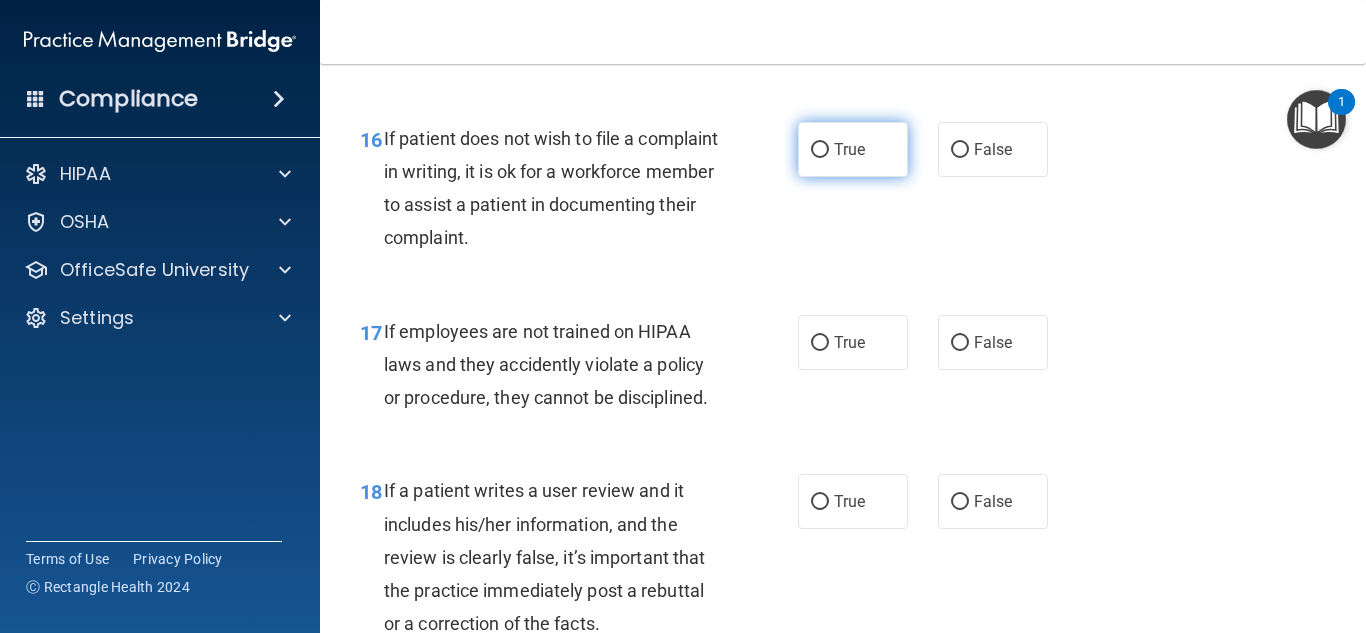 click on "True" at bounding box center (853, 149) 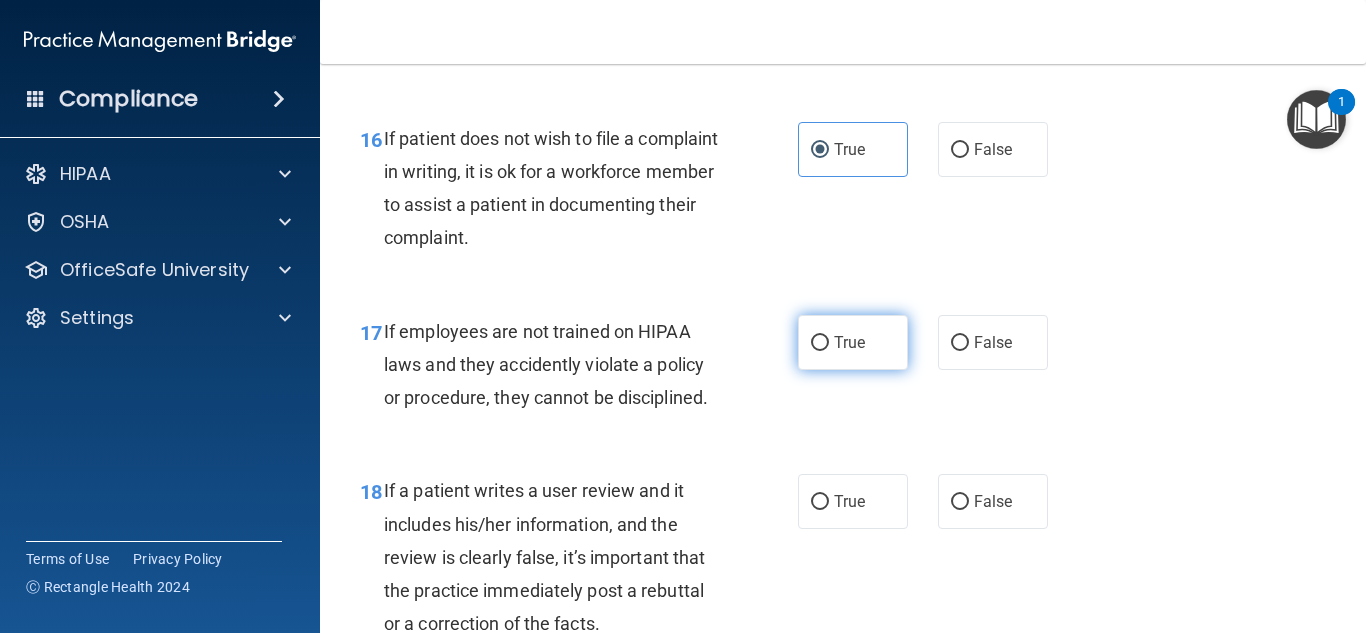 click on "True" at bounding box center (849, 342) 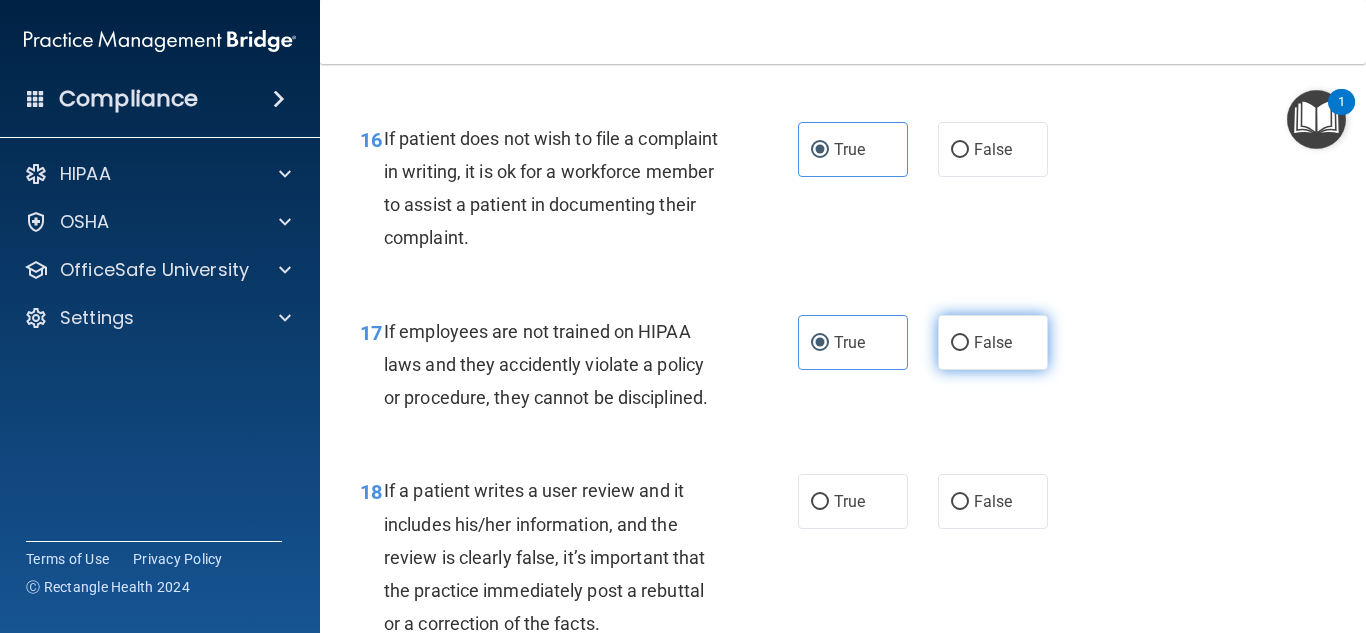 click on "False" at bounding box center (993, 342) 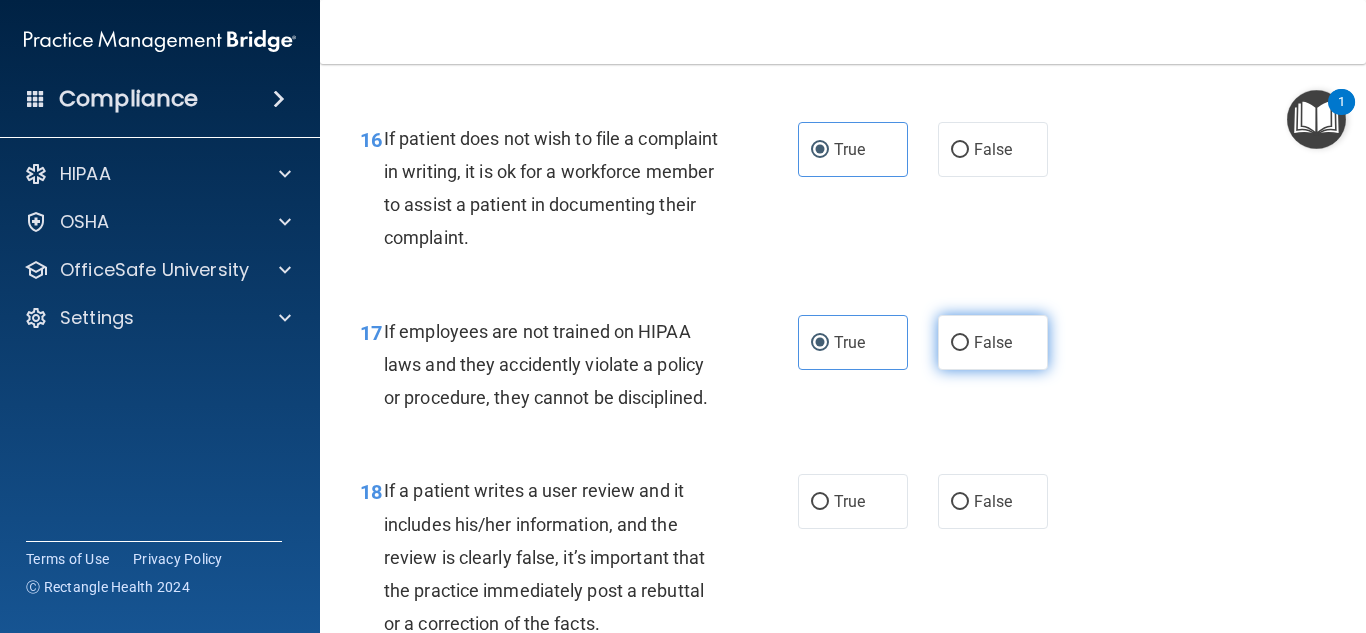 radio on "true" 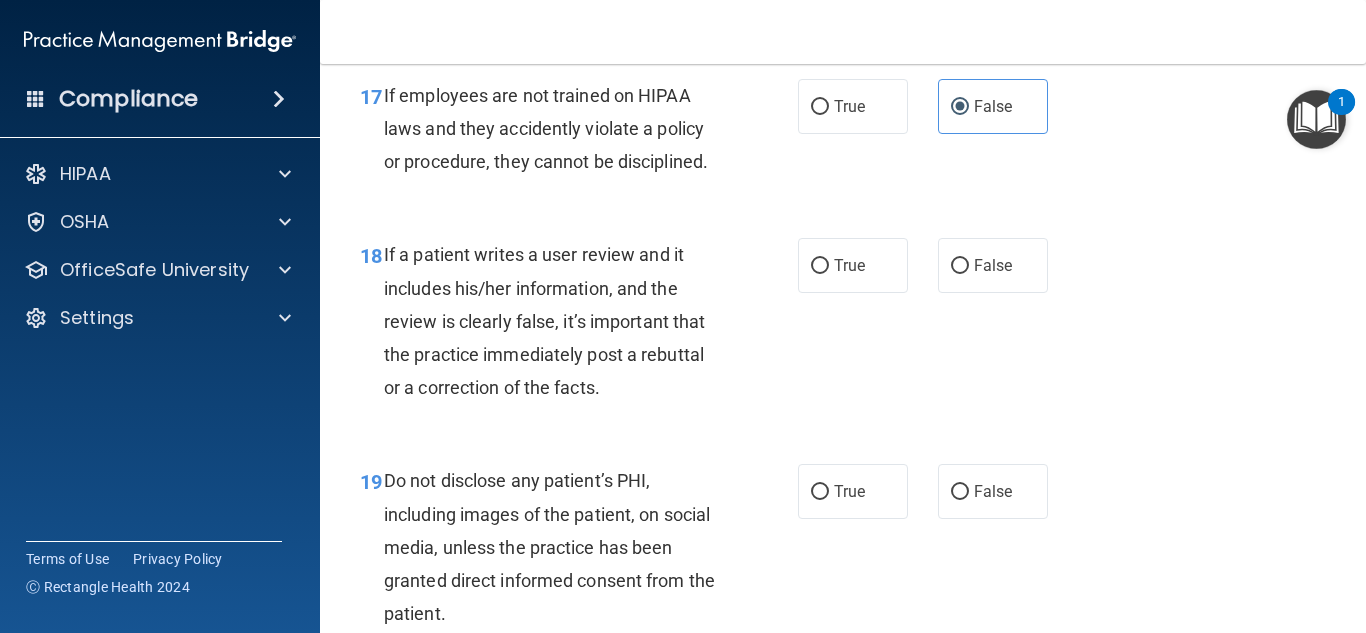 scroll, scrollTop: 3688, scrollLeft: 0, axis: vertical 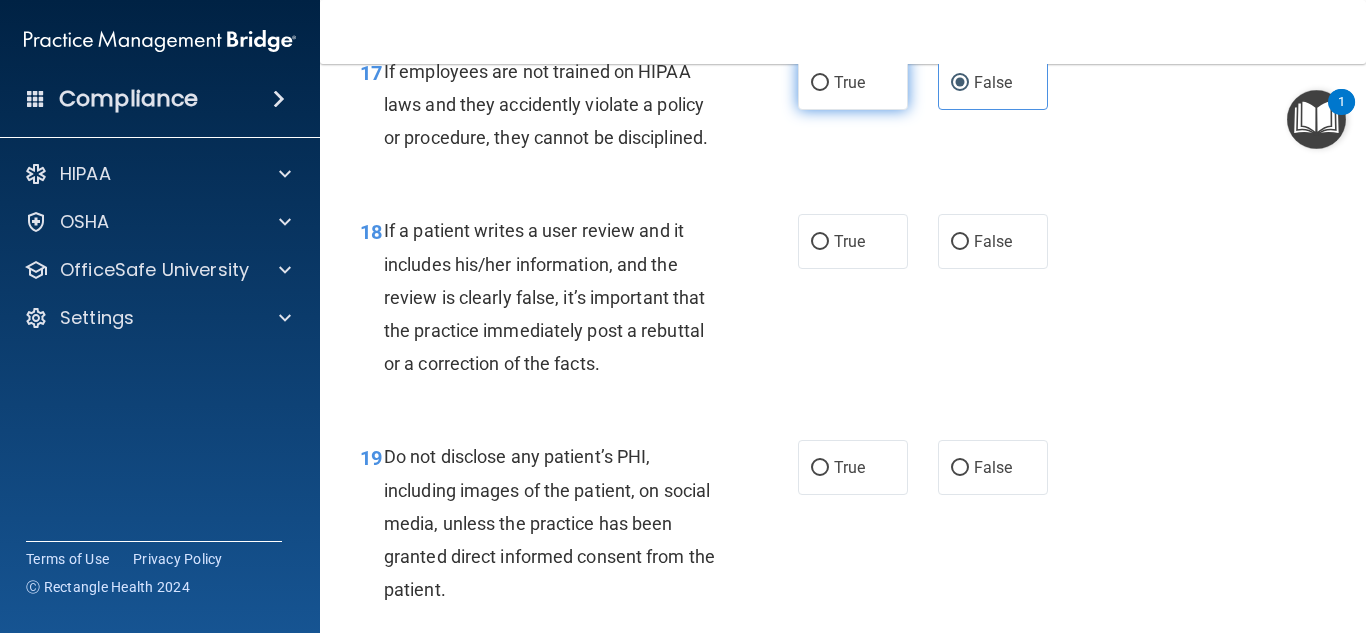 click on "True" at bounding box center (853, 82) 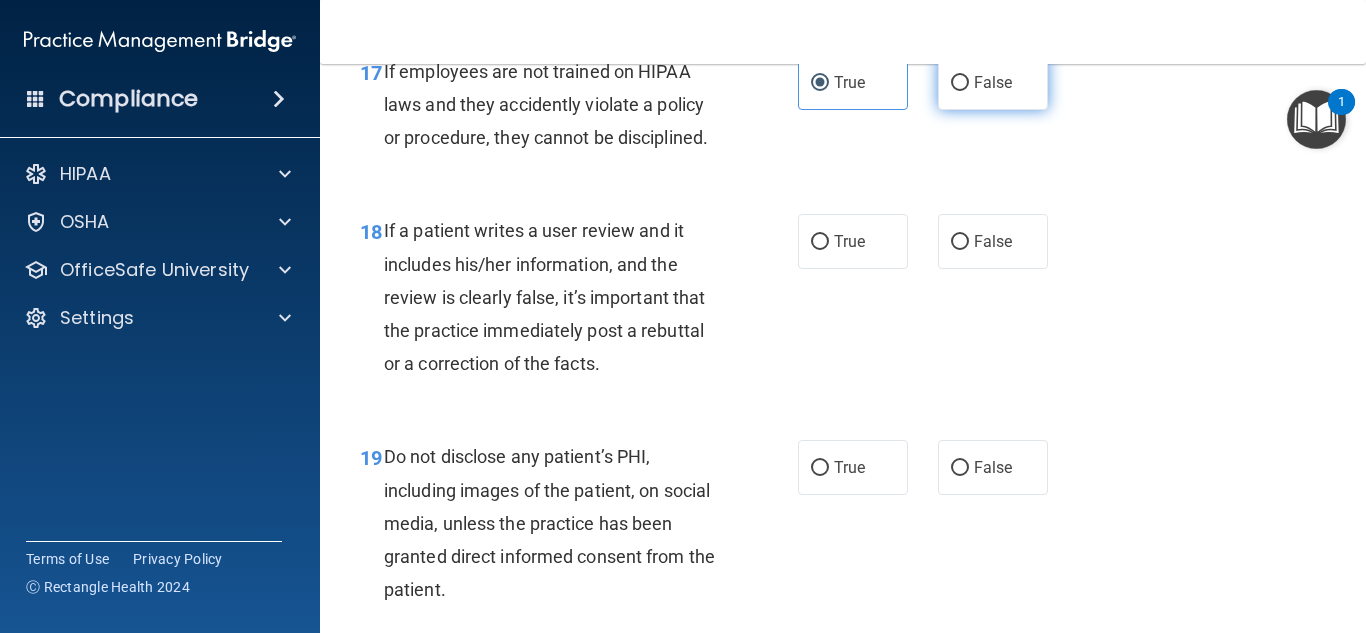 click on "False" at bounding box center [960, 83] 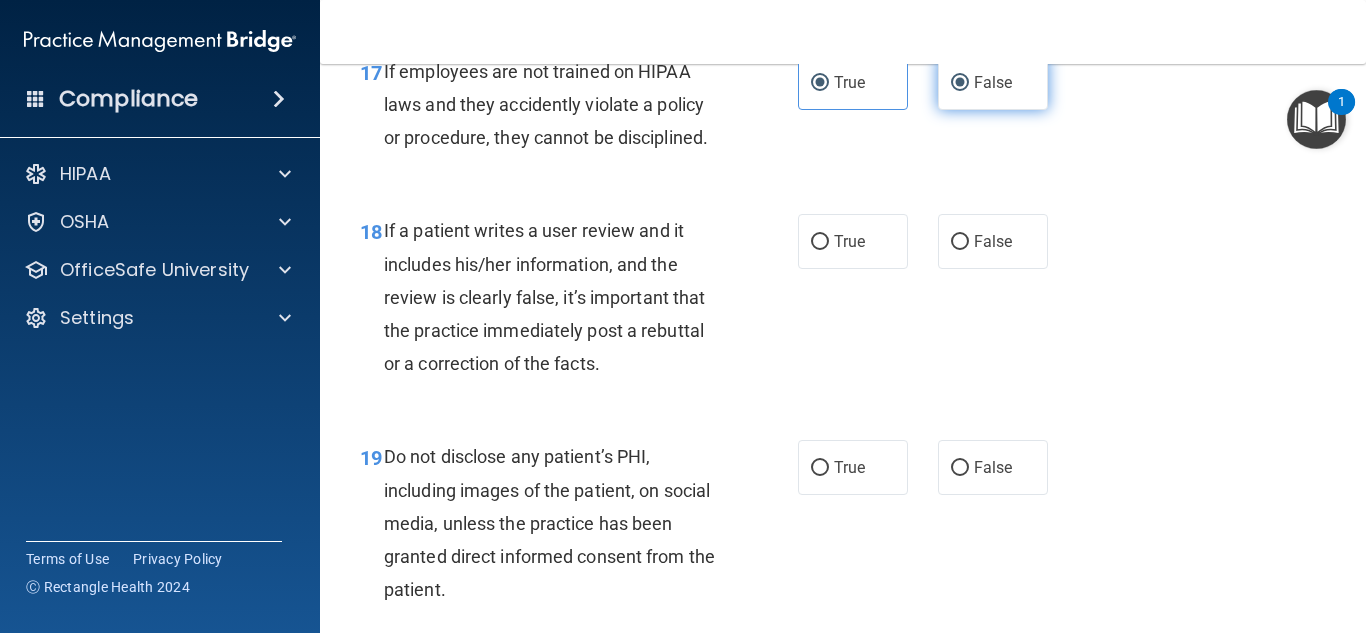 radio on "false" 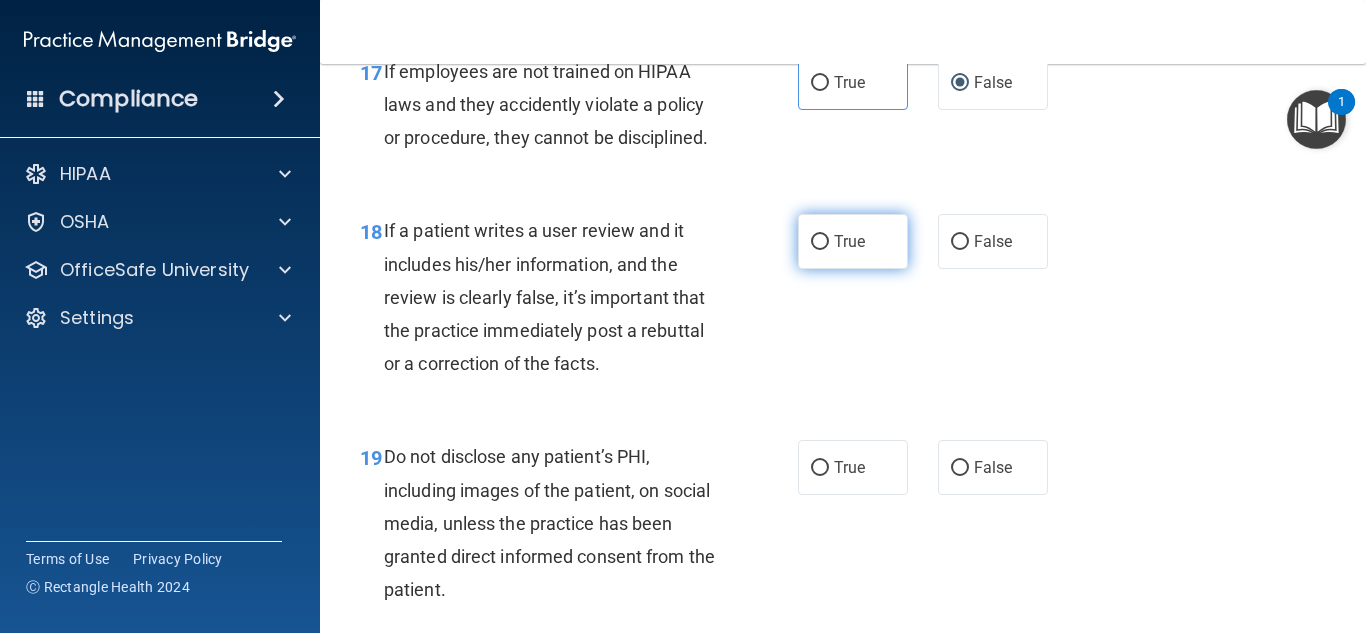 click on "True" at bounding box center [849, 241] 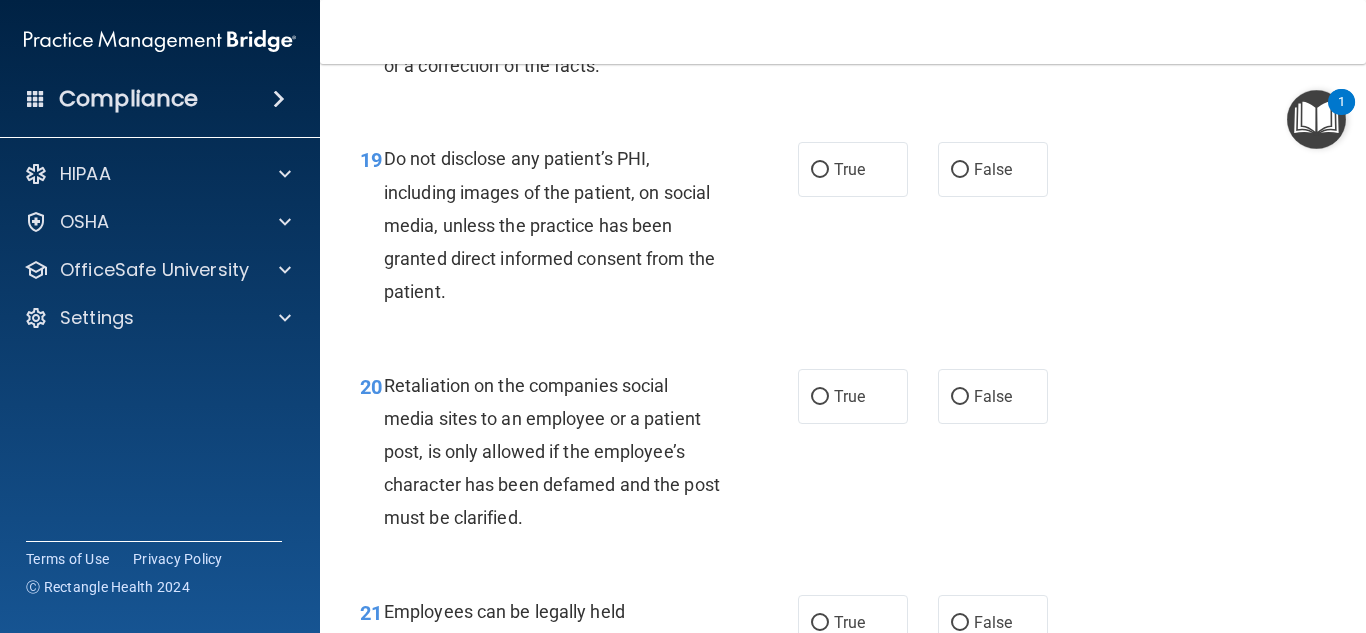 scroll, scrollTop: 4011, scrollLeft: 0, axis: vertical 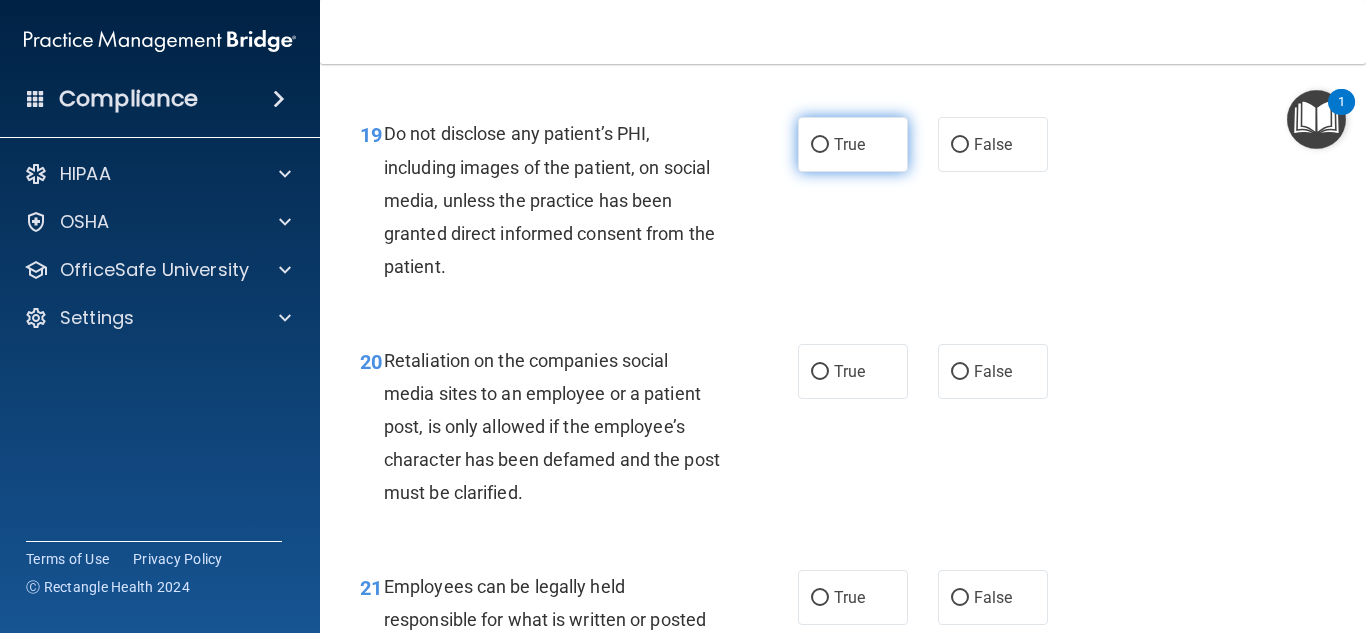 click on "True" at bounding box center [820, 145] 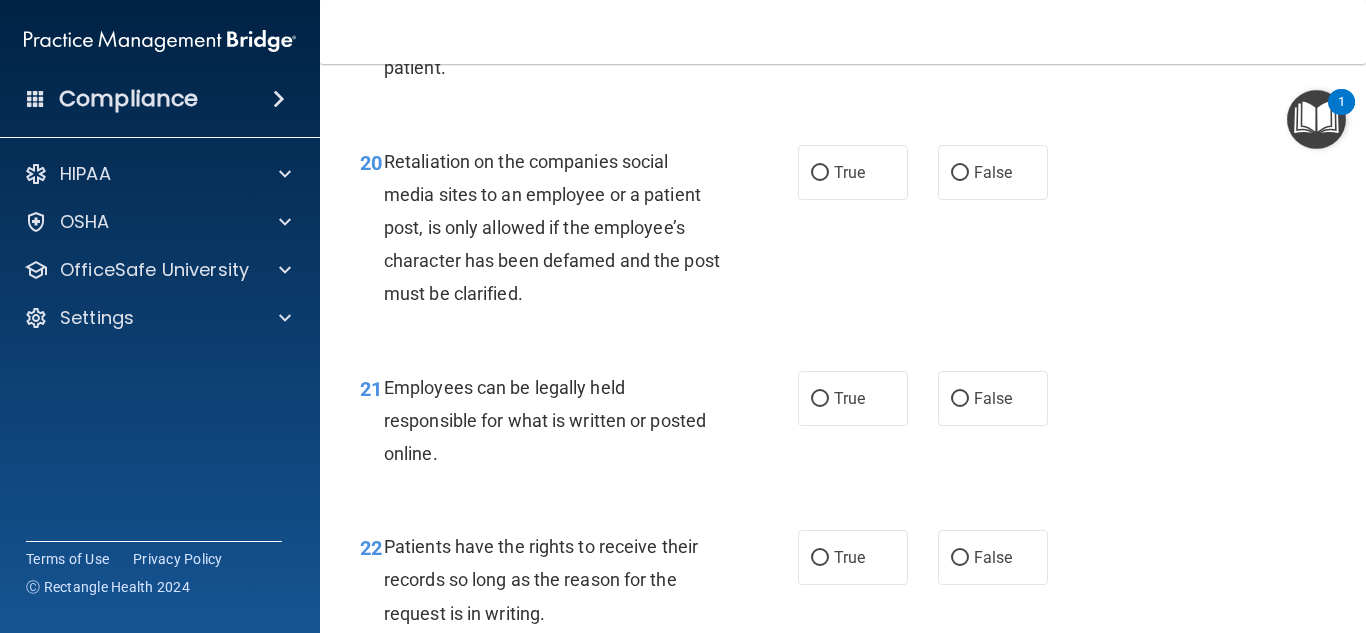 scroll, scrollTop: 4235, scrollLeft: 0, axis: vertical 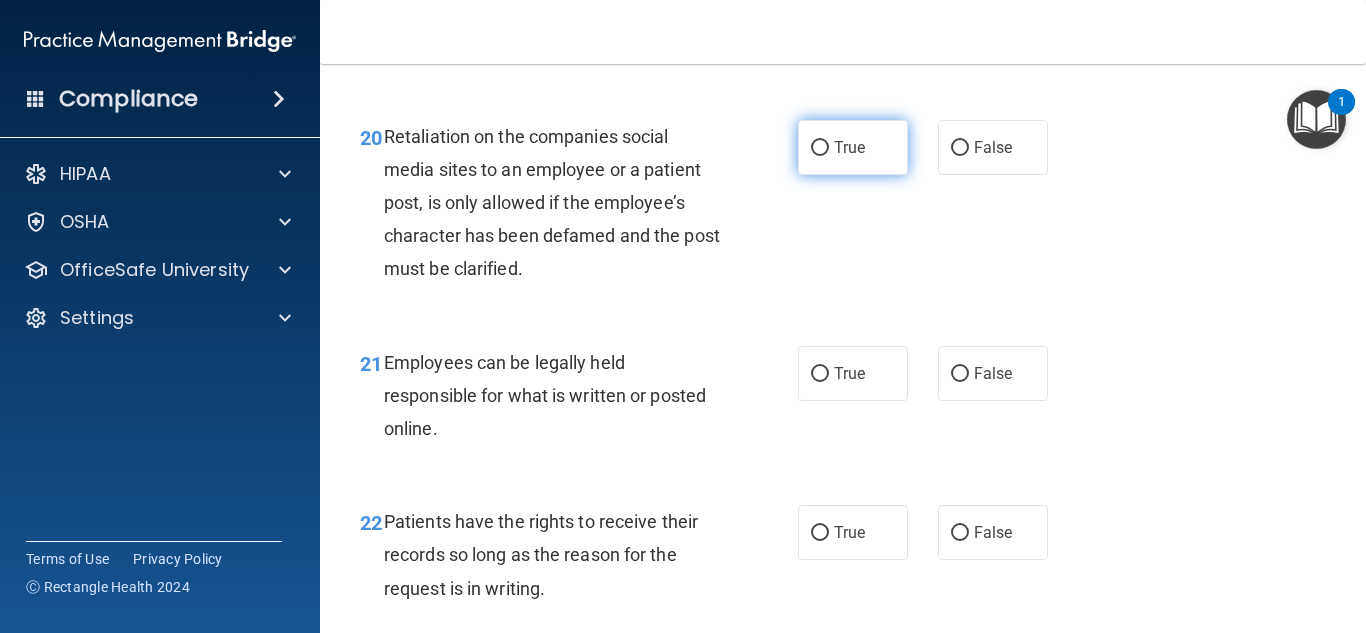 click on "True" at bounding box center [853, 147] 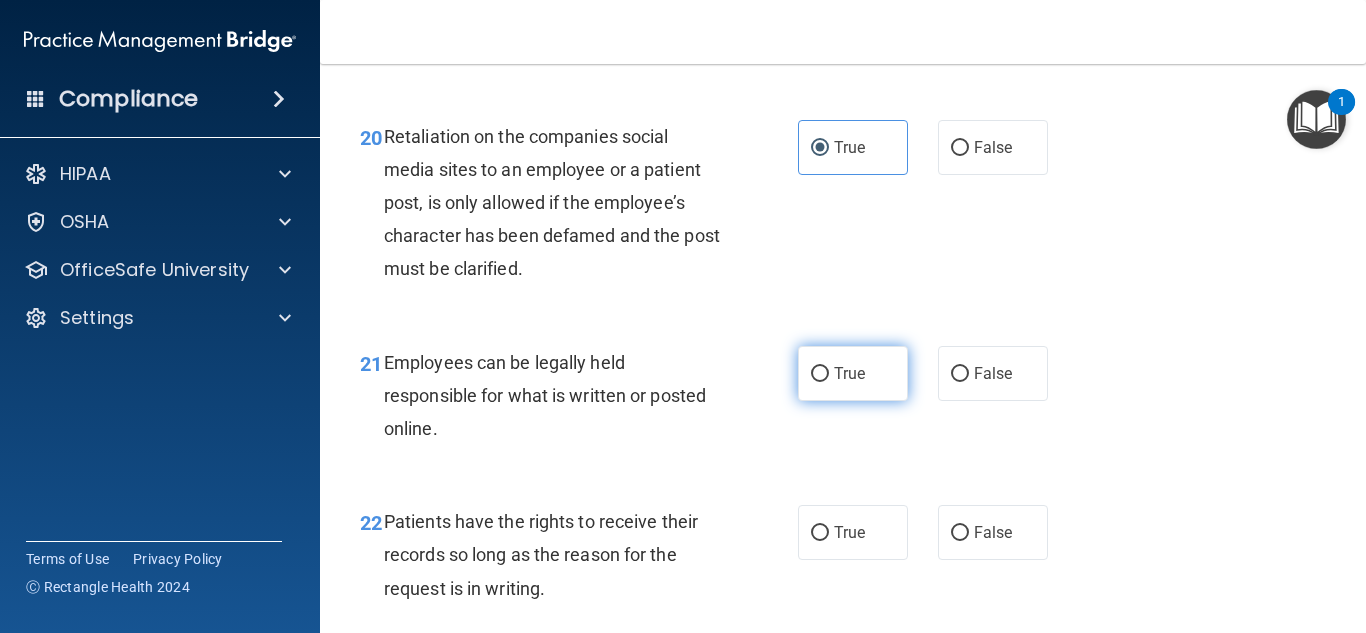 click on "True" at bounding box center (849, 373) 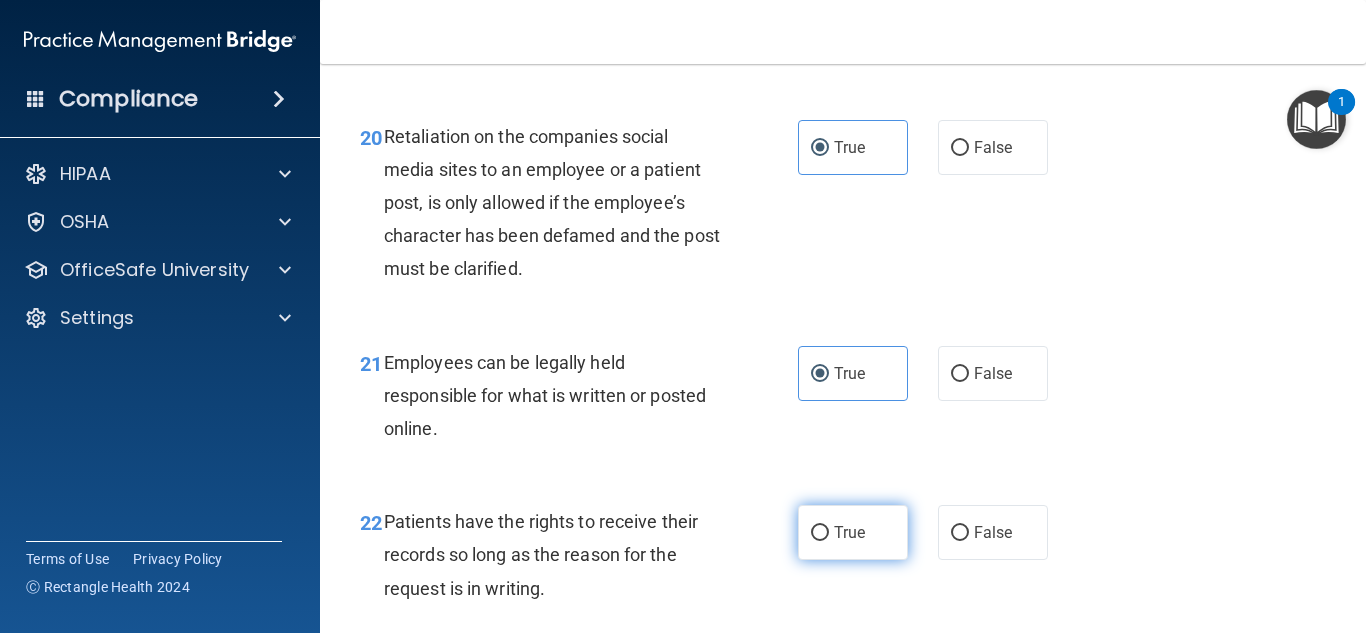 click on "True" at bounding box center [849, 532] 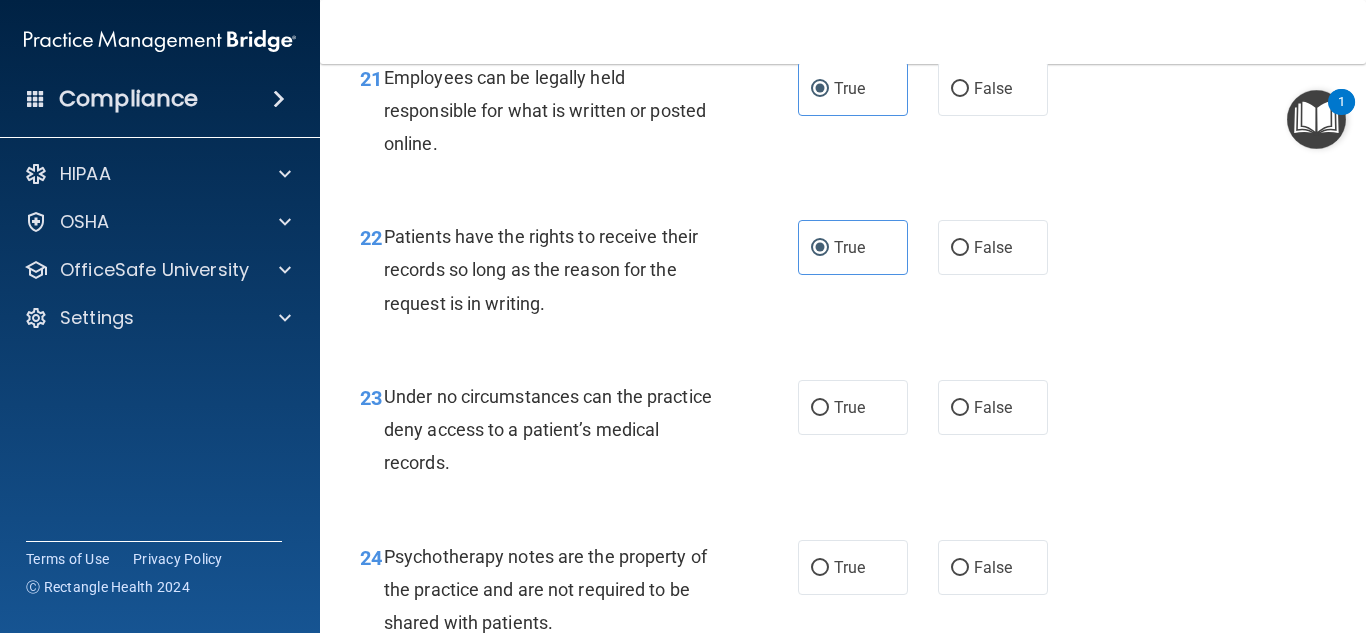 scroll, scrollTop: 4545, scrollLeft: 0, axis: vertical 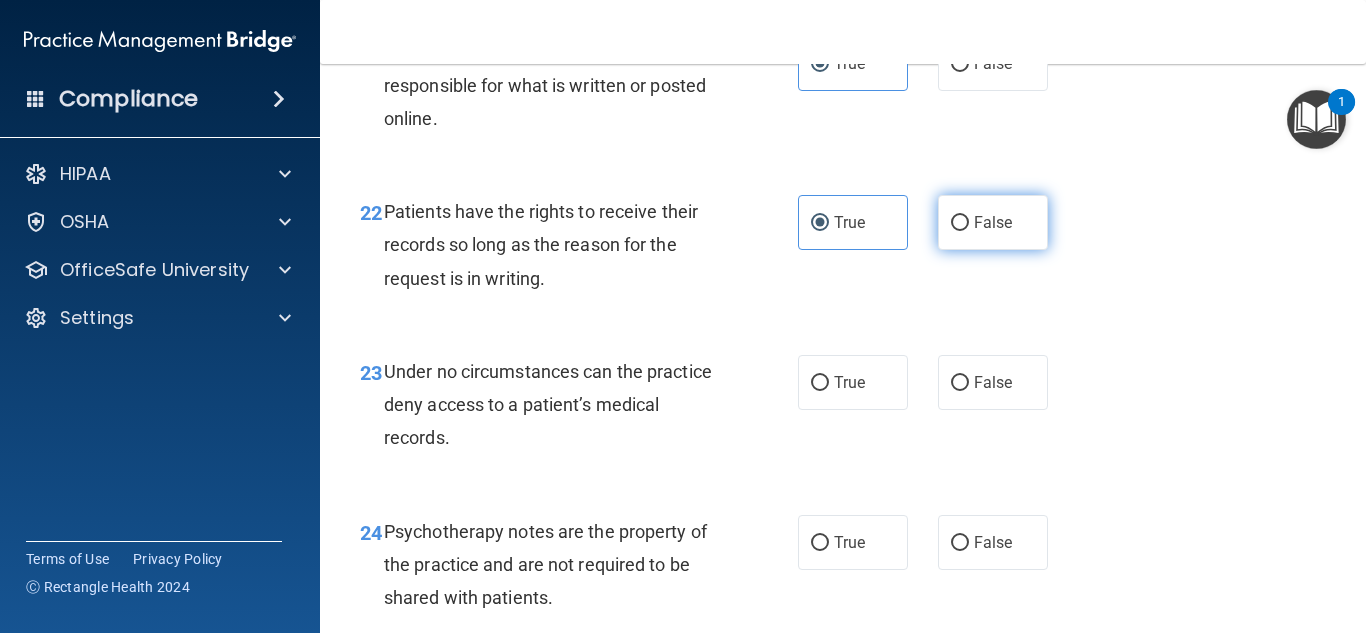 click on "False" at bounding box center [993, 222] 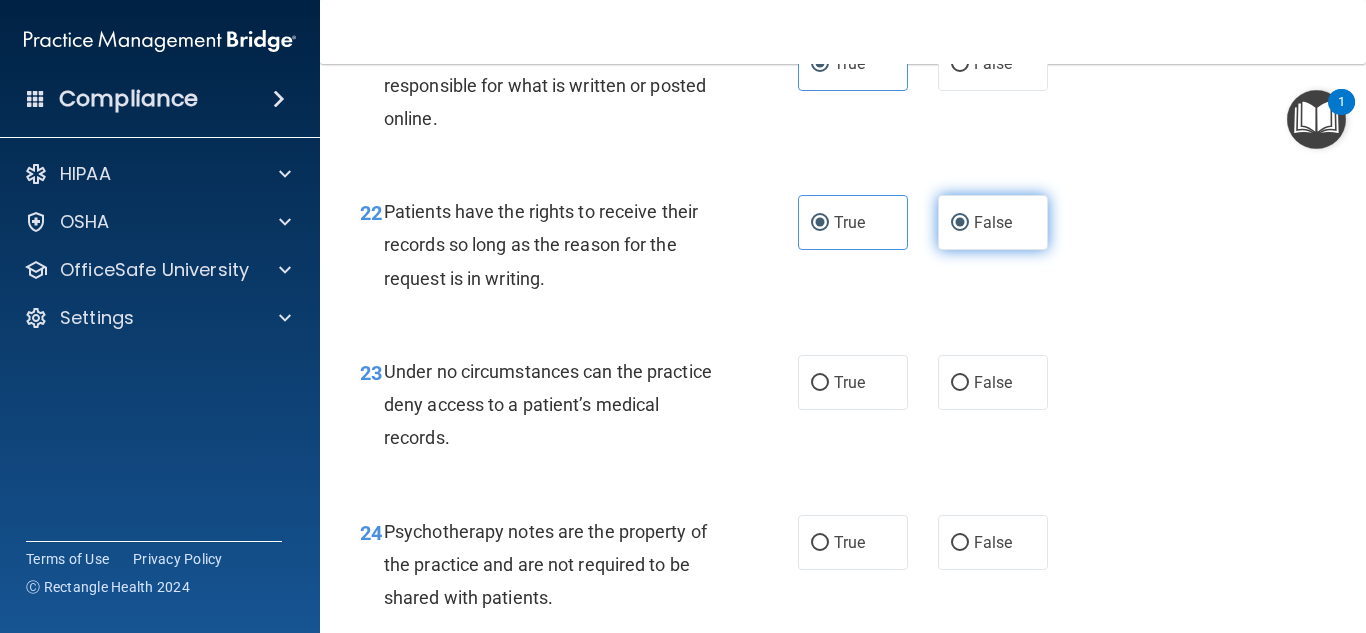 radio on "false" 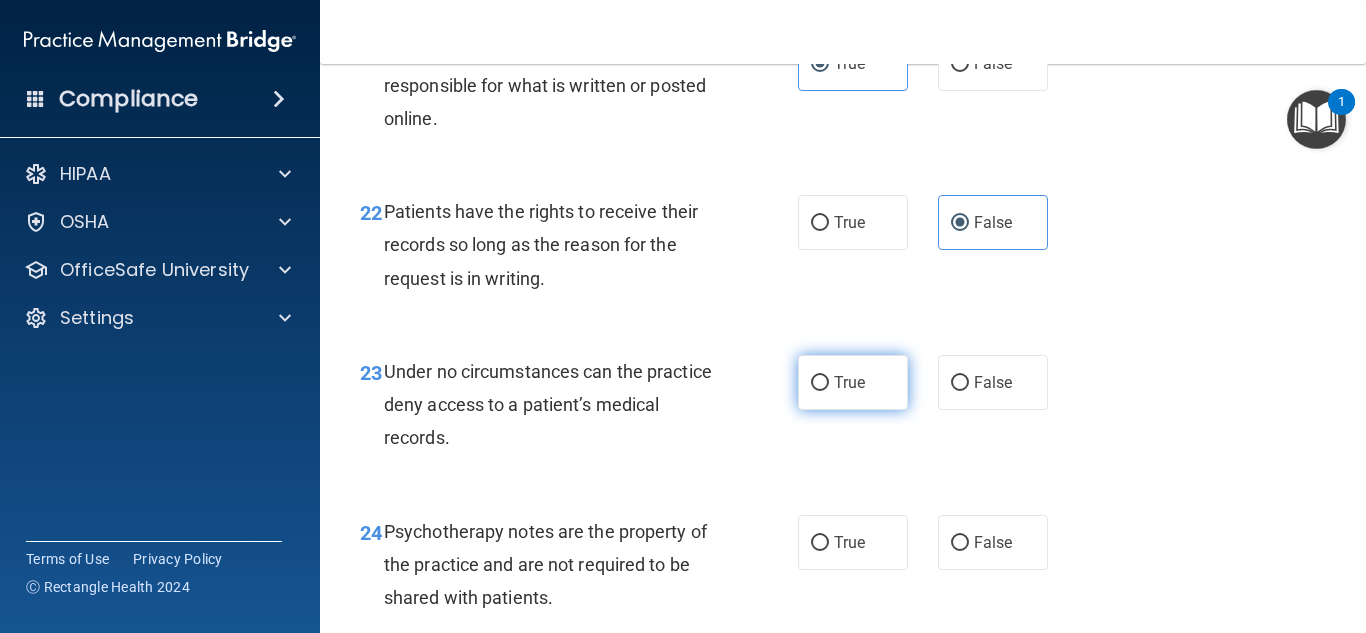 click on "True" at bounding box center [849, 382] 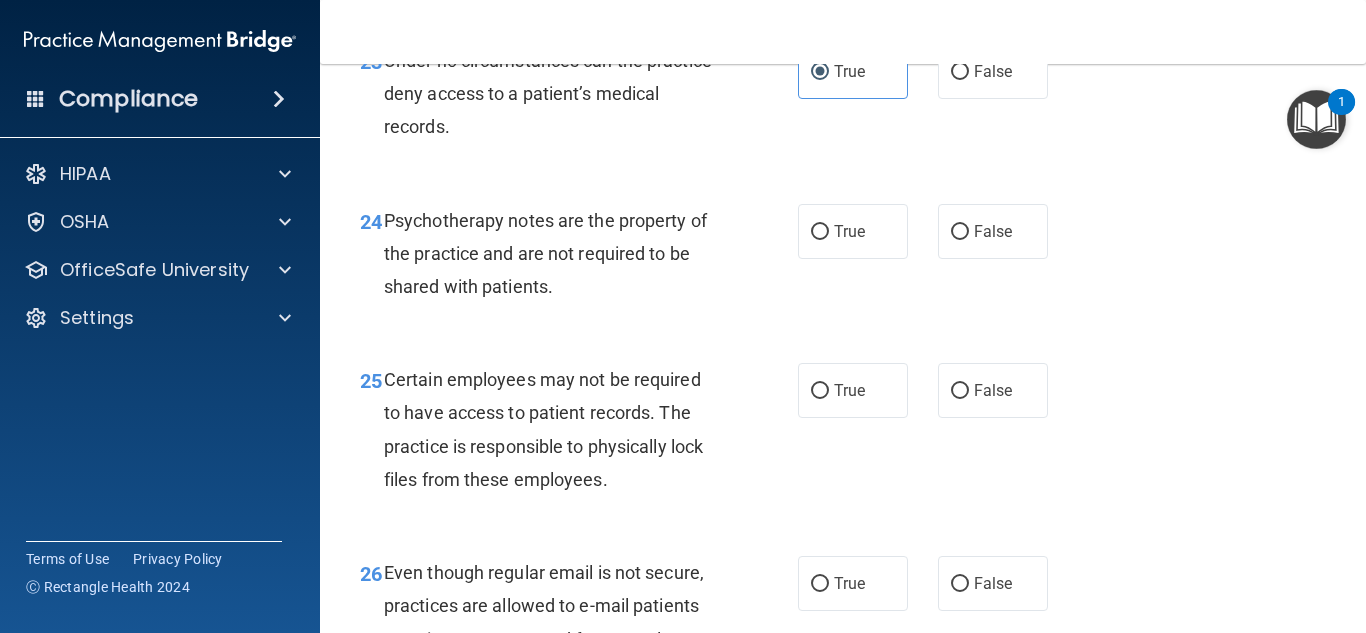 scroll, scrollTop: 4868, scrollLeft: 0, axis: vertical 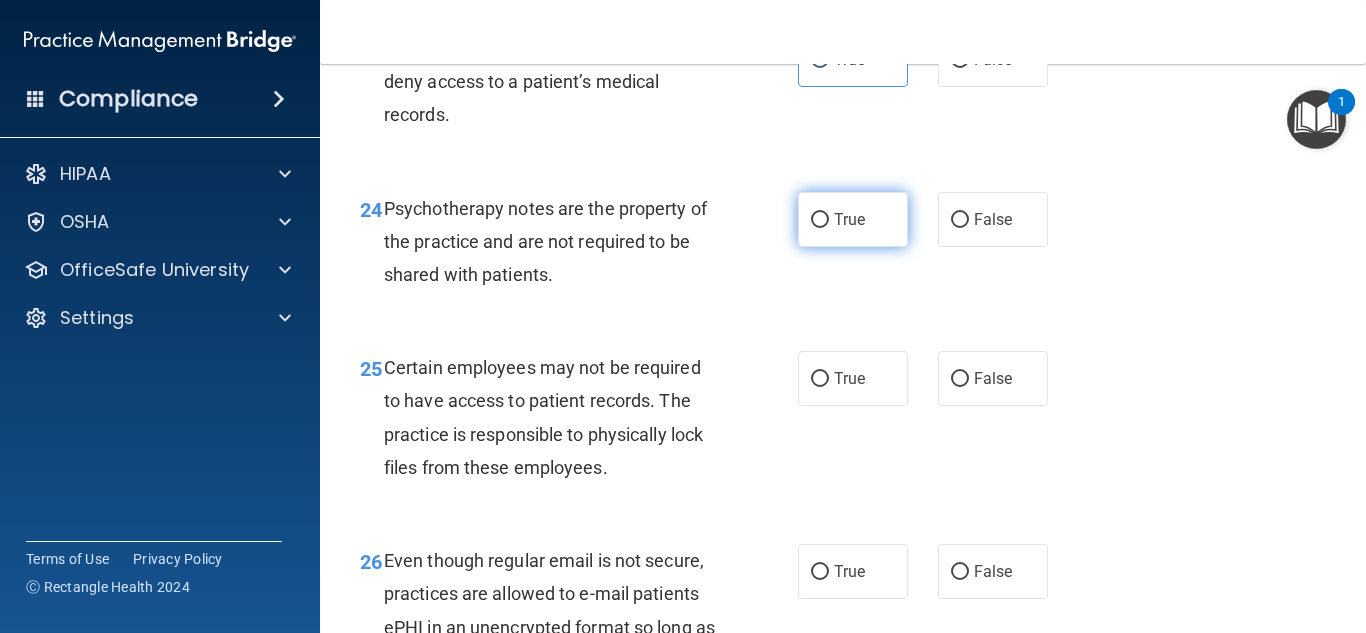 click on "True" at bounding box center [853, 219] 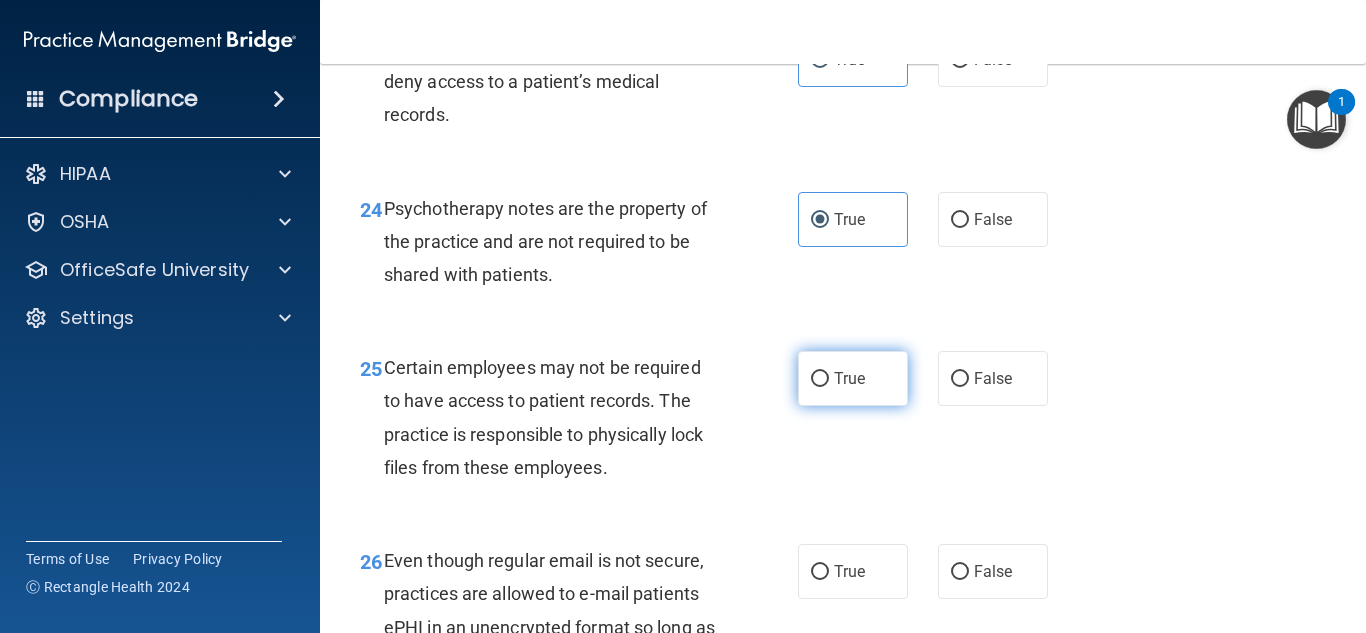 click on "True" at bounding box center (853, 378) 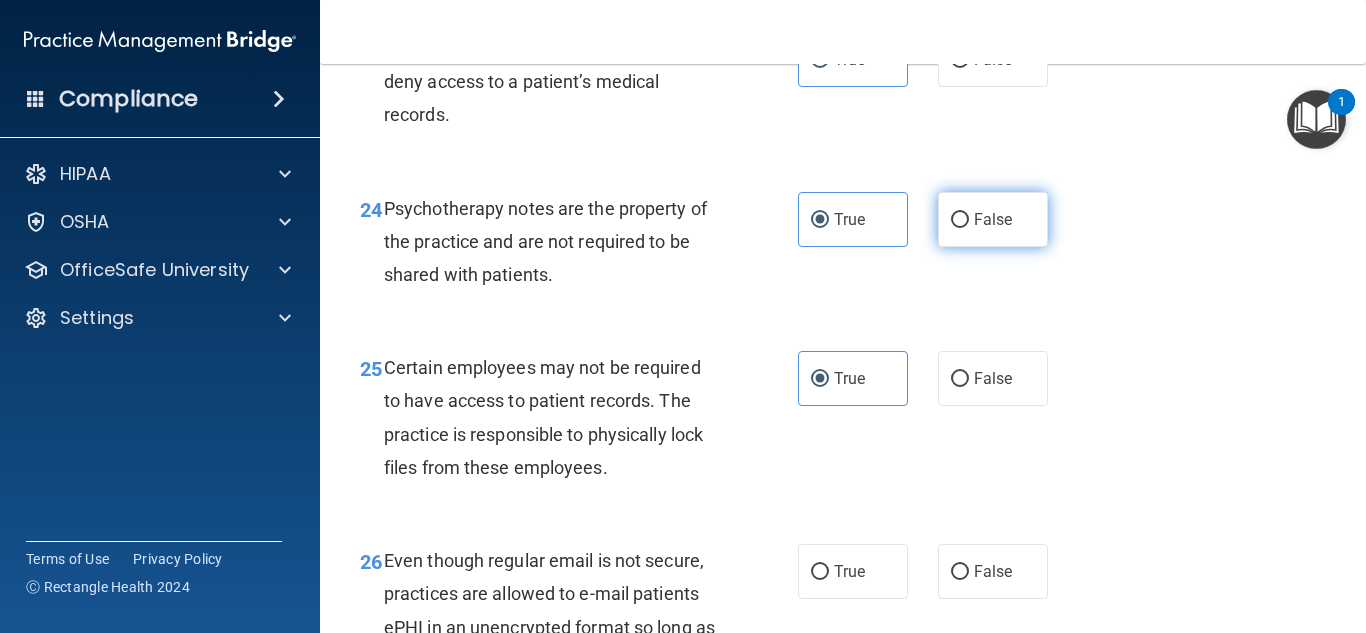 click on "False" at bounding box center (993, 219) 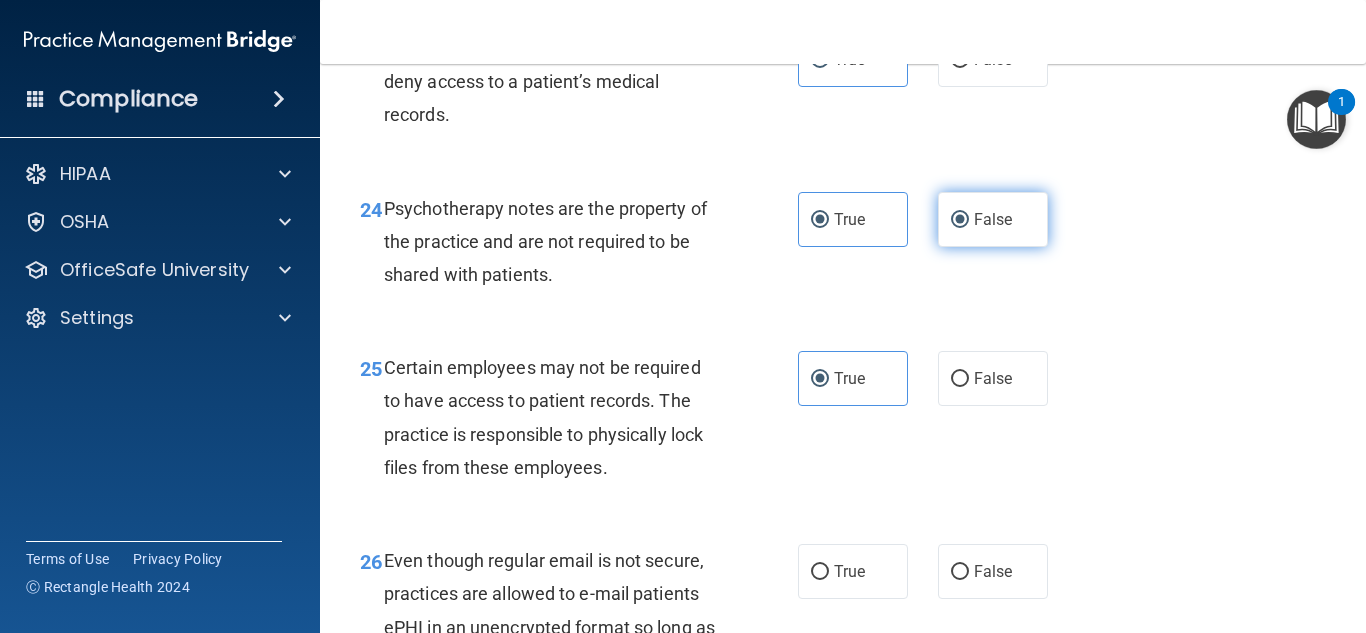 radio on "false" 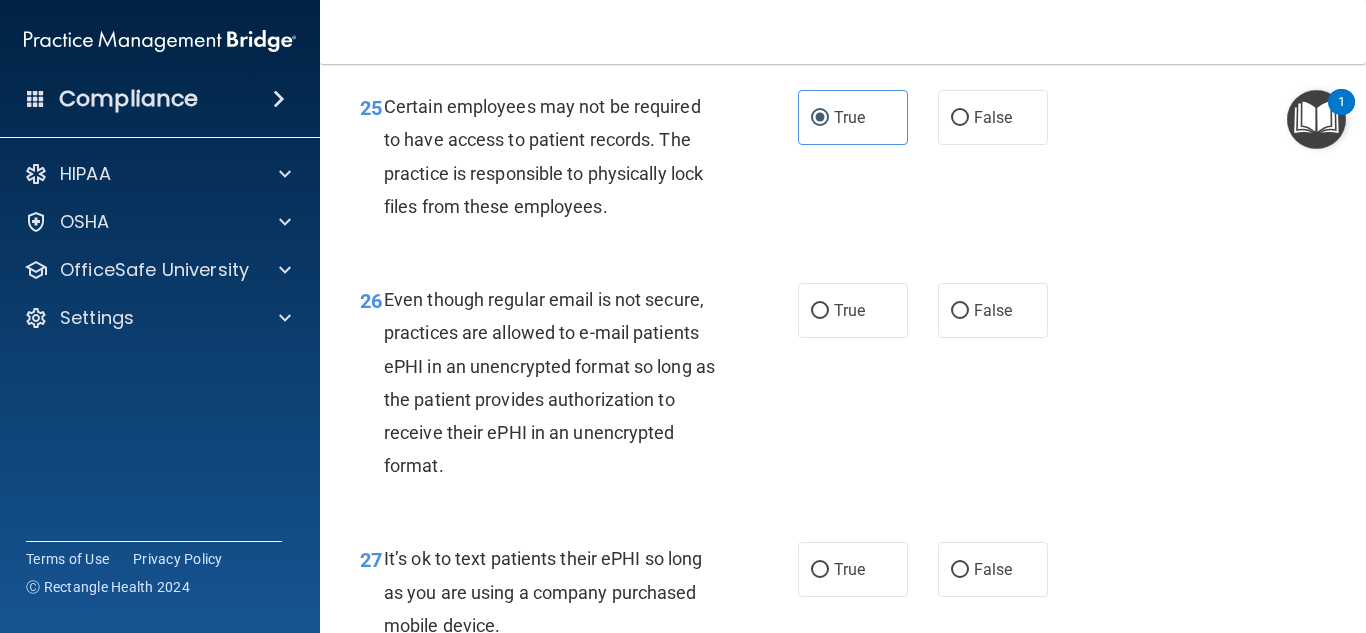 scroll, scrollTop: 5141, scrollLeft: 0, axis: vertical 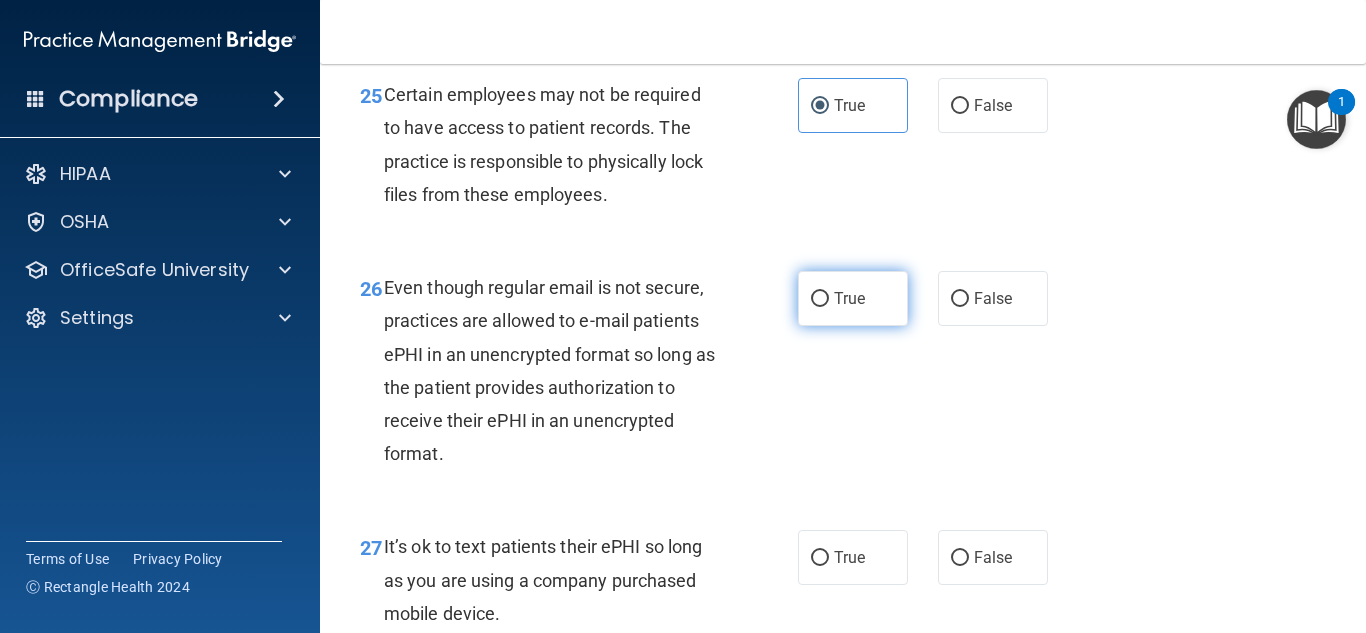 click on "True" at bounding box center (853, 298) 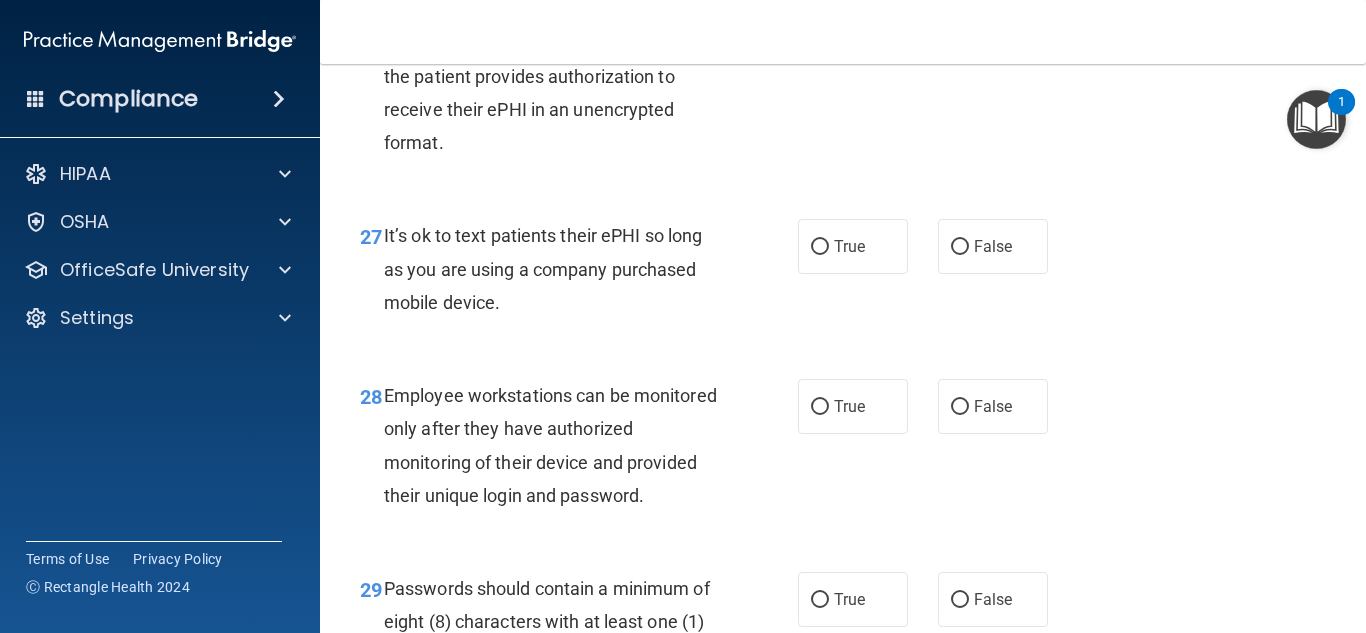 scroll, scrollTop: 5526, scrollLeft: 0, axis: vertical 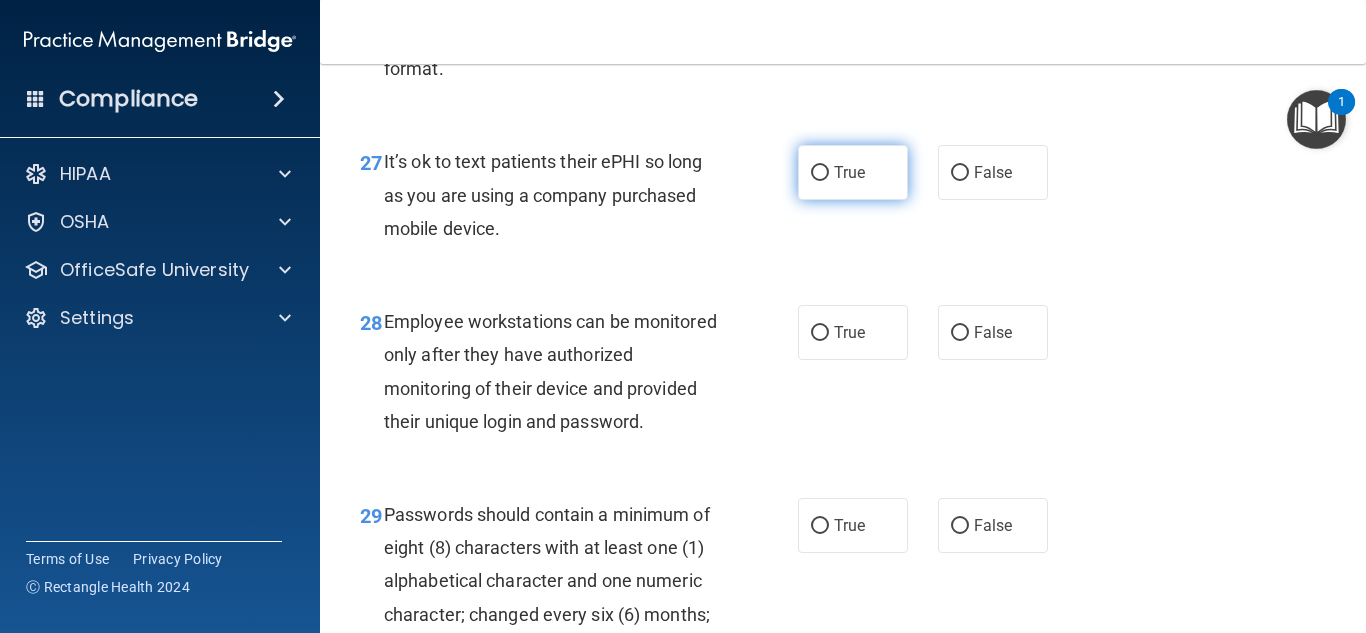 click on "True" at bounding box center [853, 172] 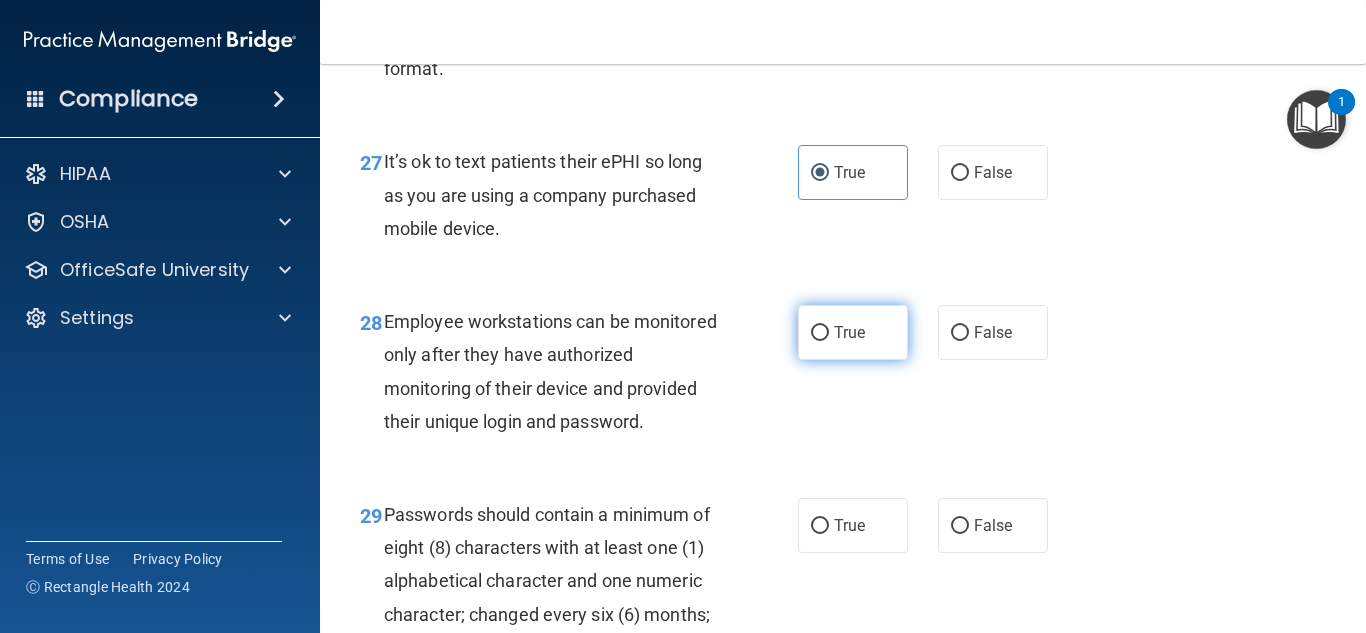 click on "True" at bounding box center [853, 332] 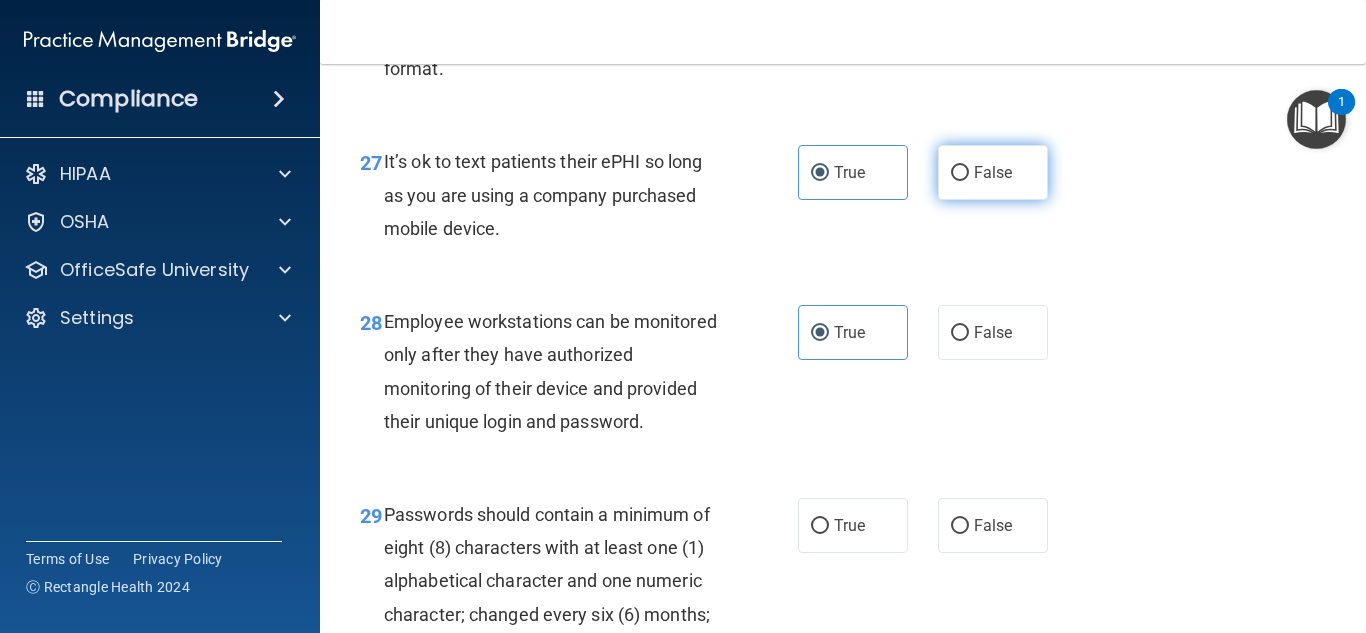 click on "False" at bounding box center [993, 172] 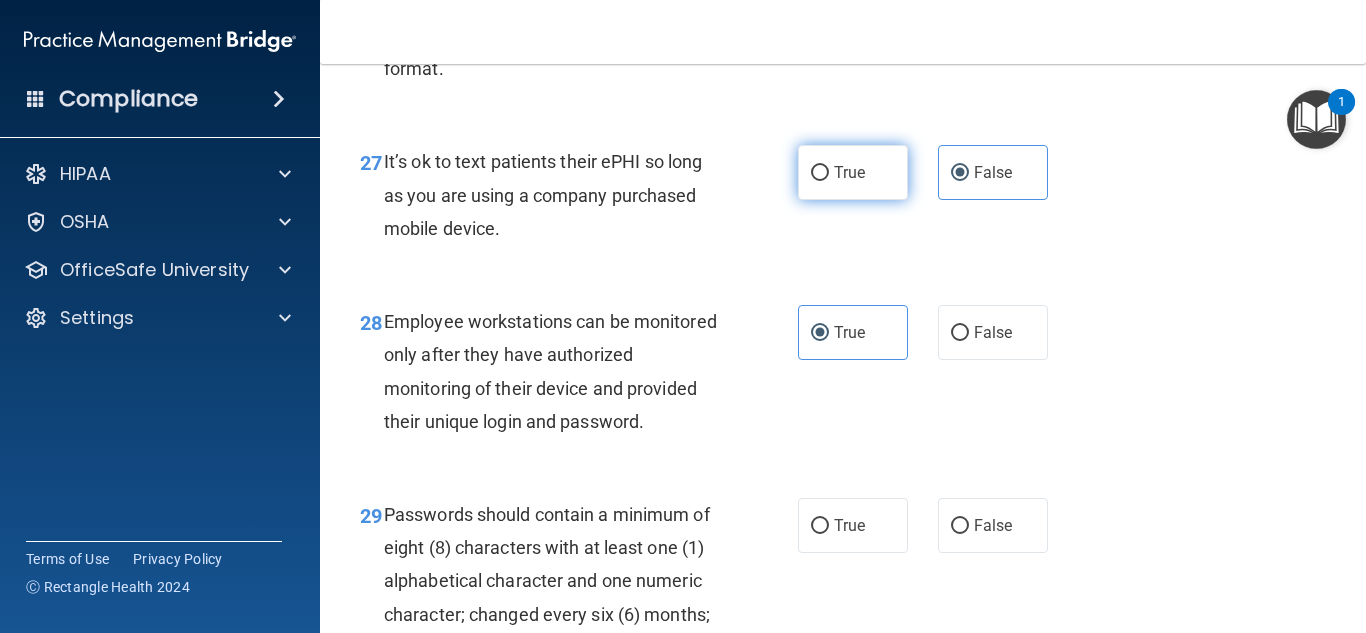 click on "True" at bounding box center [853, 172] 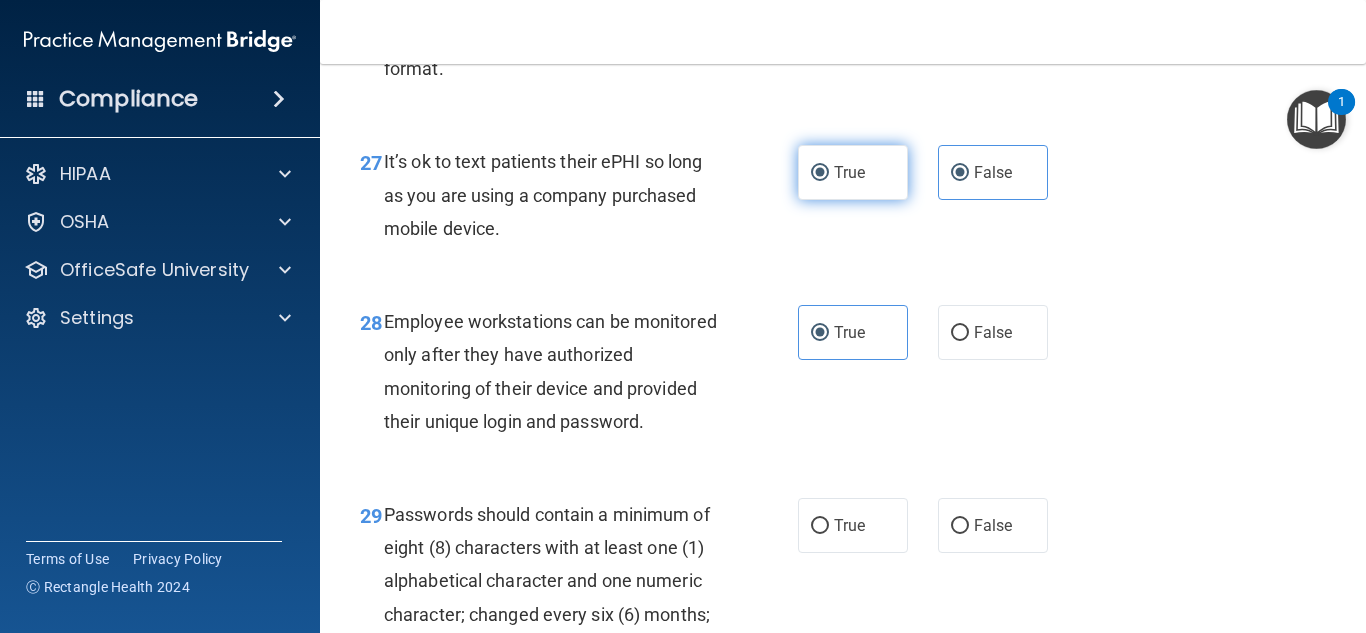 radio on "false" 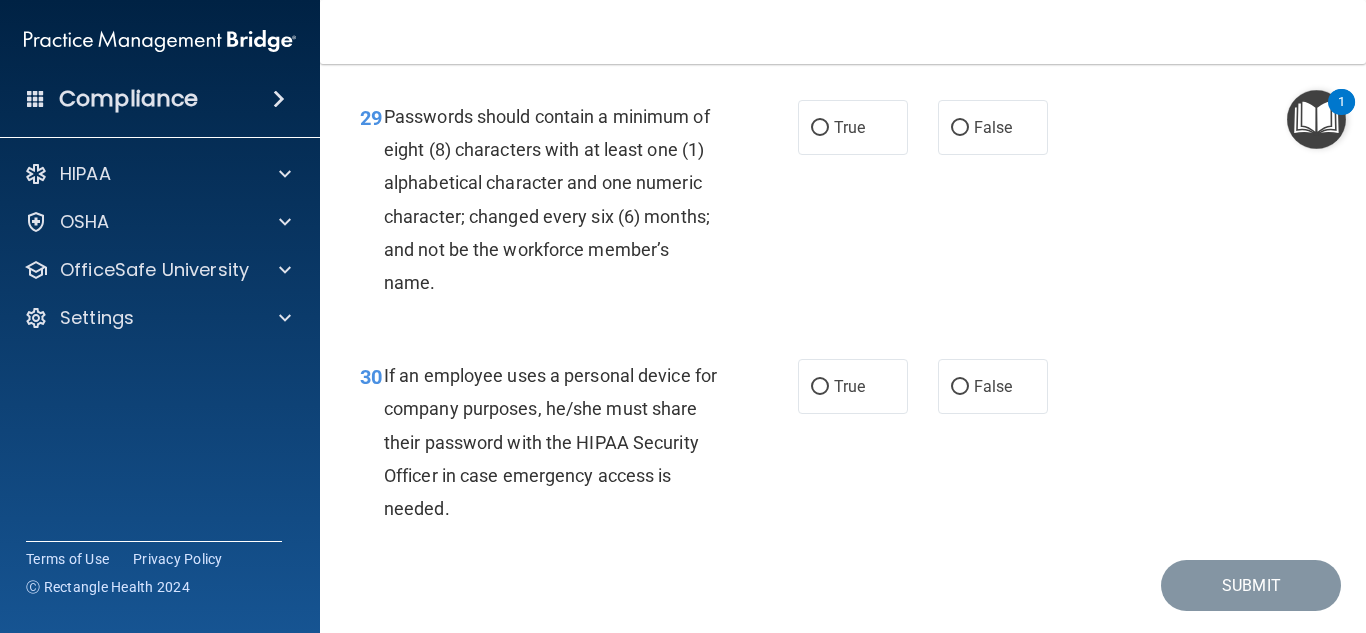 scroll, scrollTop: 5973, scrollLeft: 0, axis: vertical 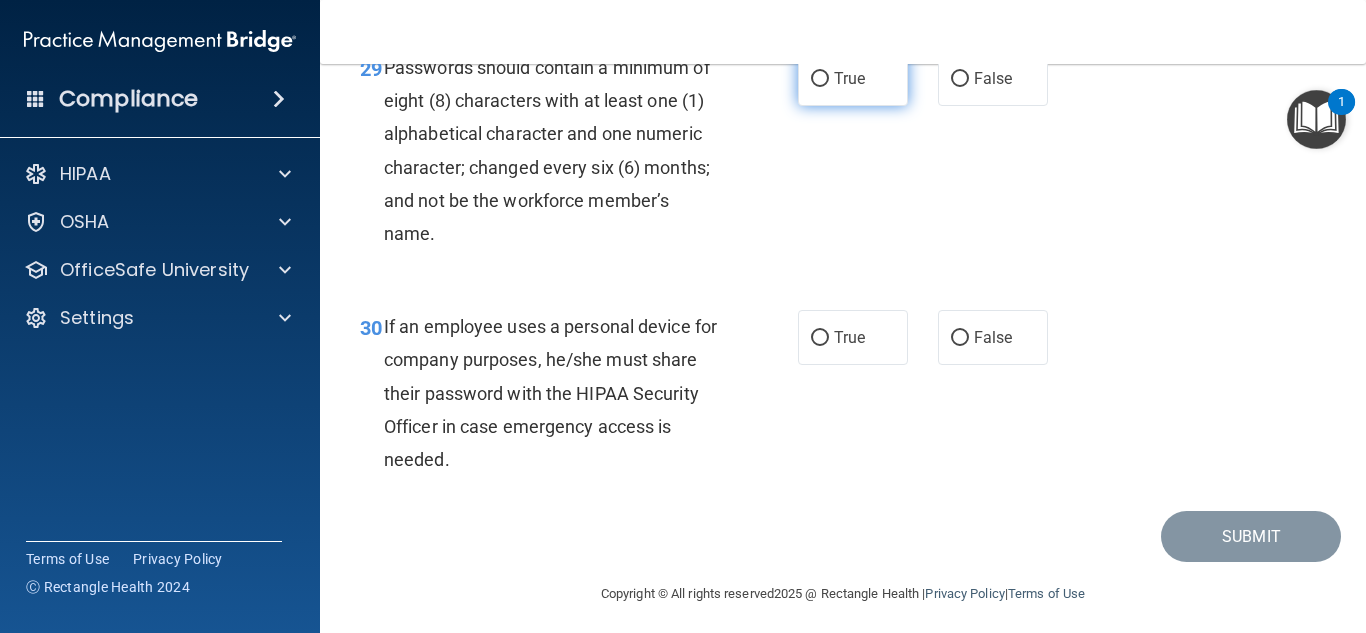click on "True" at bounding box center [820, 79] 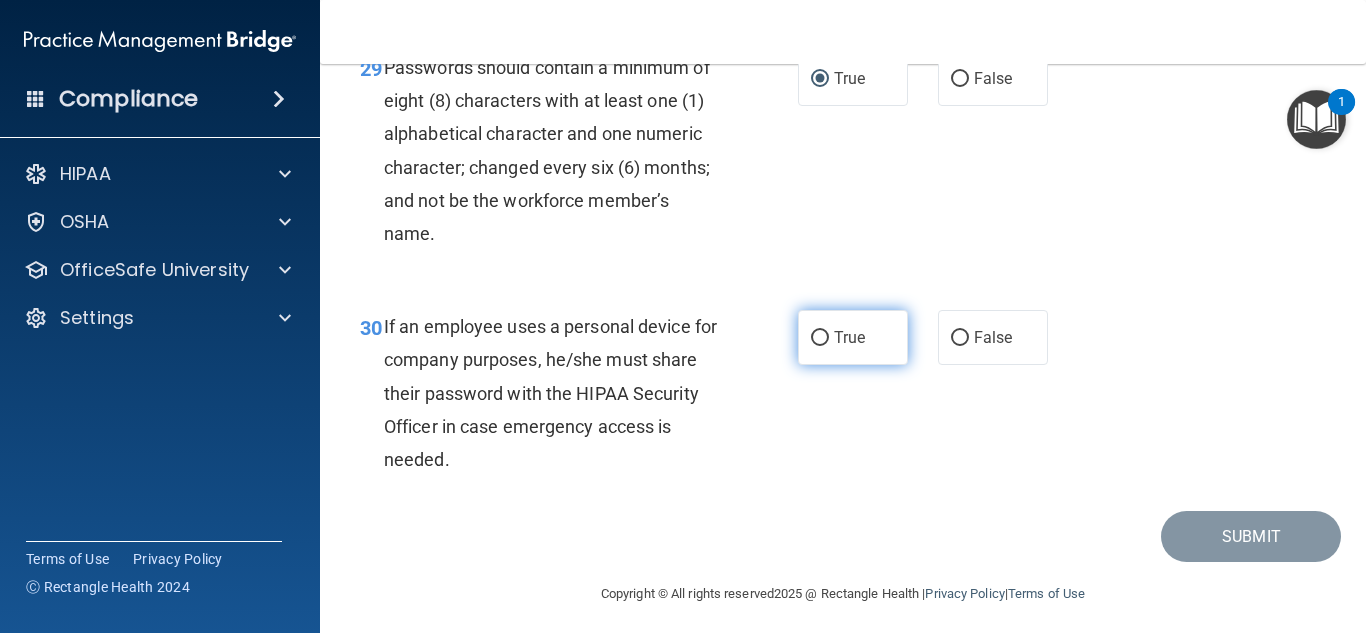 click on "True" at bounding box center [853, 337] 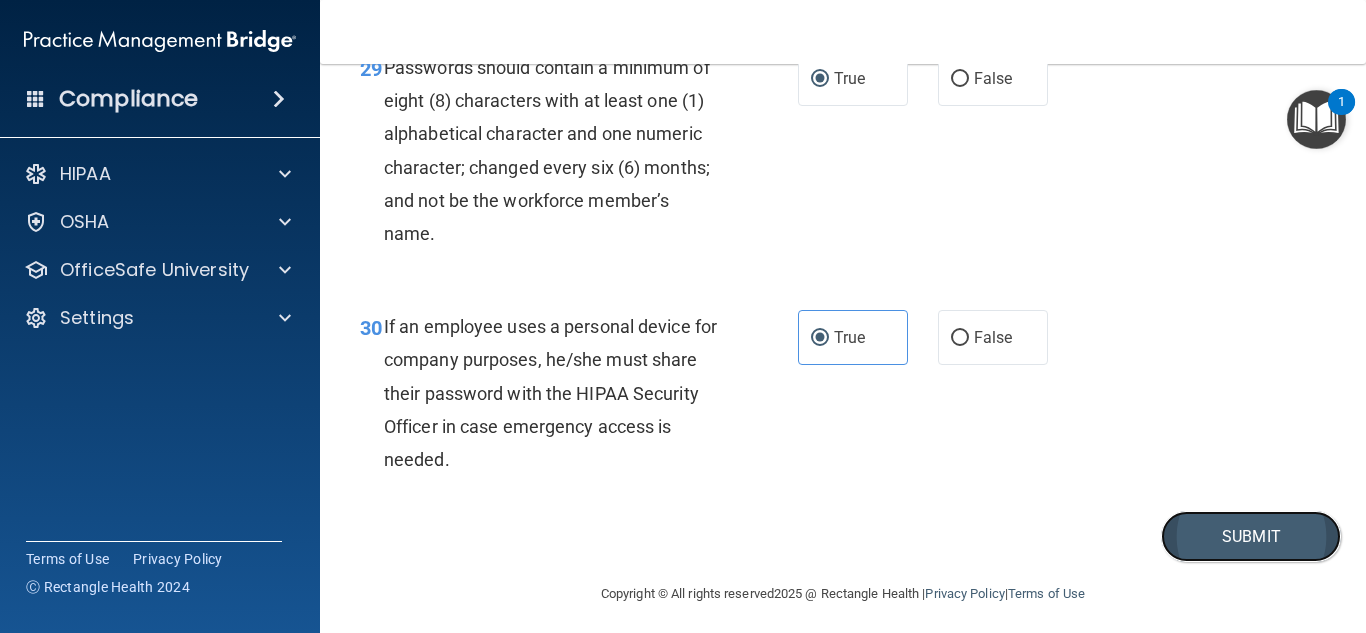 click on "Submit" at bounding box center (1251, 536) 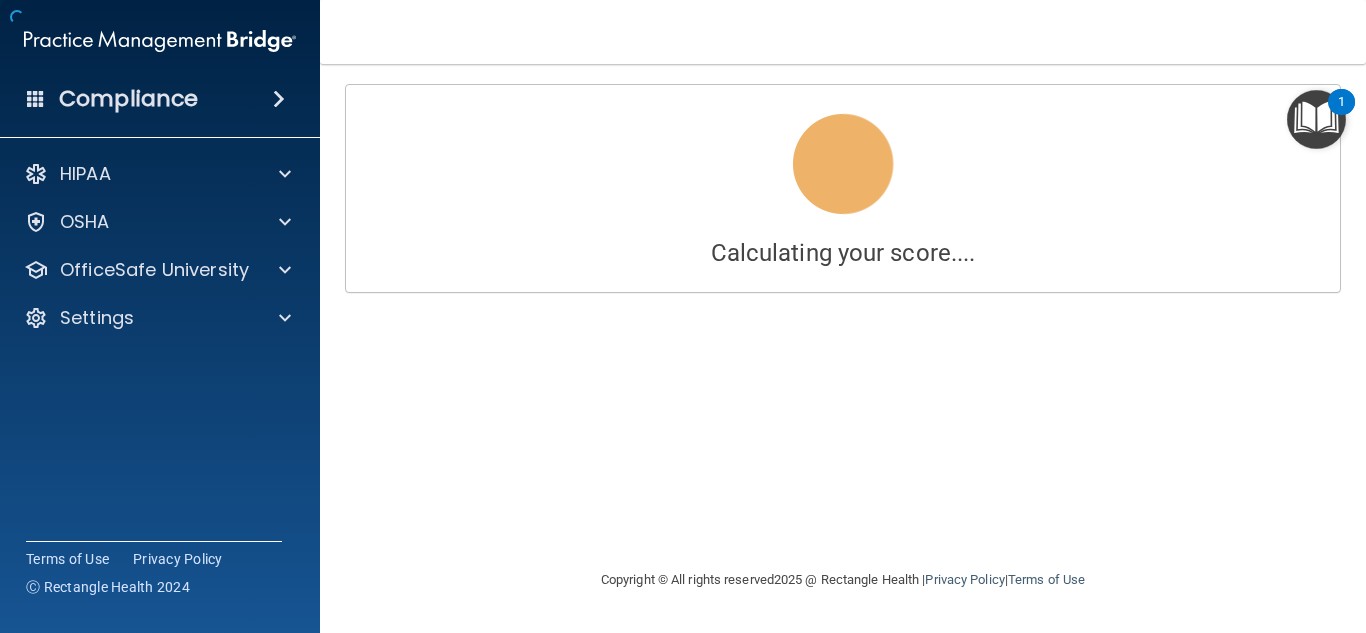 scroll, scrollTop: 0, scrollLeft: 0, axis: both 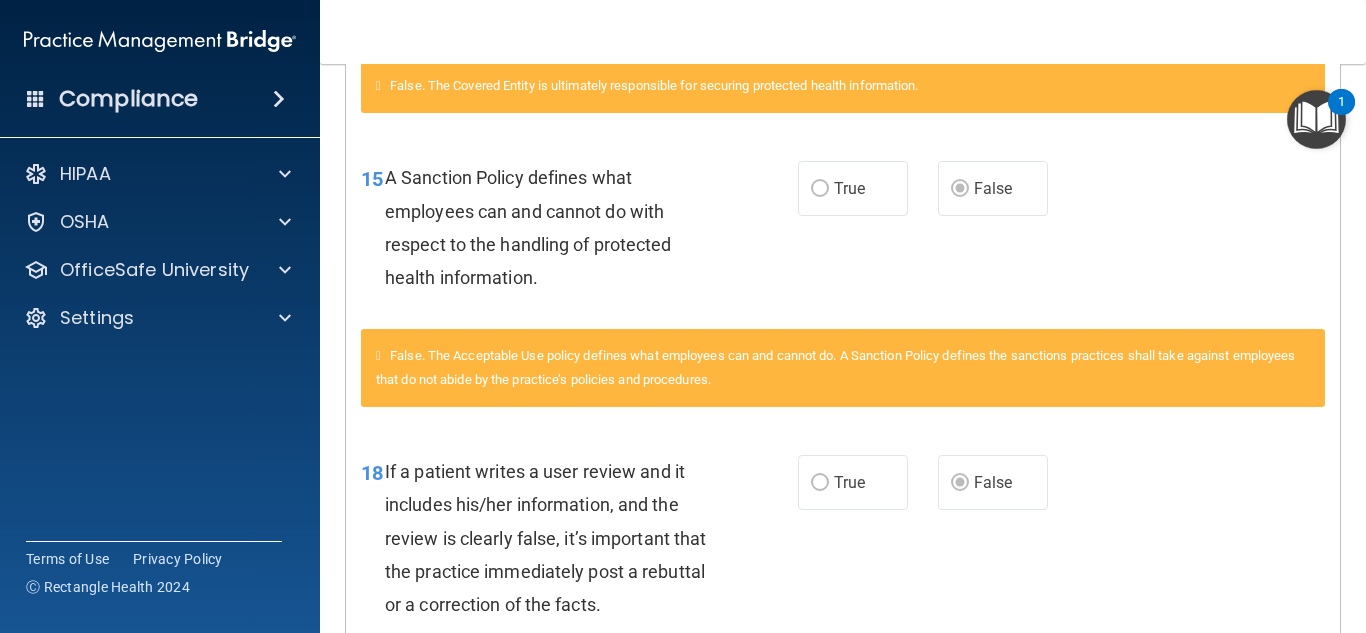 drag, startPoint x: 1337, startPoint y: 382, endPoint x: 1326, endPoint y: 430, distance: 49.24429 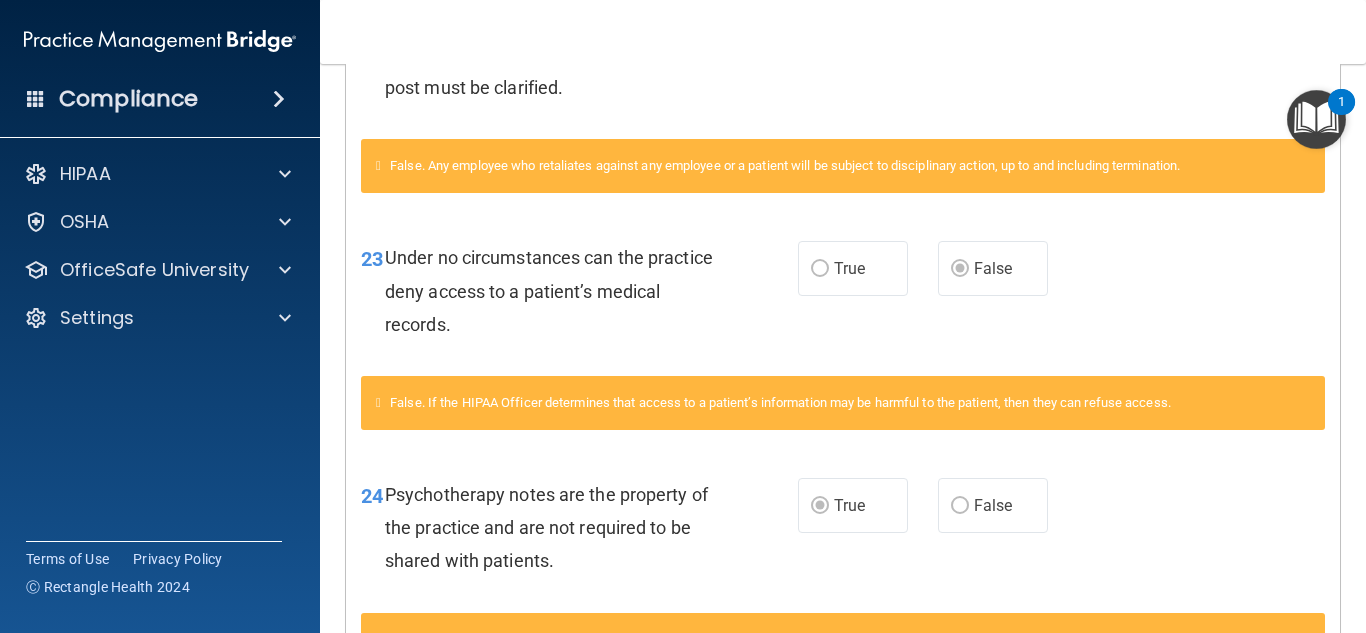 scroll, scrollTop: 3338, scrollLeft: 0, axis: vertical 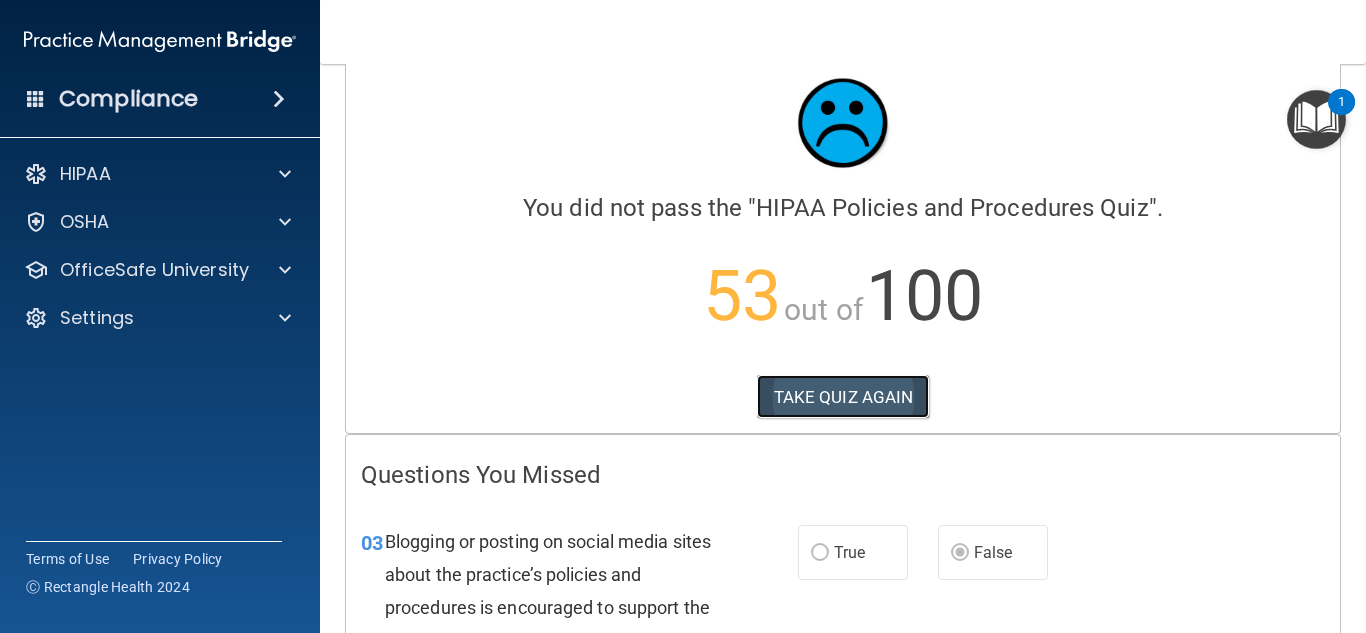 click on "TAKE QUIZ AGAIN" at bounding box center (843, 397) 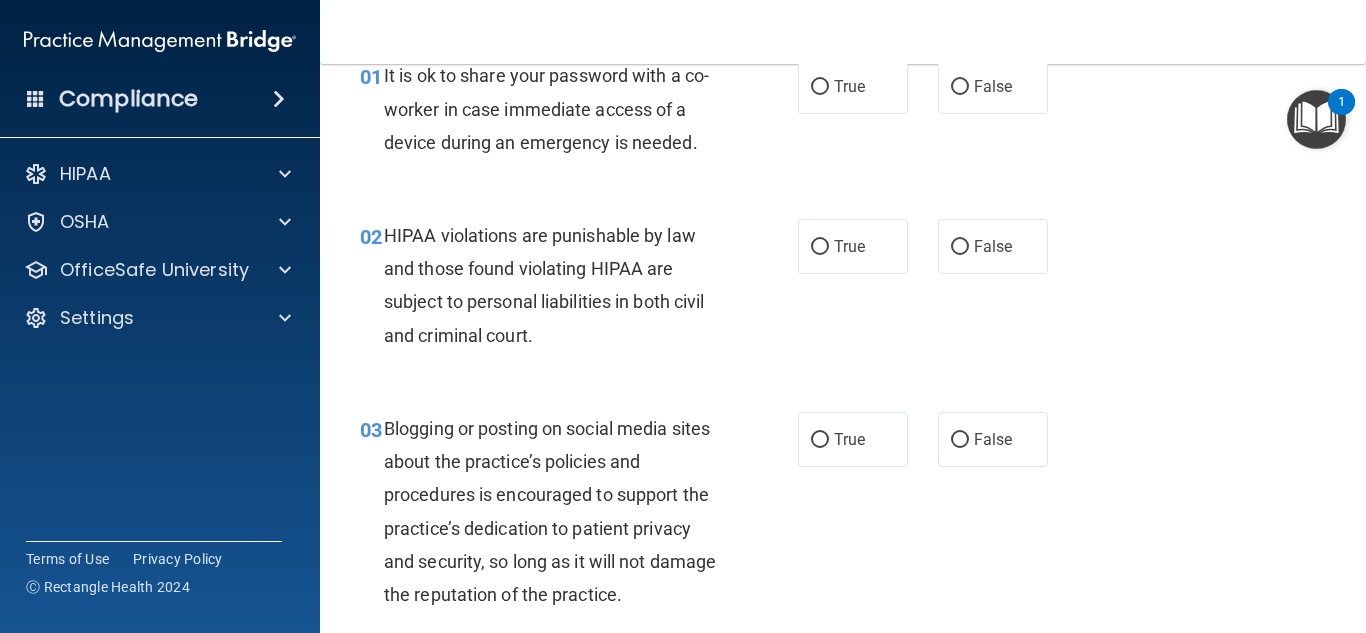 scroll, scrollTop: 124, scrollLeft: 0, axis: vertical 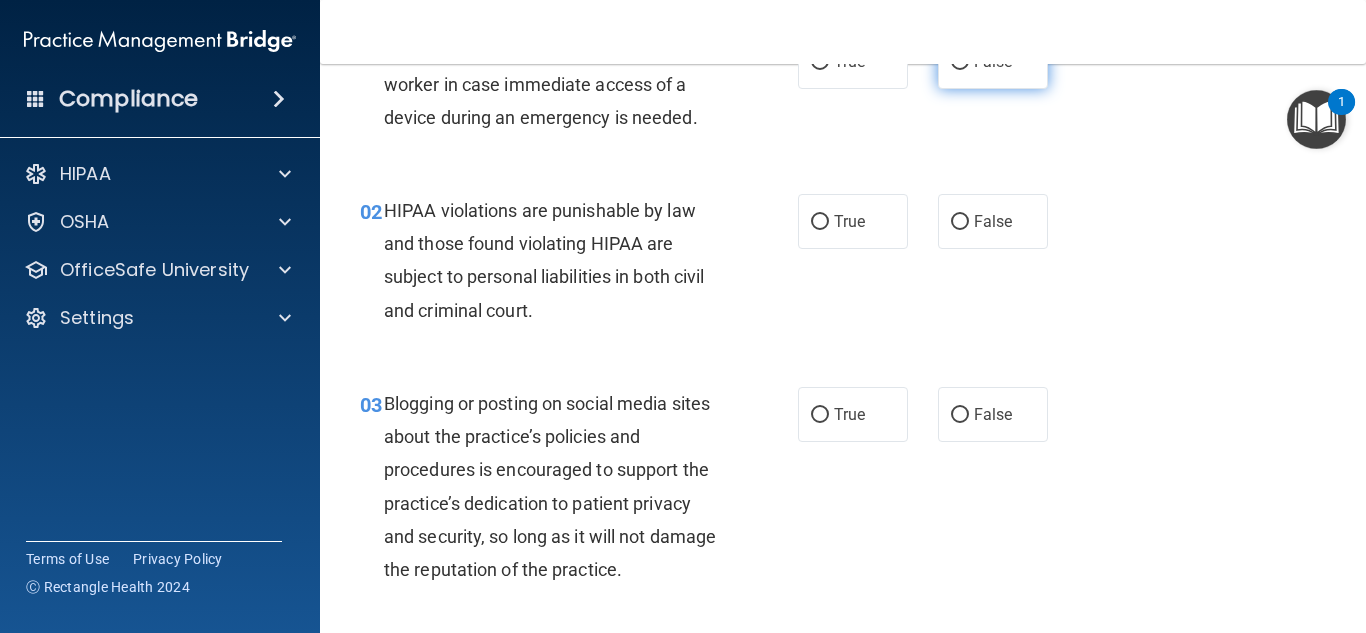 click on "False" at bounding box center (993, 61) 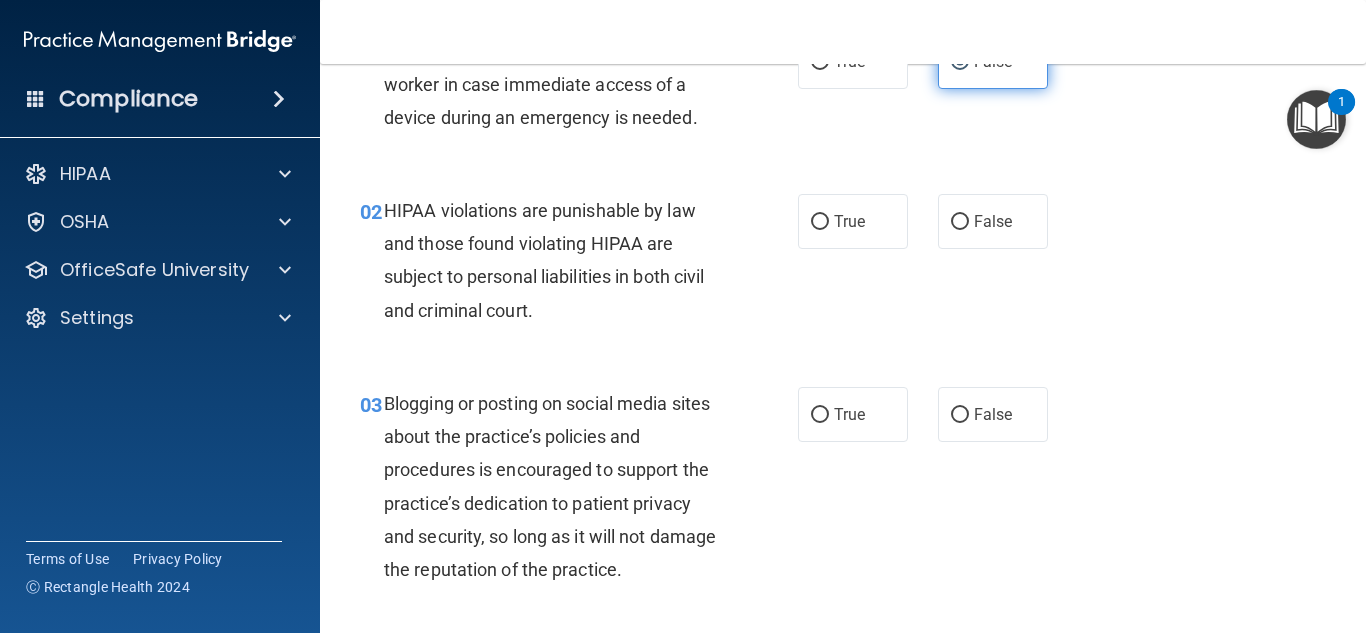 scroll, scrollTop: 115, scrollLeft: 0, axis: vertical 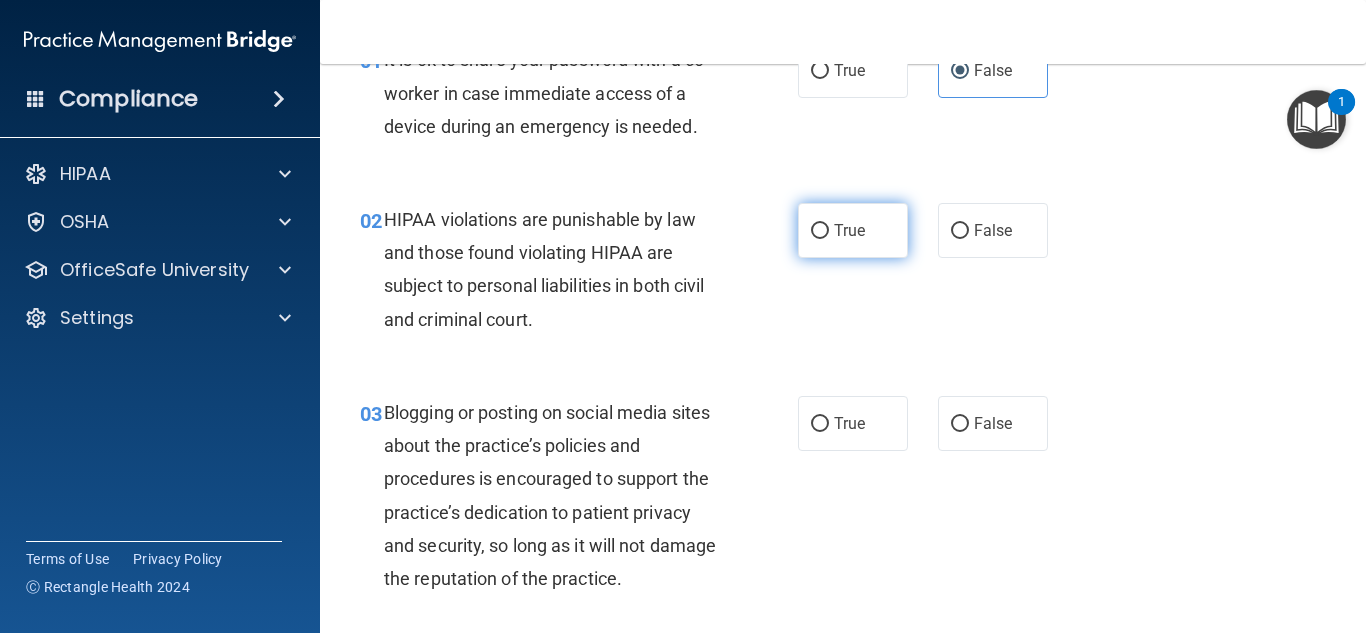 click on "True" at bounding box center (853, 230) 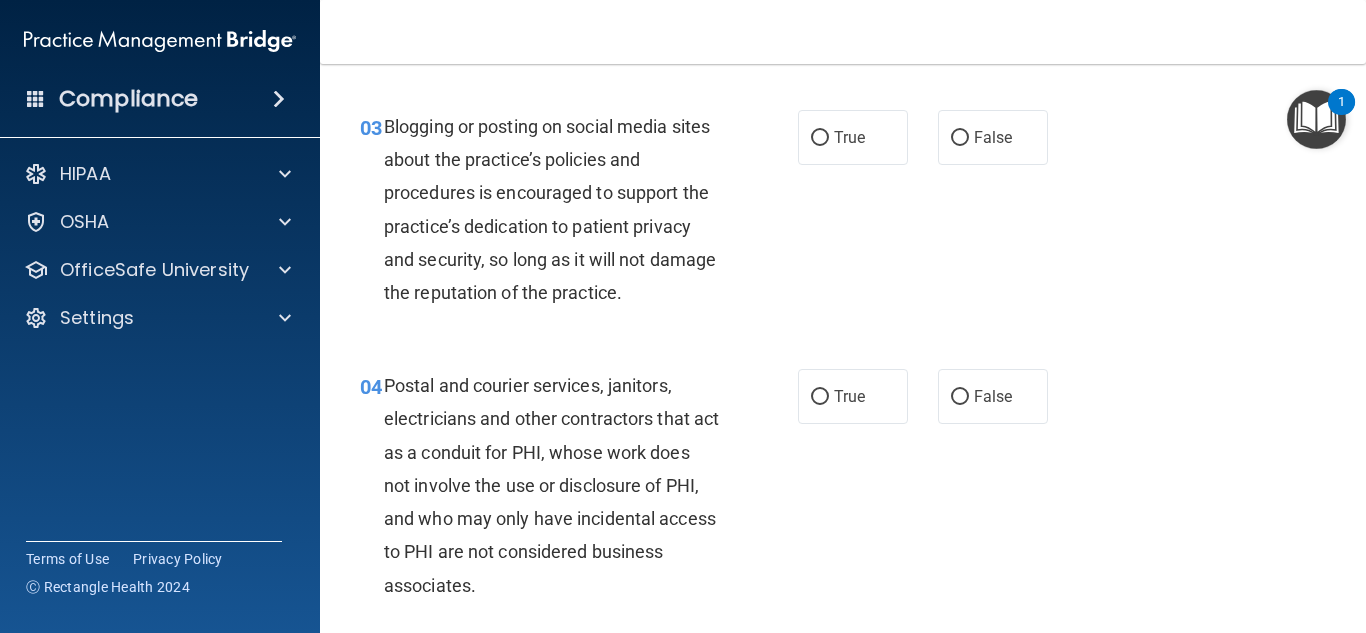 scroll, scrollTop: 413, scrollLeft: 0, axis: vertical 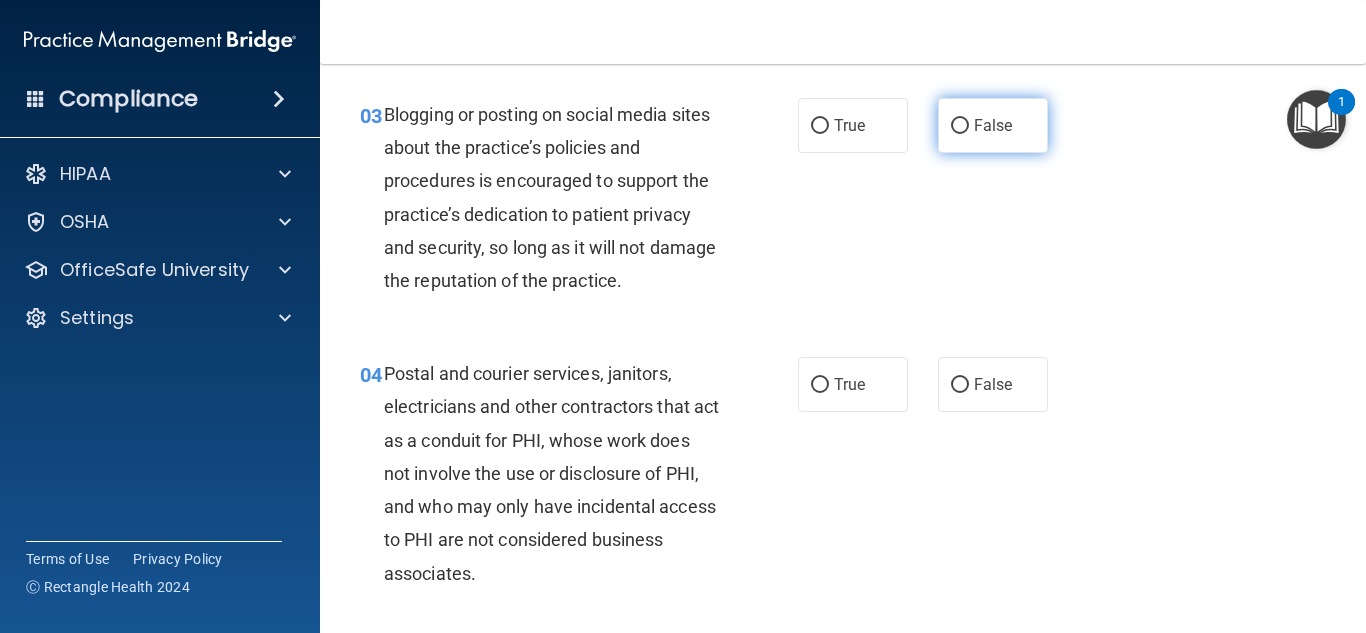 click on "False" at bounding box center (993, 125) 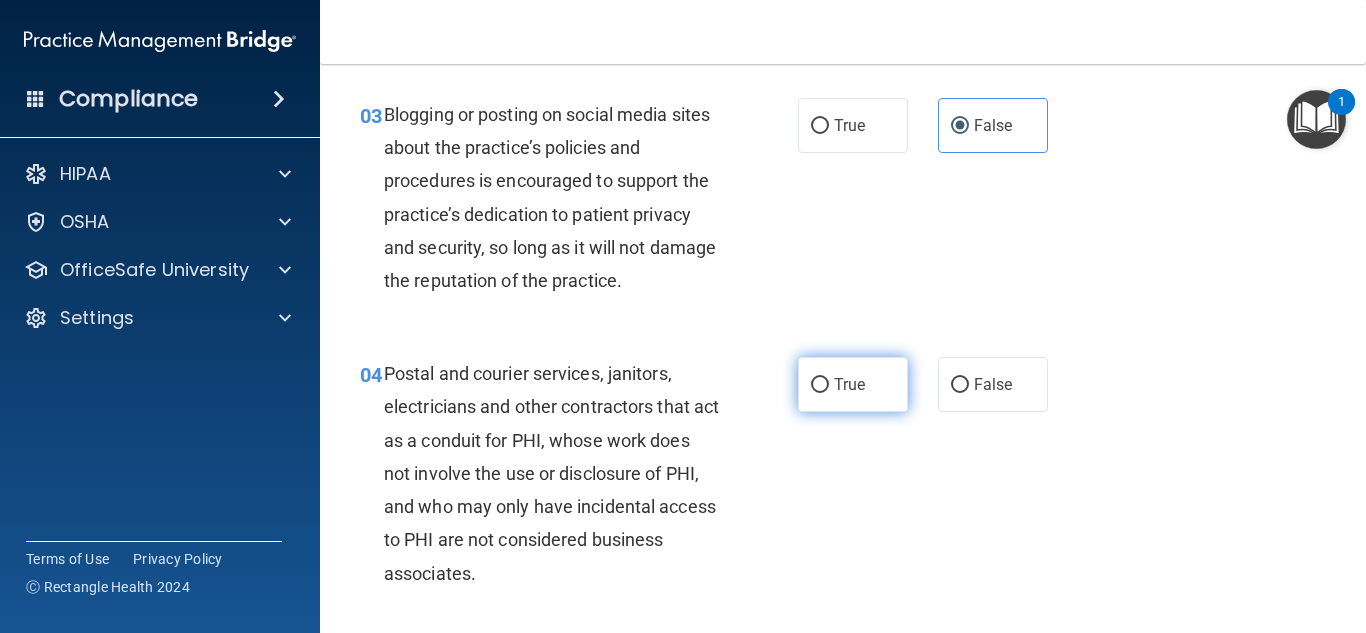 click on "True" at bounding box center (849, 384) 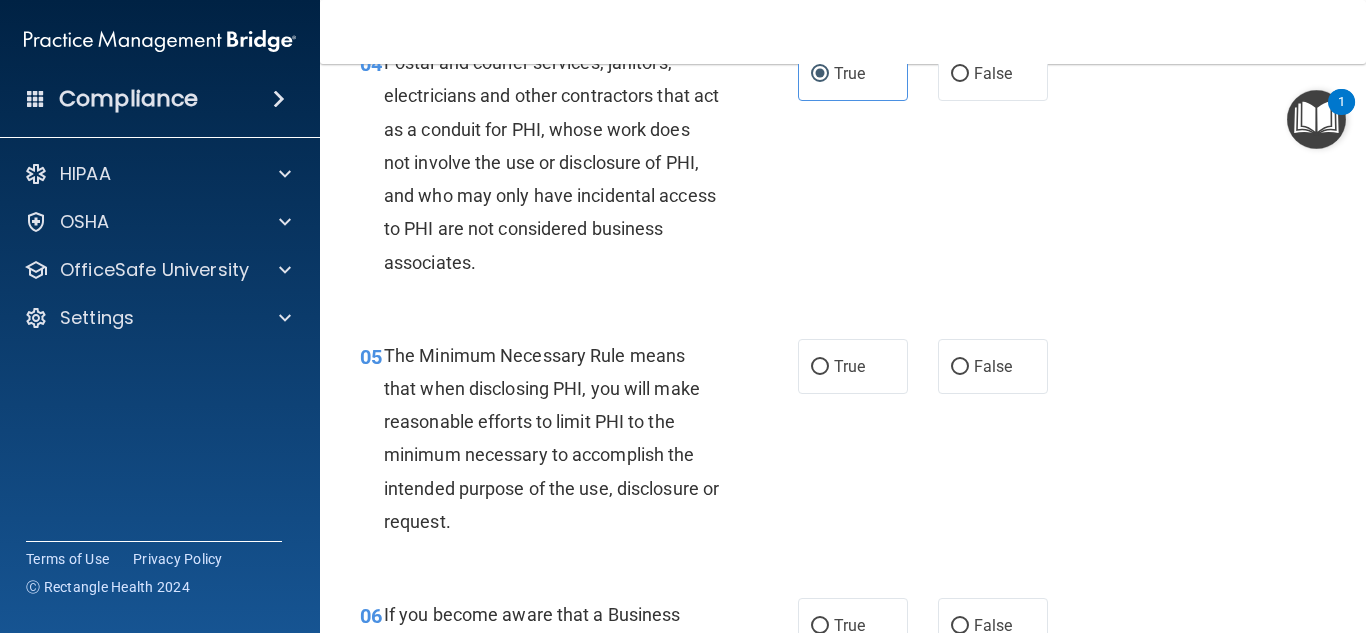 scroll, scrollTop: 748, scrollLeft: 0, axis: vertical 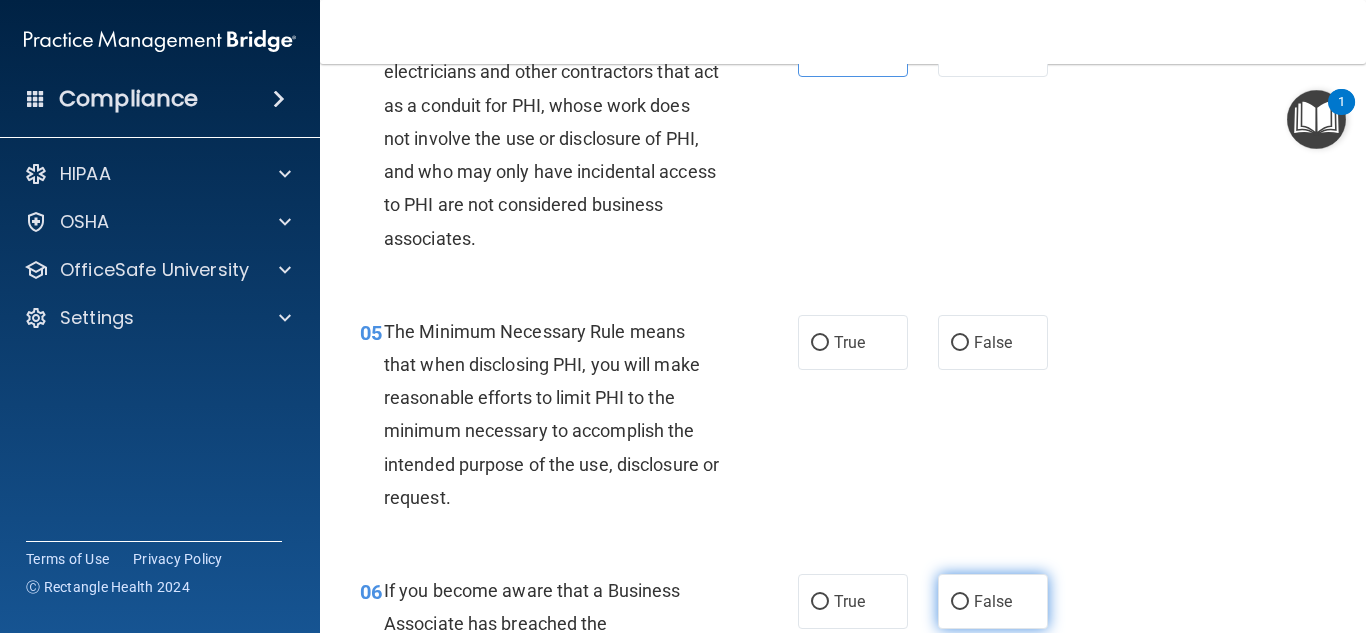 click on "False" at bounding box center (993, 601) 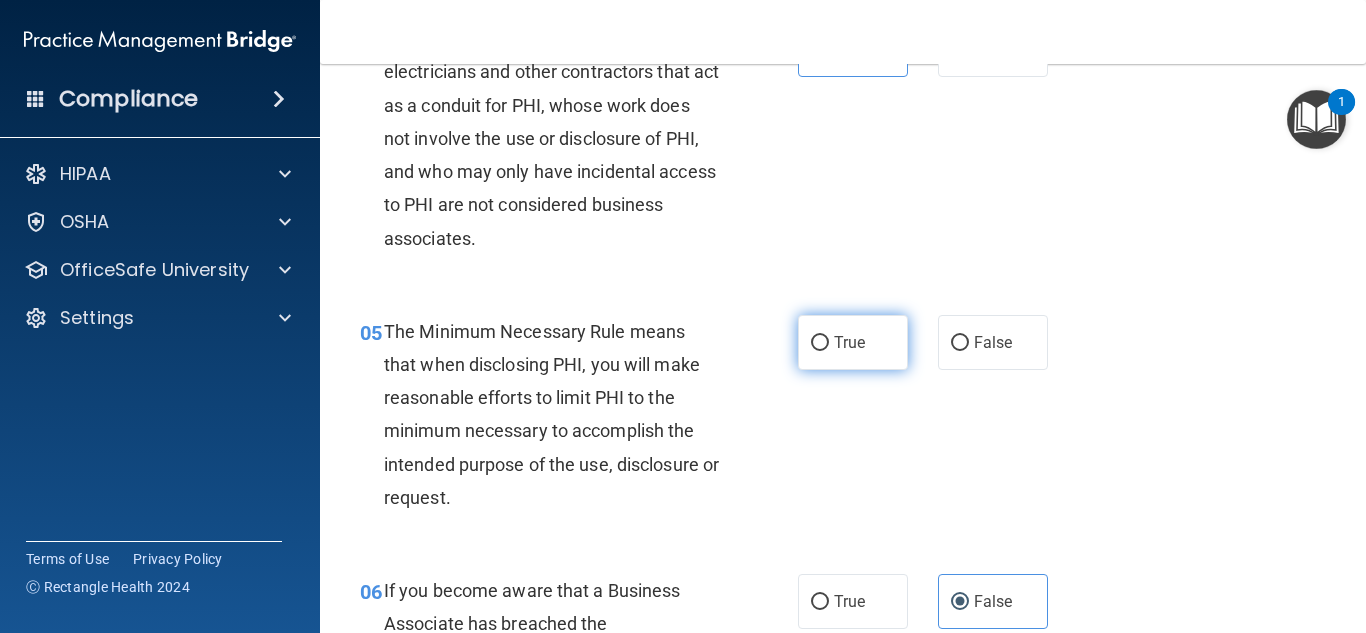 click on "True" at bounding box center [849, 342] 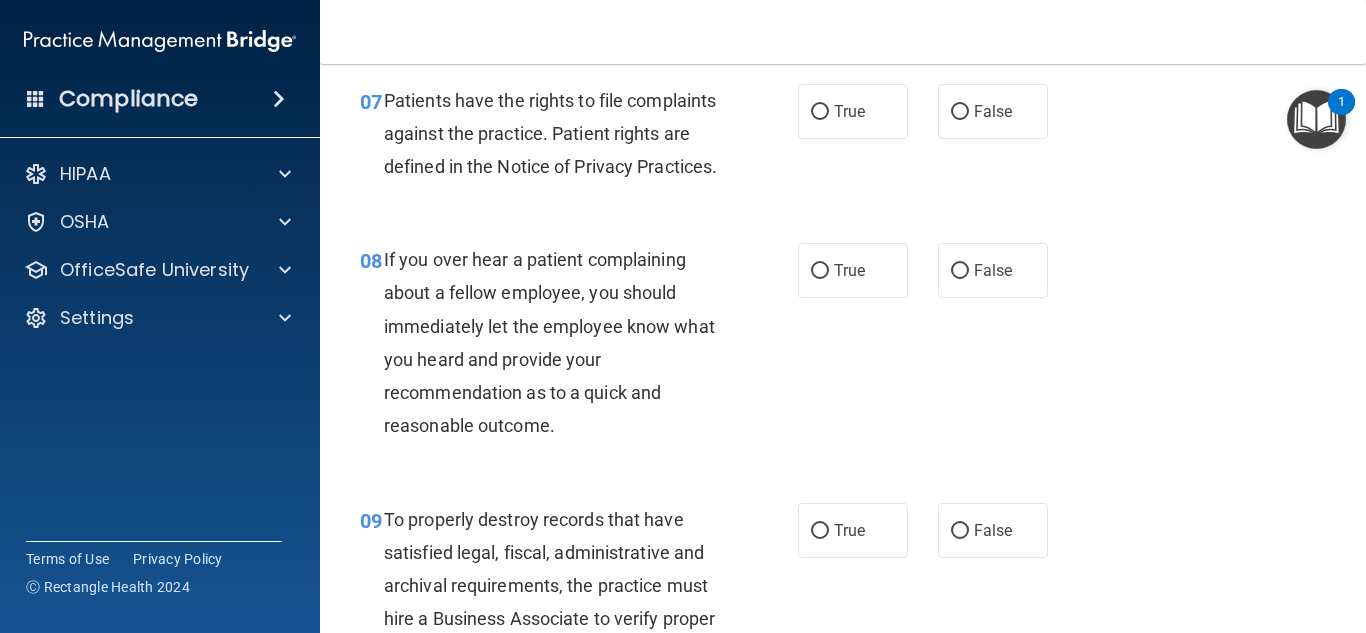 scroll, scrollTop: 1556, scrollLeft: 0, axis: vertical 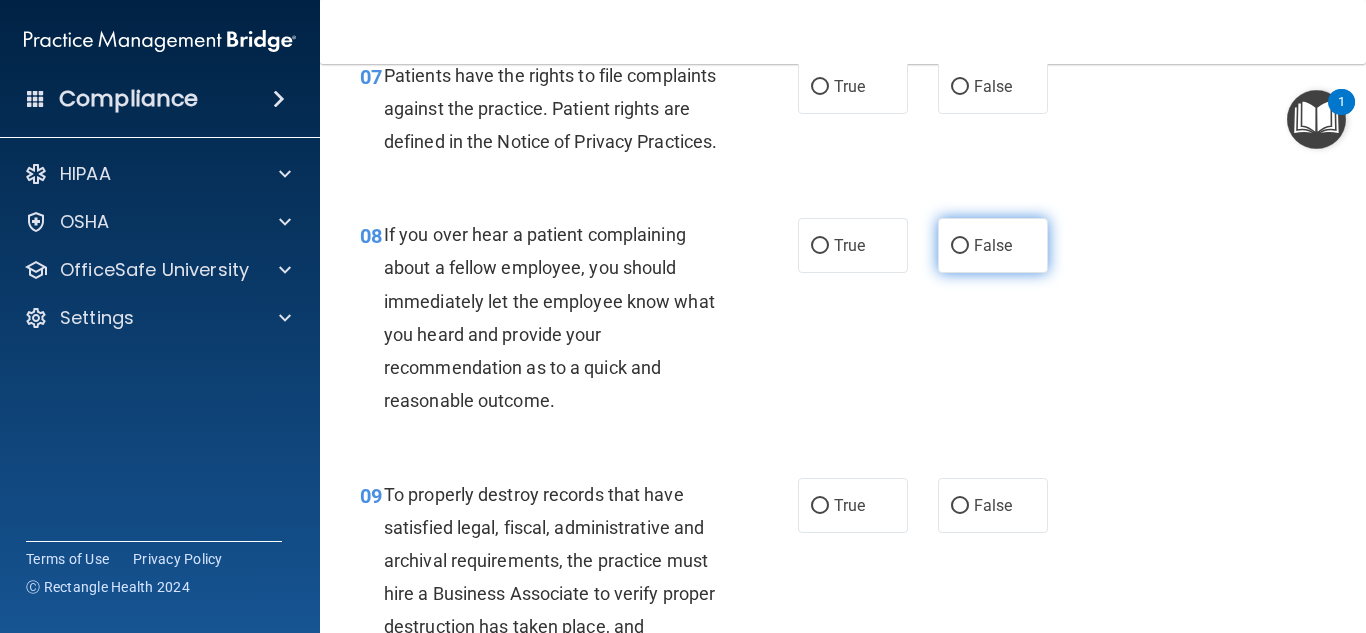 click on "False" at bounding box center (993, 245) 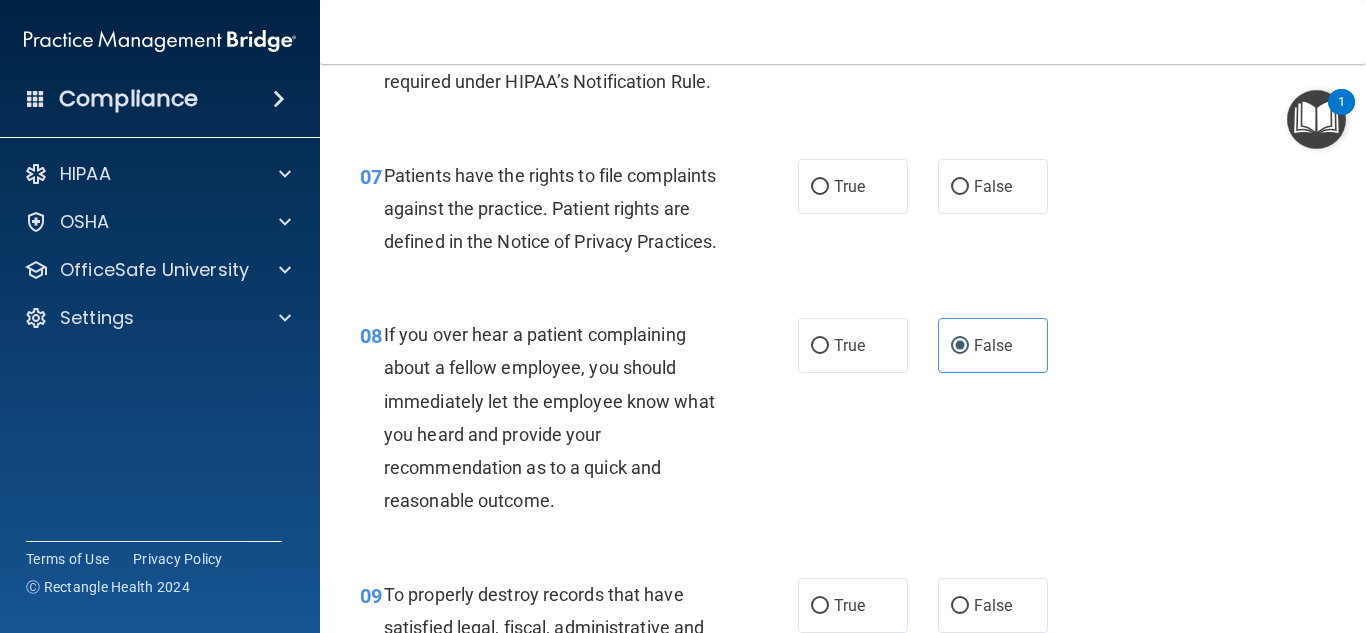 scroll, scrollTop: 1431, scrollLeft: 0, axis: vertical 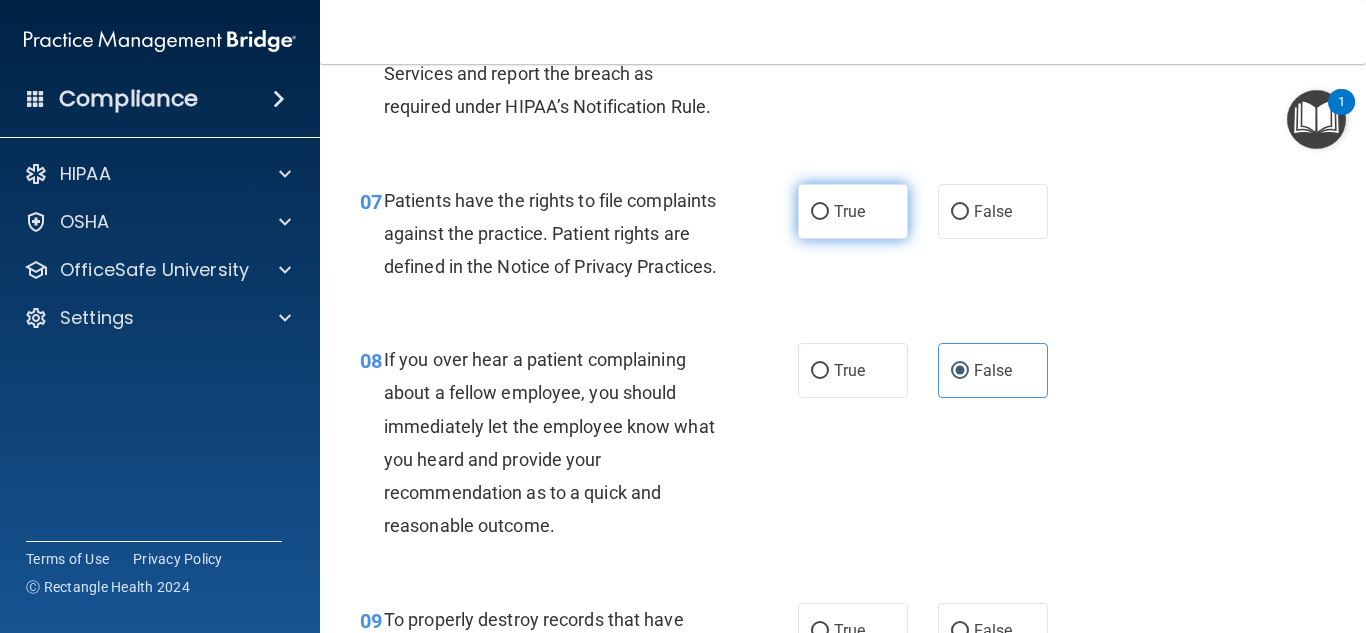 click on "True" at bounding box center [849, 211] 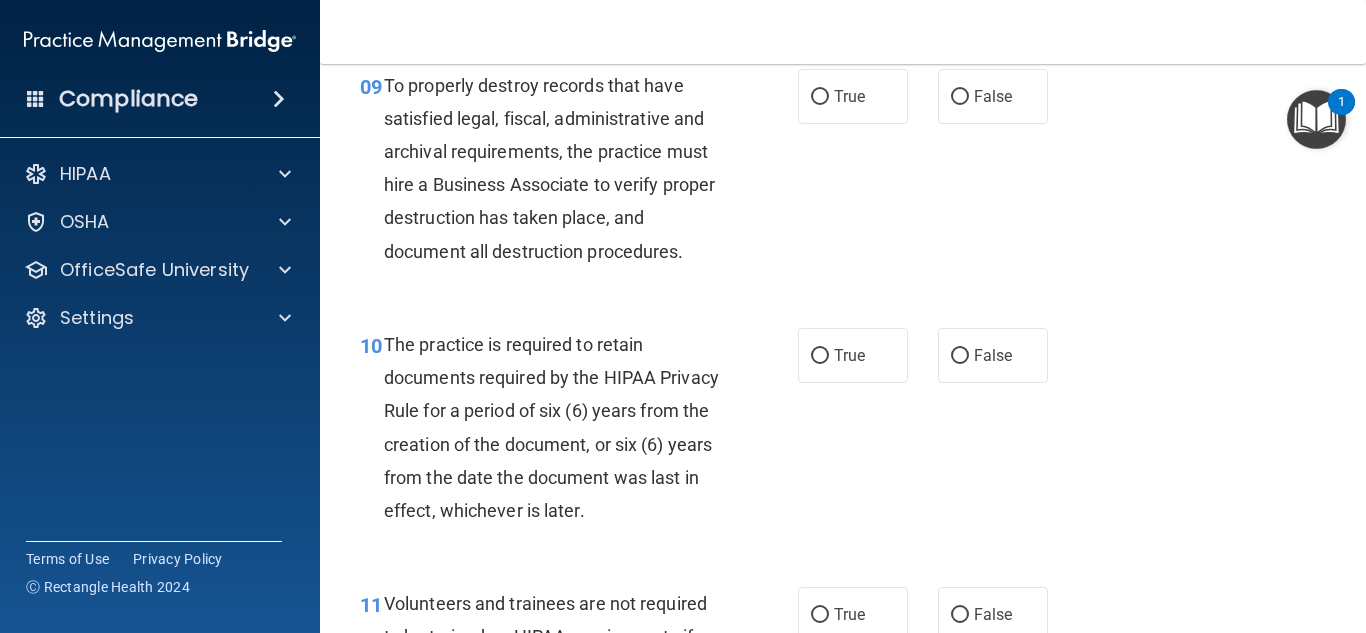 scroll, scrollTop: 1978, scrollLeft: 0, axis: vertical 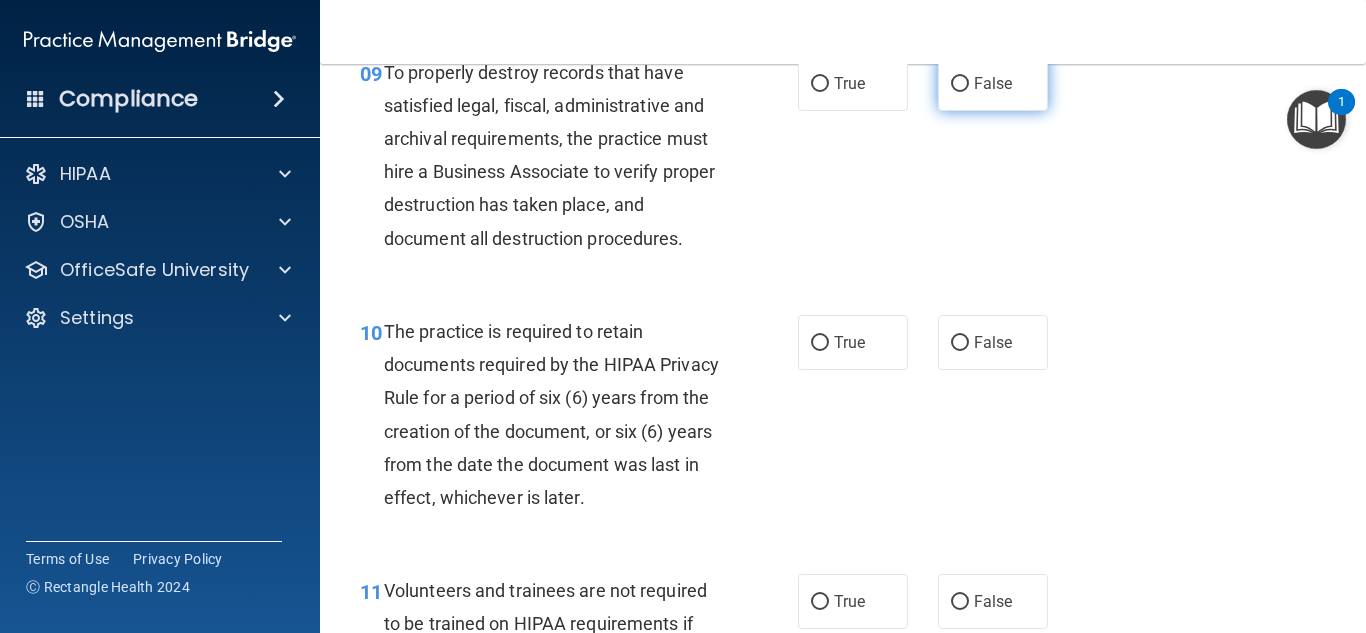click on "False" at bounding box center [993, 83] 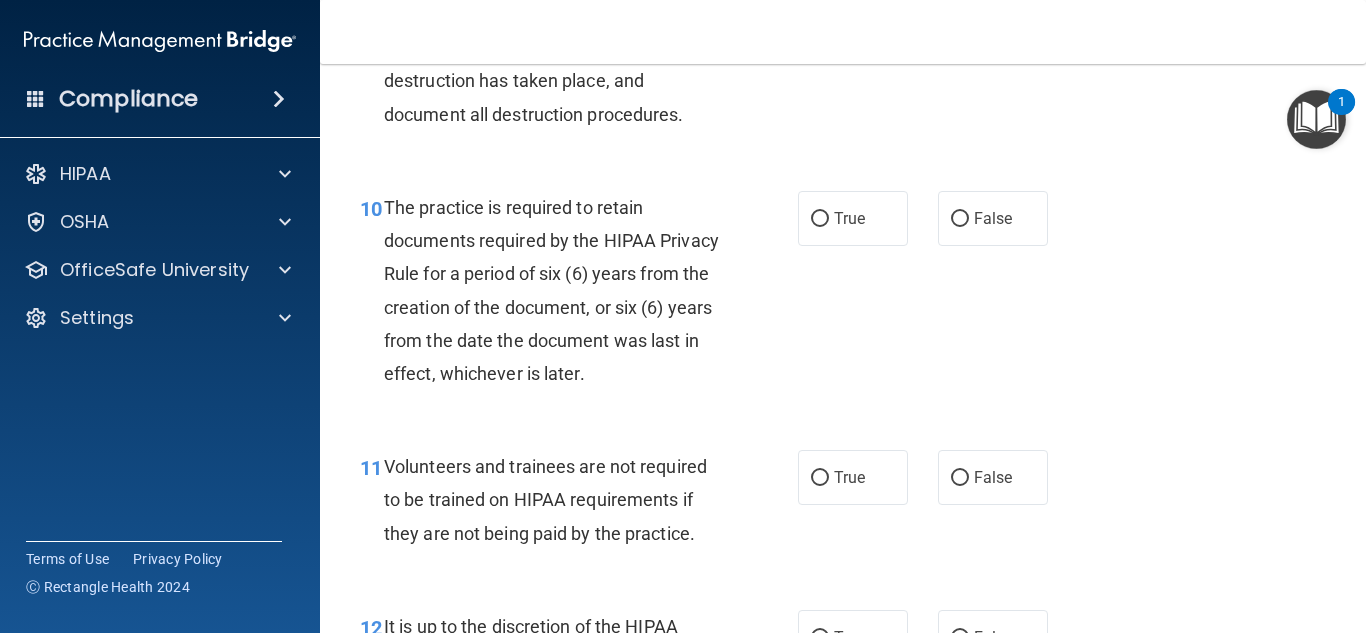 scroll, scrollTop: 2164, scrollLeft: 0, axis: vertical 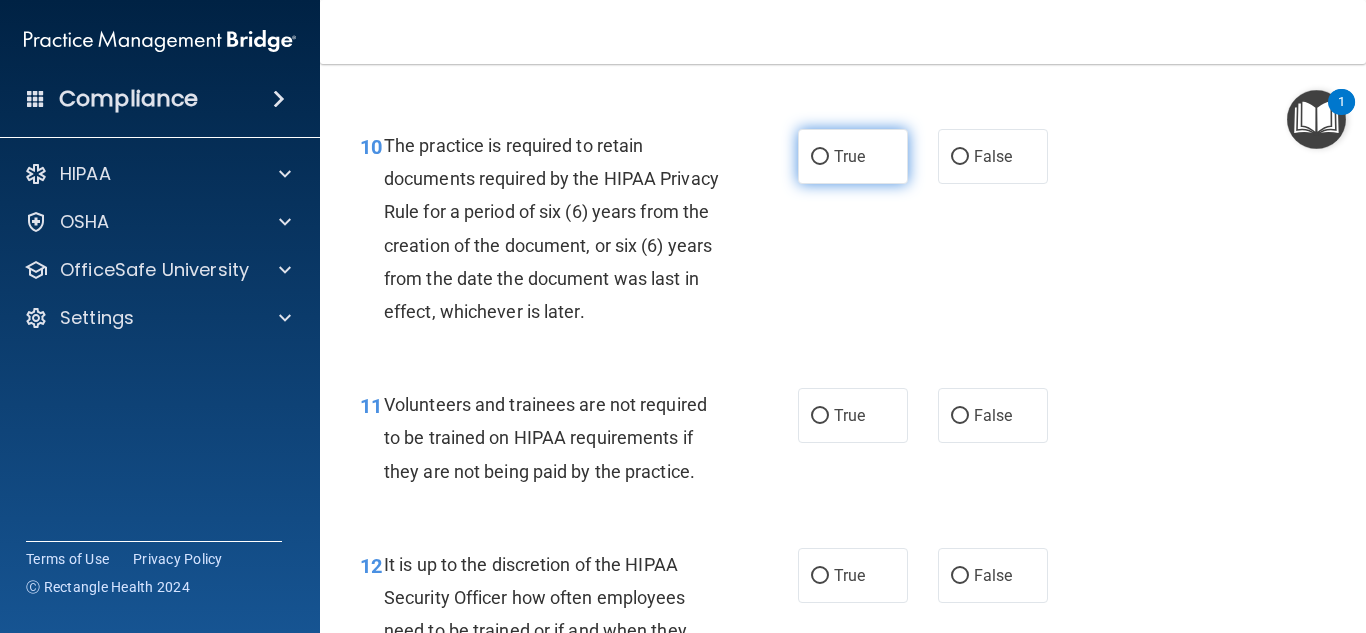 click on "True" at bounding box center [853, 156] 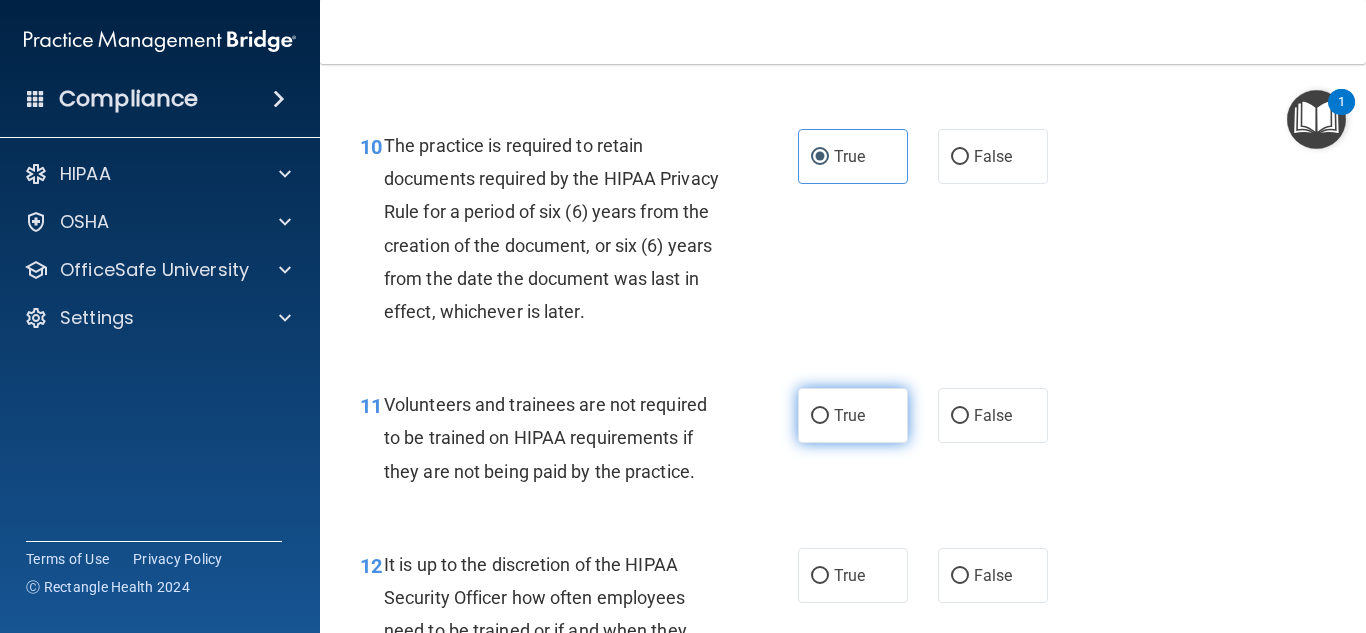 click on "True" at bounding box center [853, 415] 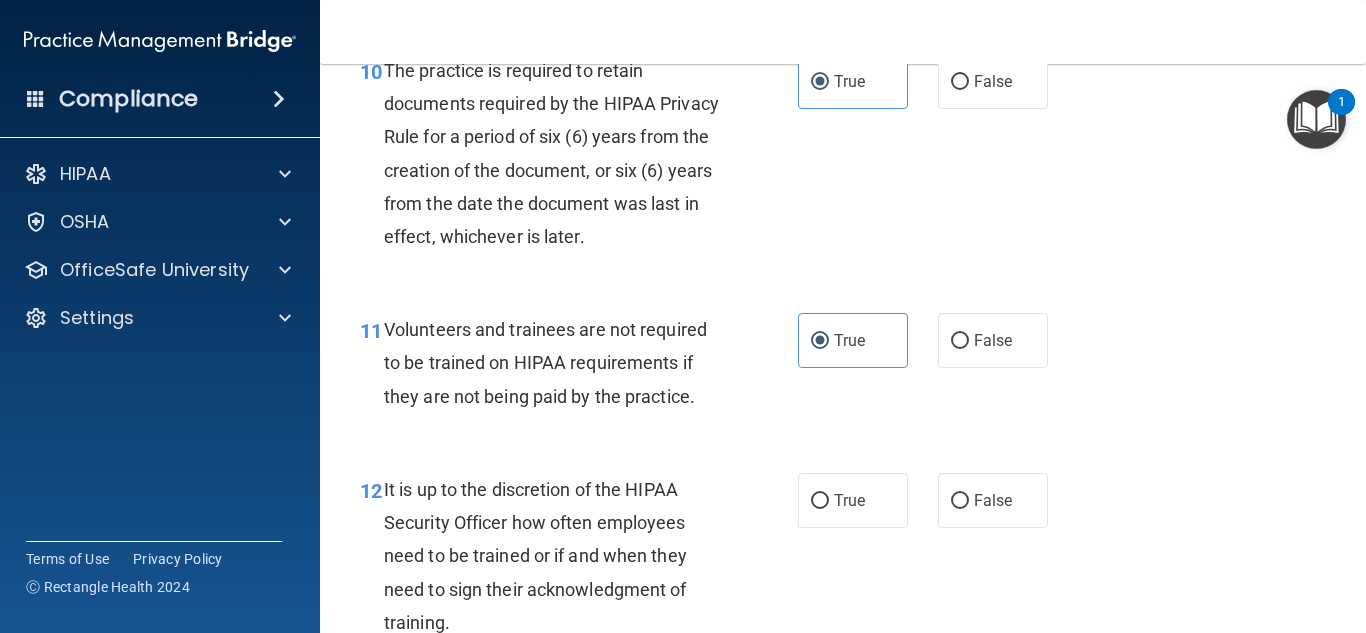 scroll, scrollTop: 2251, scrollLeft: 0, axis: vertical 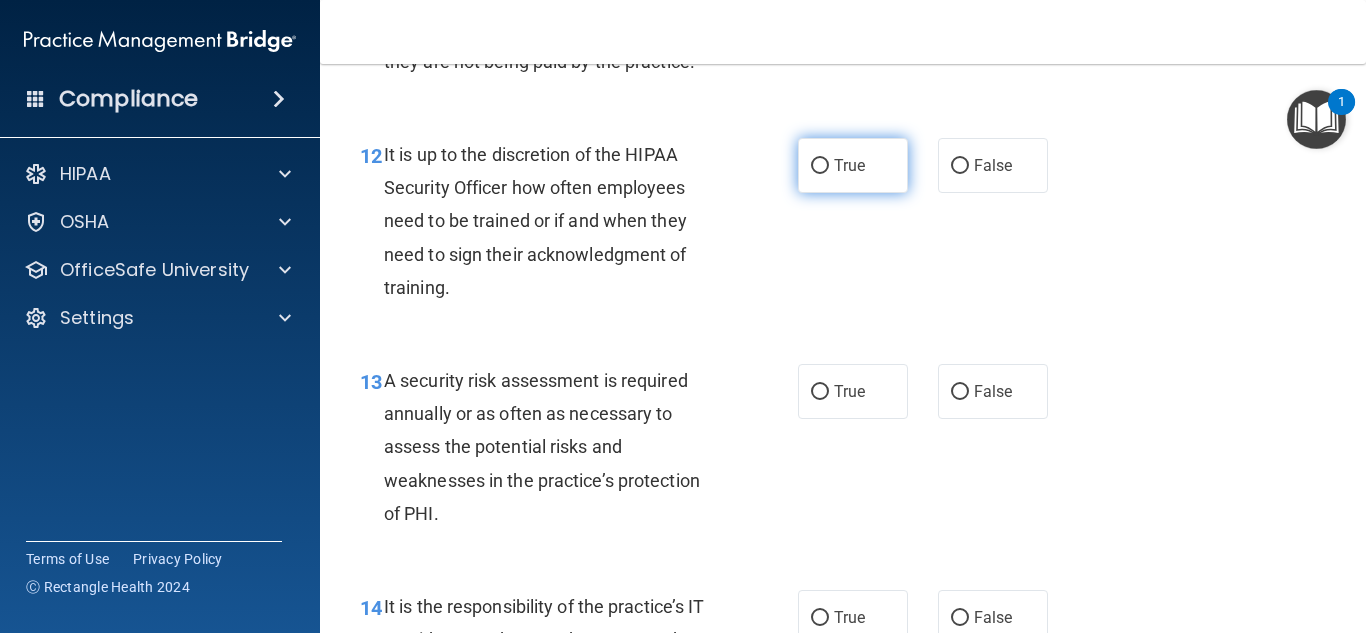 click on "True" at bounding box center (853, 165) 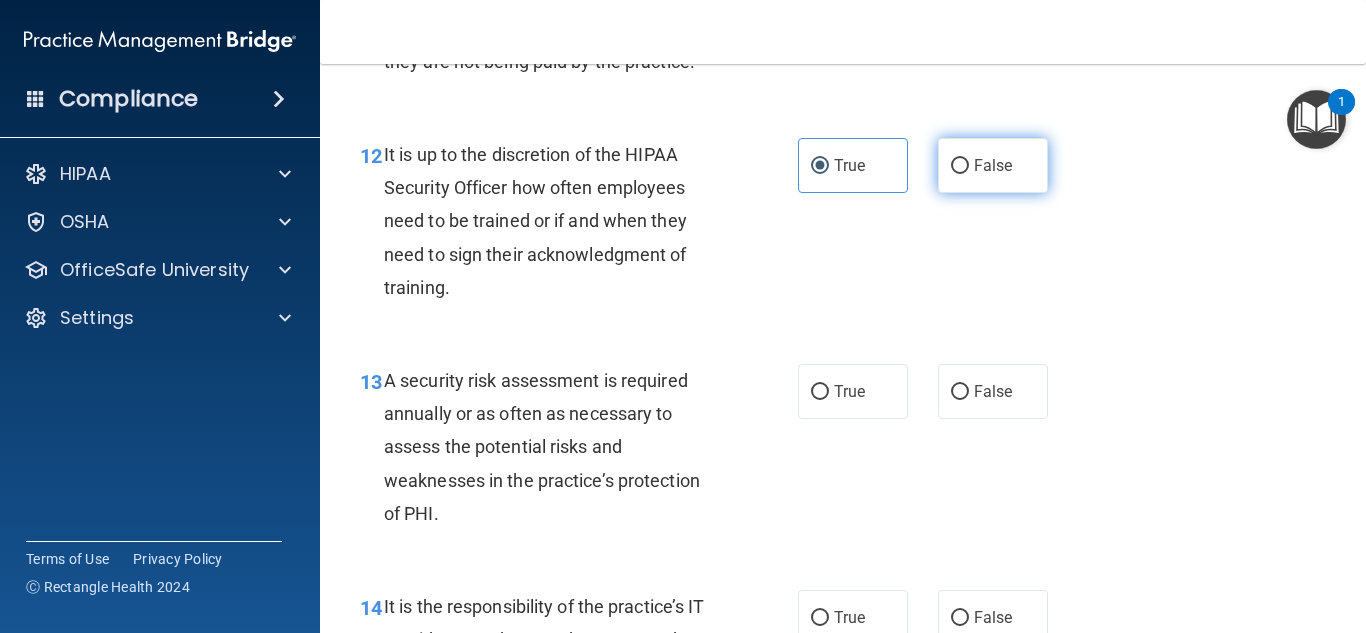 click on "False" at bounding box center [993, 165] 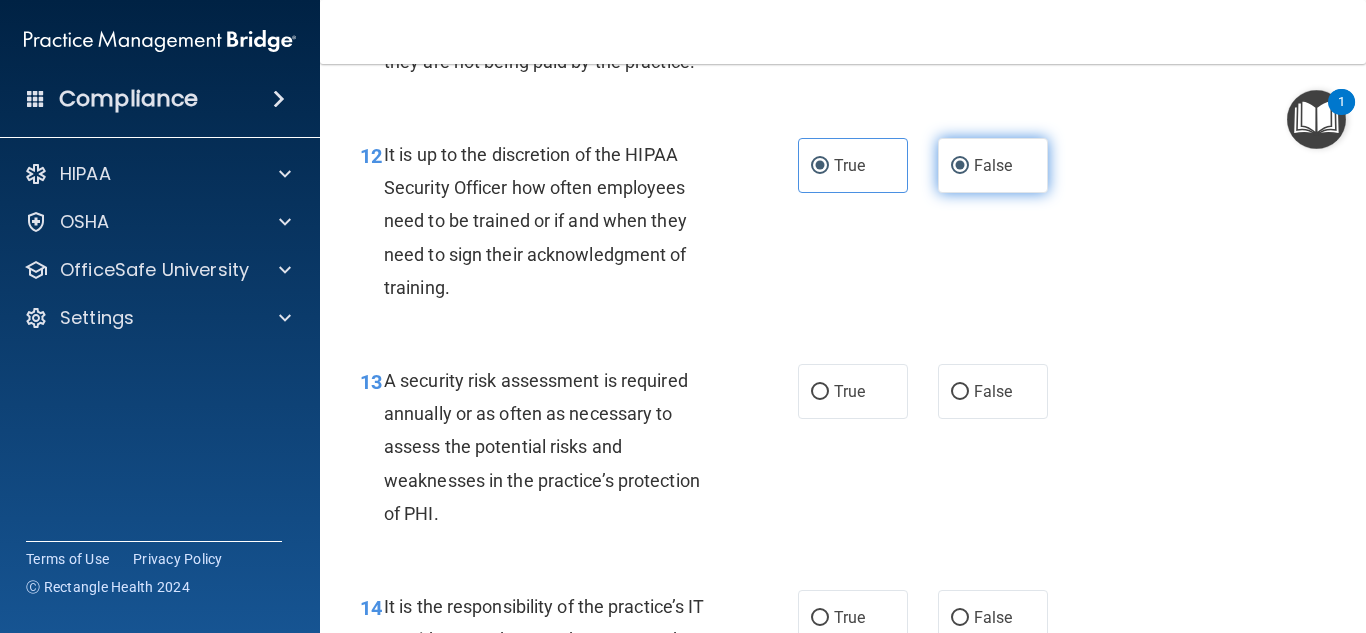 radio on "false" 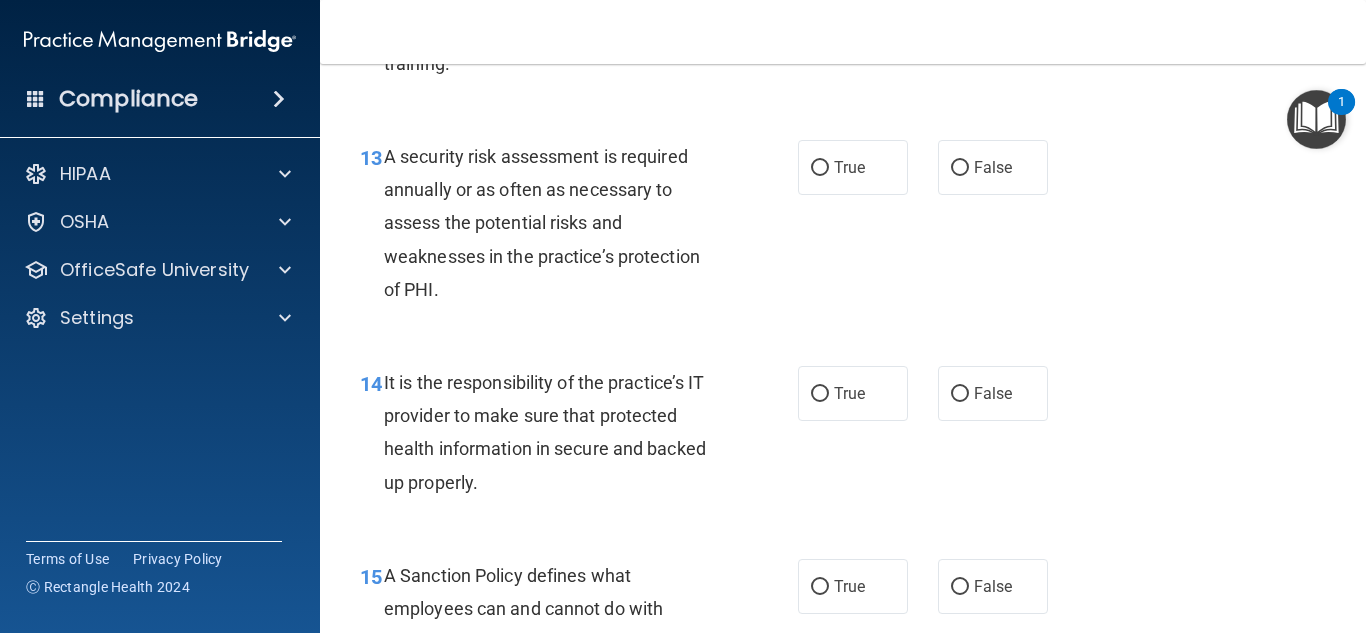 scroll, scrollTop: 2822, scrollLeft: 0, axis: vertical 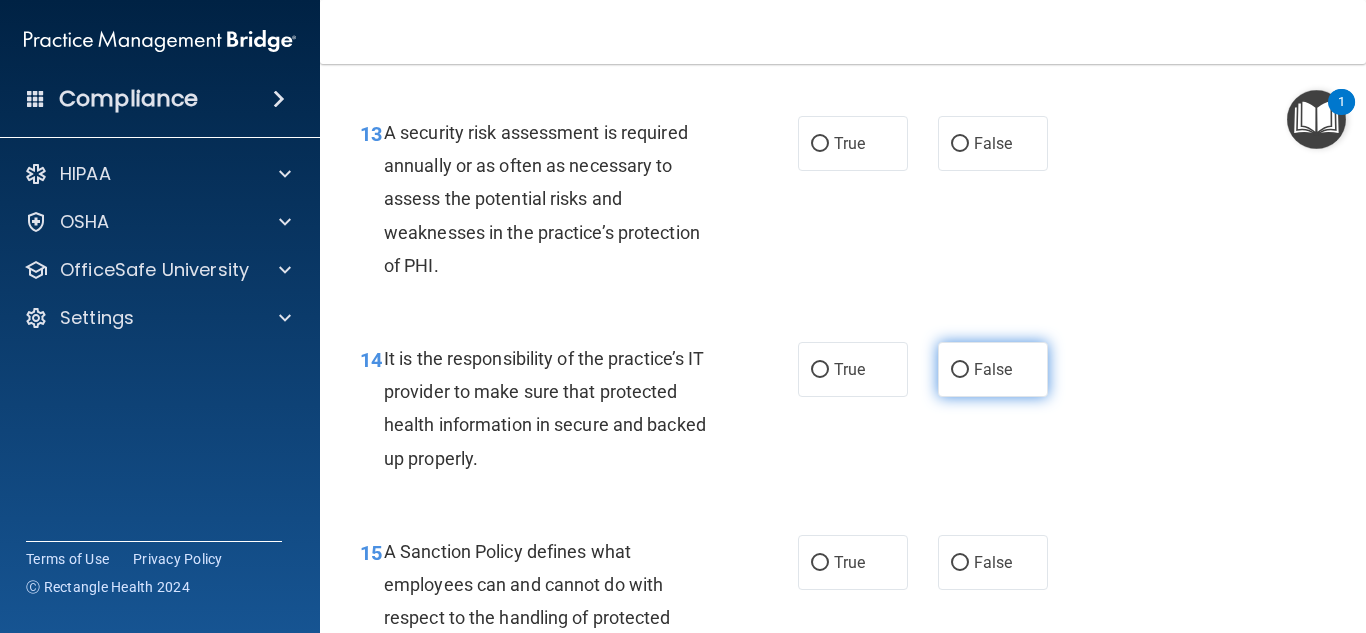 click on "False" at bounding box center [993, 369] 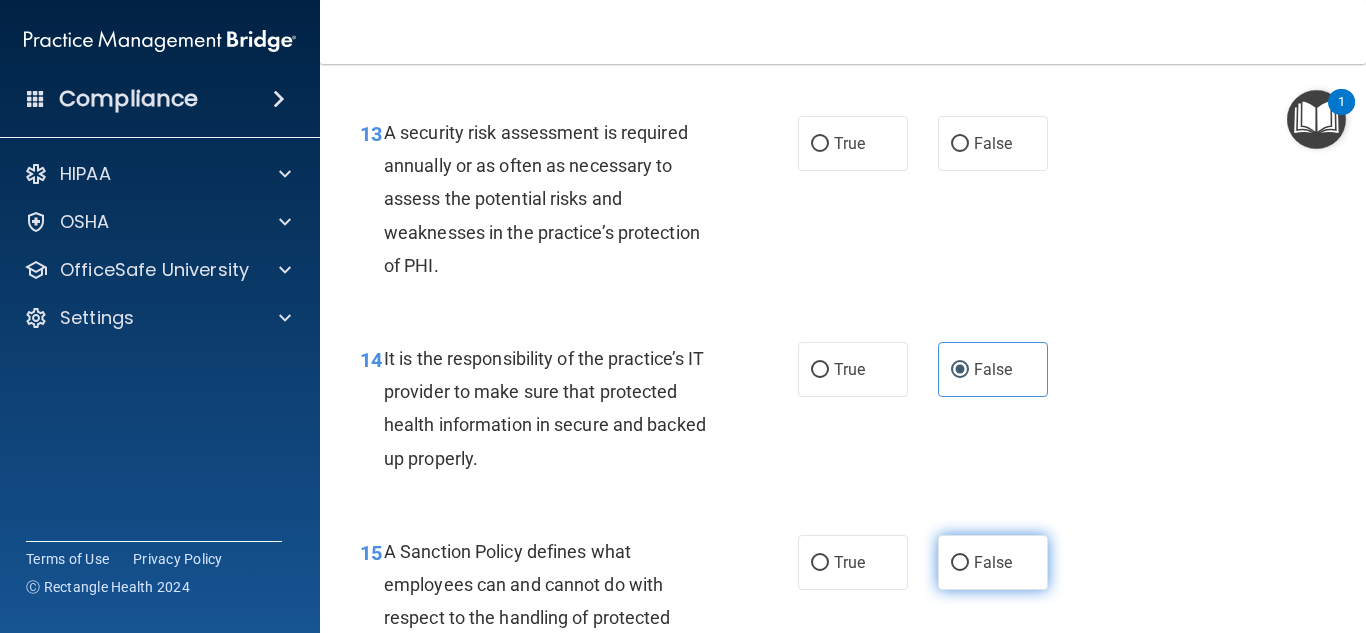click on "False" at bounding box center (993, 562) 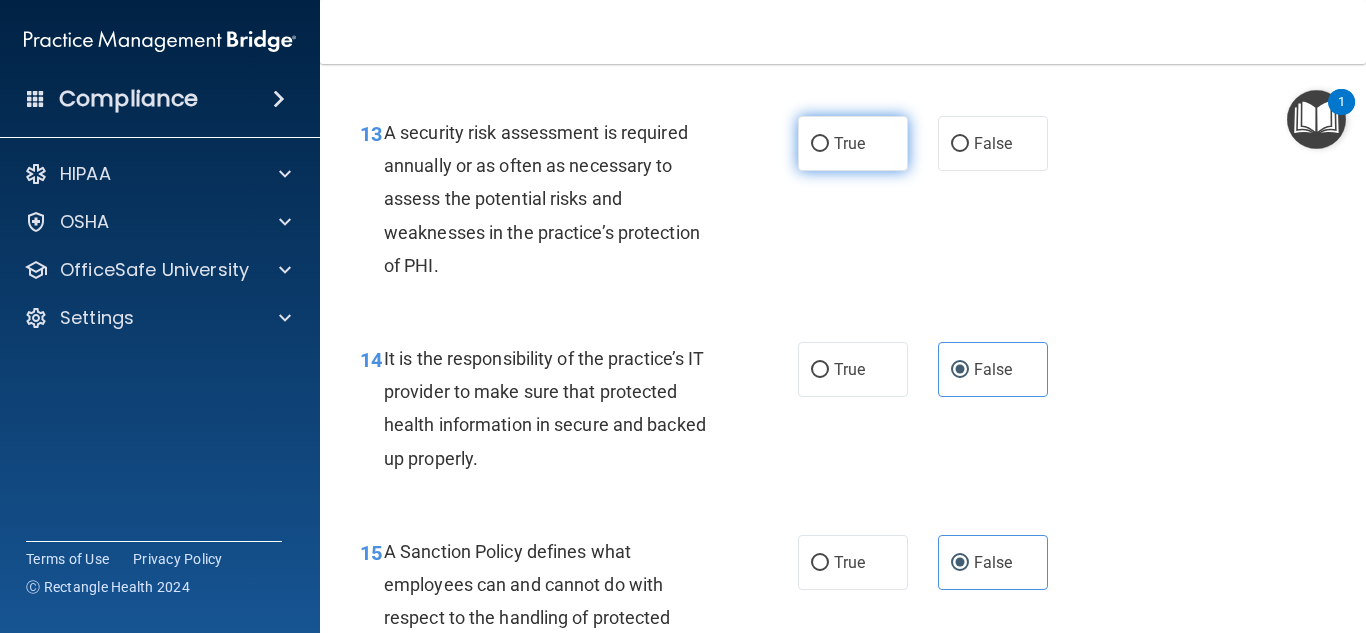 click on "True" at bounding box center [853, 143] 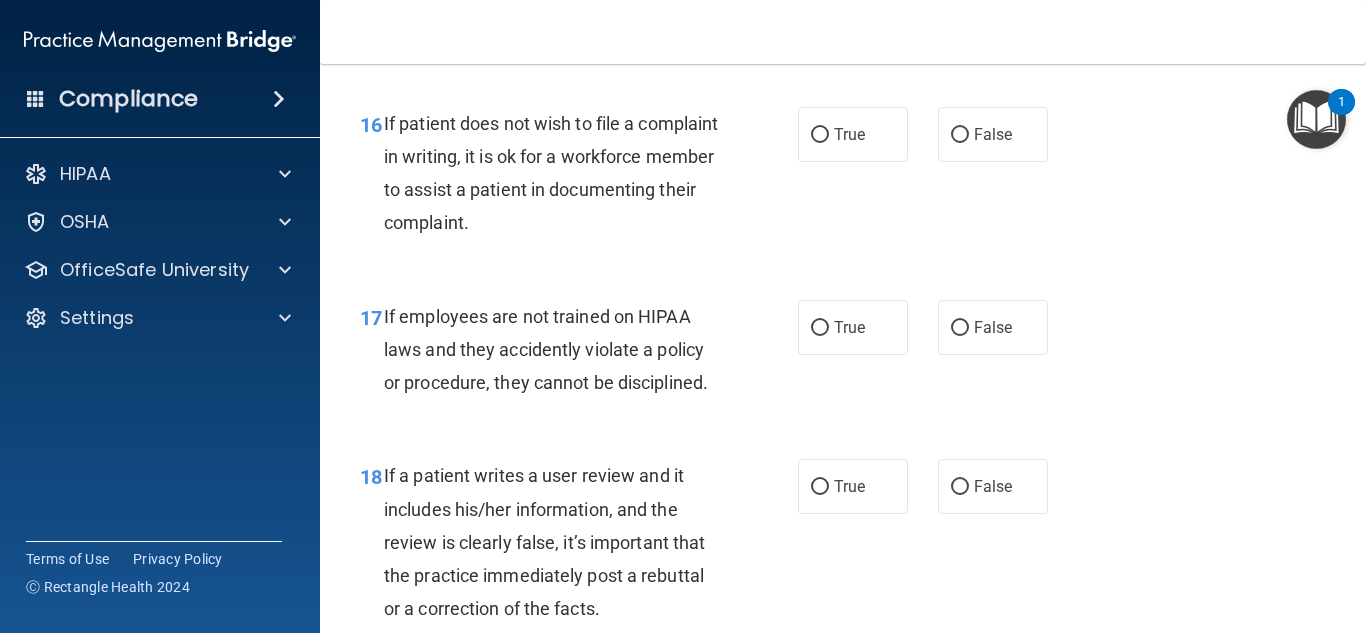 scroll, scrollTop: 3456, scrollLeft: 0, axis: vertical 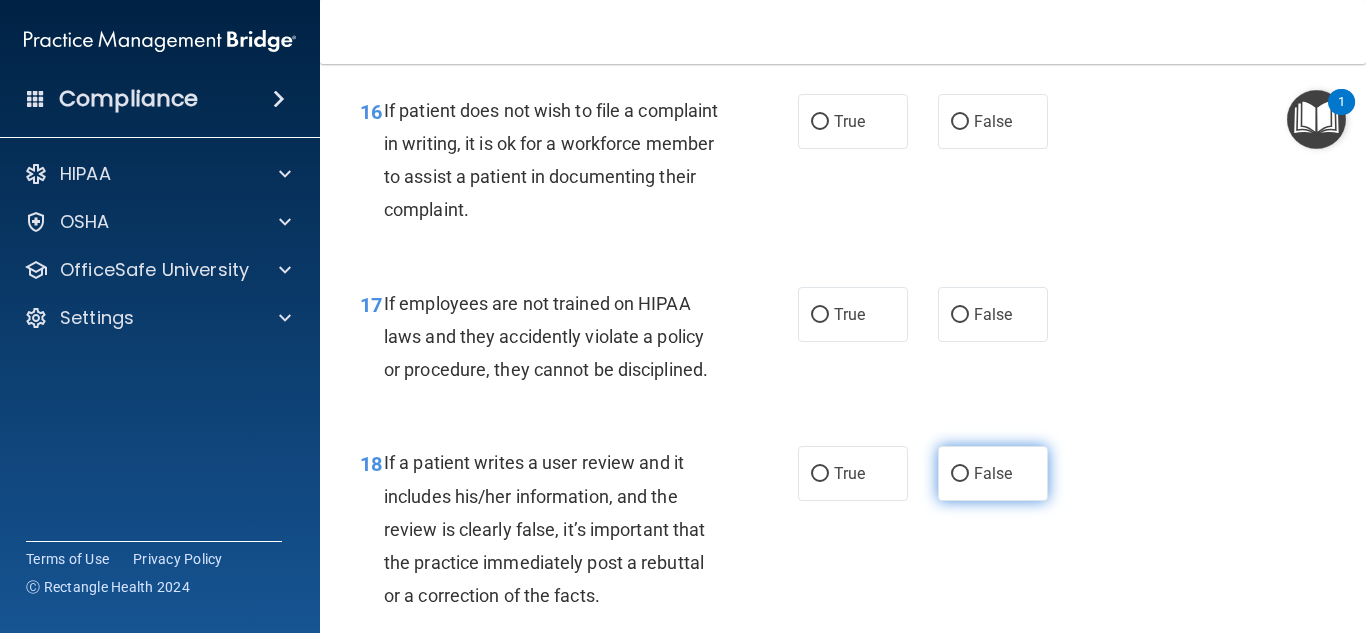 click on "False" at bounding box center [993, 473] 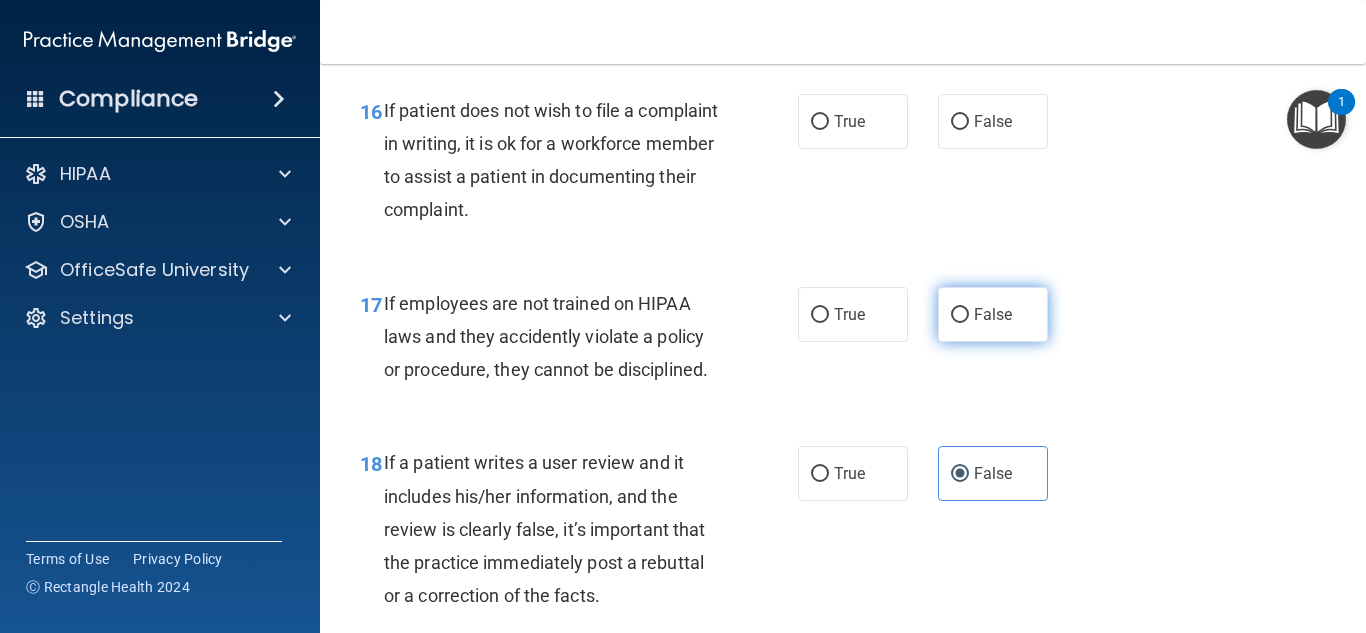 click on "False" at bounding box center [993, 314] 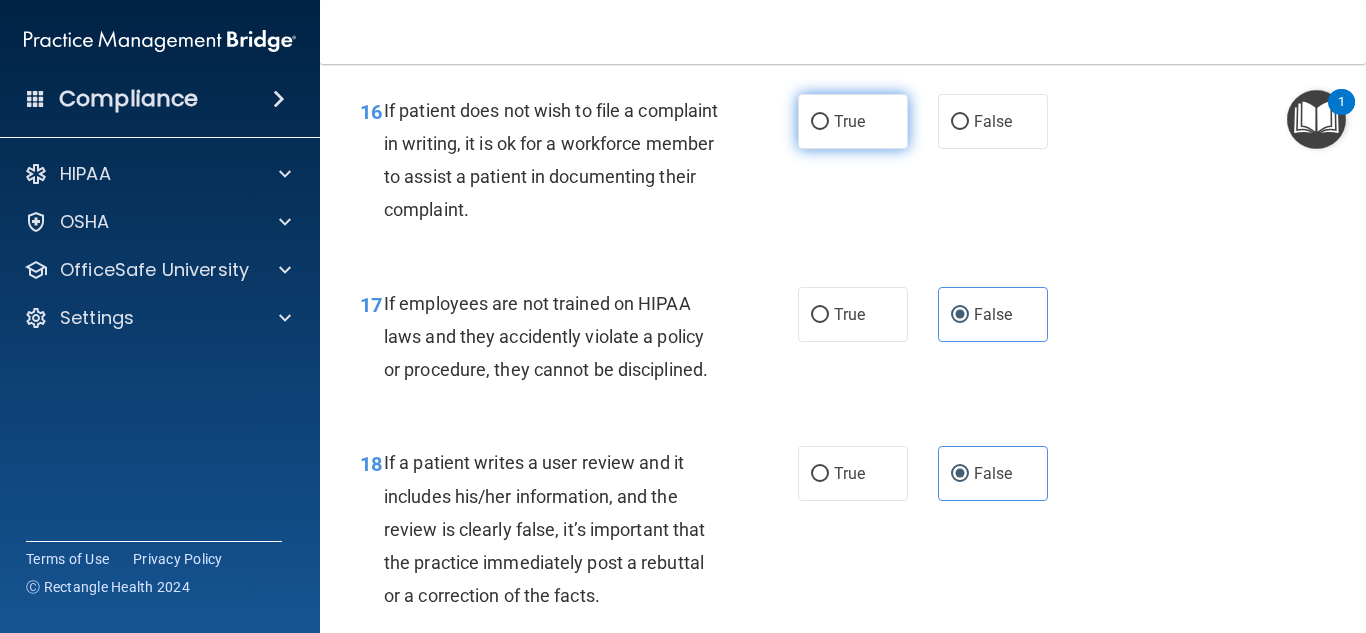 click on "True" at bounding box center [853, 121] 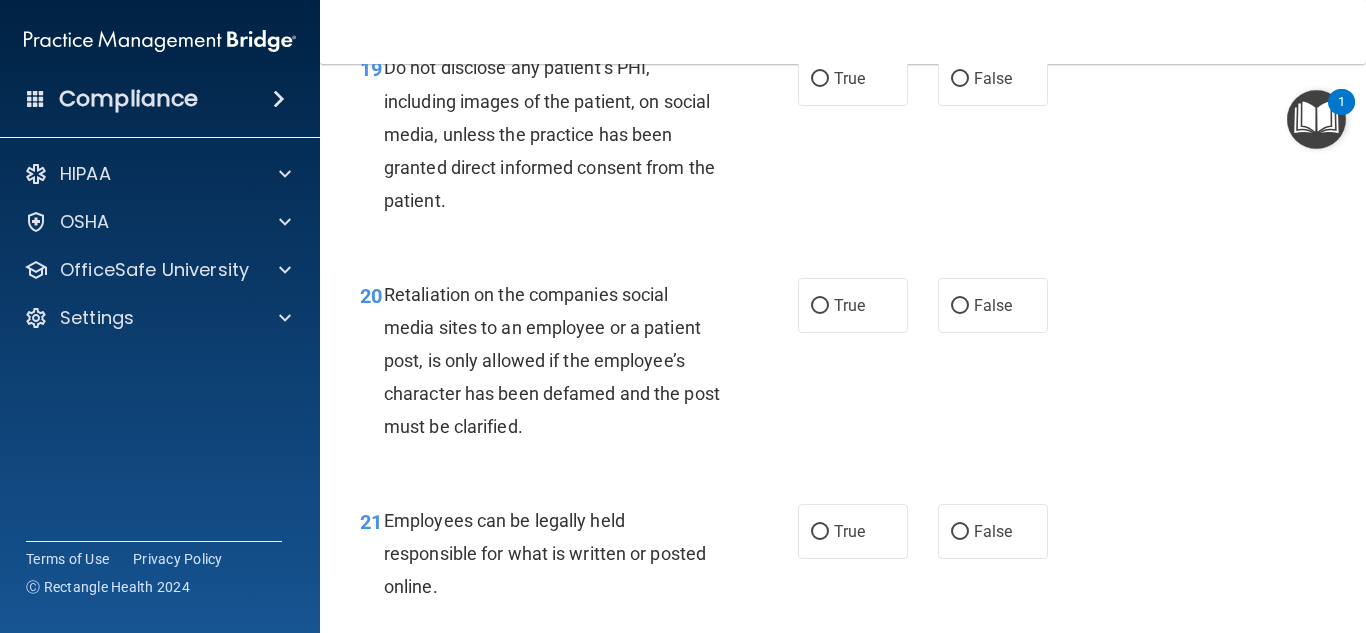 scroll, scrollTop: 4089, scrollLeft: 0, axis: vertical 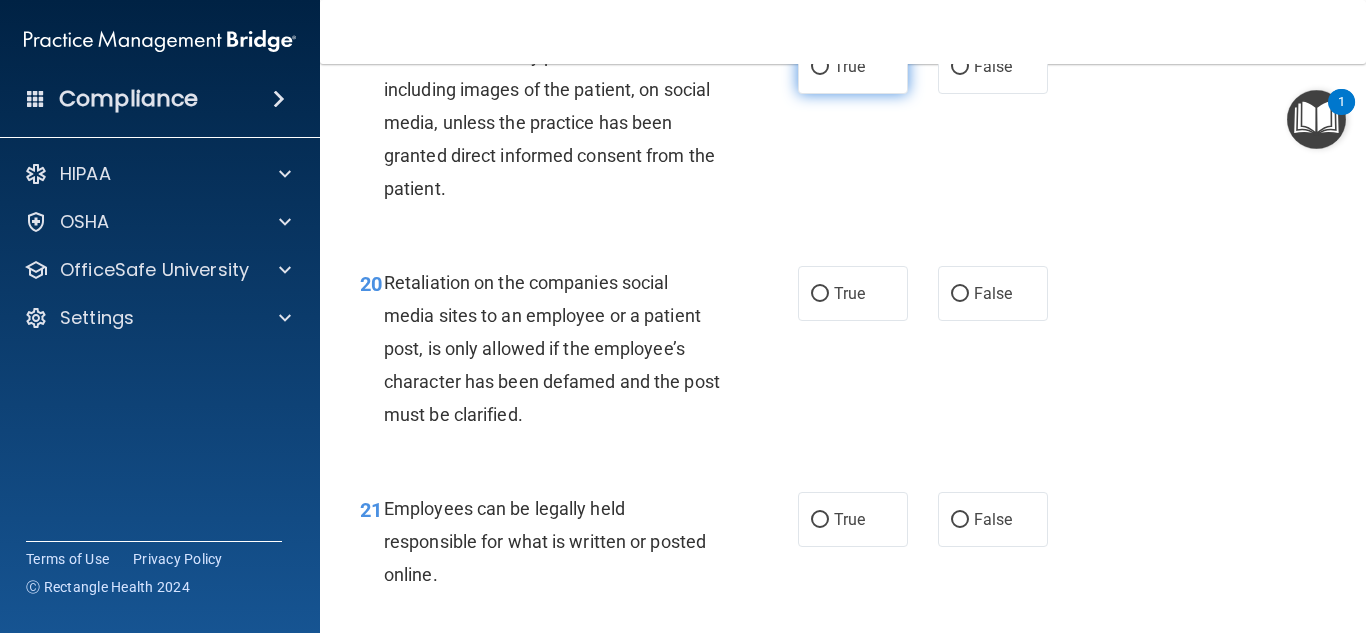 click on "True" at bounding box center [853, 66] 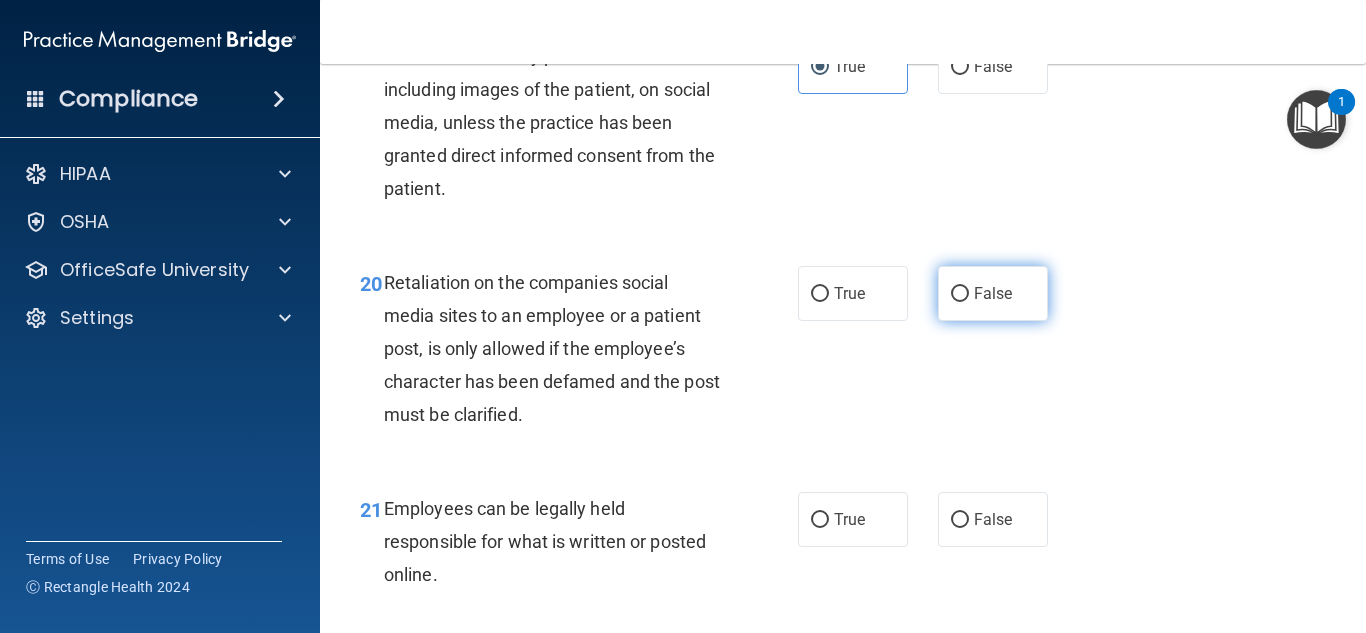 click on "False" at bounding box center [993, 293] 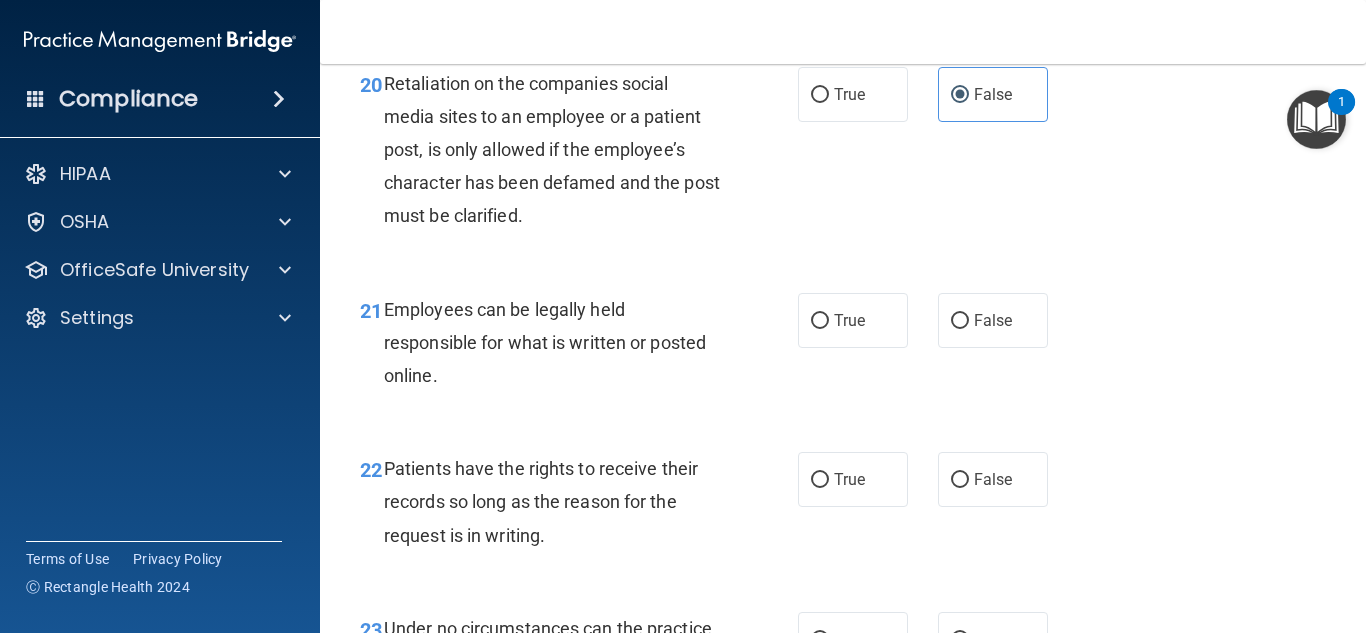 scroll, scrollTop: 4300, scrollLeft: 0, axis: vertical 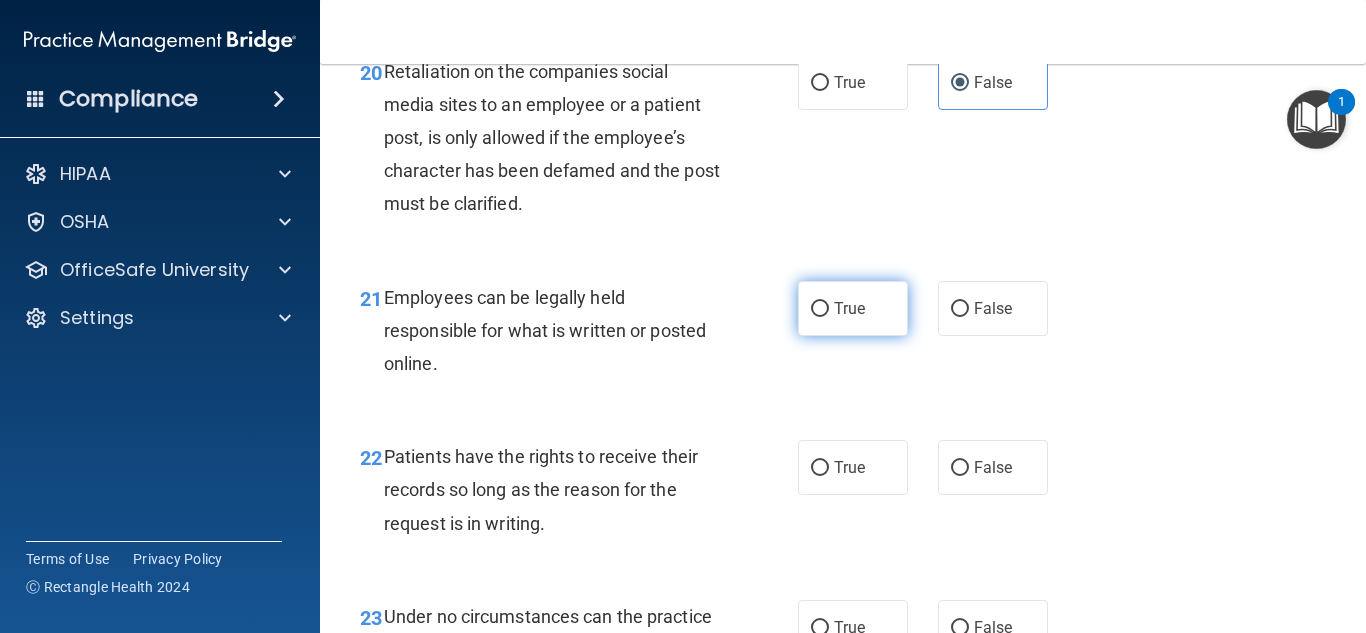 click on "True" at bounding box center [853, 308] 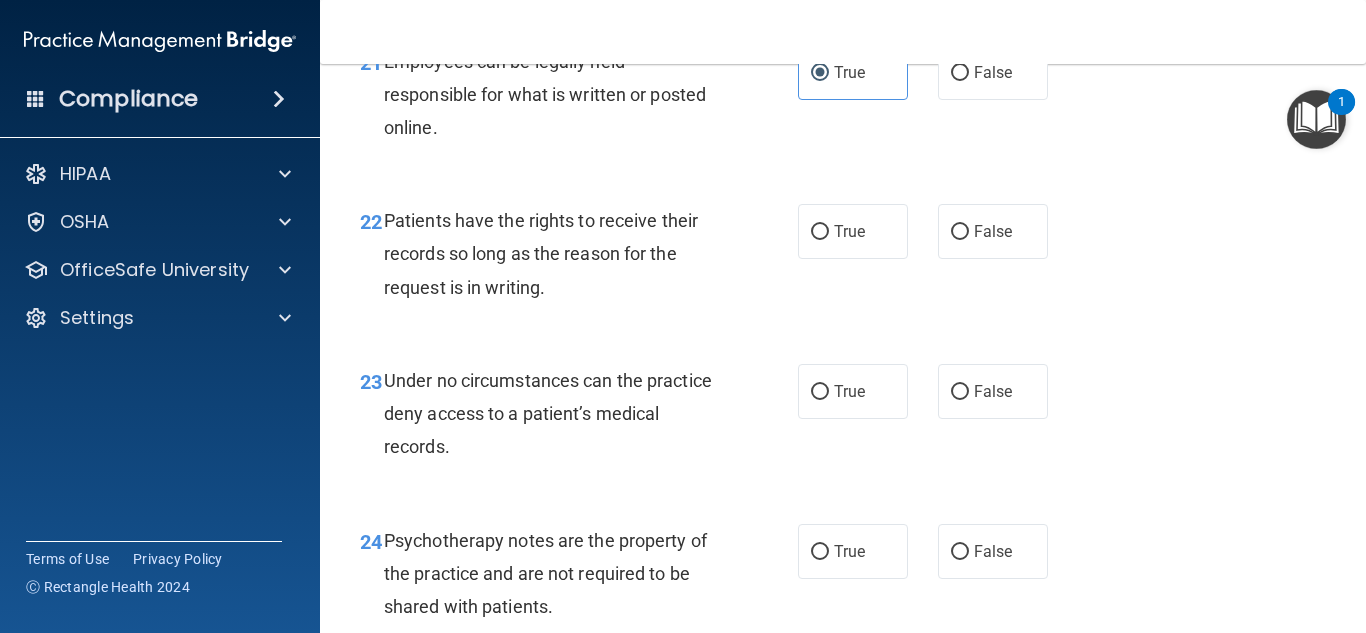 scroll, scrollTop: 4561, scrollLeft: 0, axis: vertical 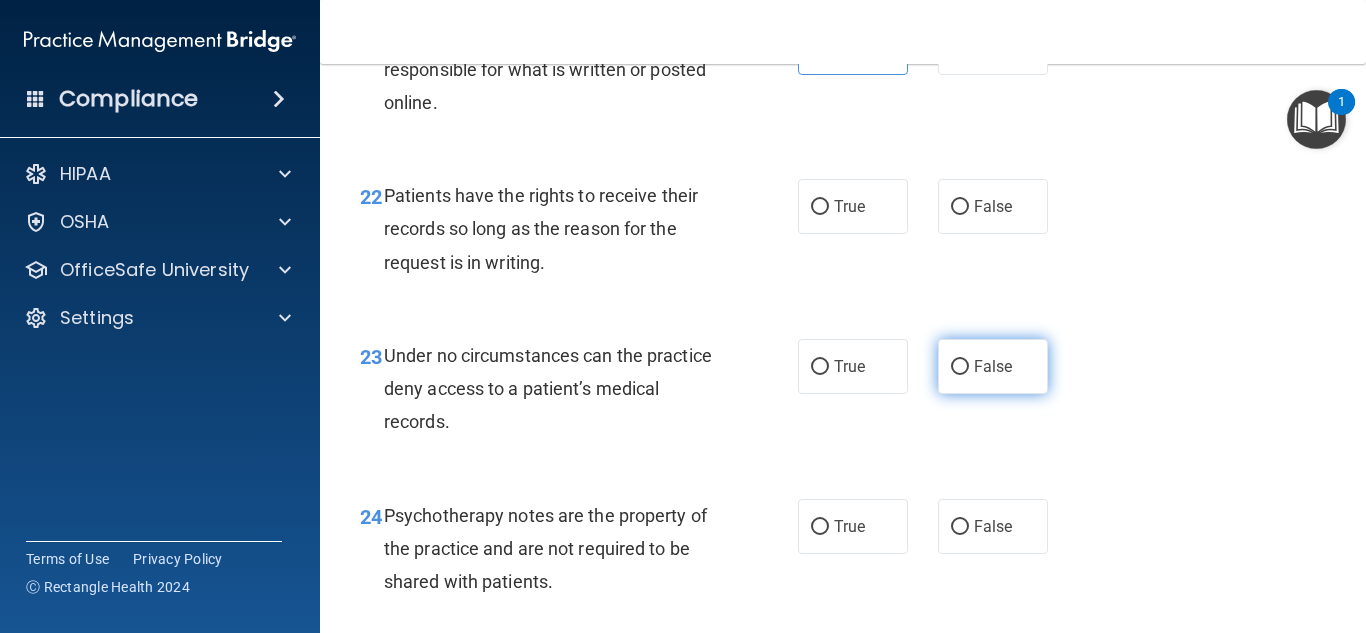 click on "False" at bounding box center [960, 367] 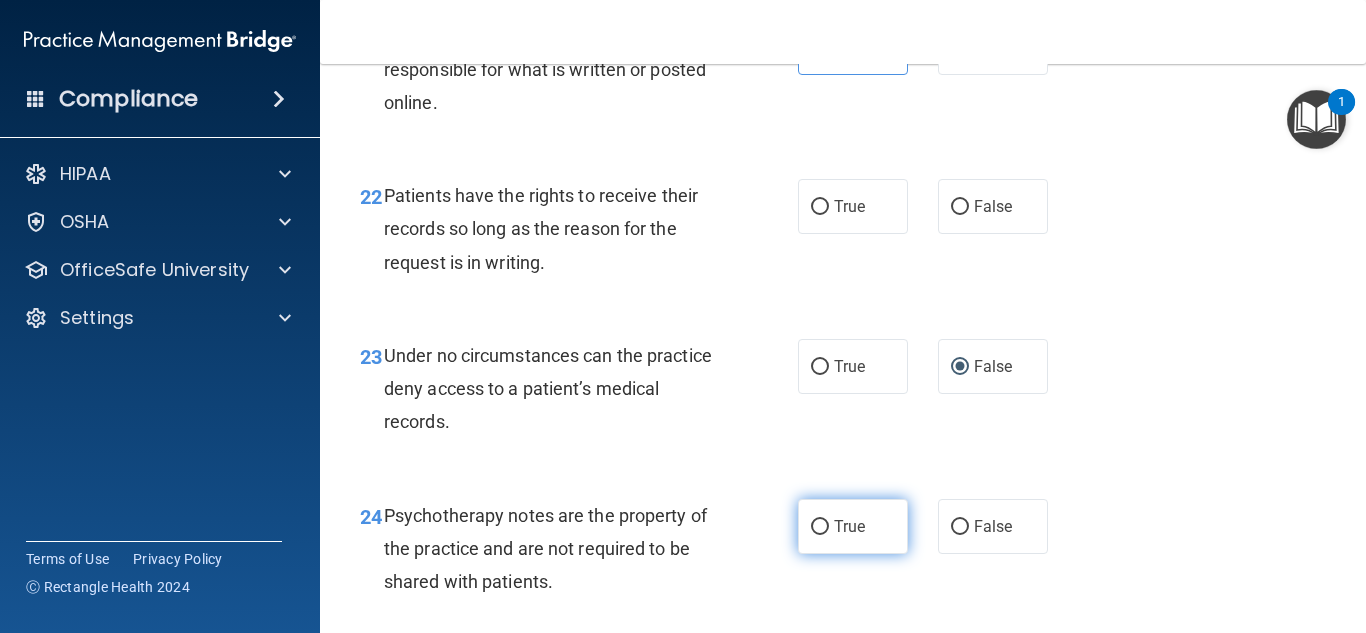 click on "True" at bounding box center [853, 526] 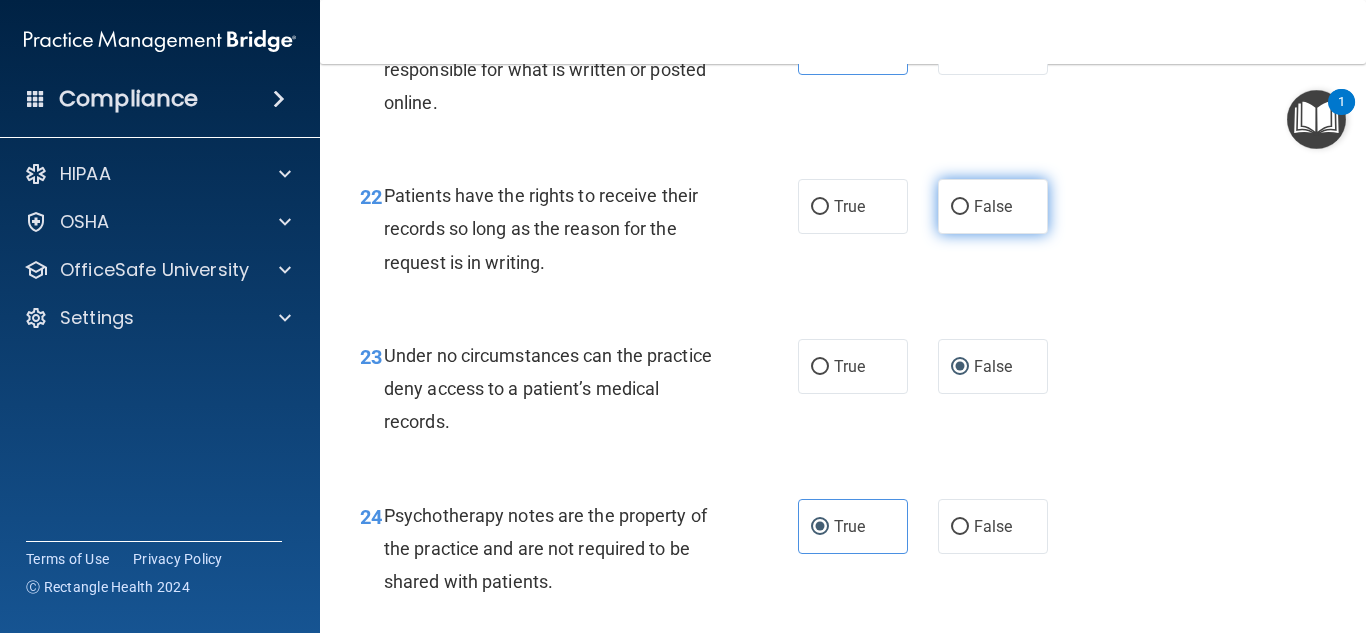 click on "False" at bounding box center (993, 206) 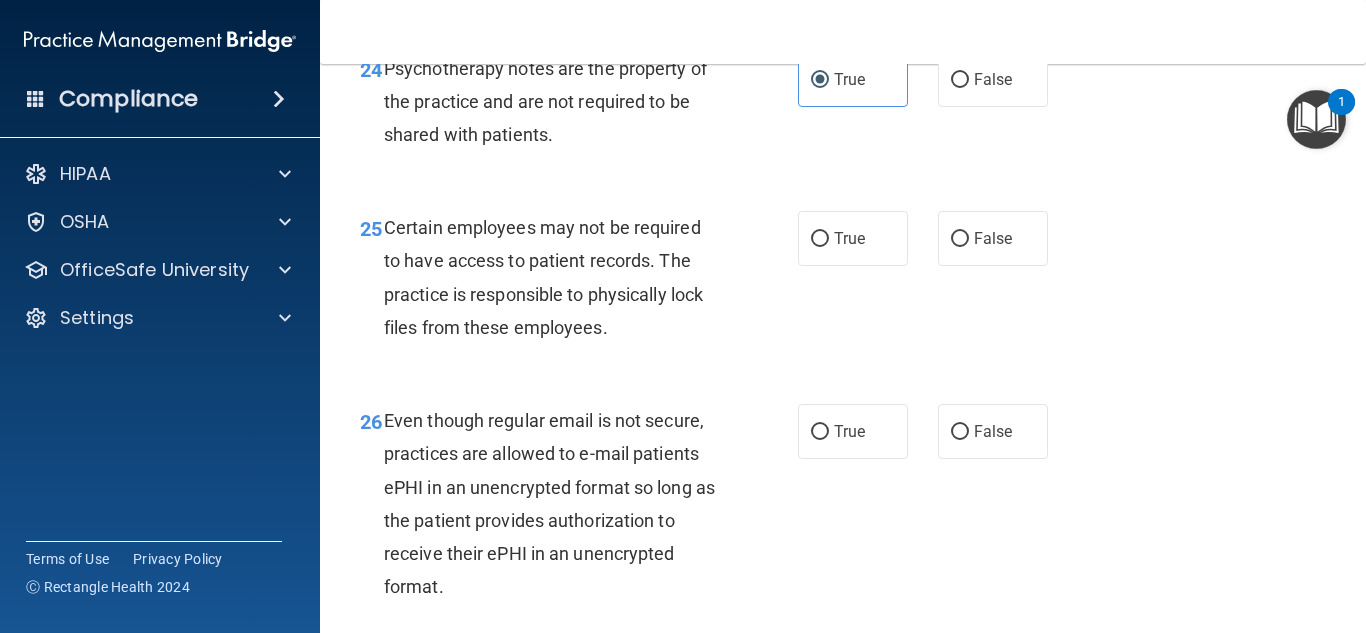 scroll, scrollTop: 5033, scrollLeft: 0, axis: vertical 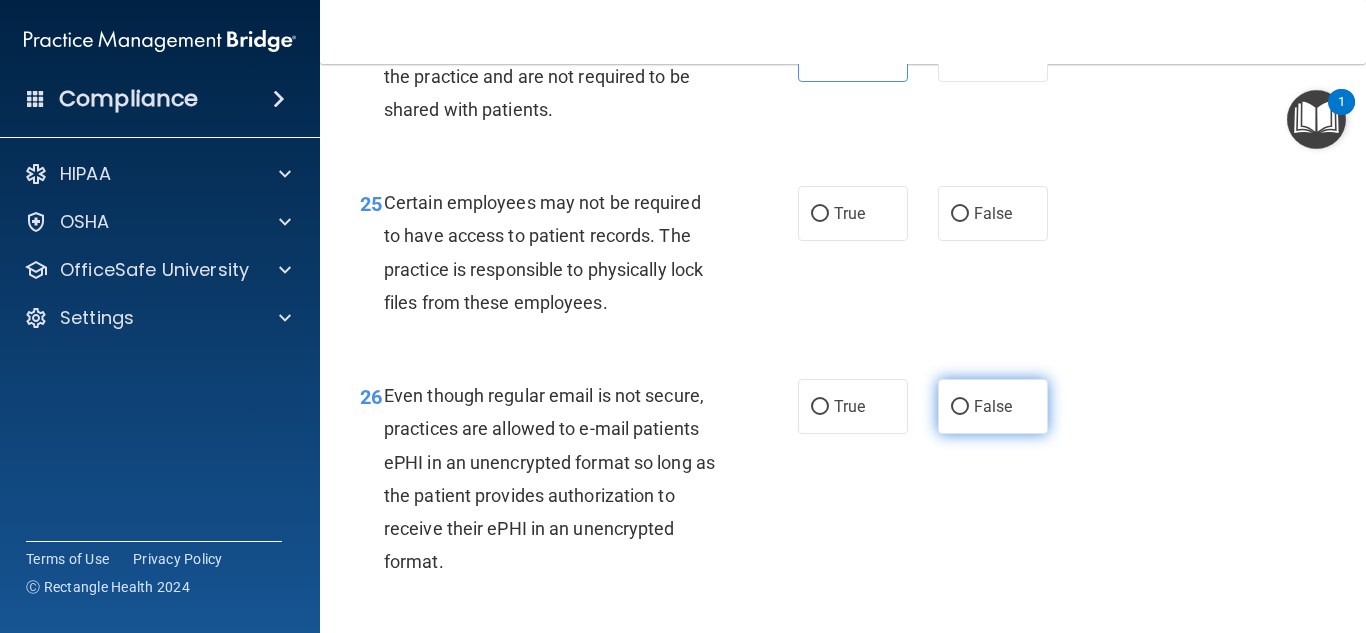 click on "False" at bounding box center (993, 406) 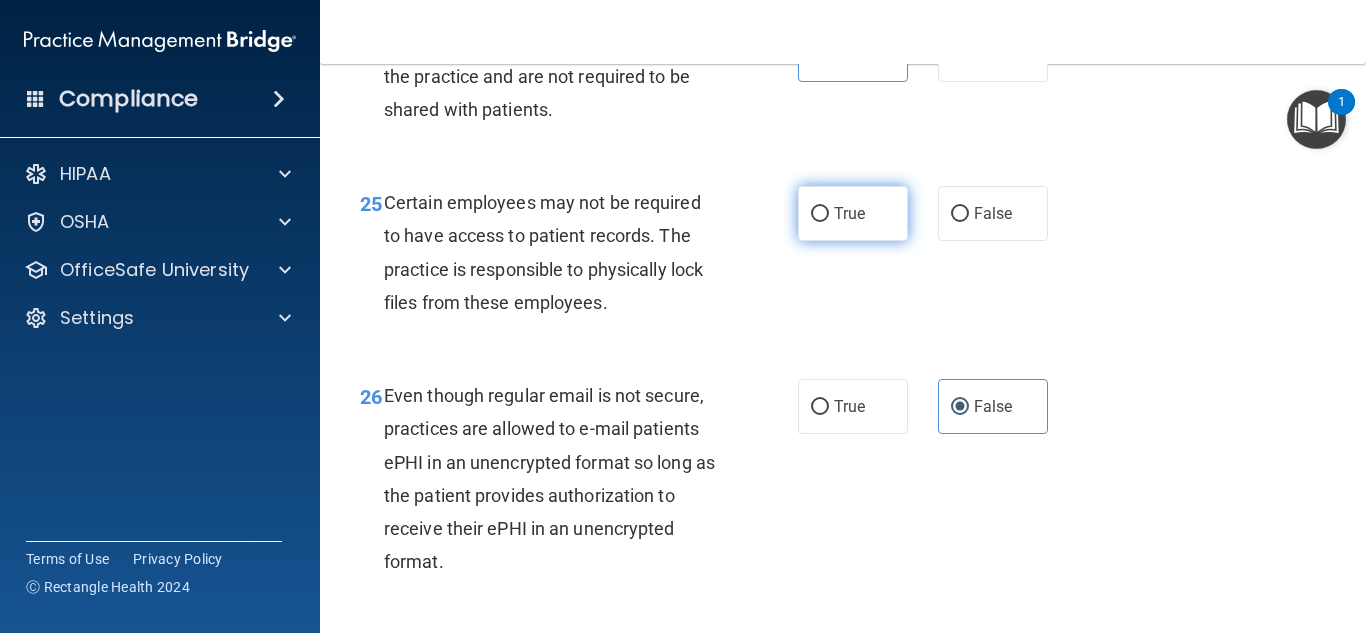 click on "True" at bounding box center [853, 213] 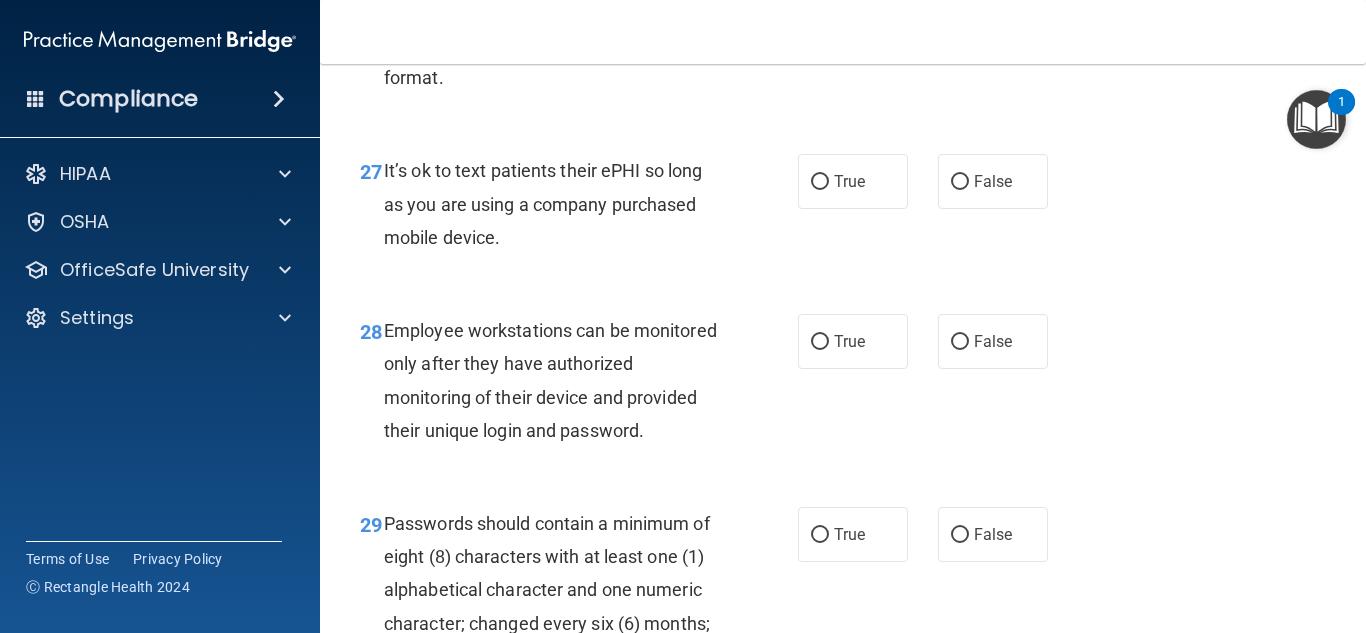 scroll, scrollTop: 5530, scrollLeft: 0, axis: vertical 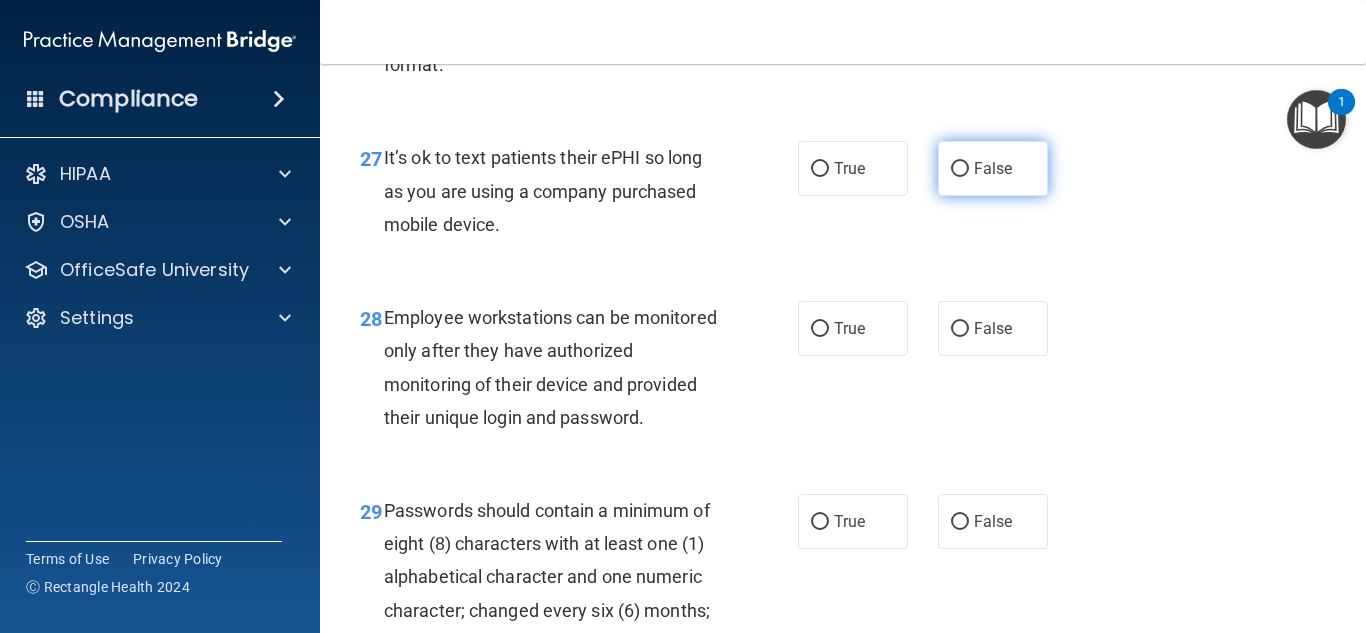 click on "False" at bounding box center [993, 168] 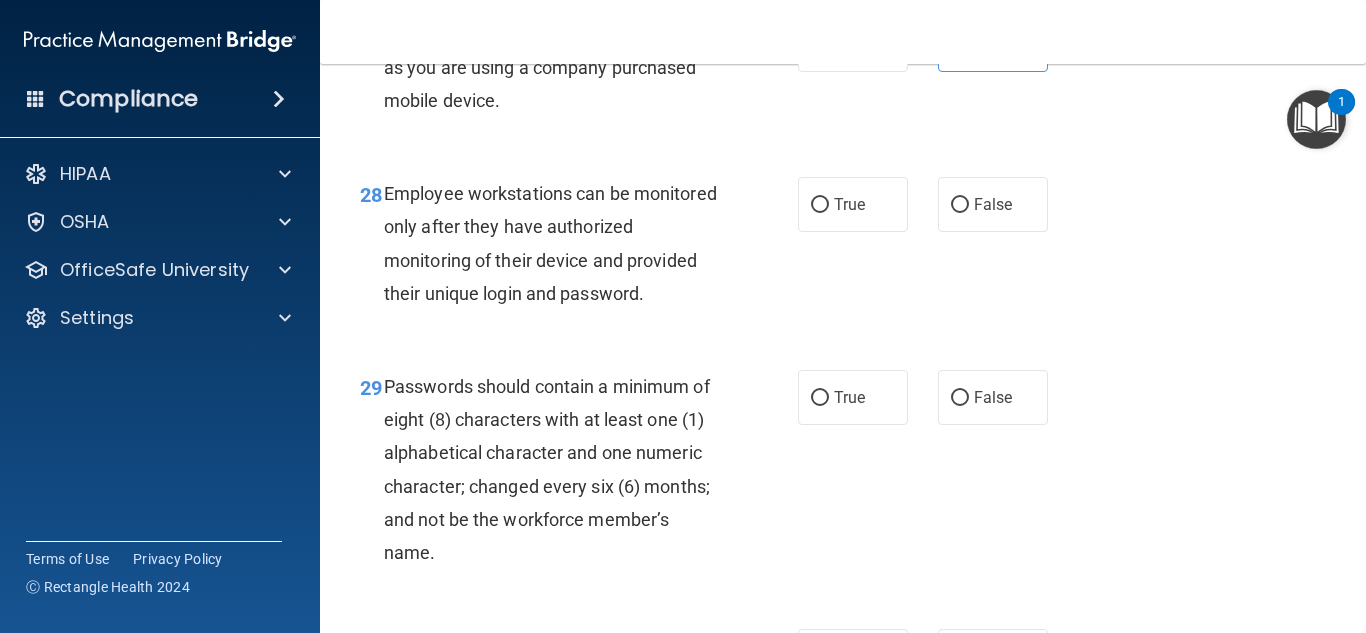 scroll, scrollTop: 5691, scrollLeft: 0, axis: vertical 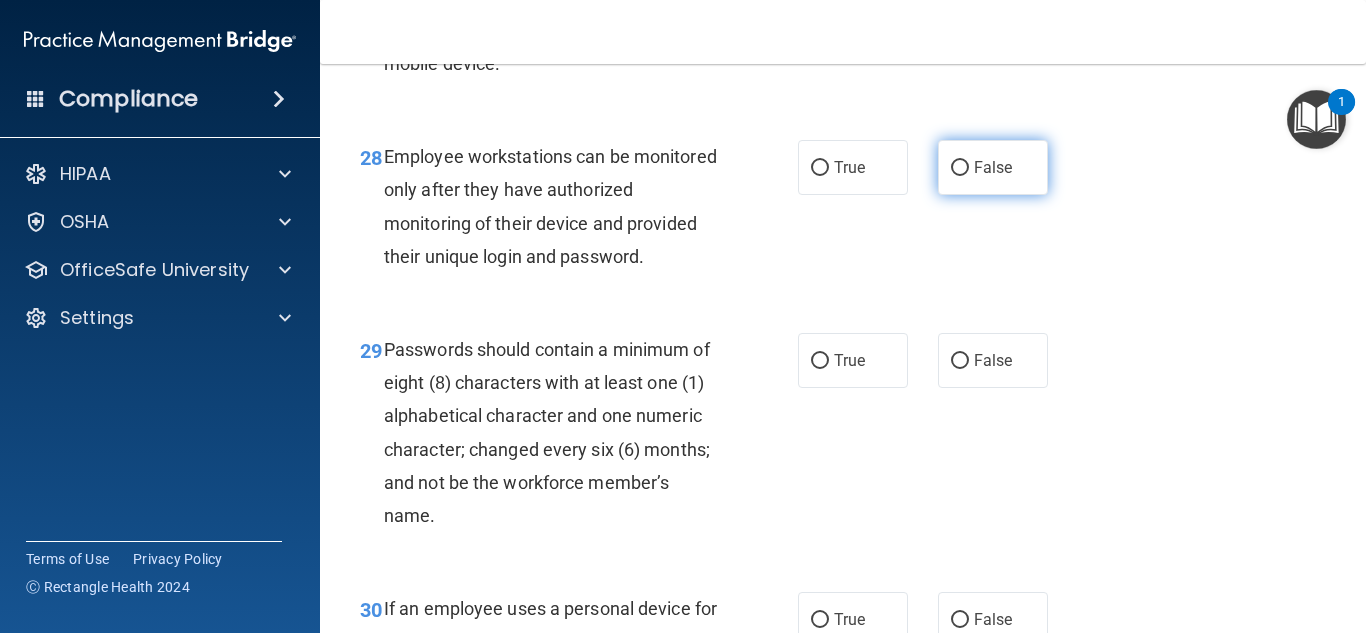 click on "False" at bounding box center [993, 167] 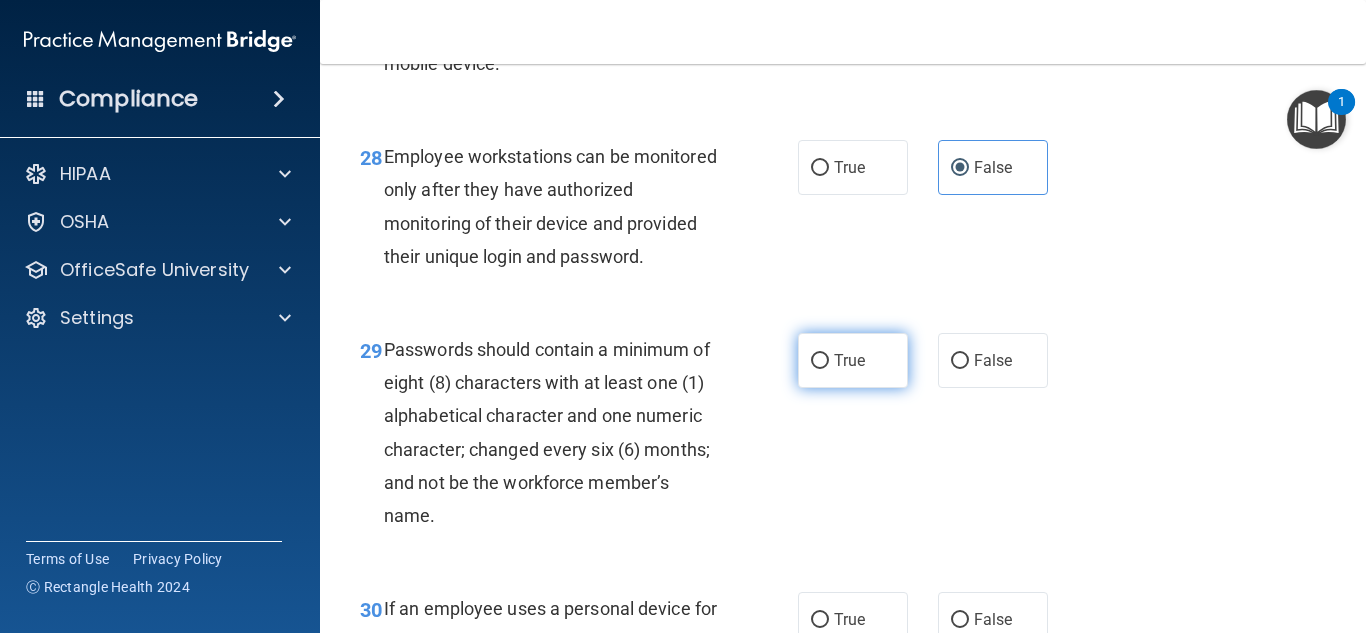 click on "True" at bounding box center [849, 360] 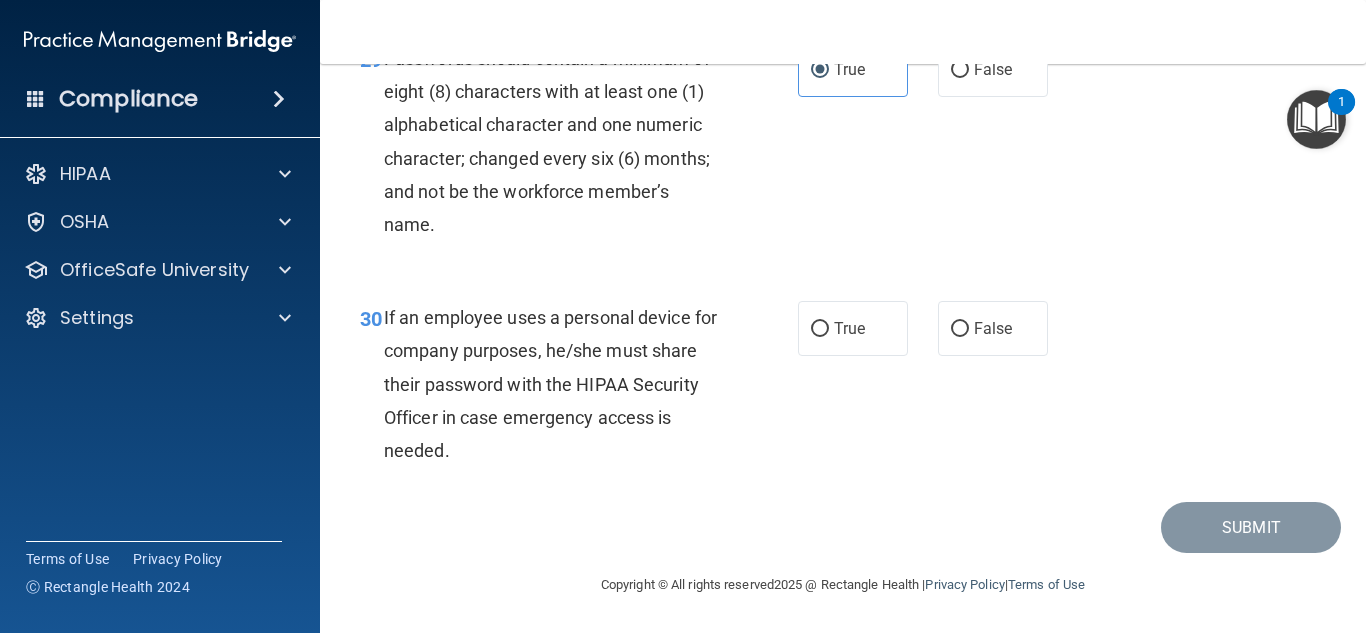 scroll, scrollTop: 6014, scrollLeft: 0, axis: vertical 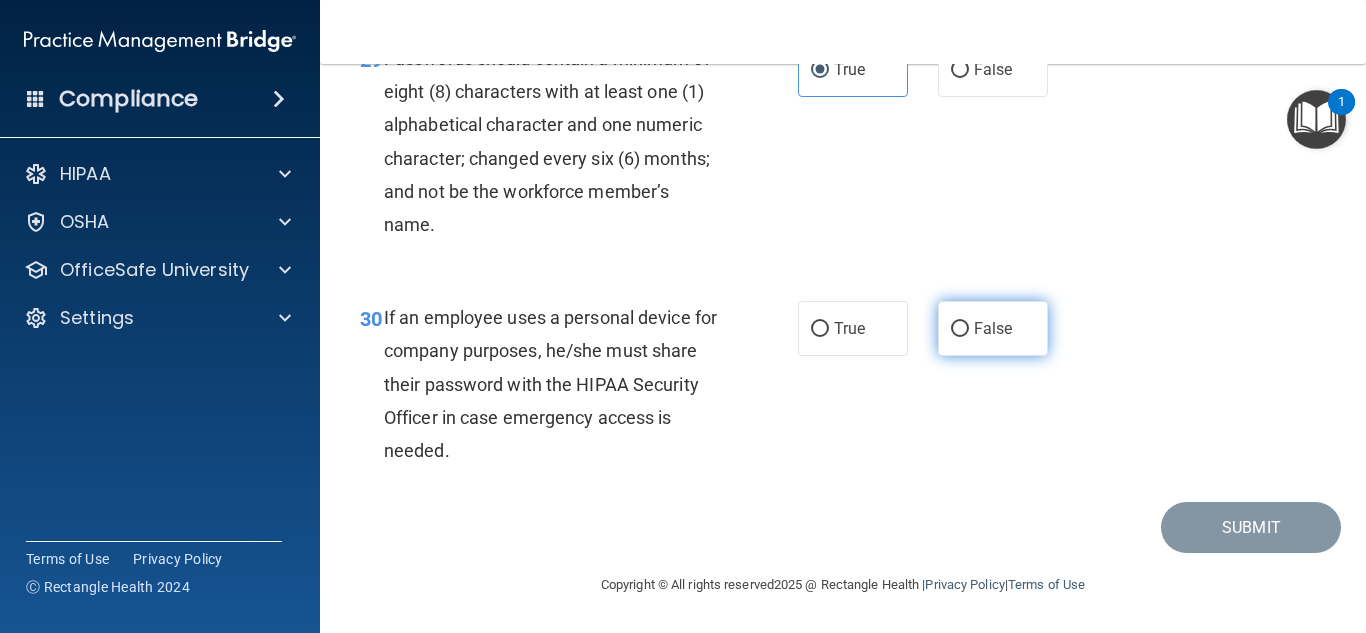 click on "False" at bounding box center [993, 328] 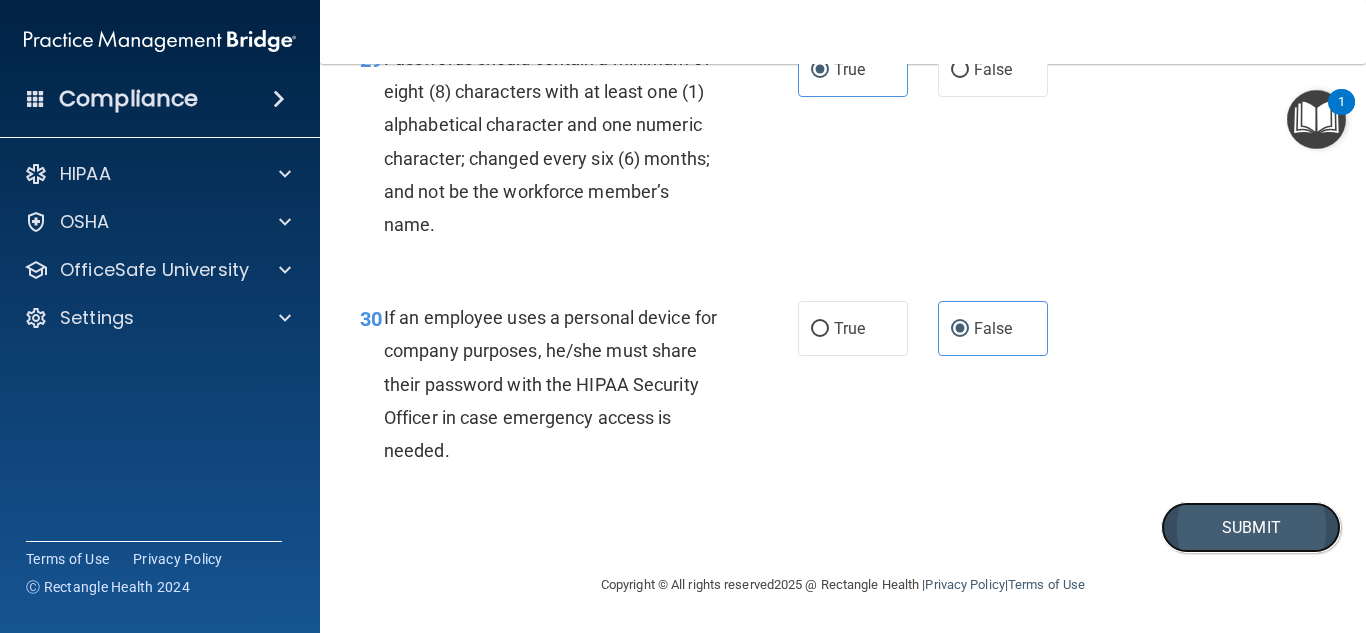 click on "Submit" at bounding box center [1251, 527] 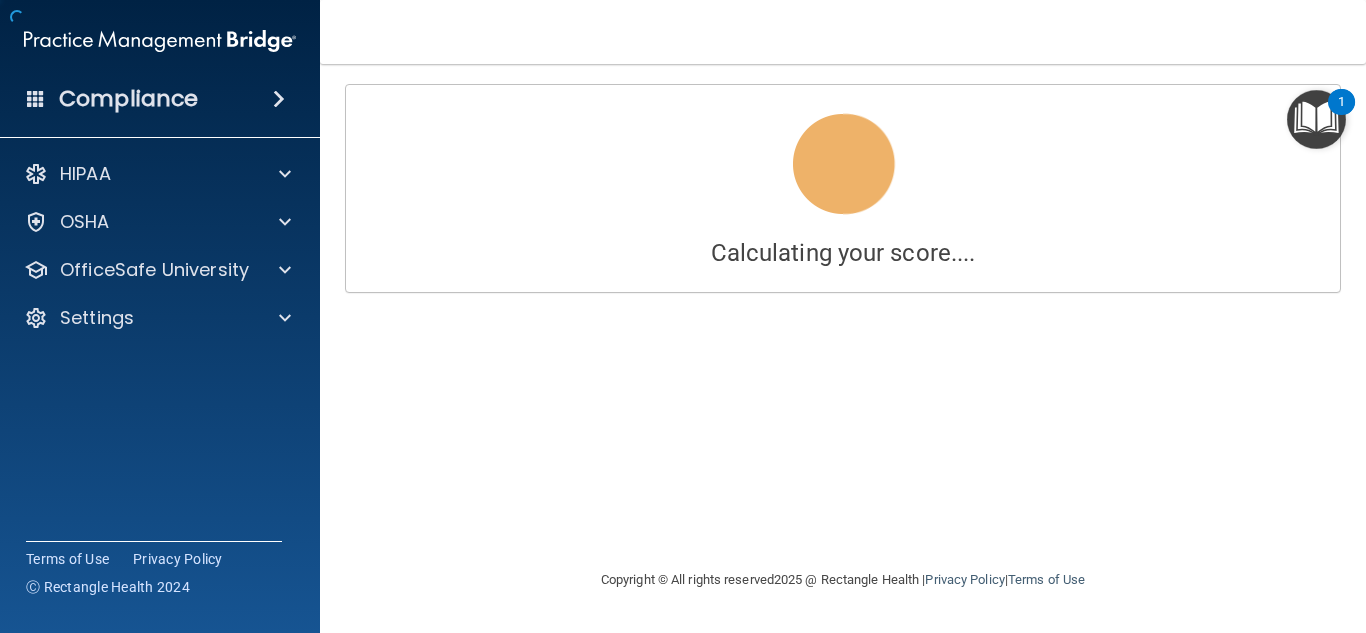scroll, scrollTop: 0, scrollLeft: 0, axis: both 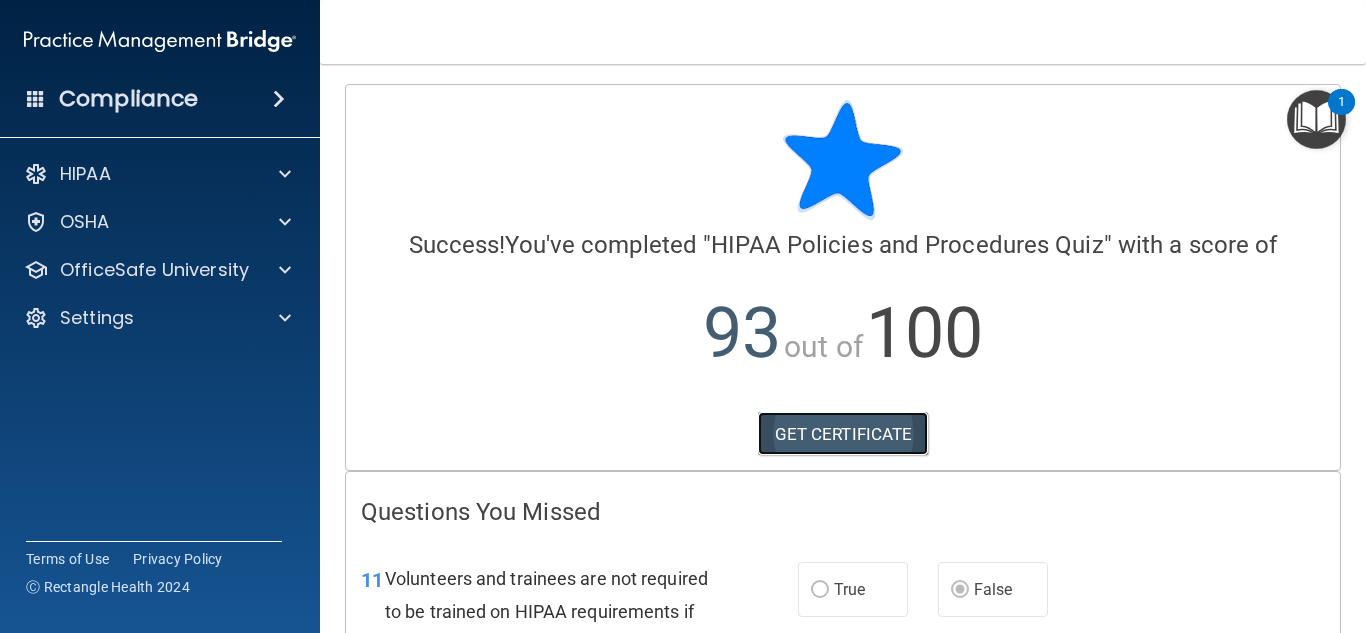 click on "GET CERTIFICATE" at bounding box center (843, 434) 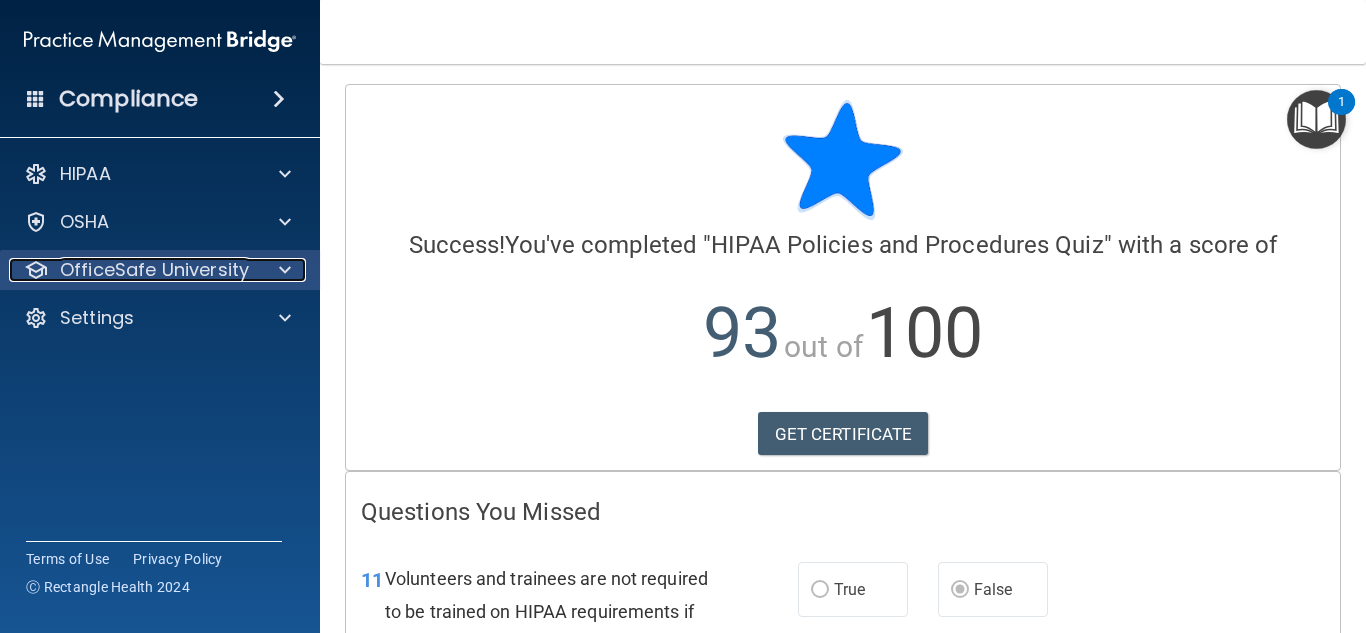 click on "OfficeSafe University" at bounding box center [154, 270] 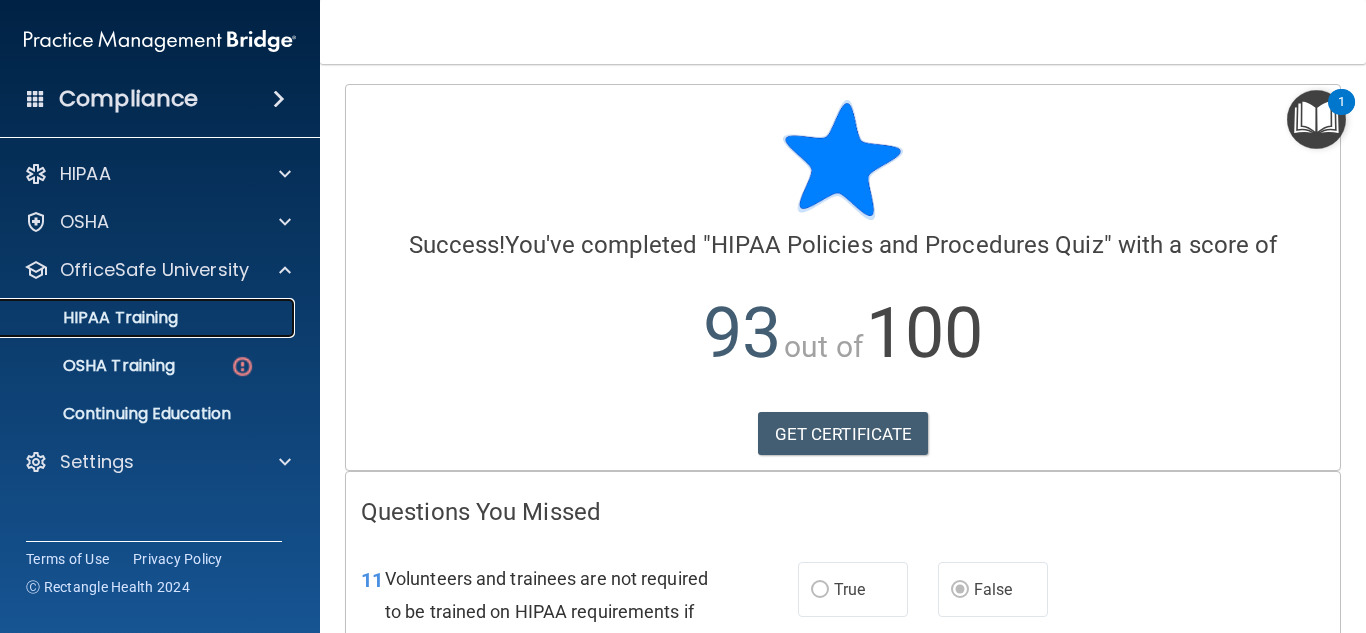 click on "HIPAA Training" at bounding box center (95, 318) 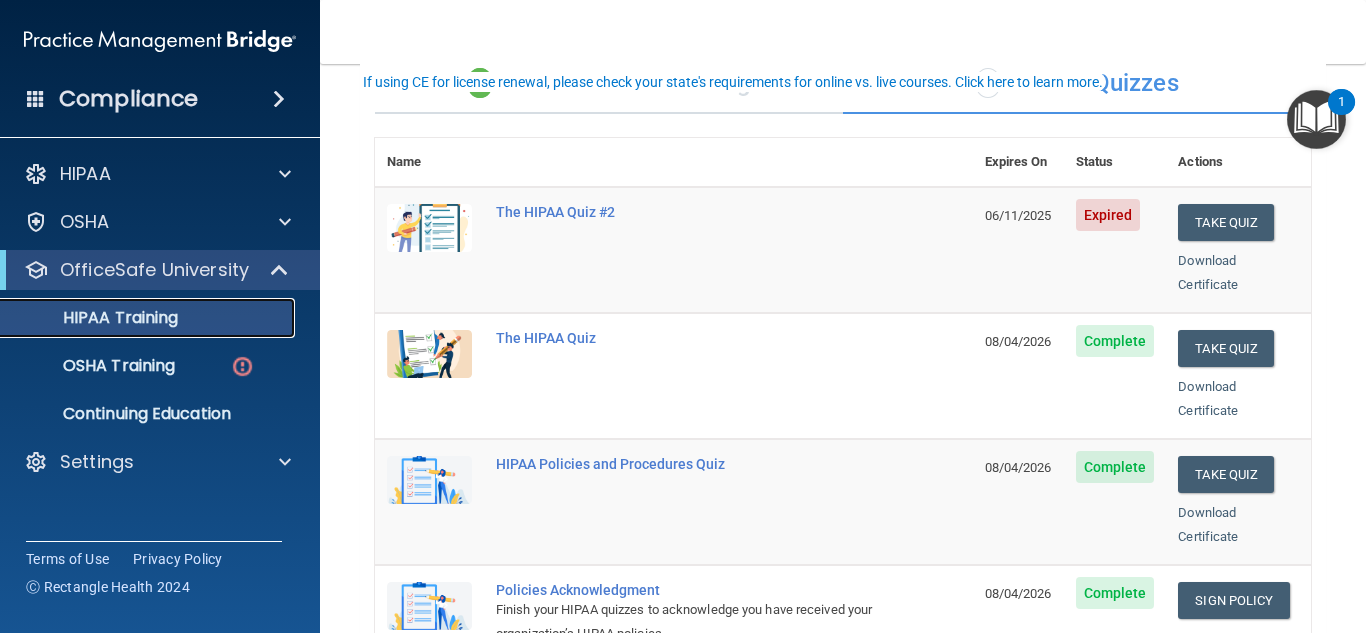 scroll, scrollTop: 114, scrollLeft: 0, axis: vertical 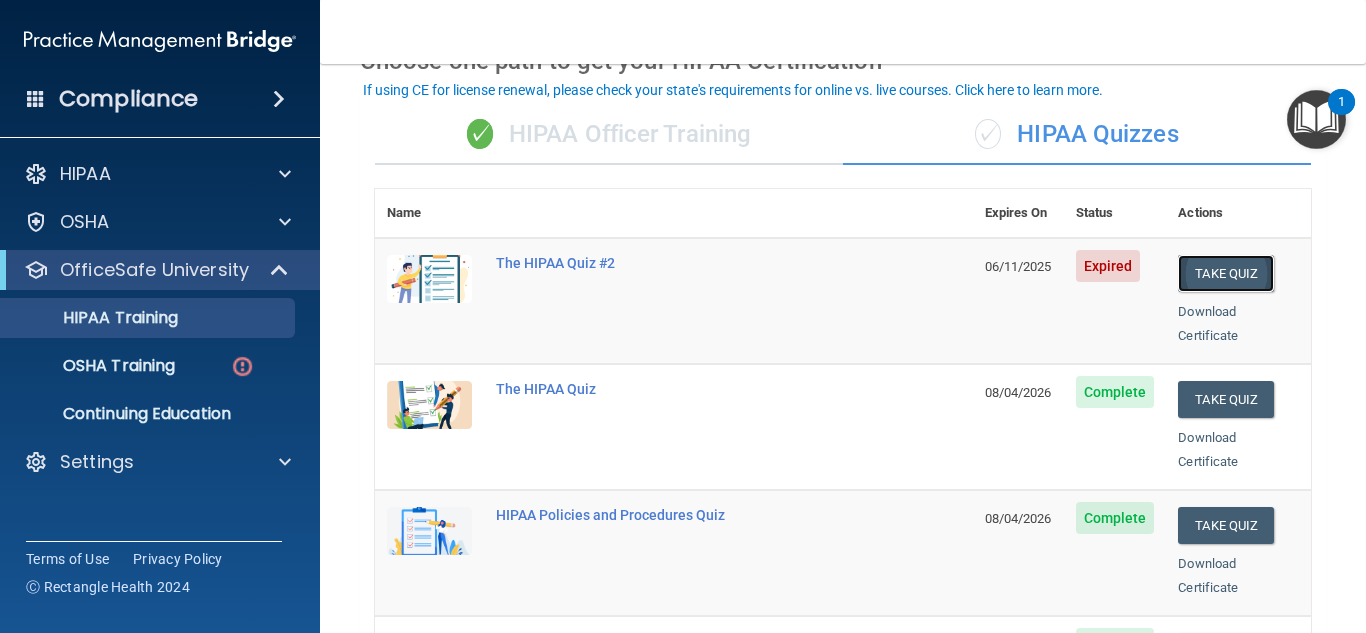 click on "Take Quiz" at bounding box center [1226, 273] 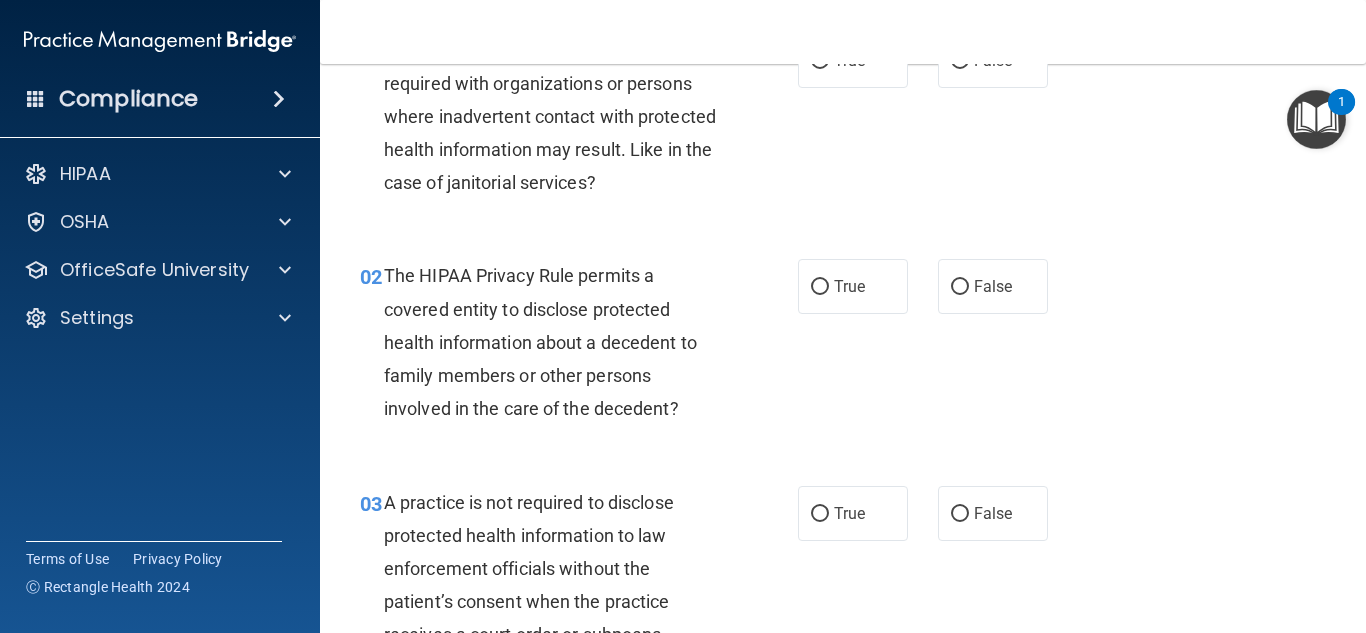scroll, scrollTop: 0, scrollLeft: 0, axis: both 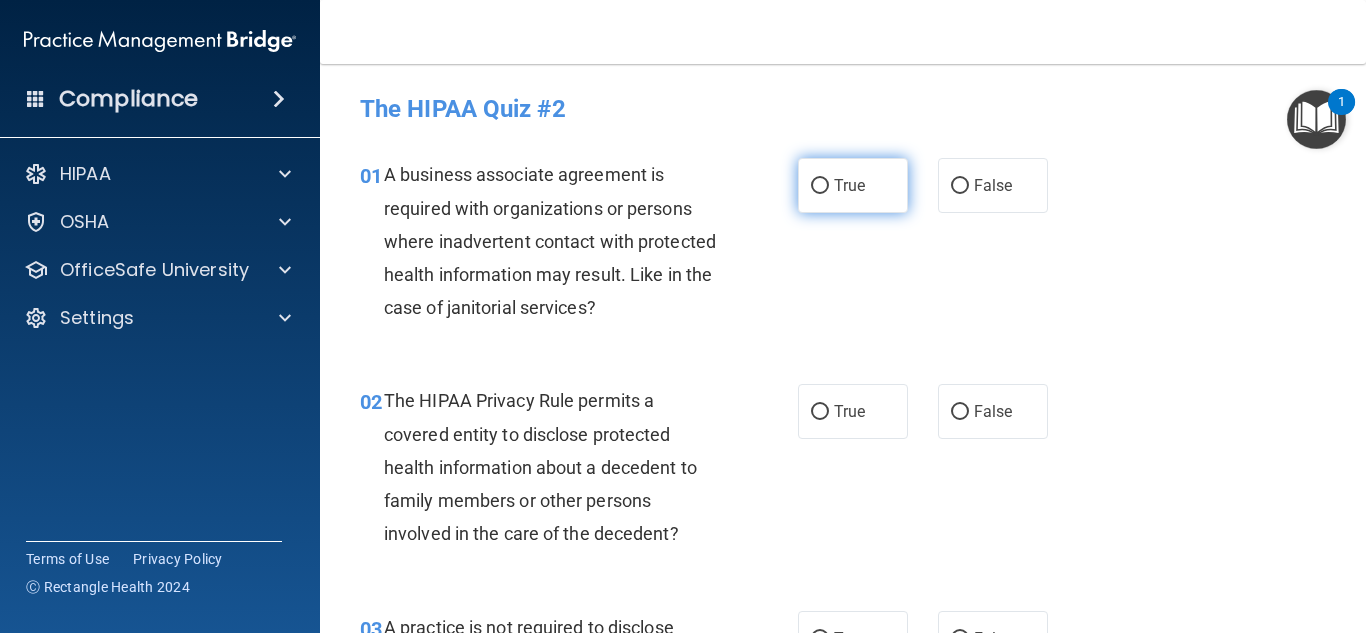 click on "True" at bounding box center (853, 185) 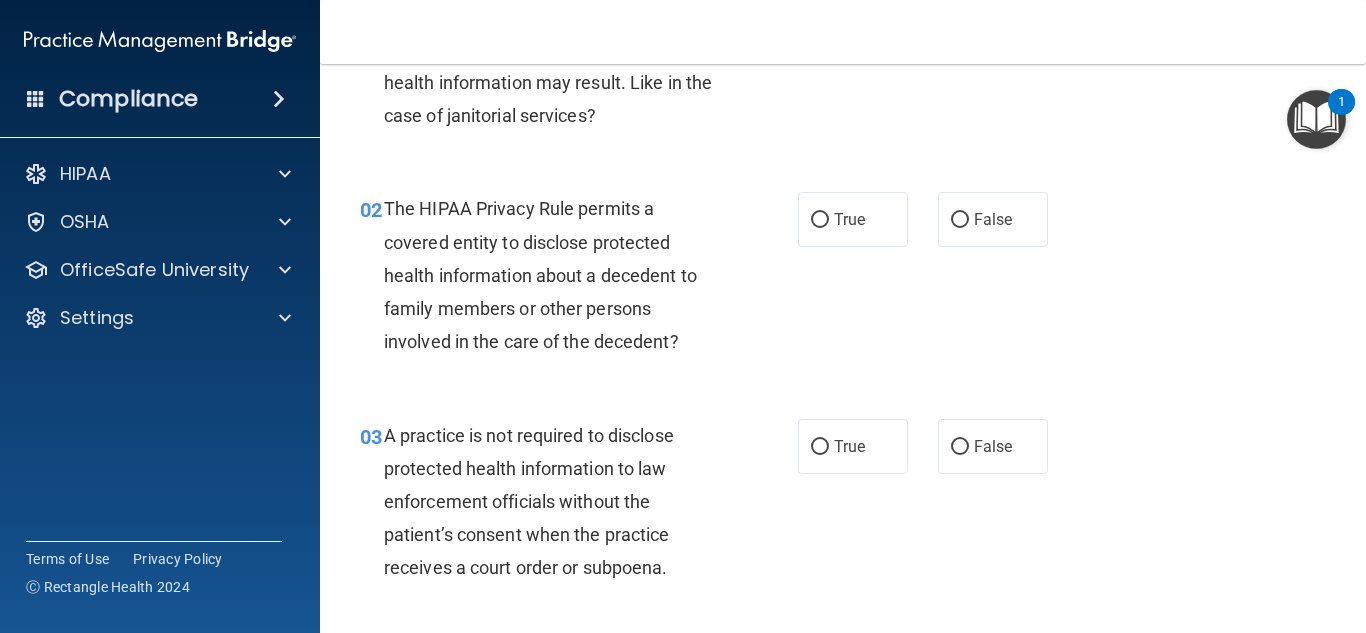 scroll, scrollTop: 214, scrollLeft: 0, axis: vertical 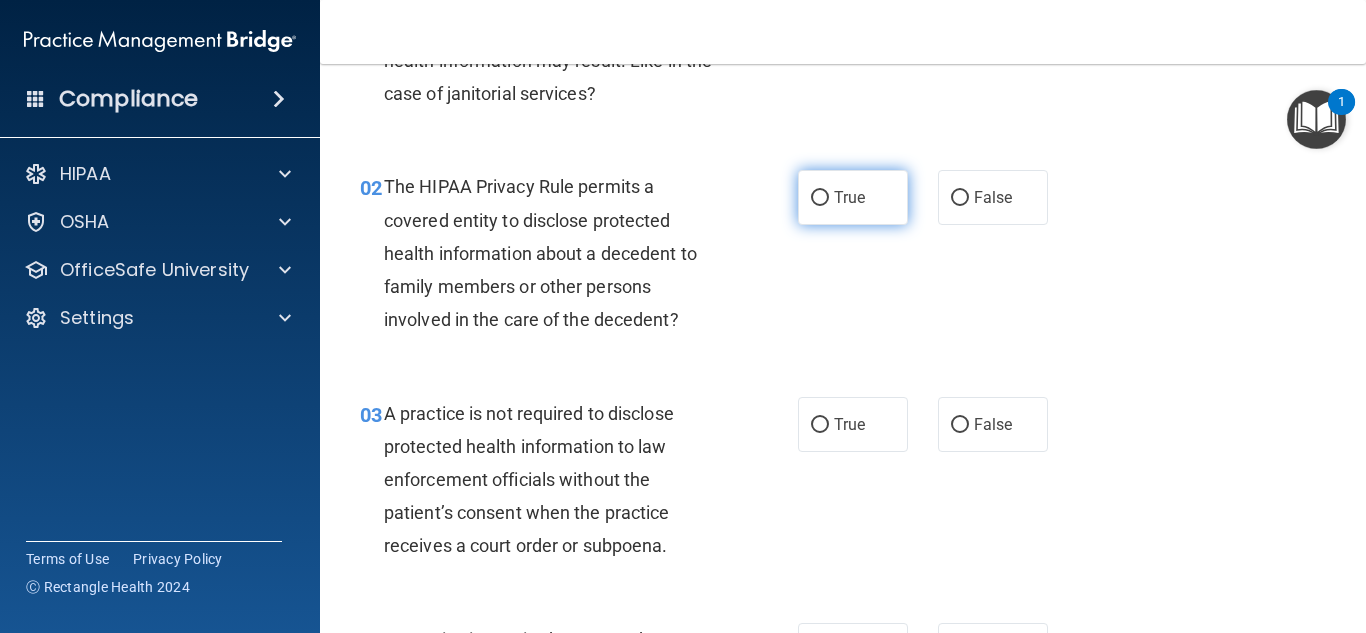 click on "True" at bounding box center (853, 197) 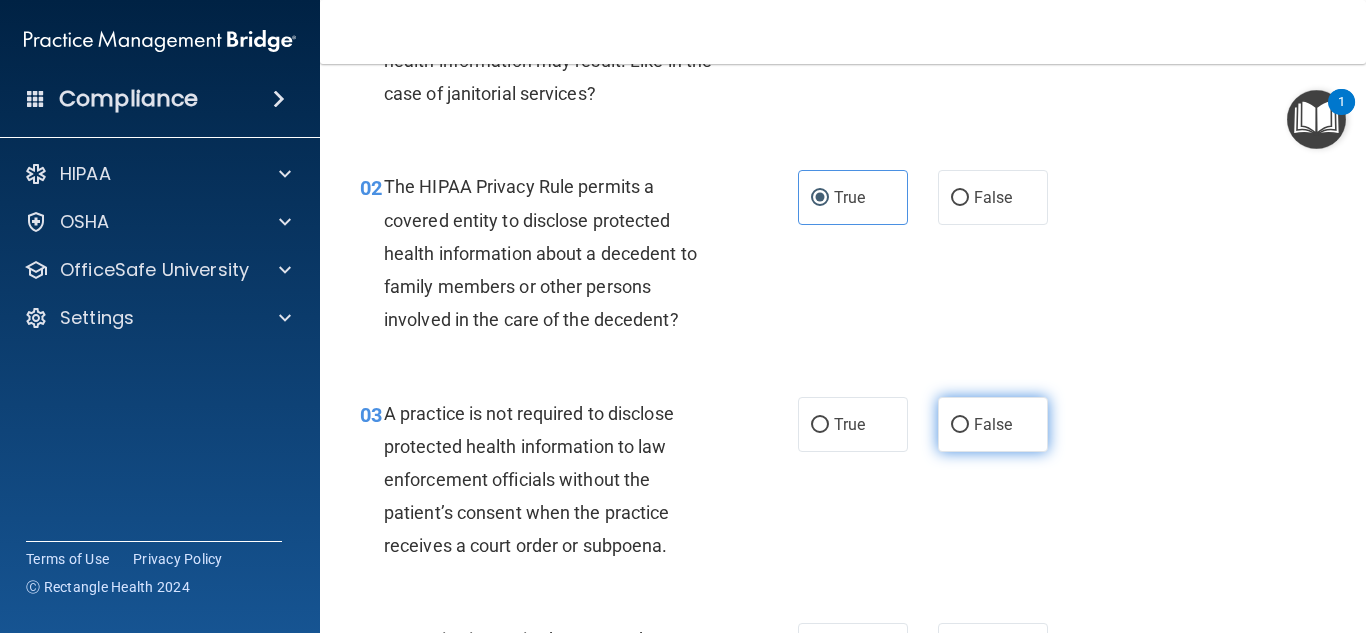 click on "False" at bounding box center [960, 425] 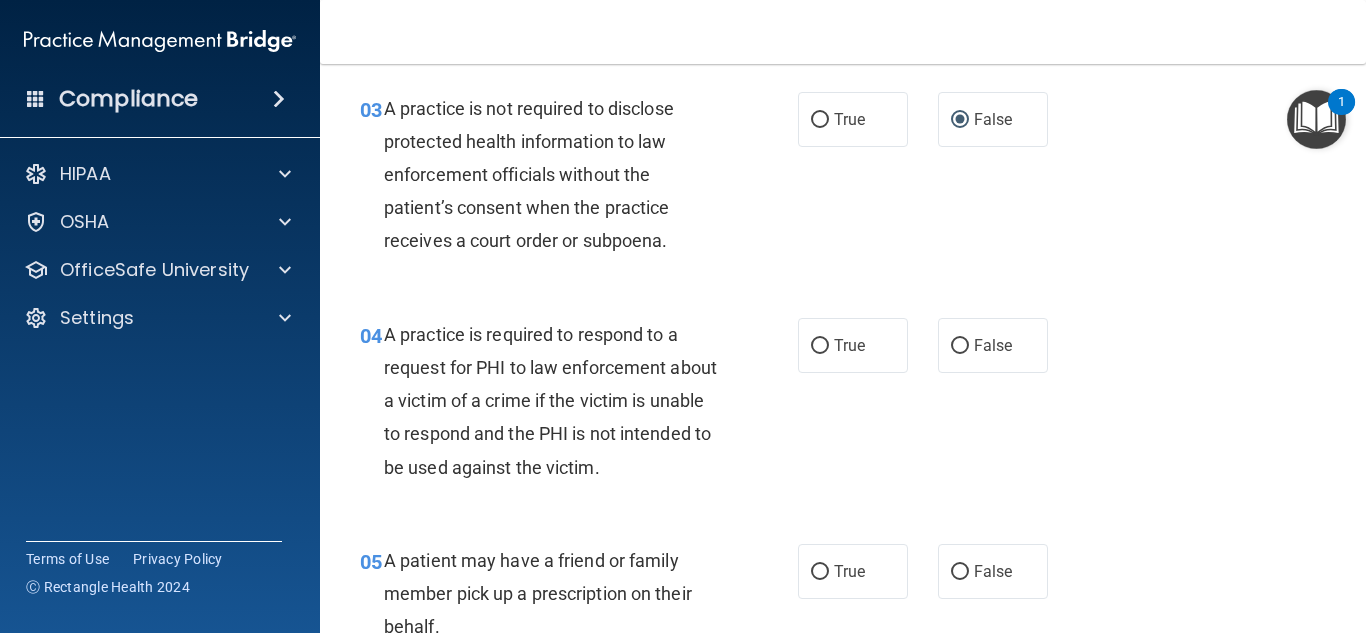 scroll, scrollTop: 530, scrollLeft: 0, axis: vertical 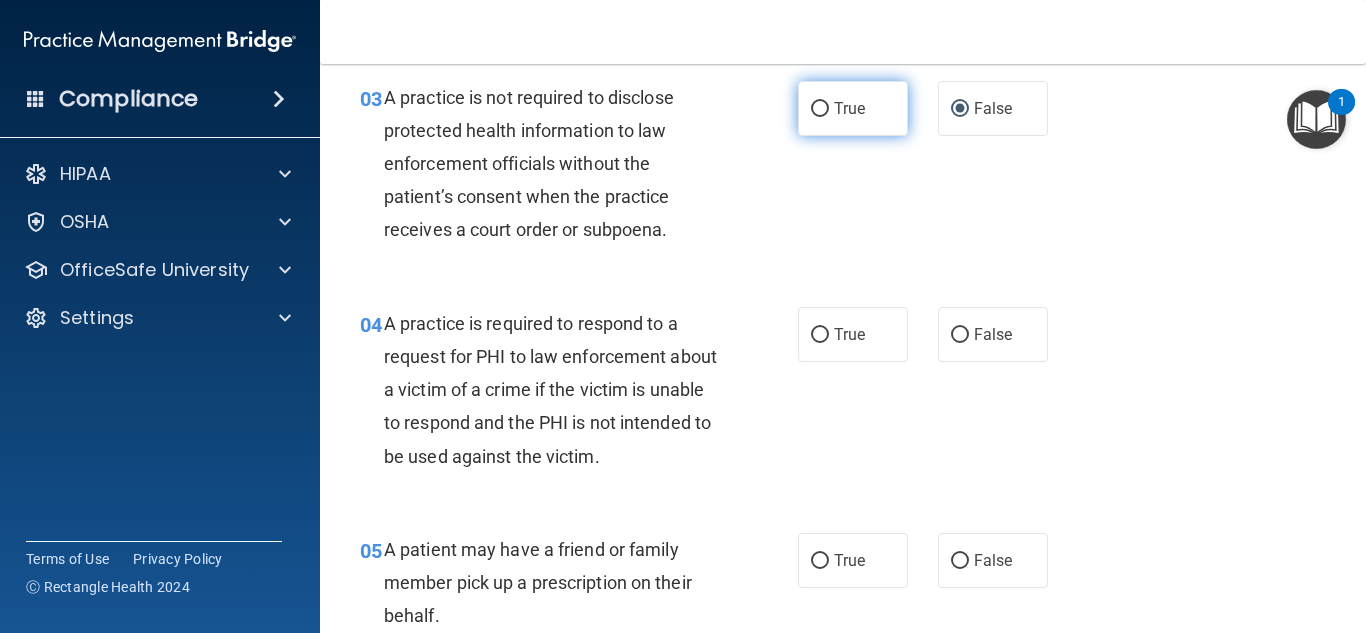 click on "True" at bounding box center [853, 108] 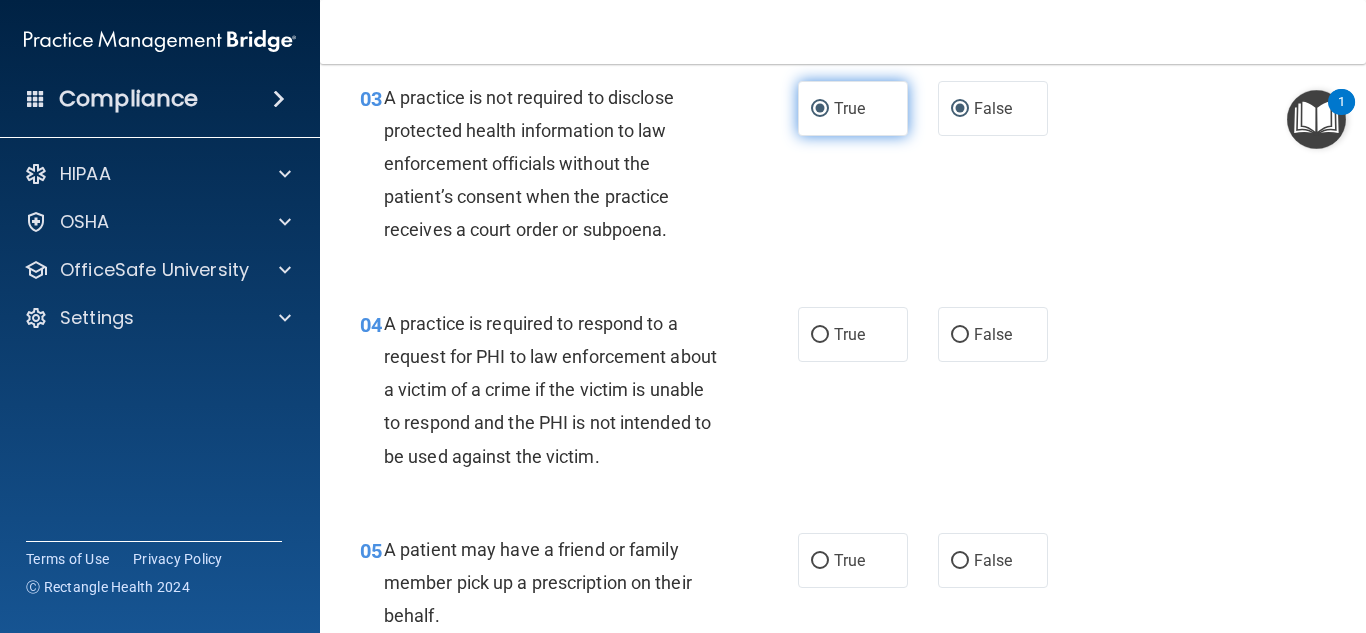 radio on "false" 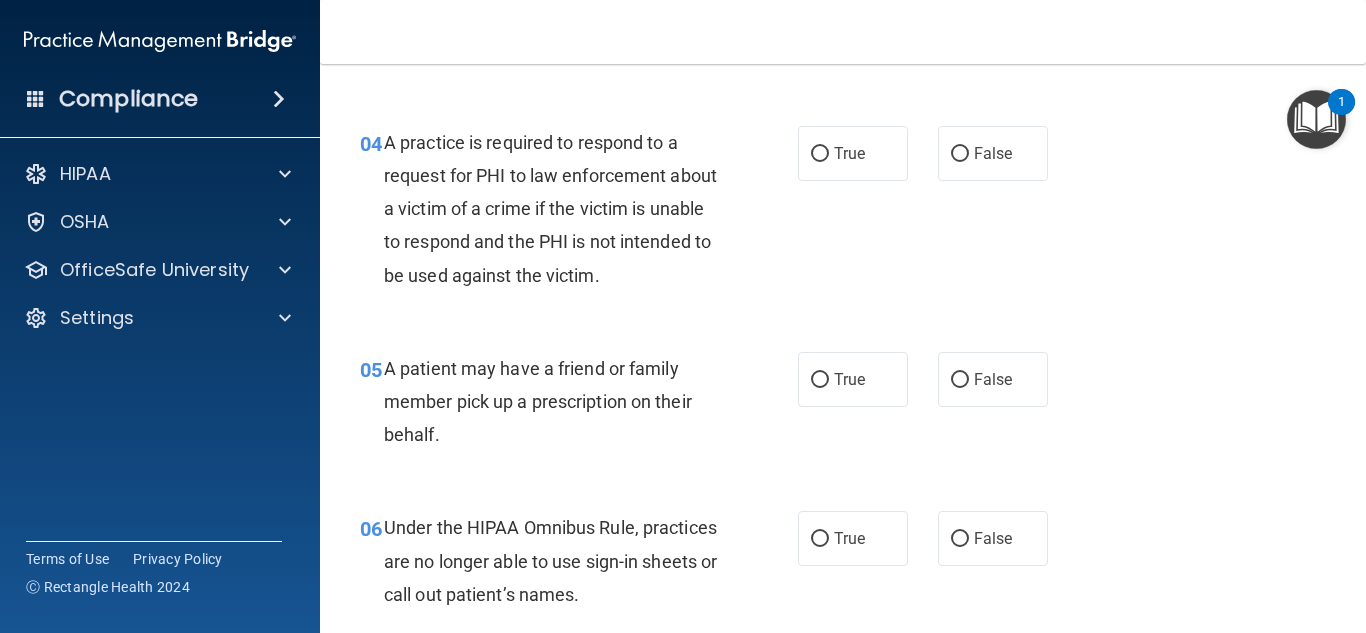 scroll, scrollTop: 722, scrollLeft: 0, axis: vertical 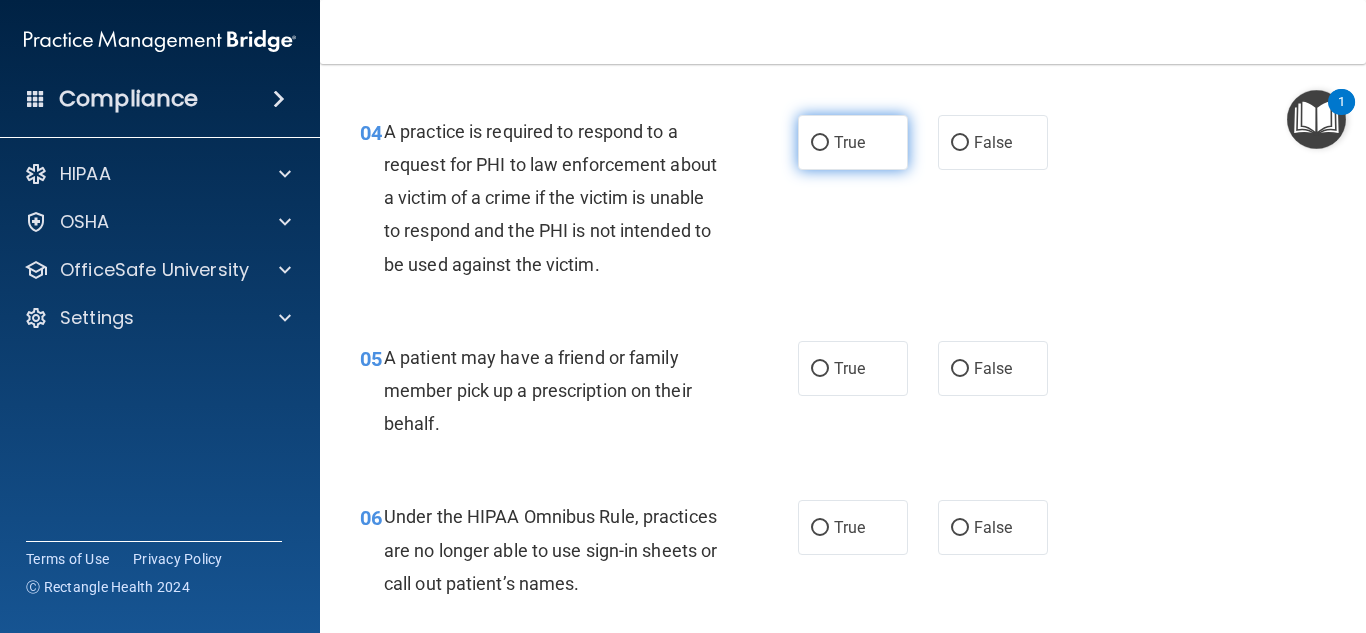 click on "True" at bounding box center [849, 142] 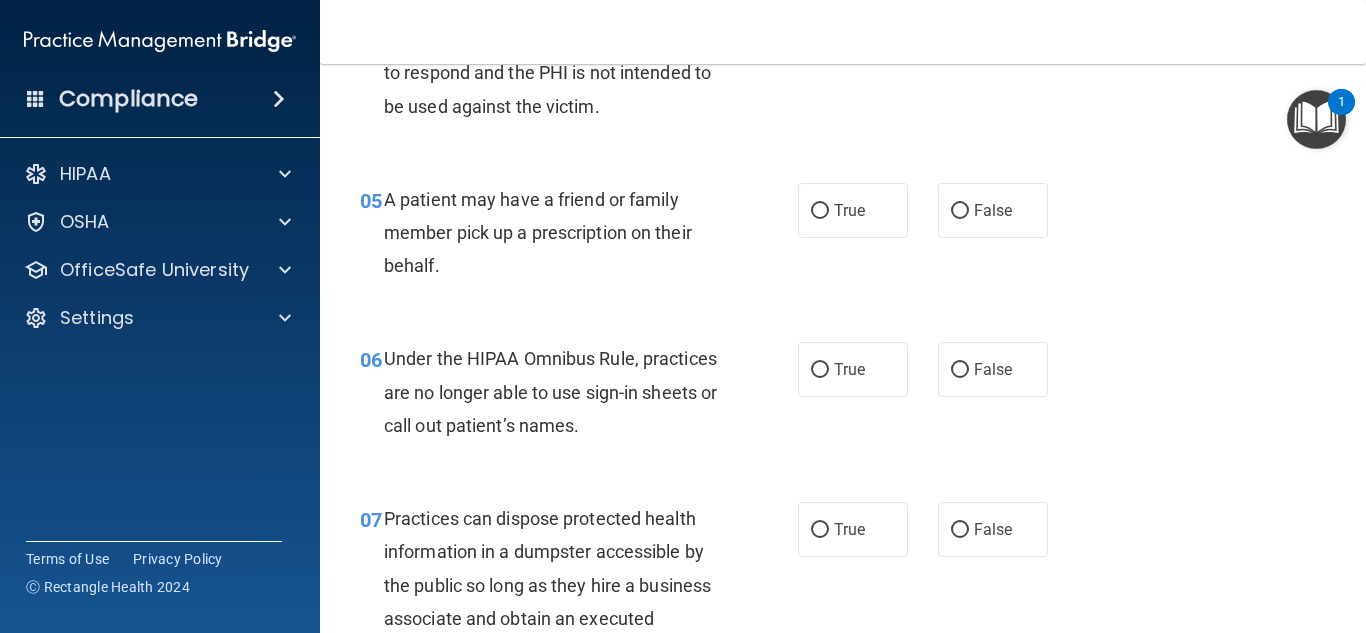 scroll, scrollTop: 869, scrollLeft: 0, axis: vertical 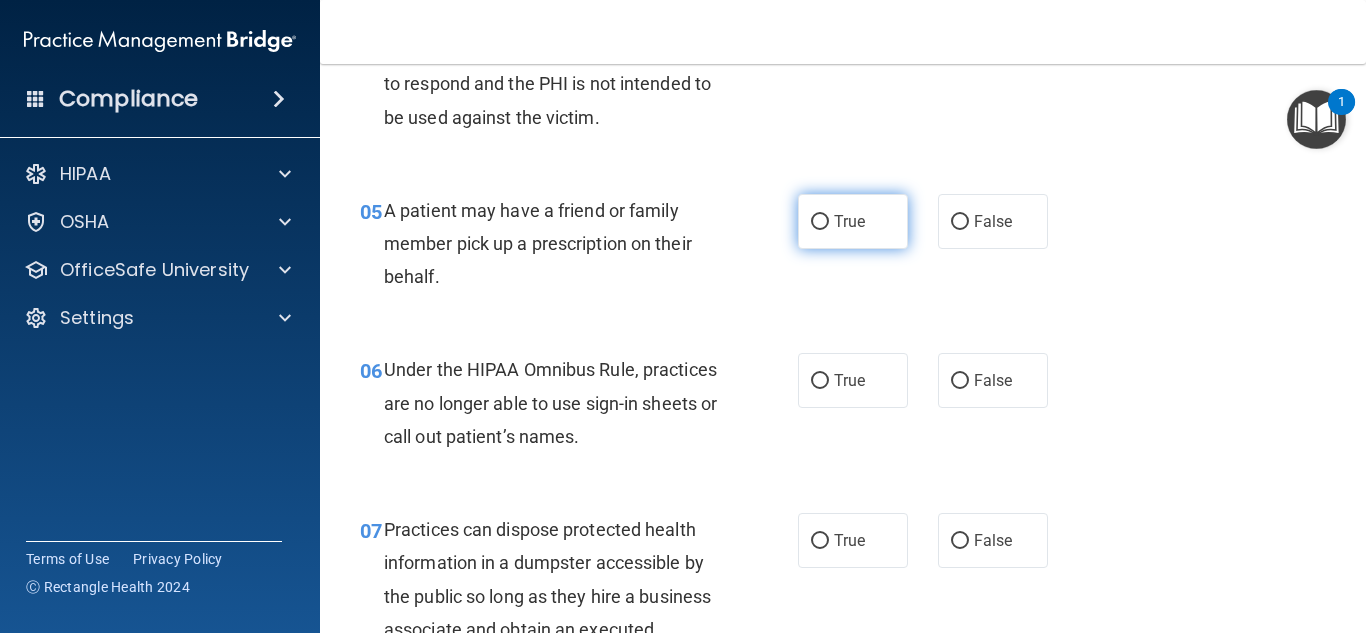 click on "True" at bounding box center [853, 221] 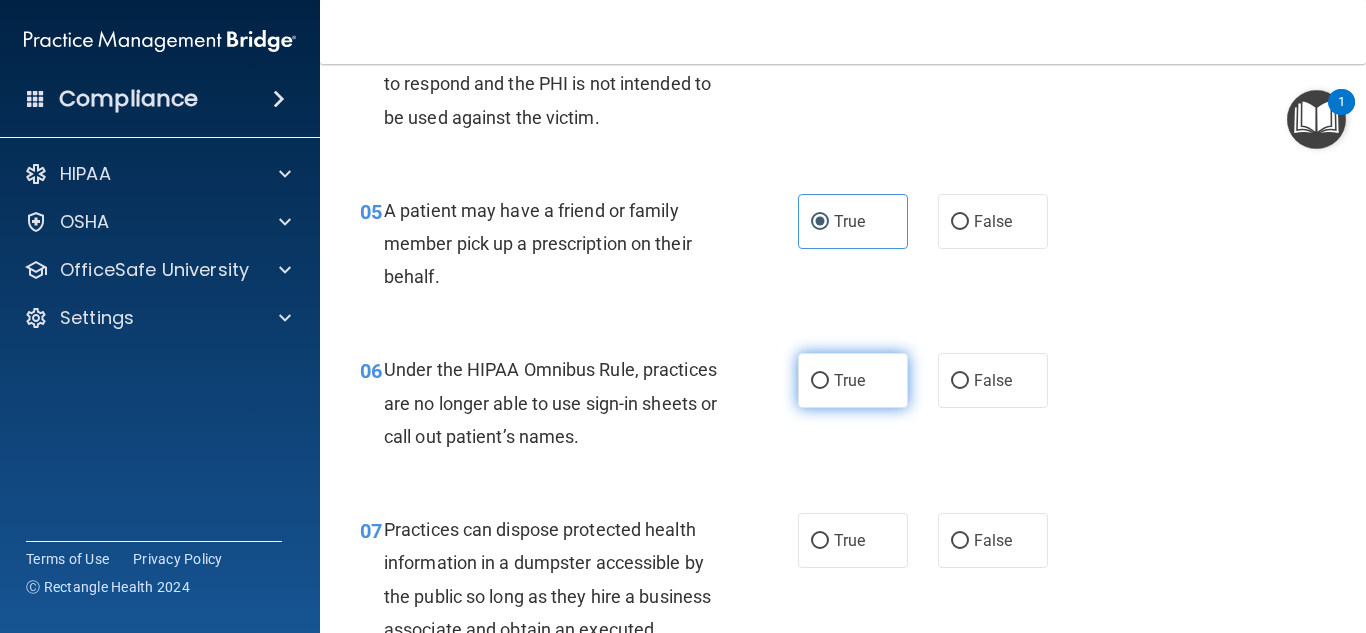 click on "True" at bounding box center [849, 380] 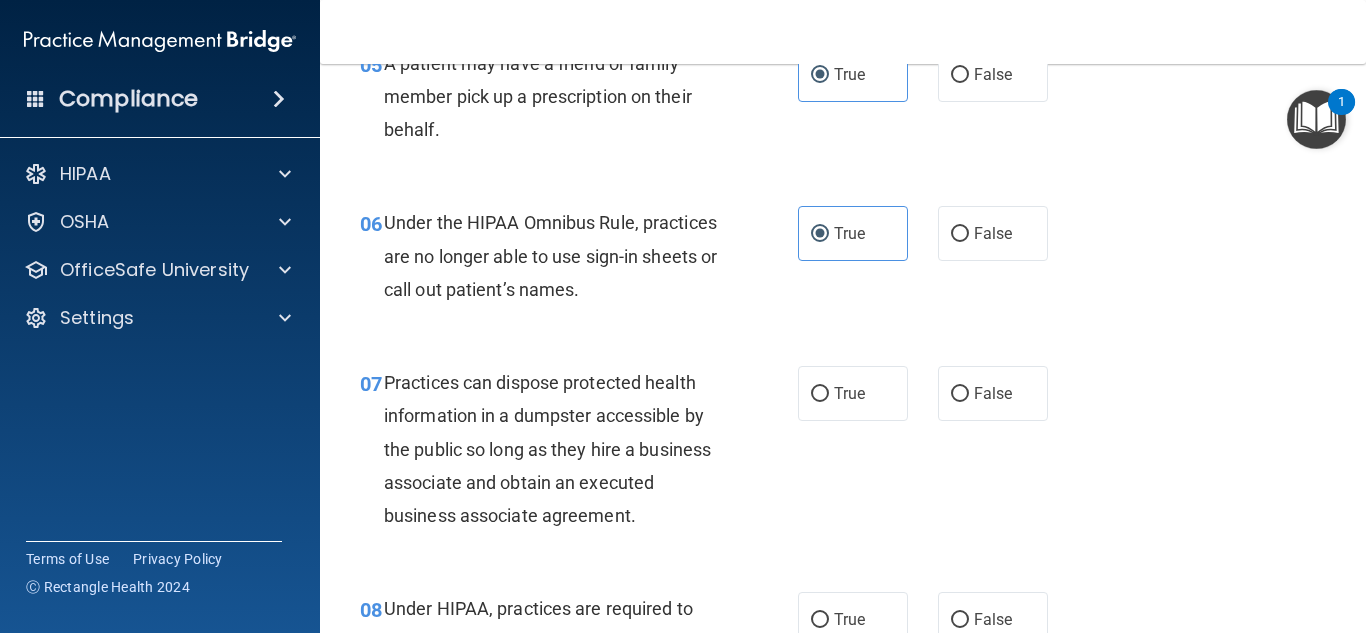 scroll, scrollTop: 1038, scrollLeft: 0, axis: vertical 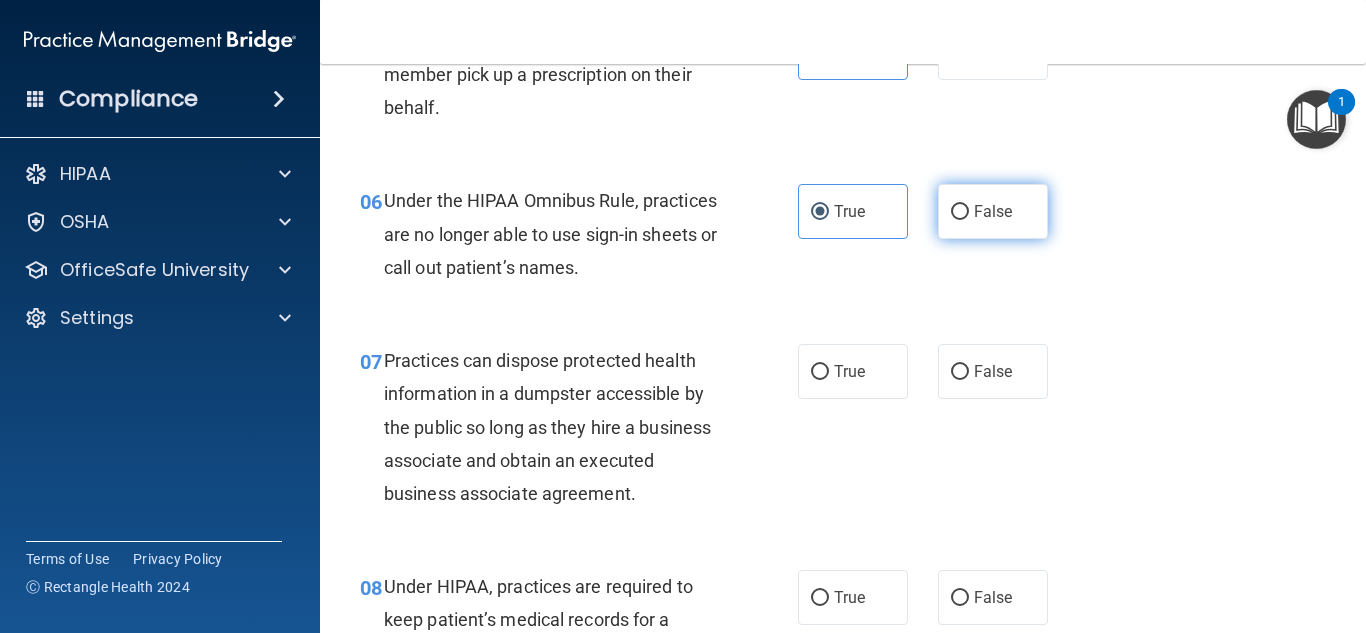 click on "False" at bounding box center (993, 211) 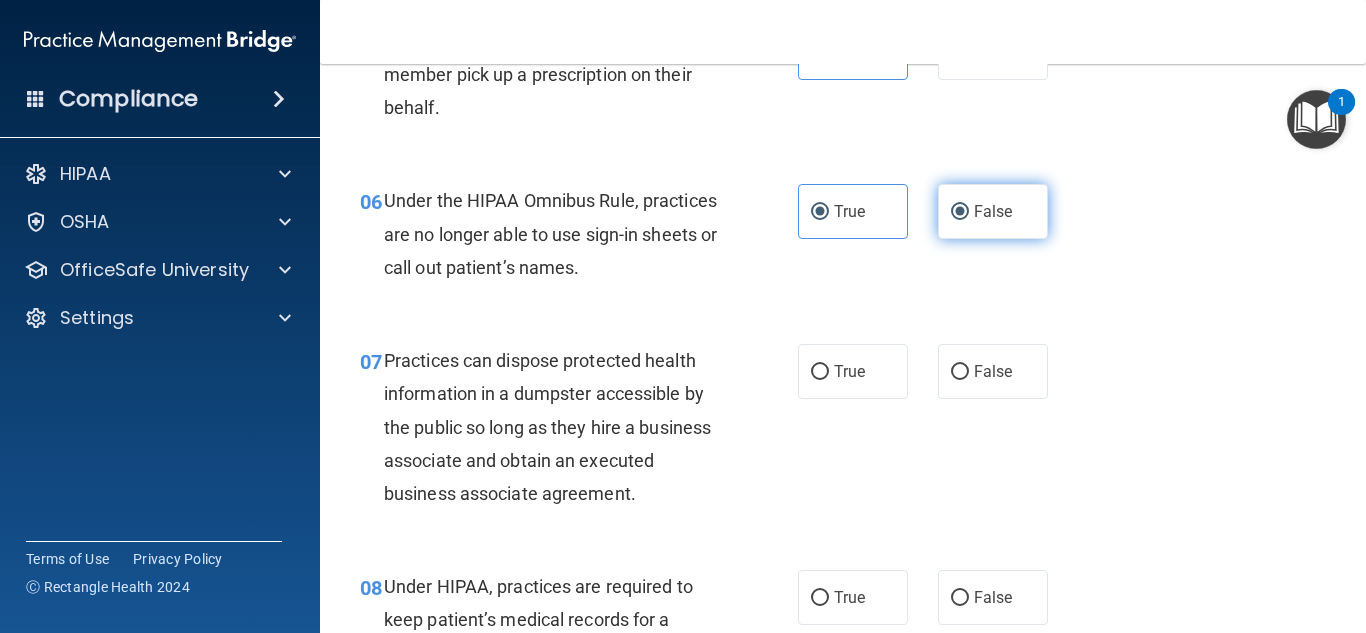 radio on "false" 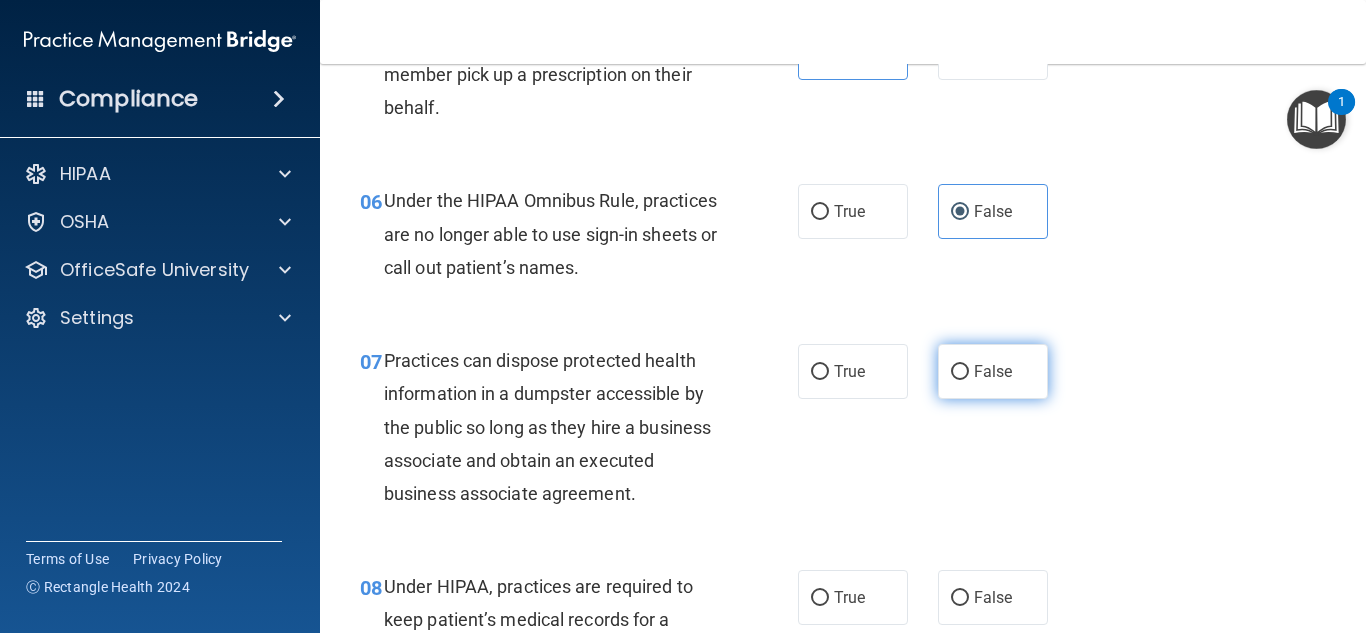 click on "False" at bounding box center [993, 371] 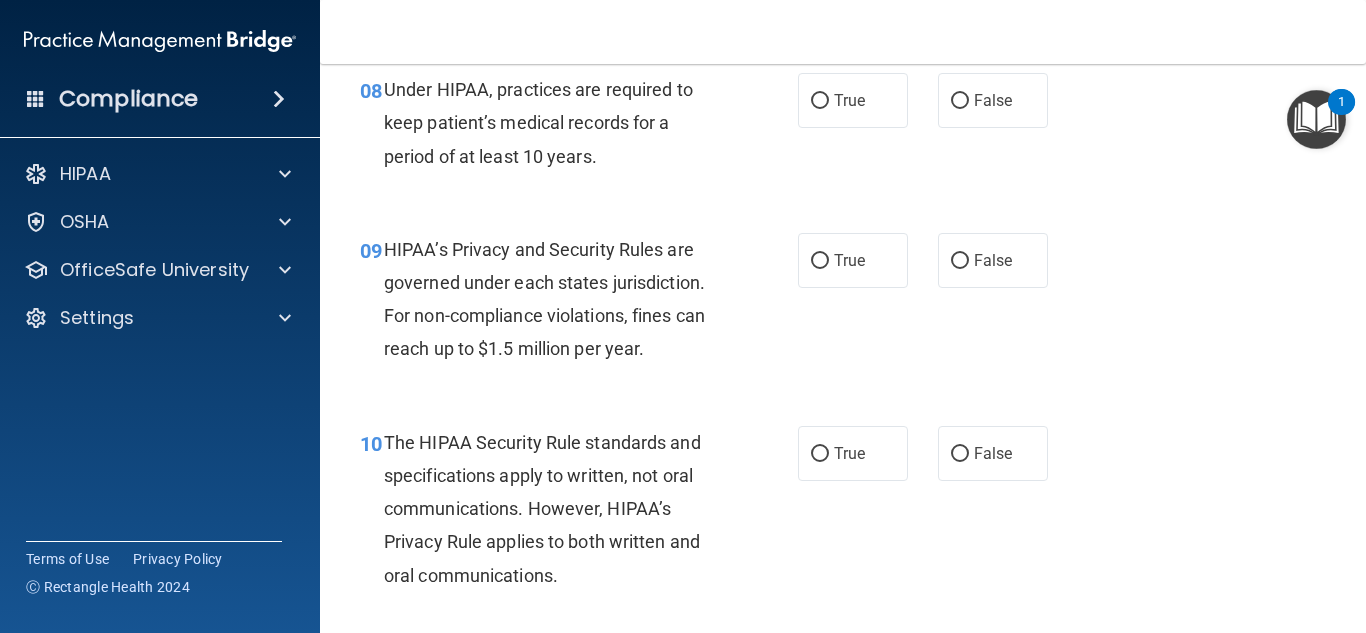 scroll, scrollTop: 1546, scrollLeft: 0, axis: vertical 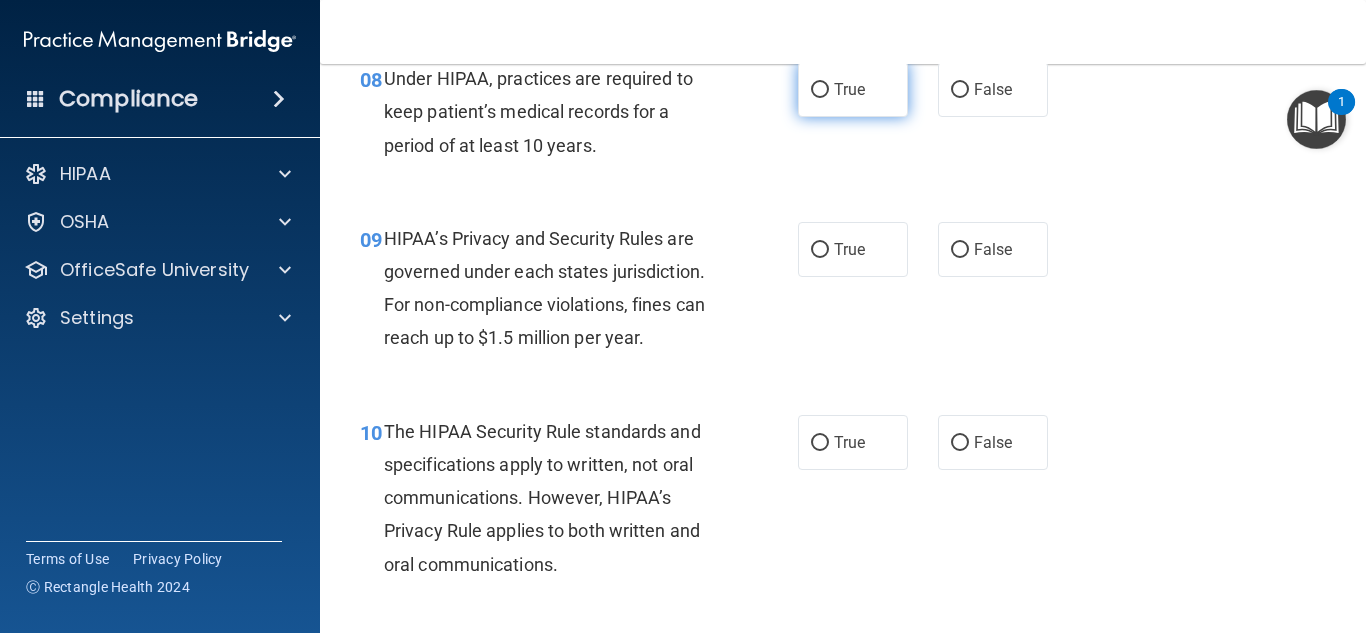 click on "True" at bounding box center [853, 89] 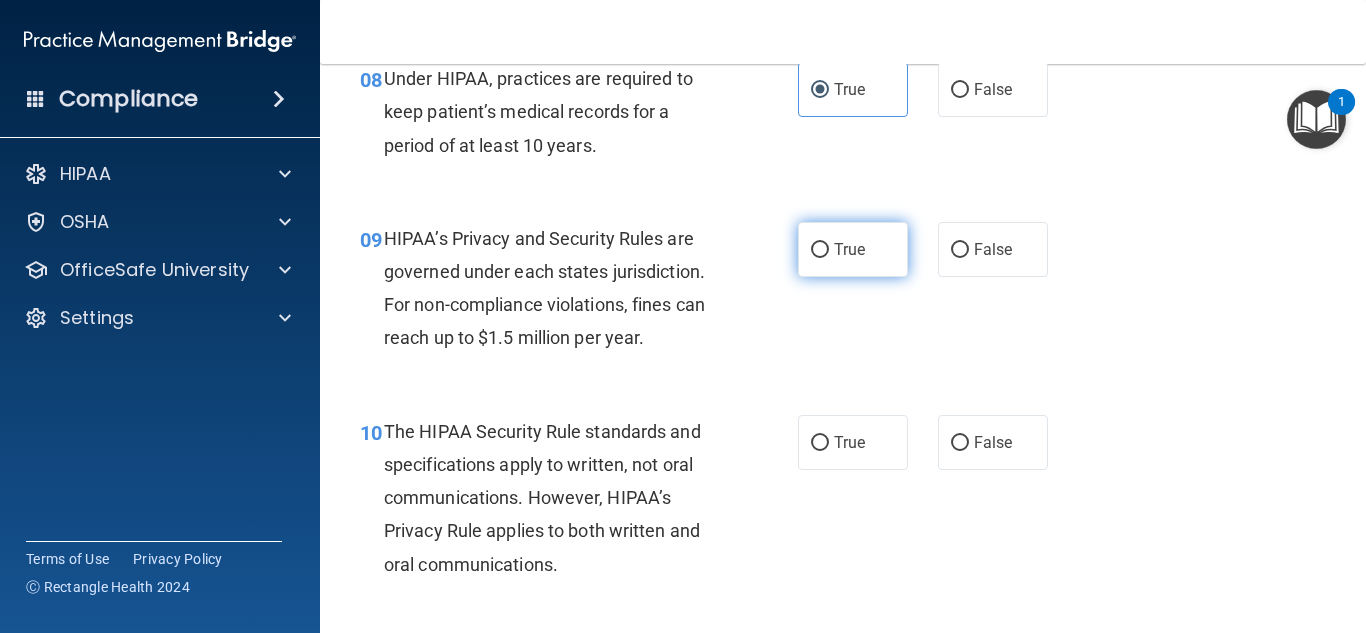 click on "True" at bounding box center [853, 249] 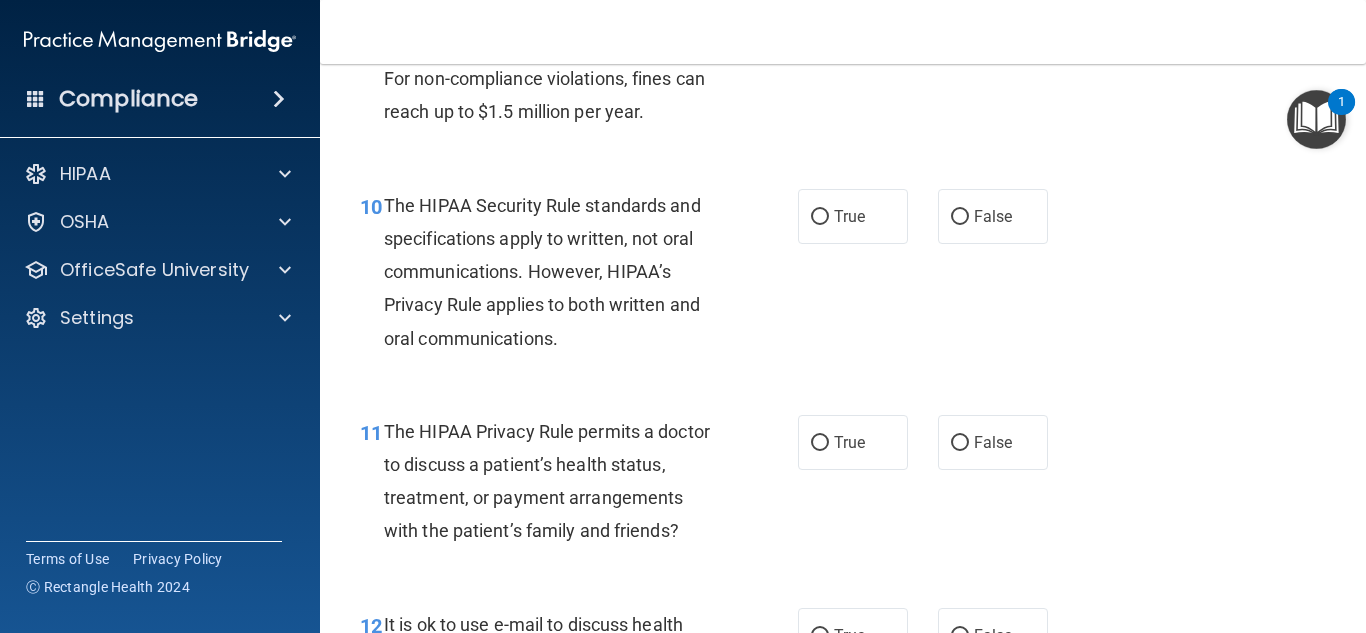 scroll, scrollTop: 1783, scrollLeft: 0, axis: vertical 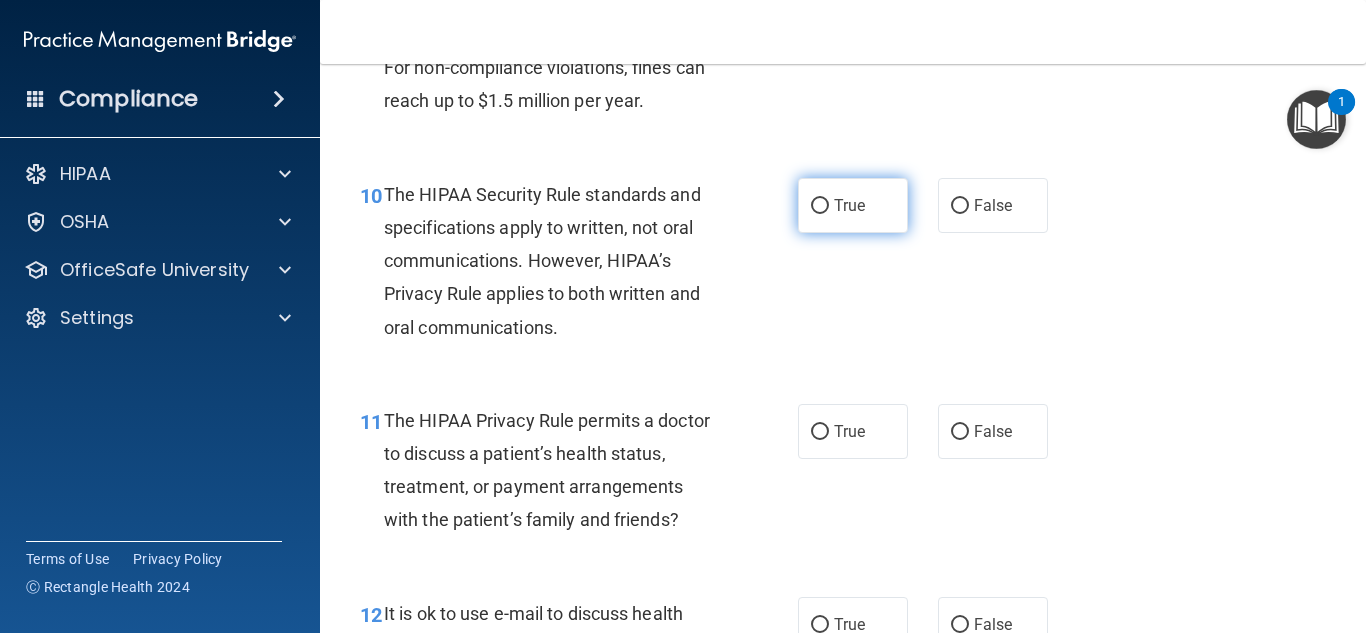 click on "True" at bounding box center (853, 205) 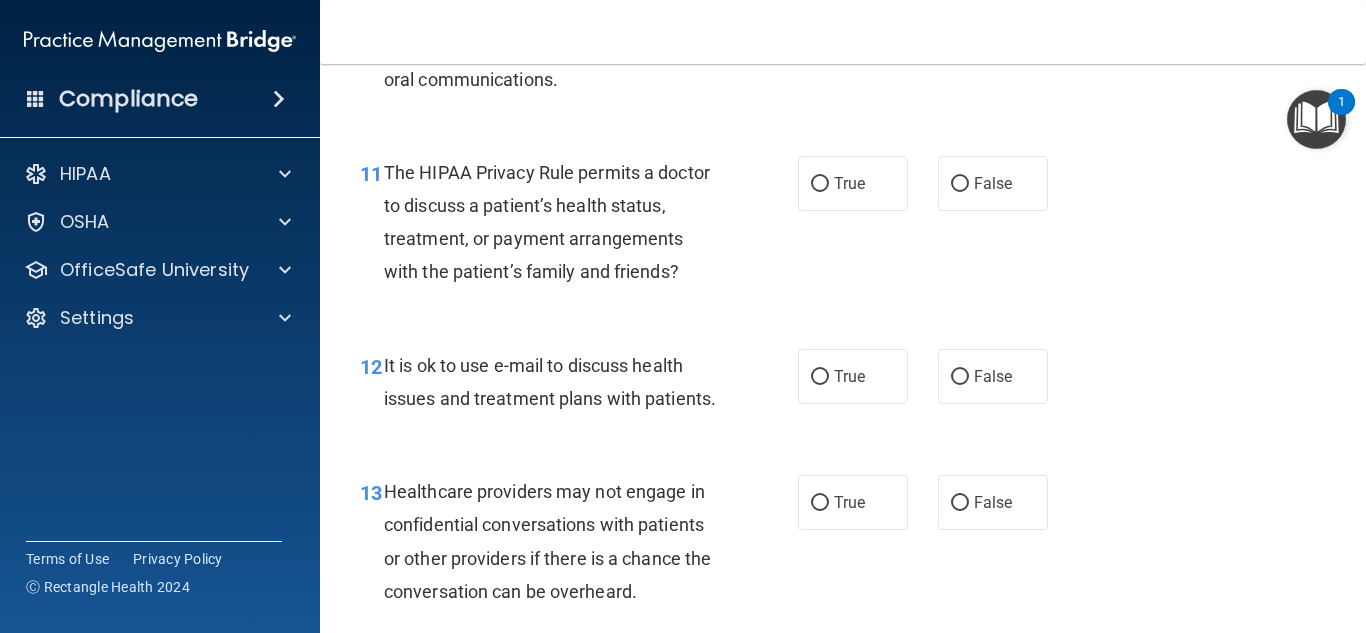scroll, scrollTop: 2042, scrollLeft: 0, axis: vertical 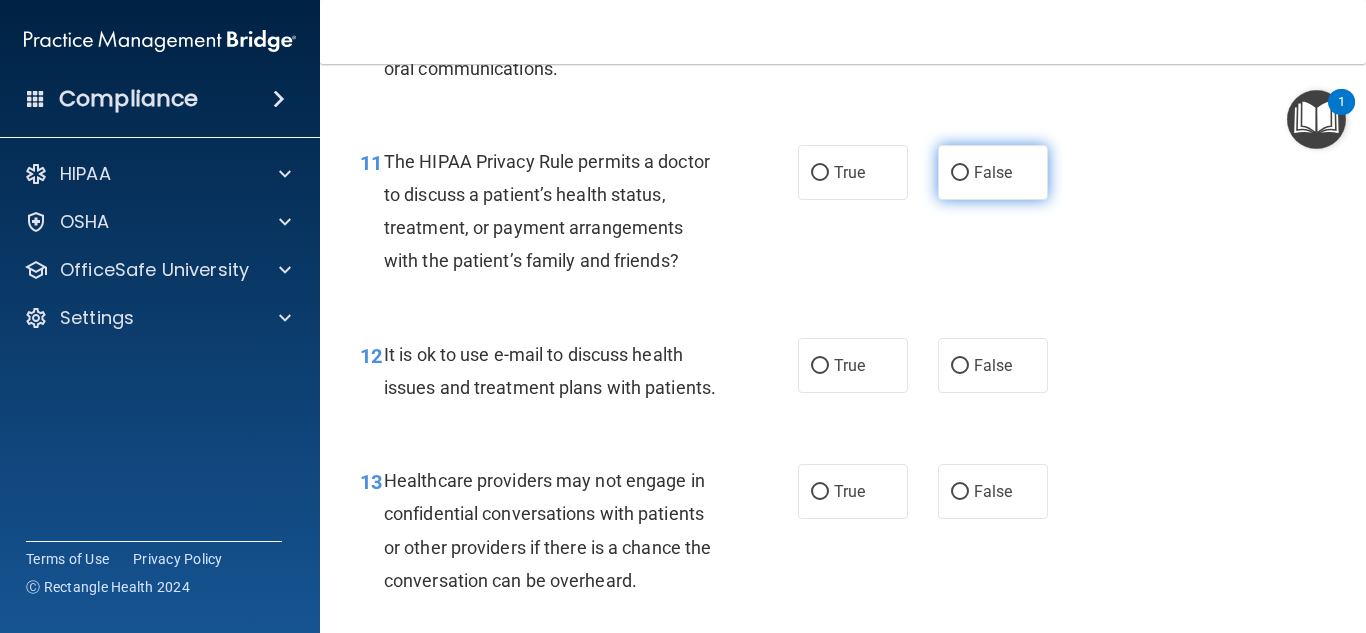 click on "False" at bounding box center (993, 172) 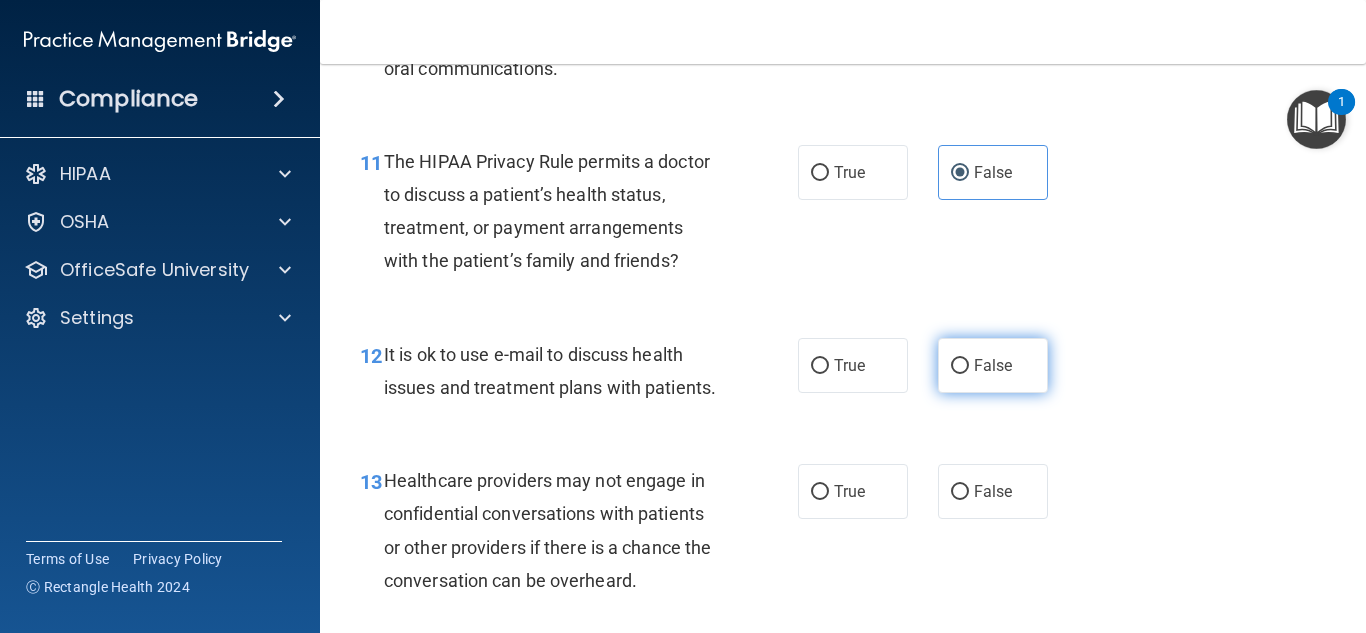 click on "False" at bounding box center [960, 366] 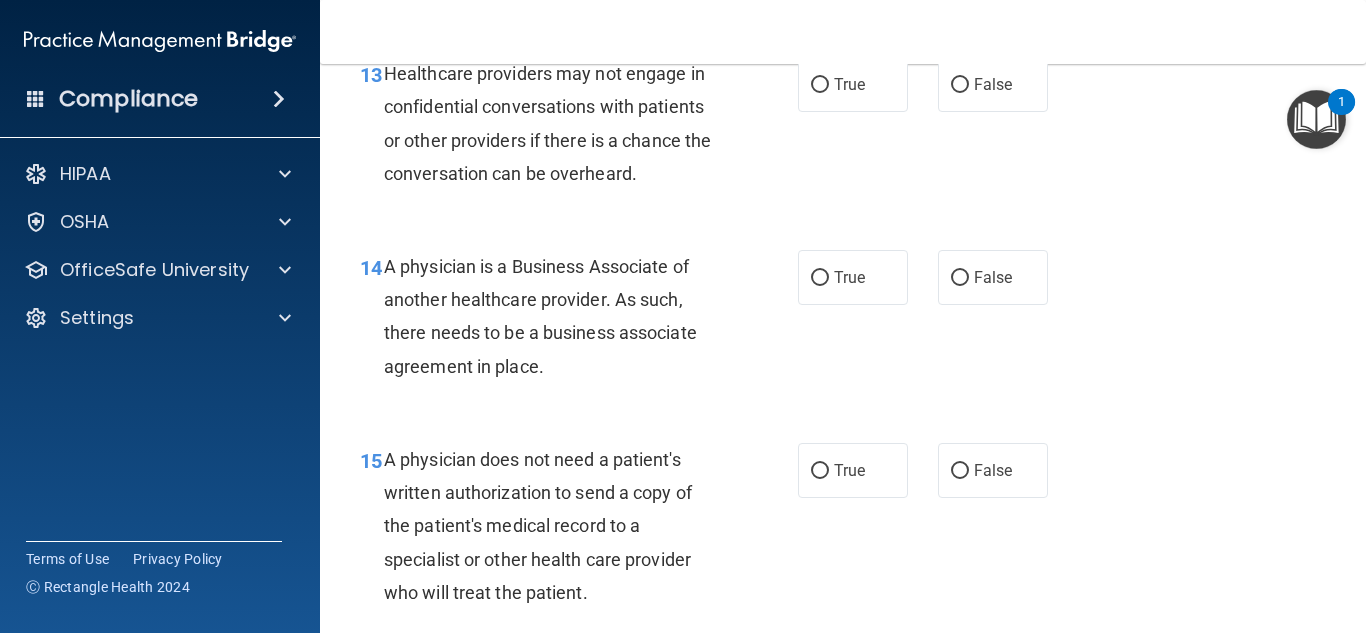scroll, scrollTop: 2437, scrollLeft: 0, axis: vertical 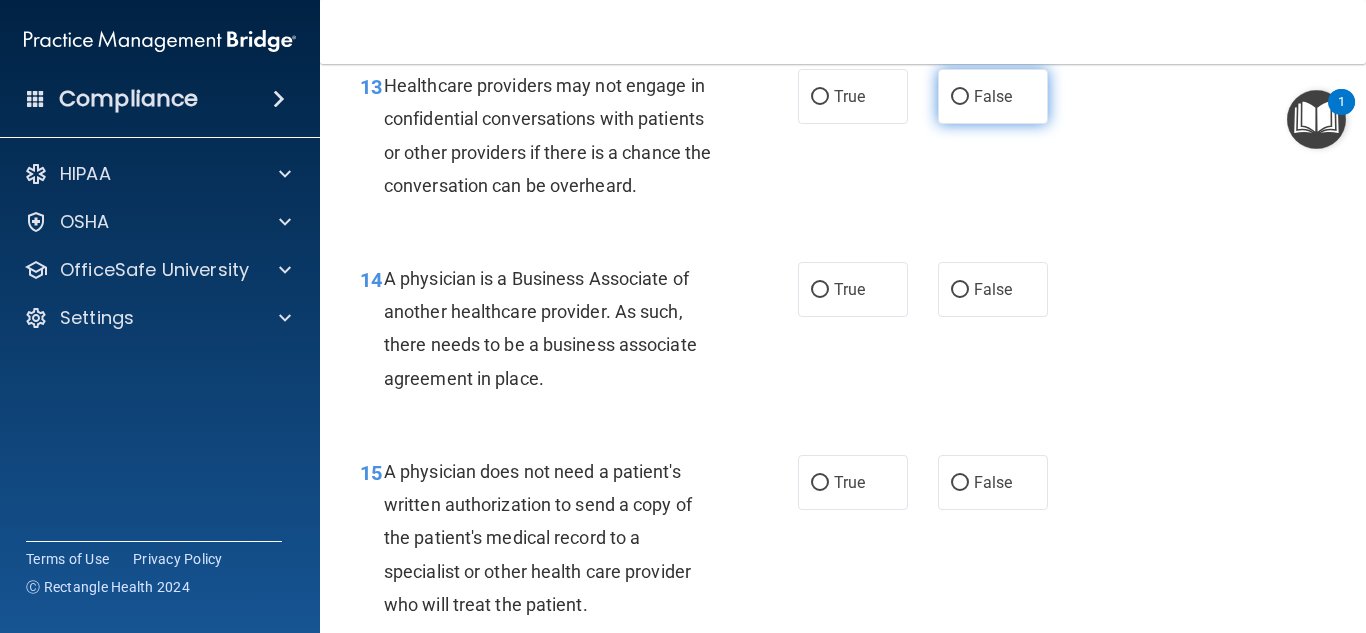 click on "False" at bounding box center (960, 97) 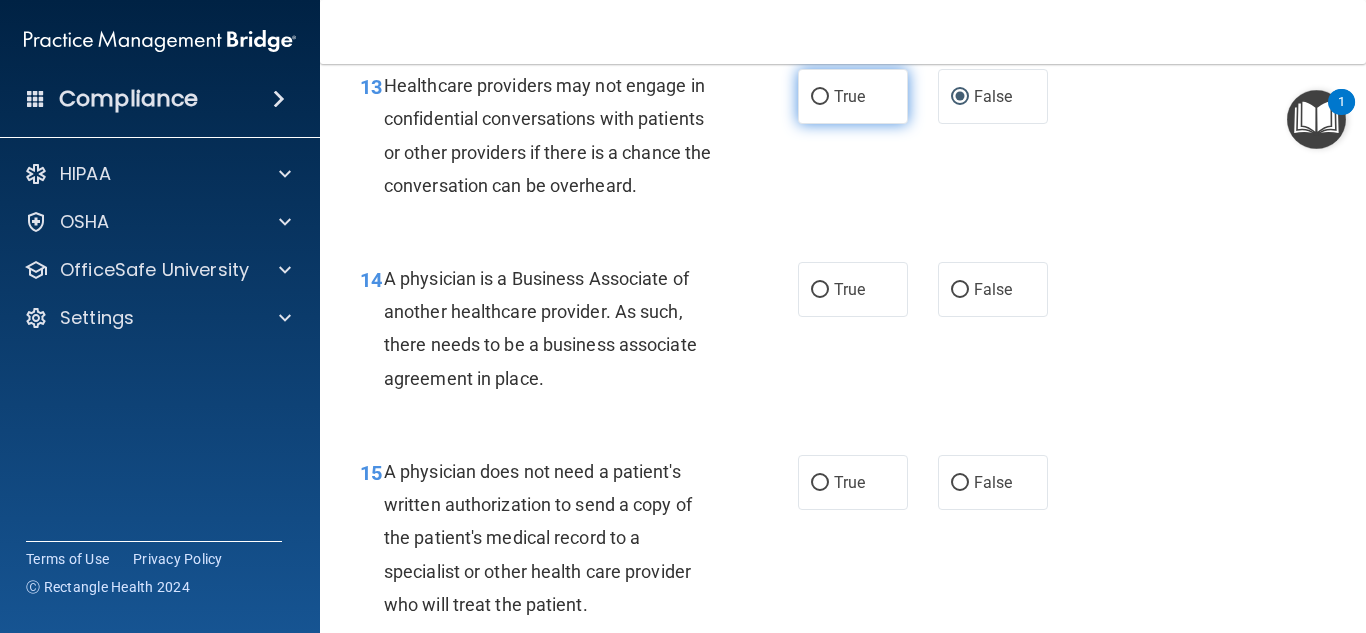 click on "True" at bounding box center (853, 96) 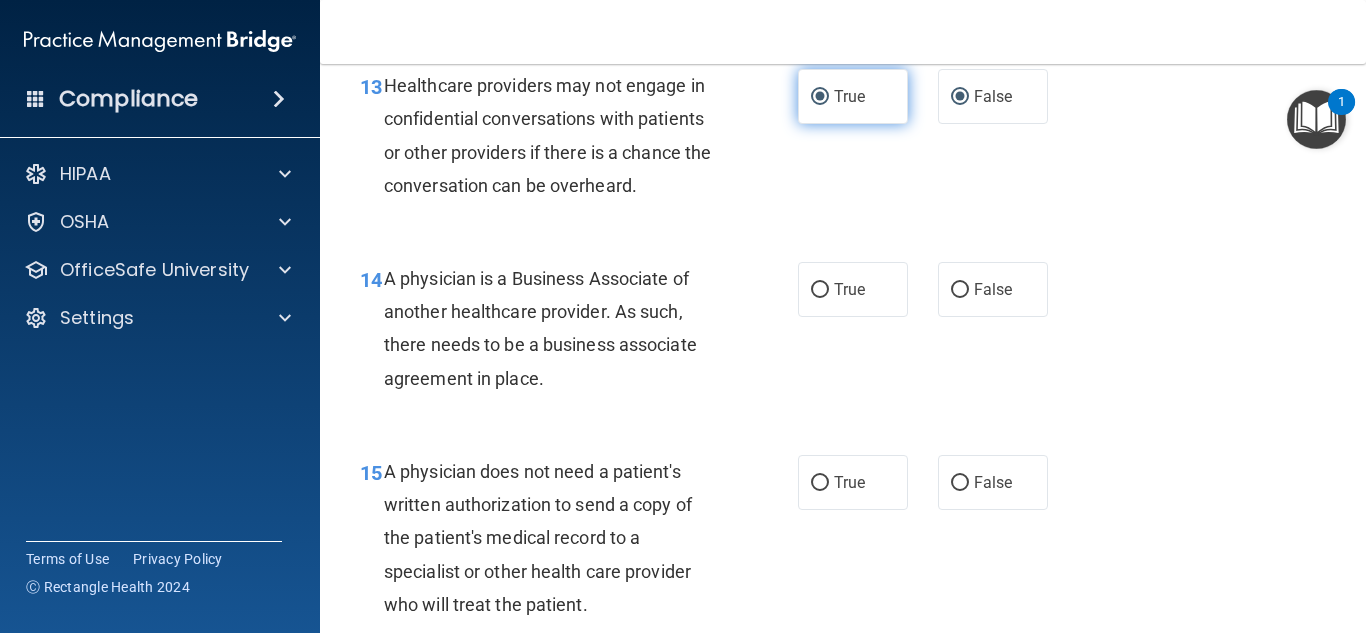 radio on "false" 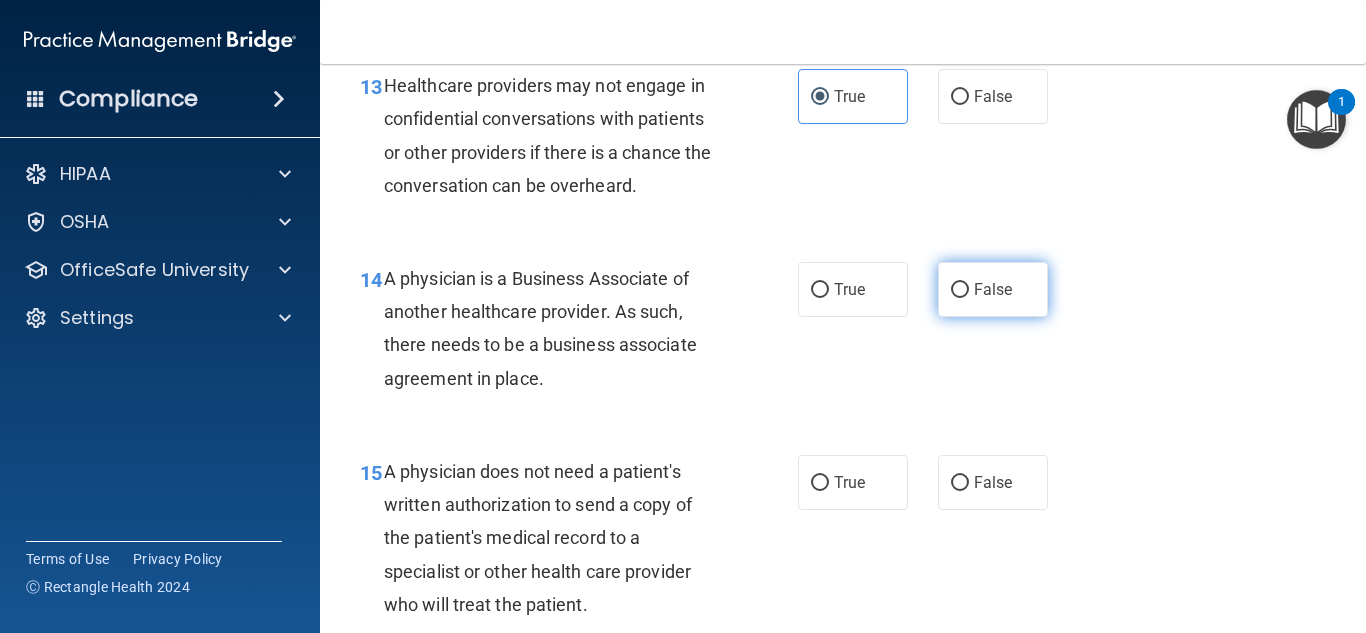 click on "False" at bounding box center (993, 289) 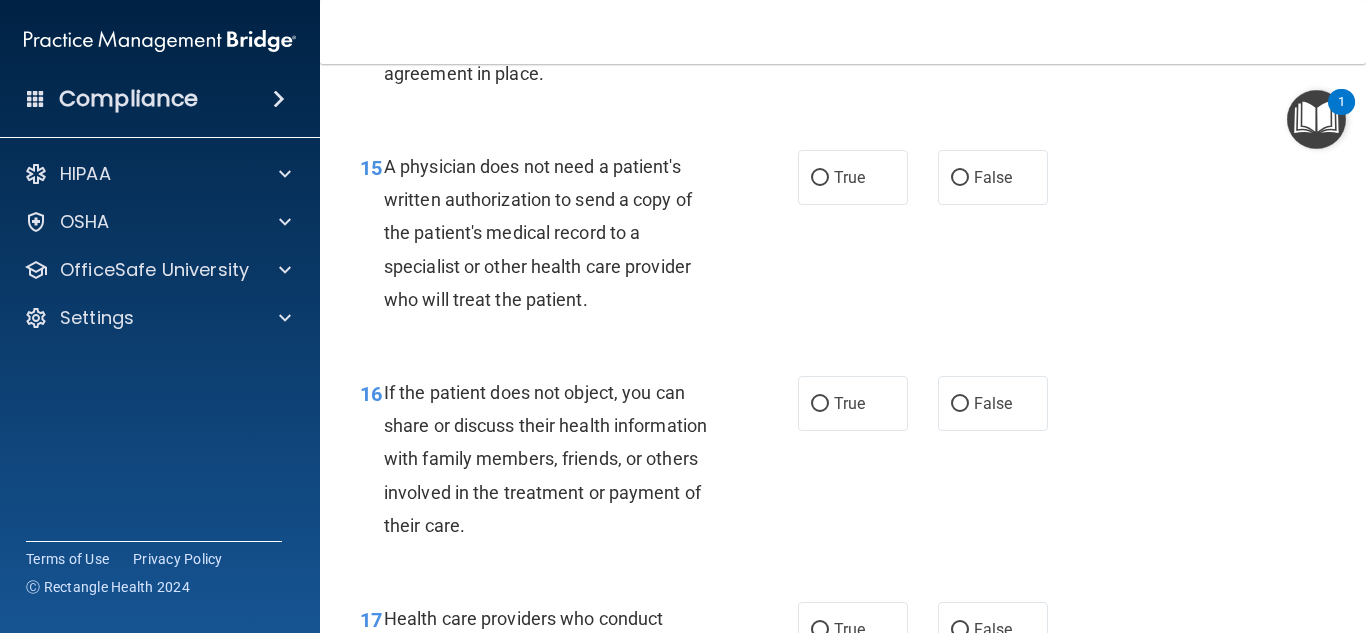 scroll, scrollTop: 2753, scrollLeft: 0, axis: vertical 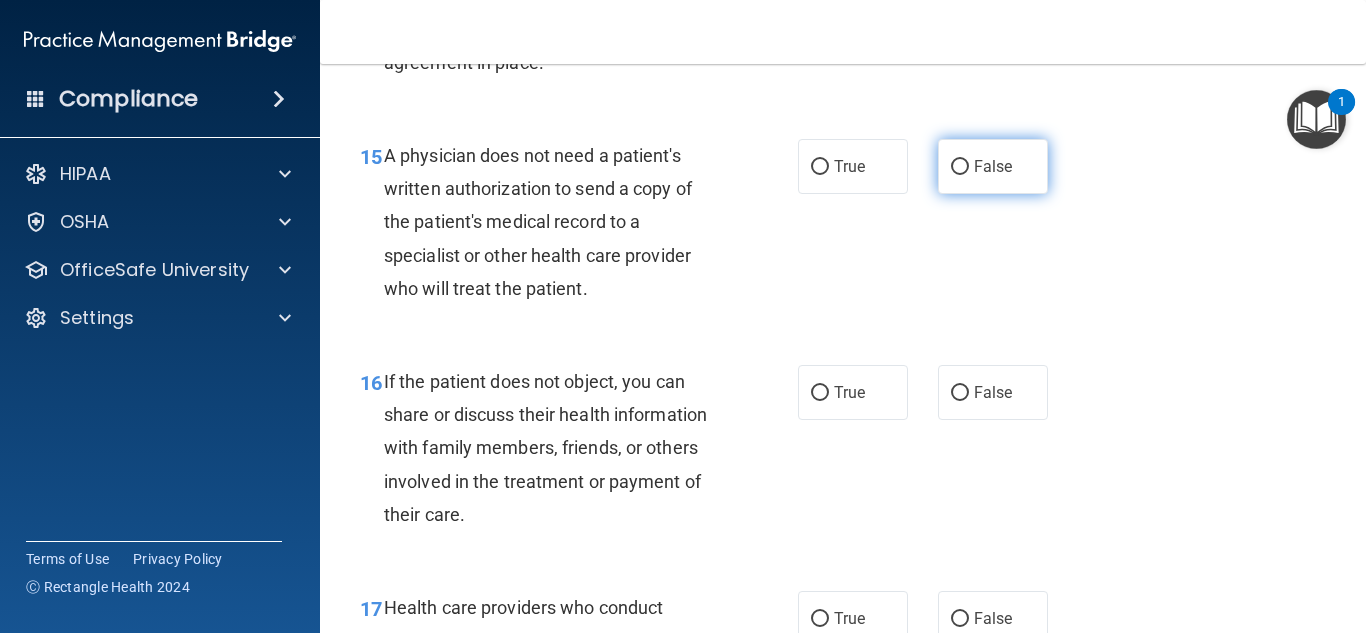 click on "False" at bounding box center (993, 166) 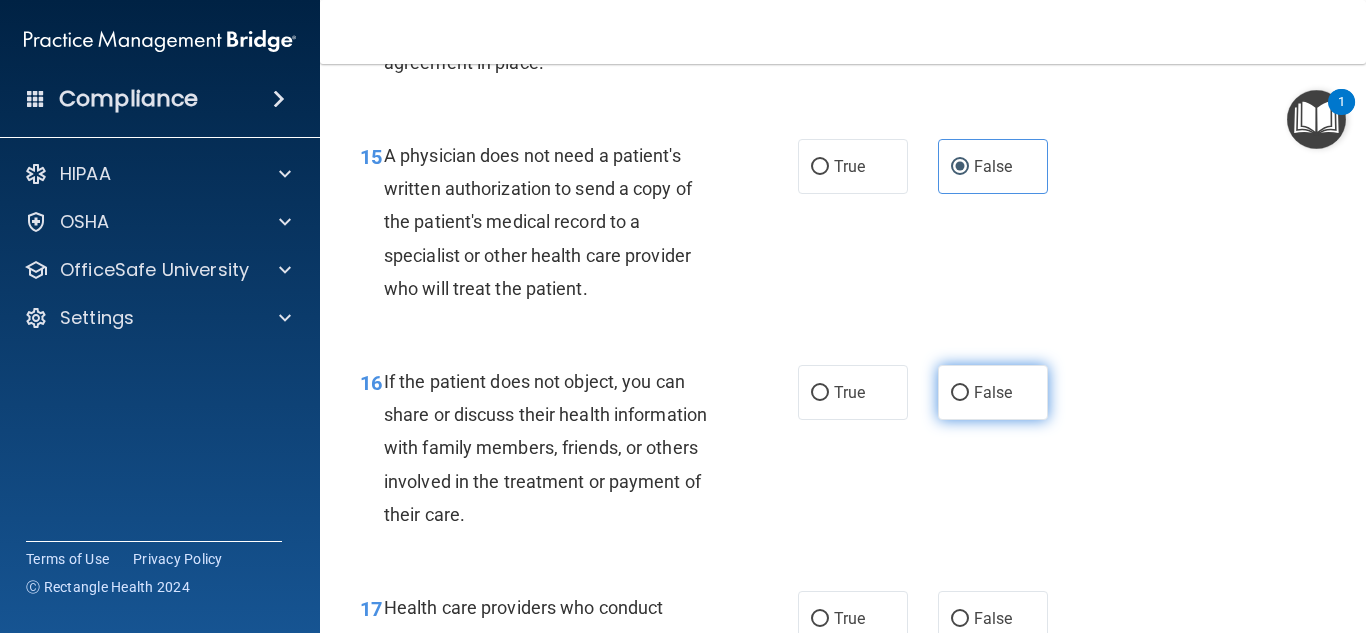 click on "False" at bounding box center (960, 393) 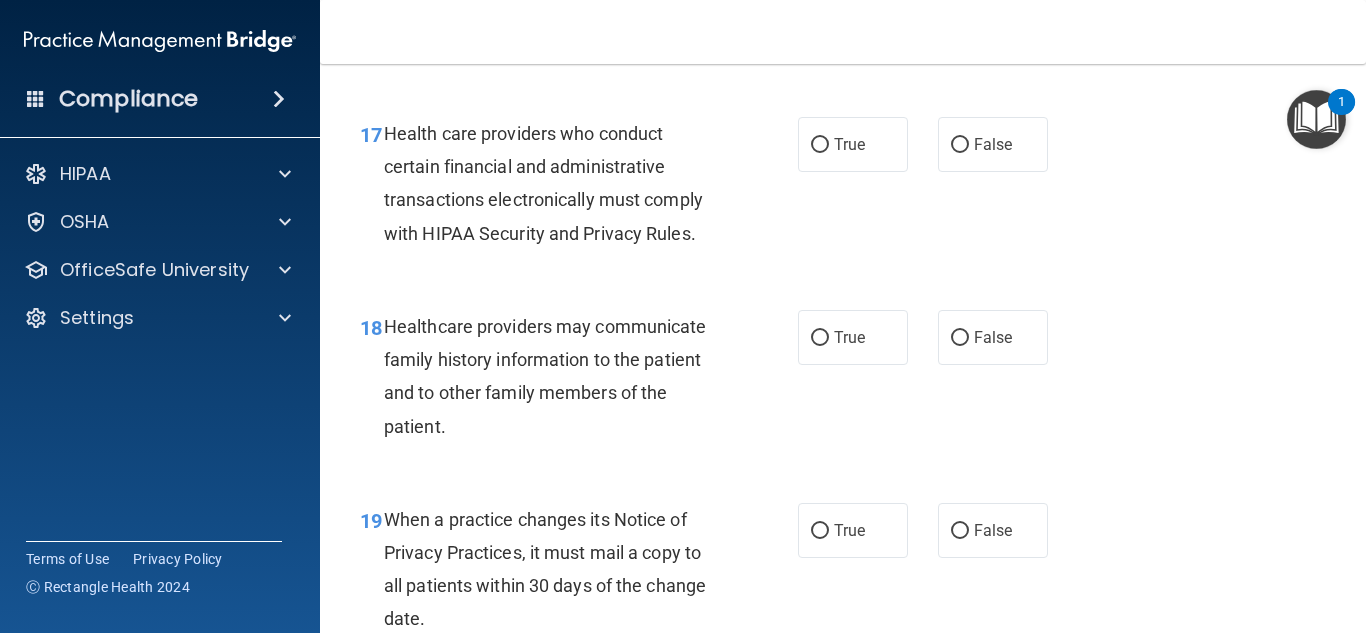 scroll, scrollTop: 3261, scrollLeft: 0, axis: vertical 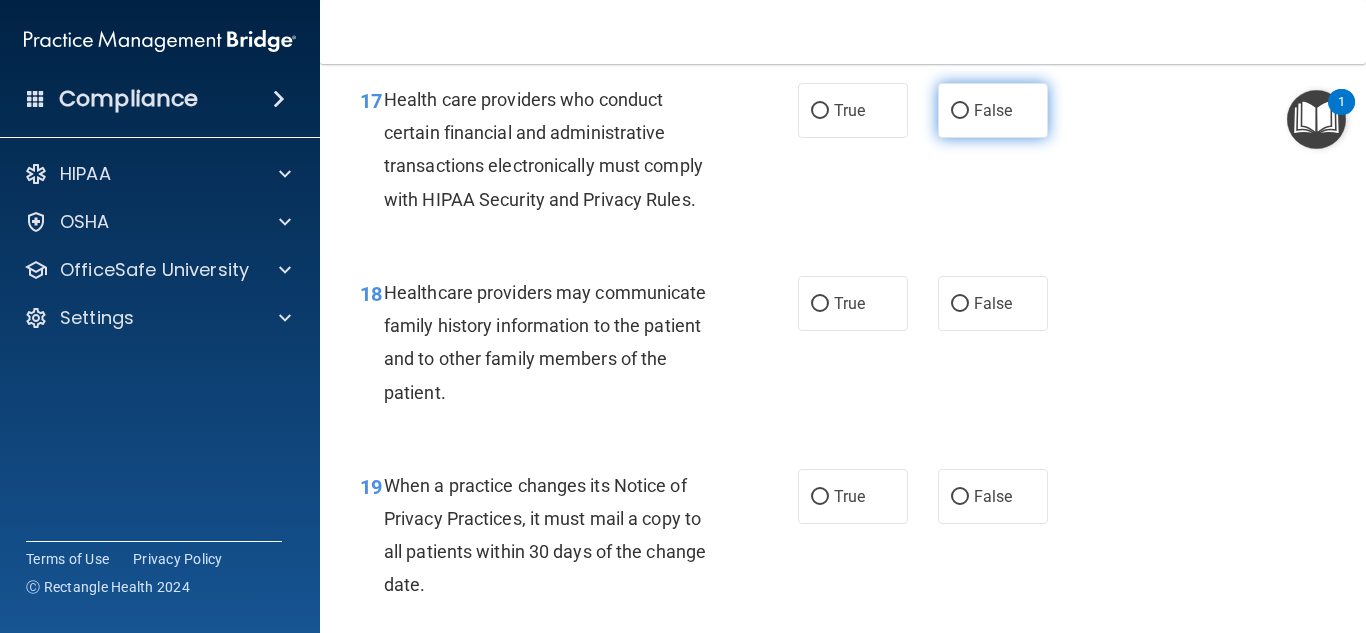 click on "False" at bounding box center (993, 110) 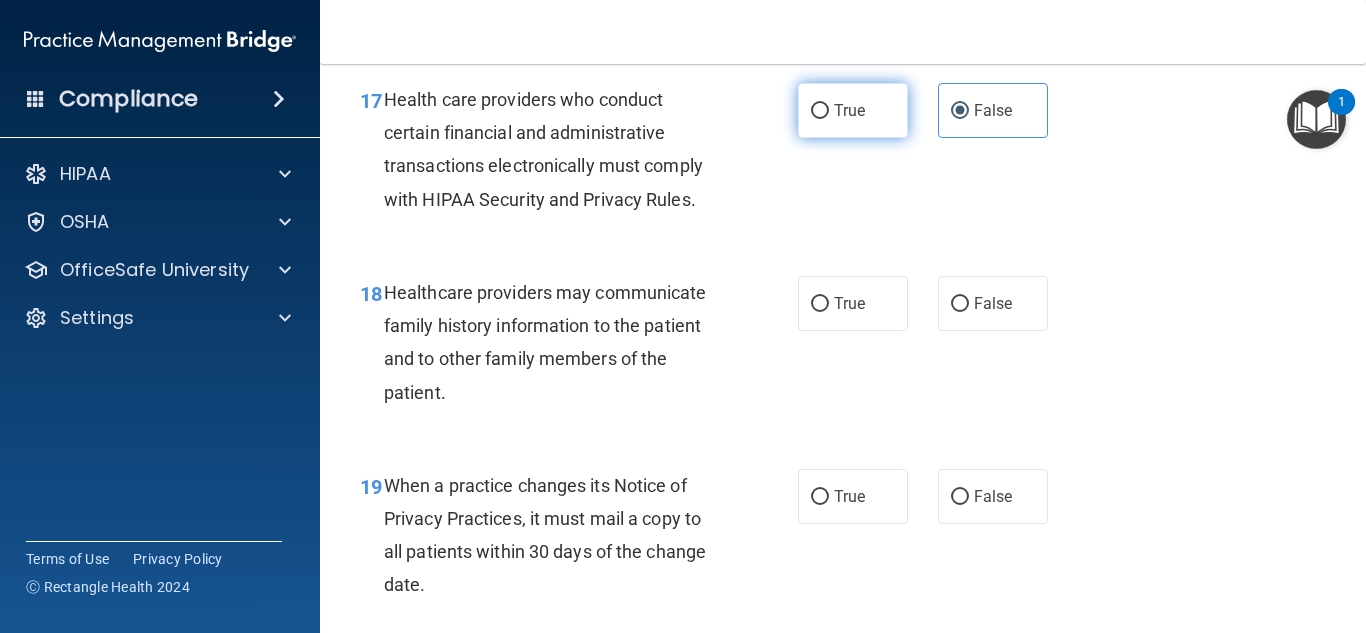 click on "True" at bounding box center (853, 110) 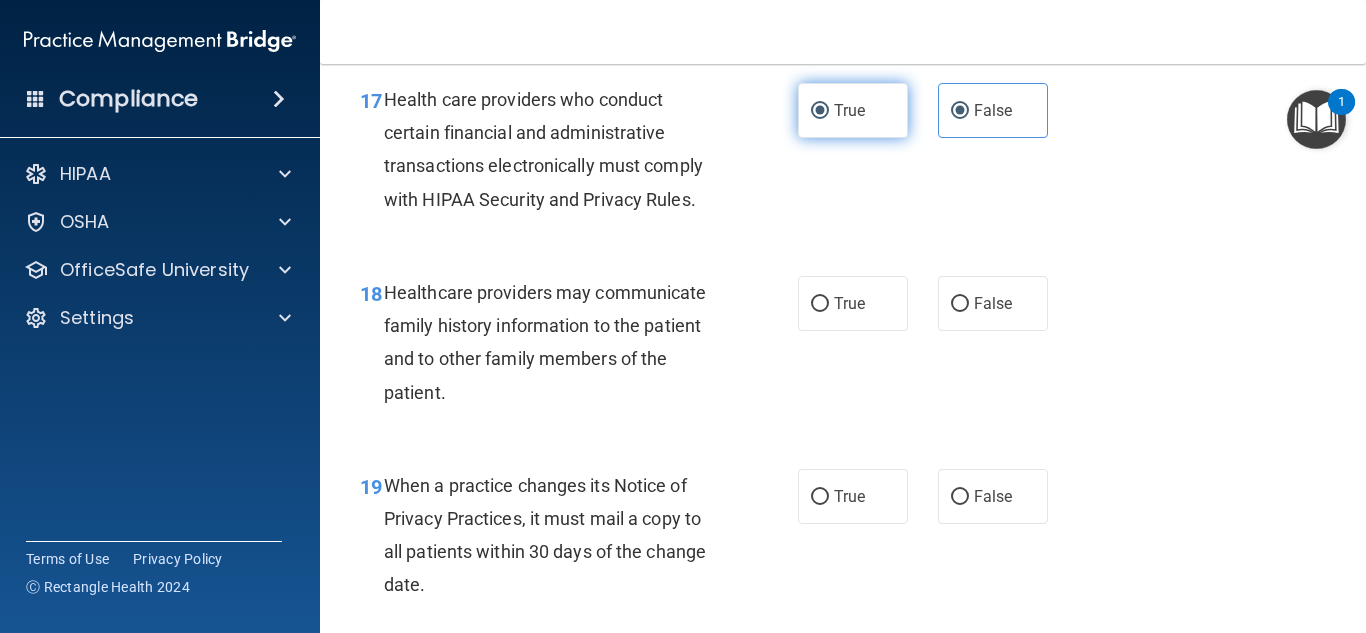 radio on "false" 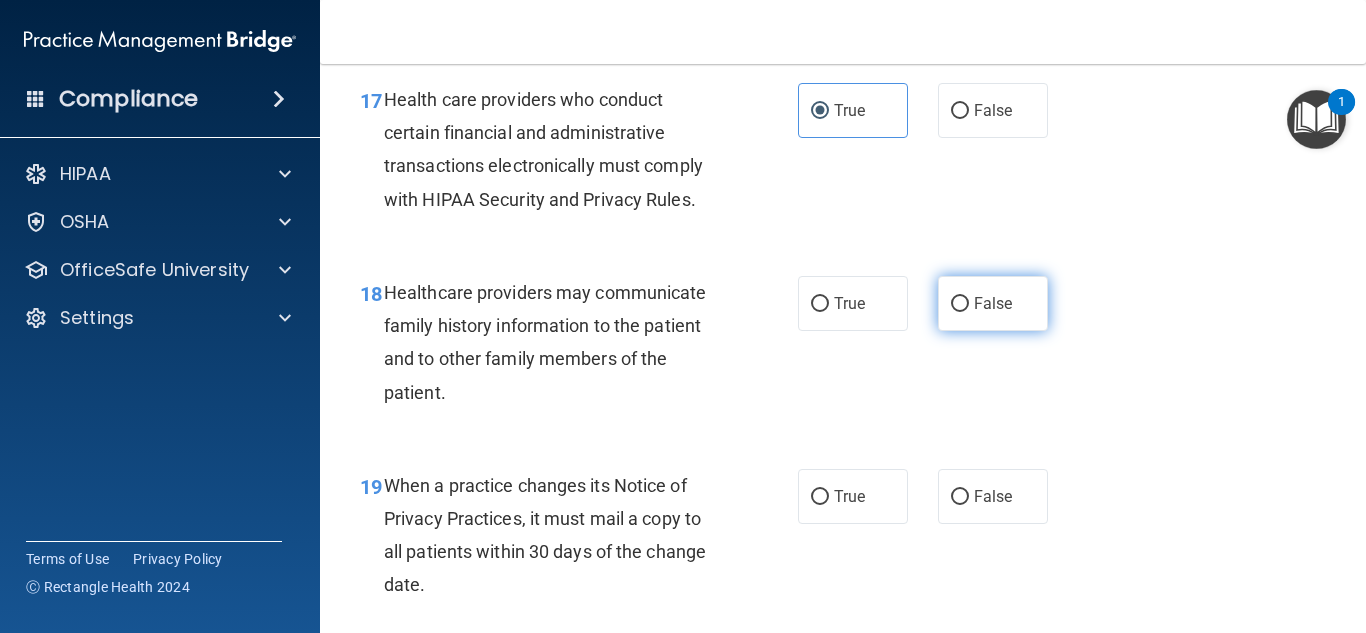 click on "False" at bounding box center [993, 303] 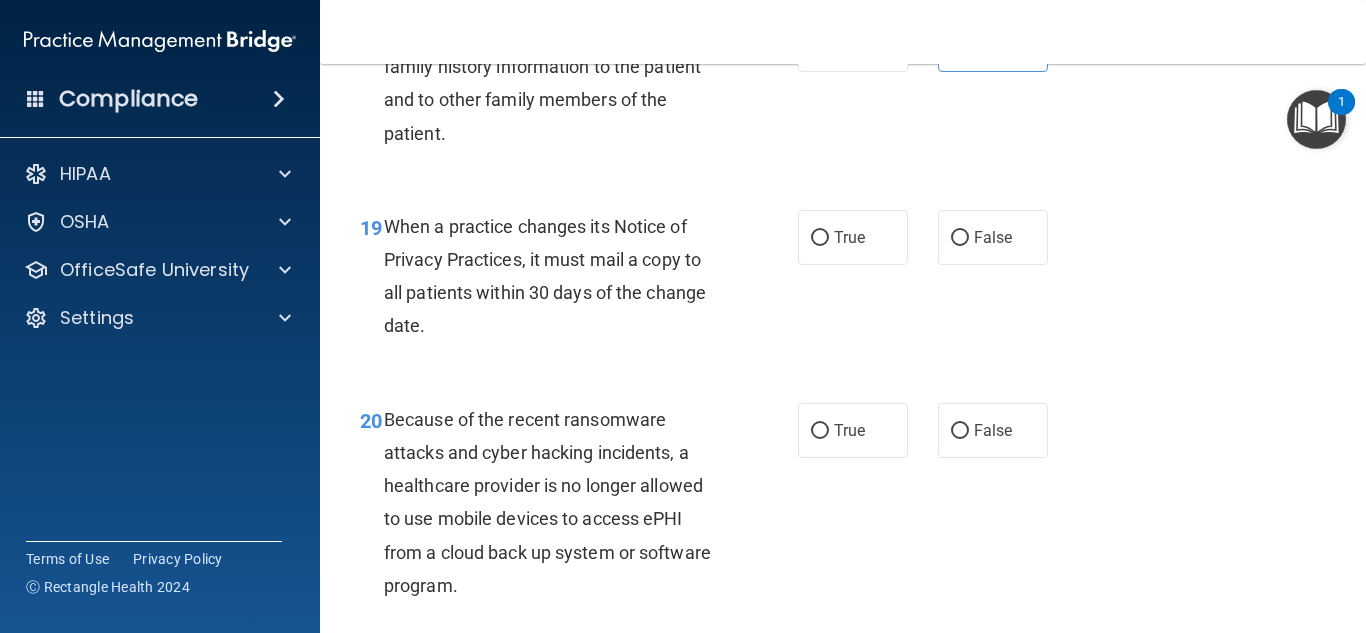 scroll, scrollTop: 3588, scrollLeft: 0, axis: vertical 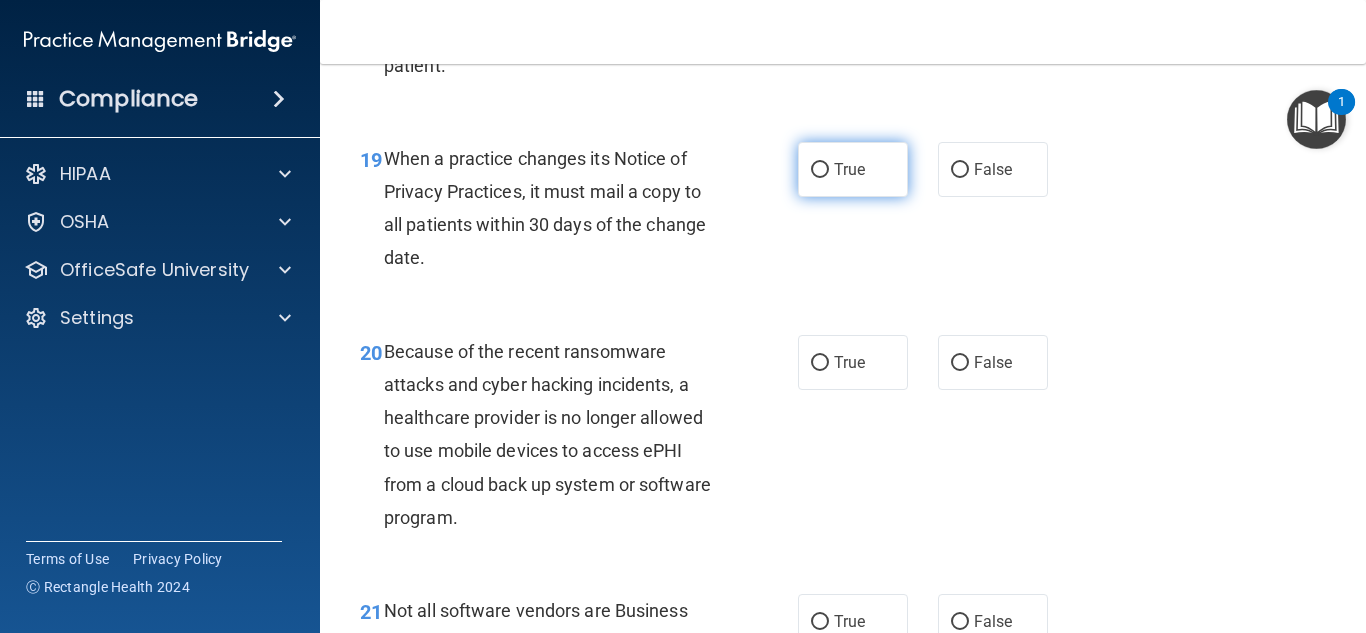 click on "True" at bounding box center (853, 169) 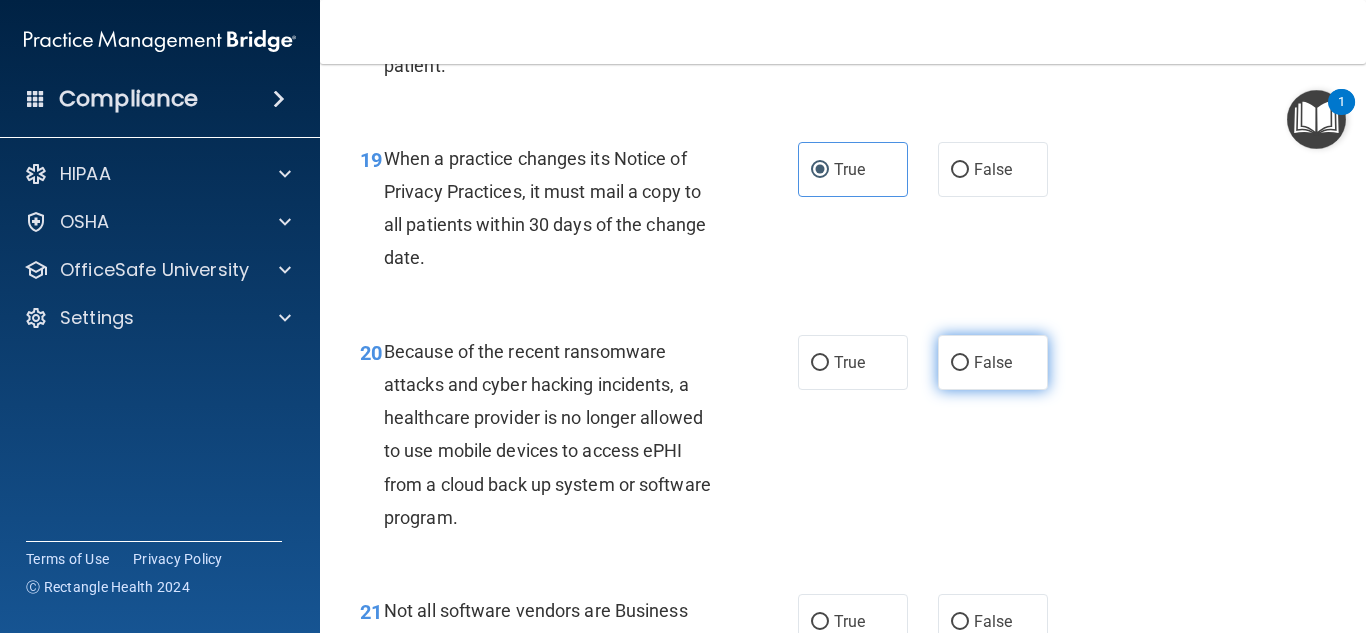 click on "False" at bounding box center [993, 362] 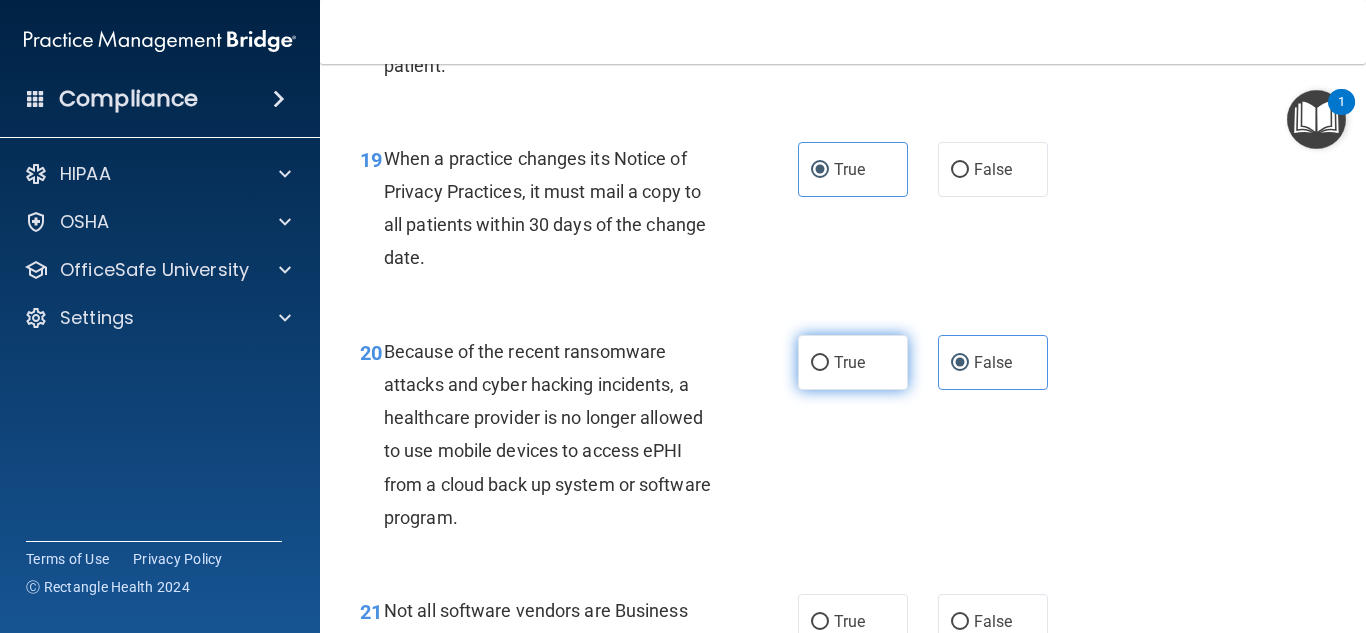 click on "True" at bounding box center (853, 362) 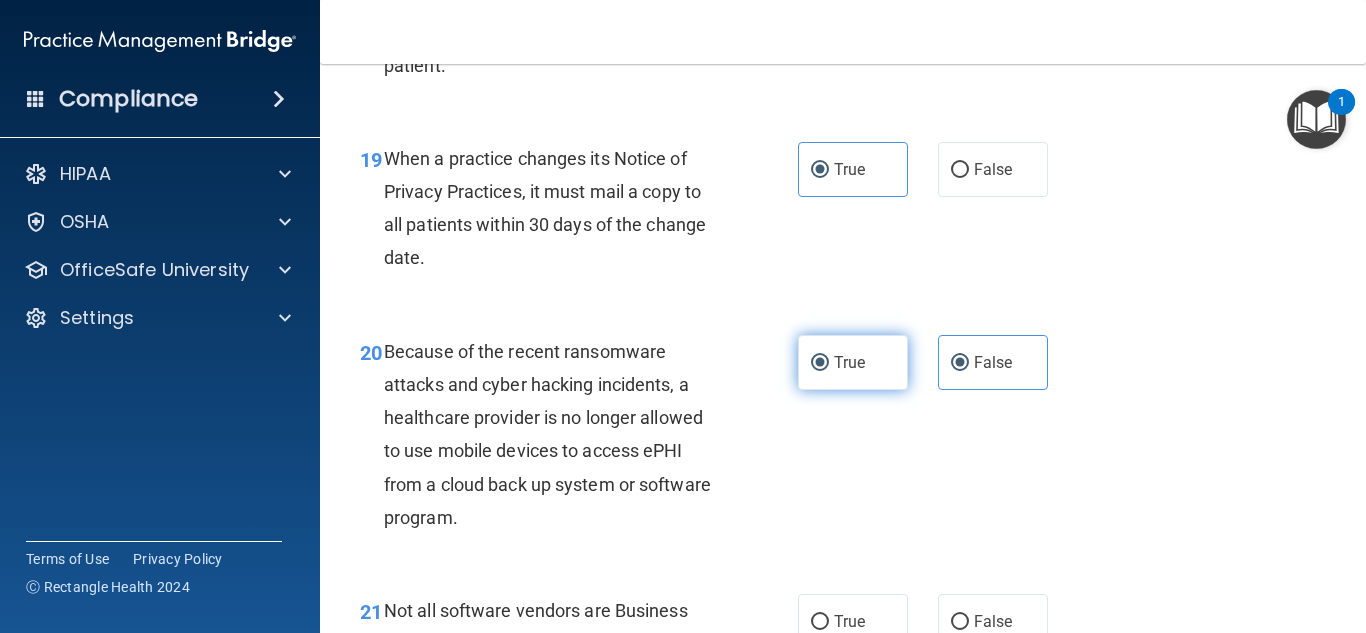 radio on "false" 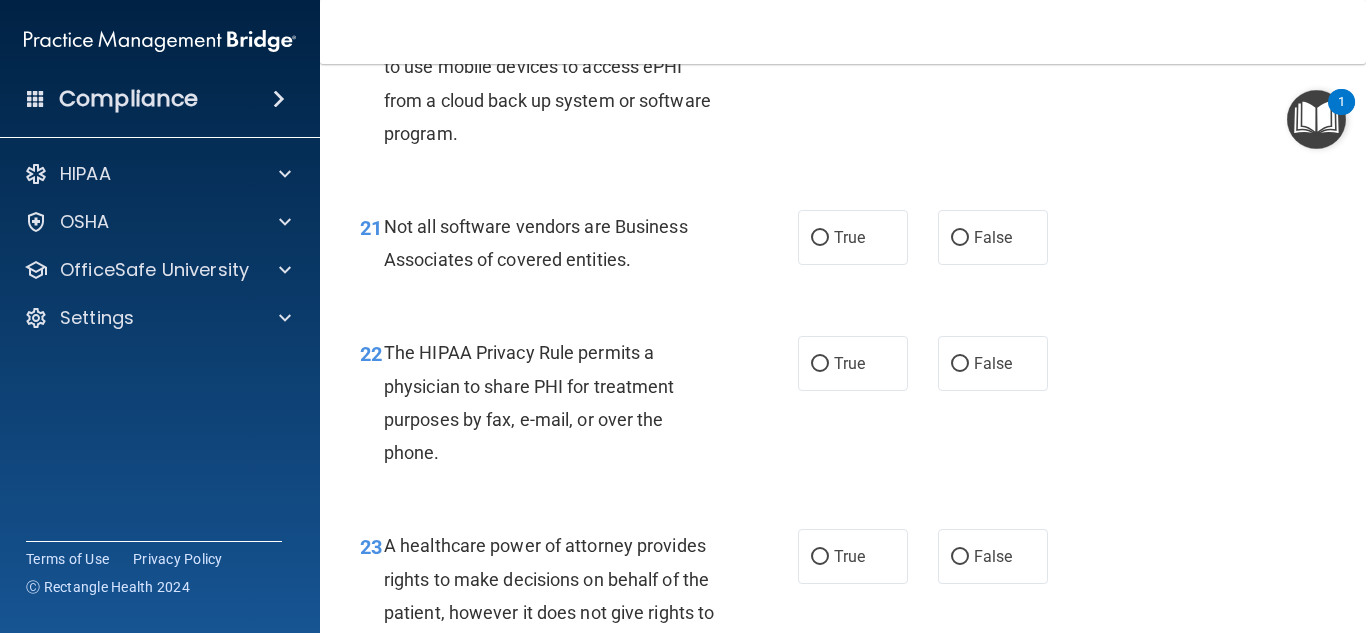 scroll, scrollTop: 3994, scrollLeft: 0, axis: vertical 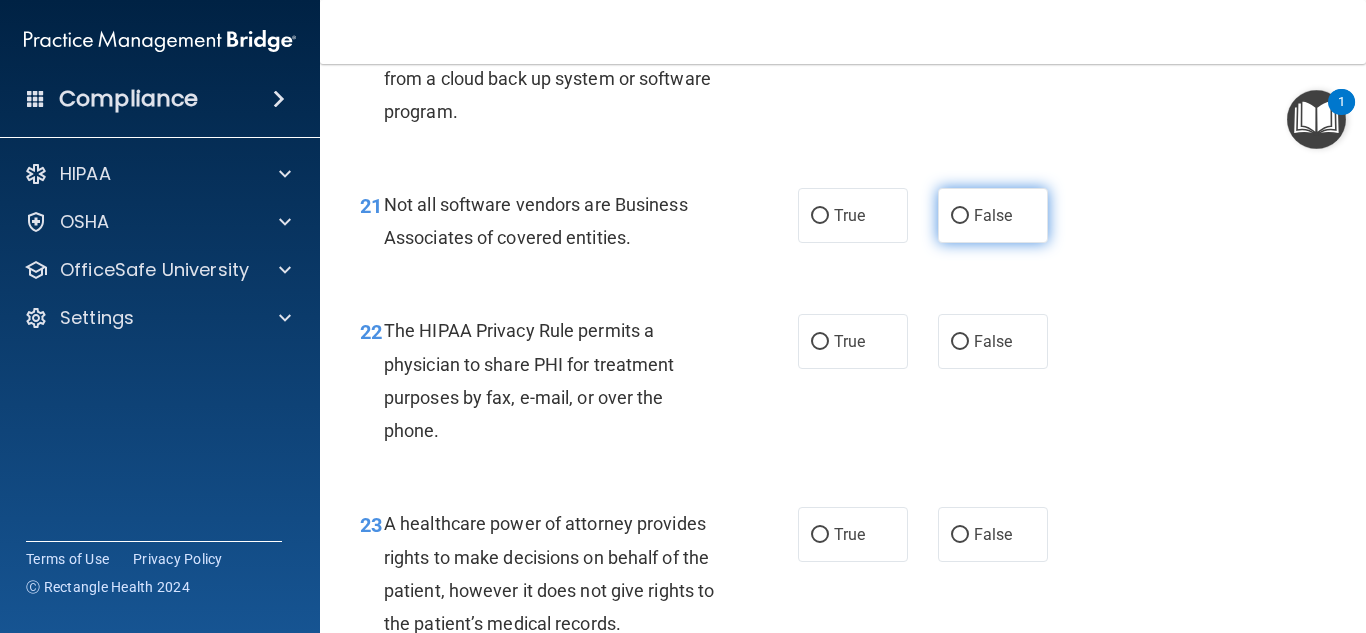 click on "False" at bounding box center (993, 215) 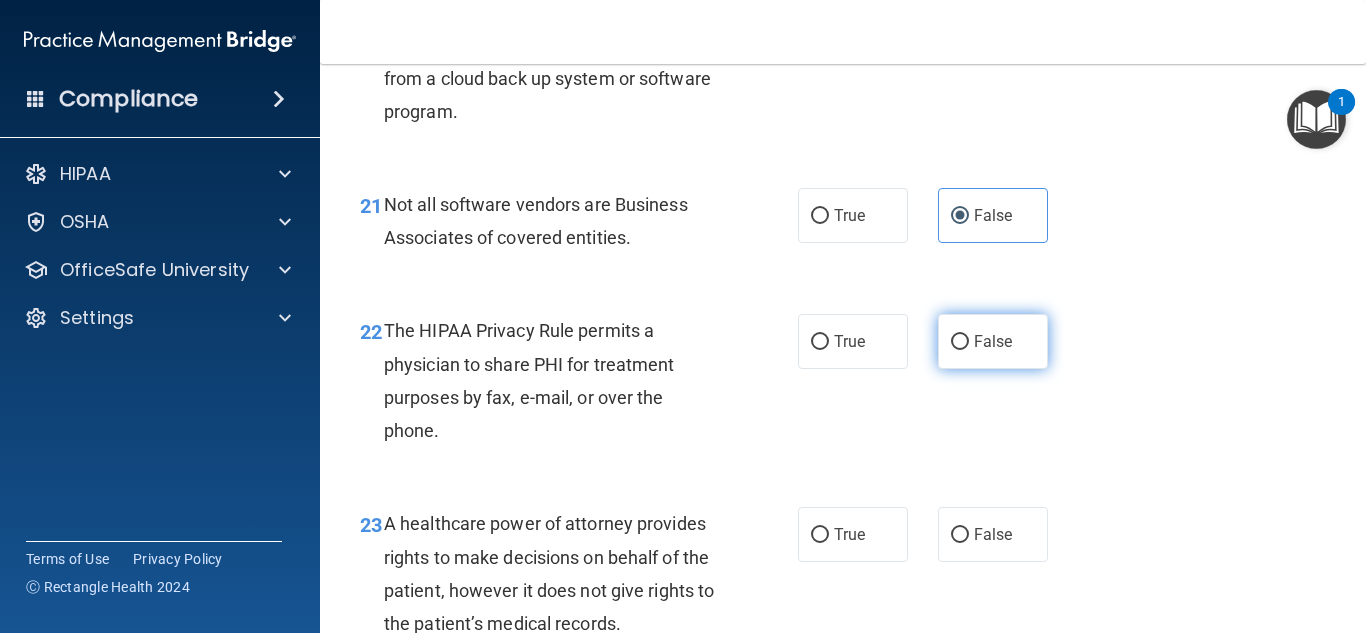 click on "False" at bounding box center [960, 342] 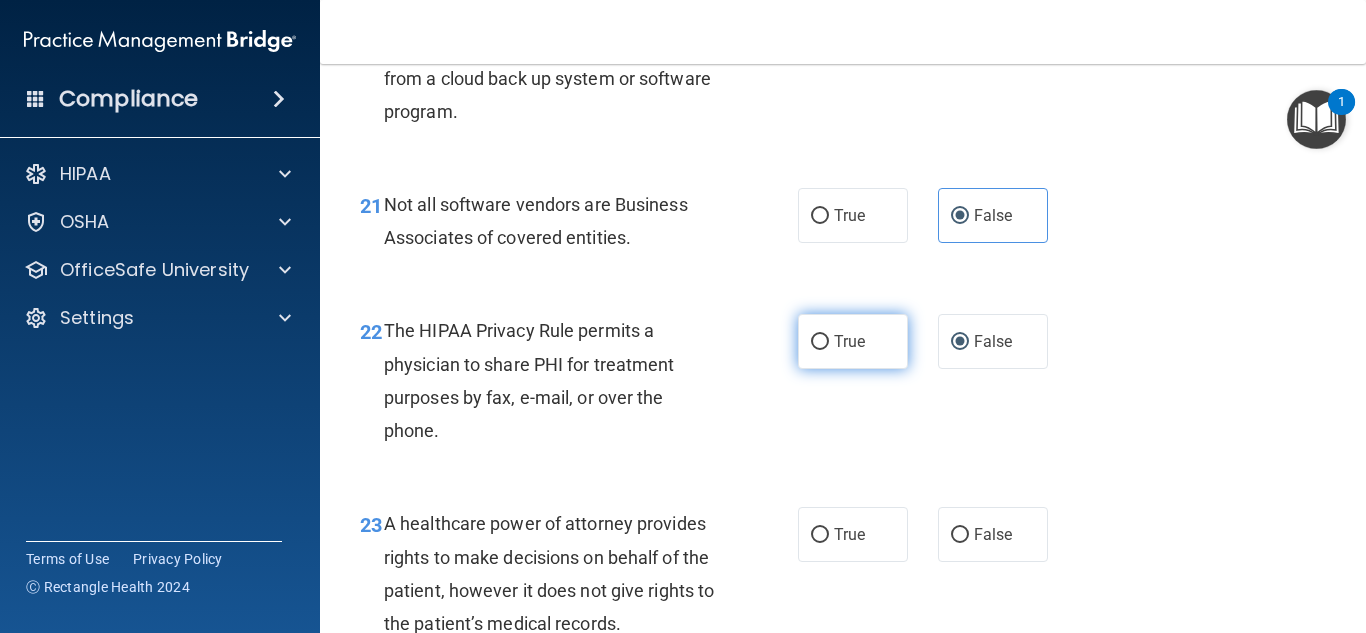 click on "True" at bounding box center [853, 341] 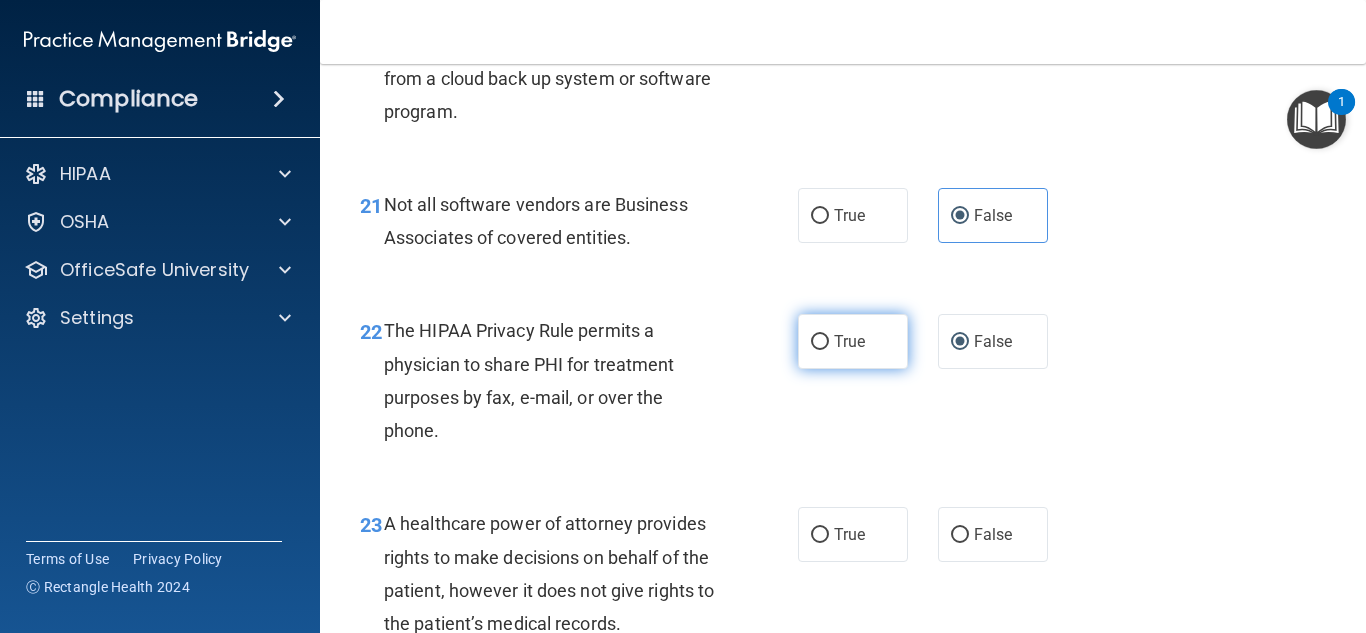 radio on "true" 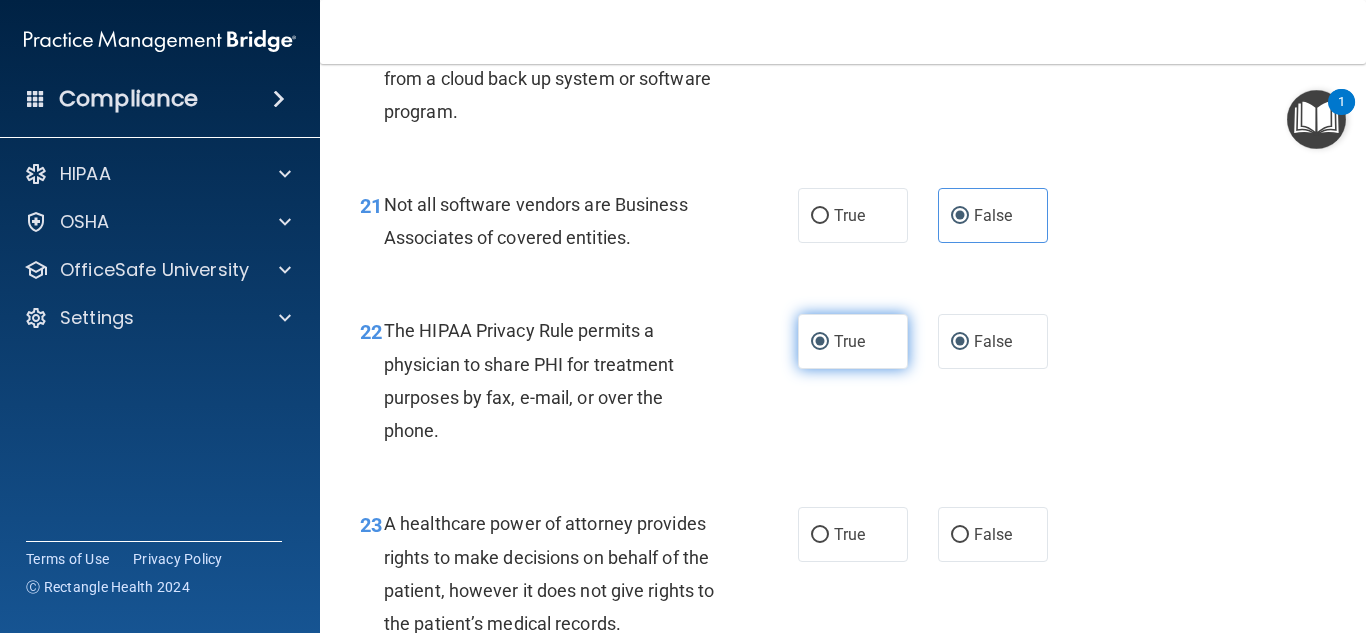 radio on "false" 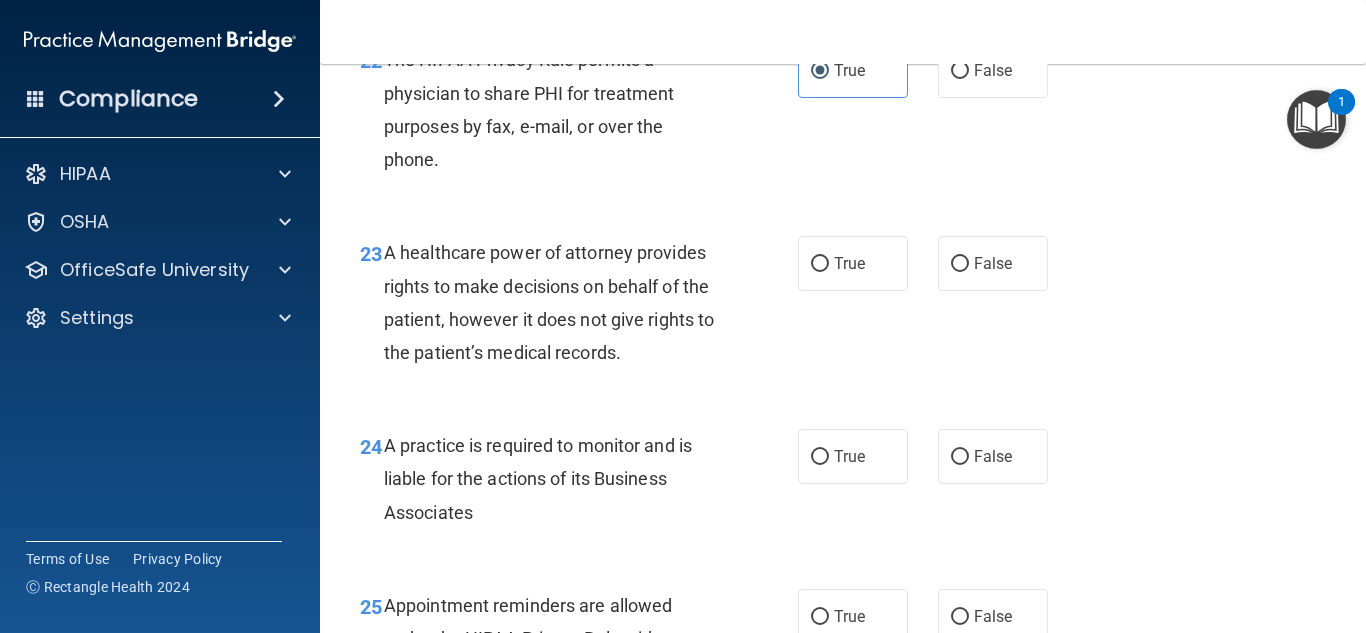 scroll, scrollTop: 4254, scrollLeft: 0, axis: vertical 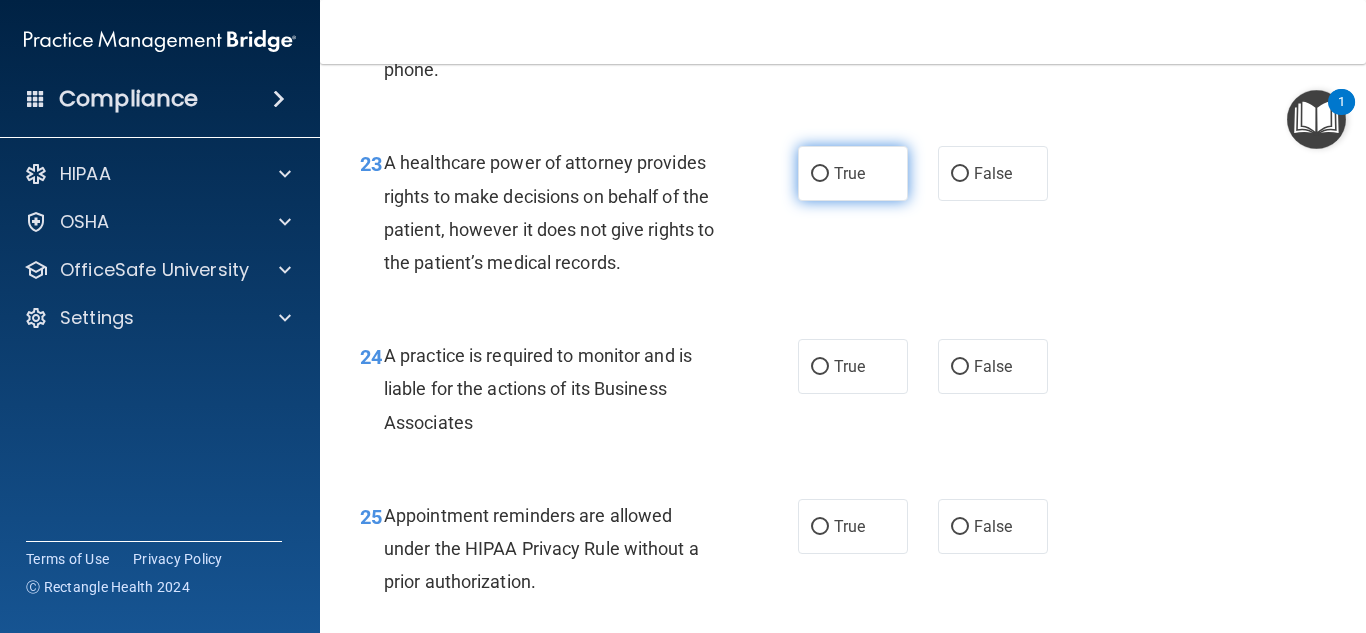 click on "True" at bounding box center (853, 173) 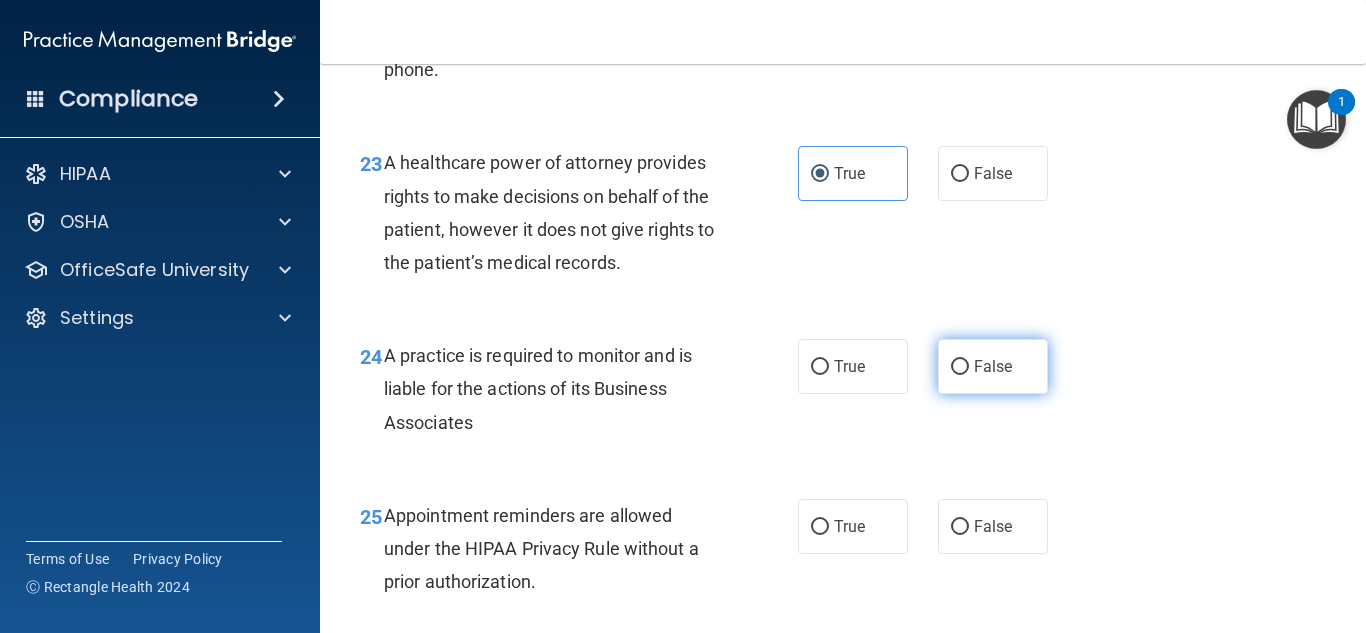 click on "False" at bounding box center [993, 366] 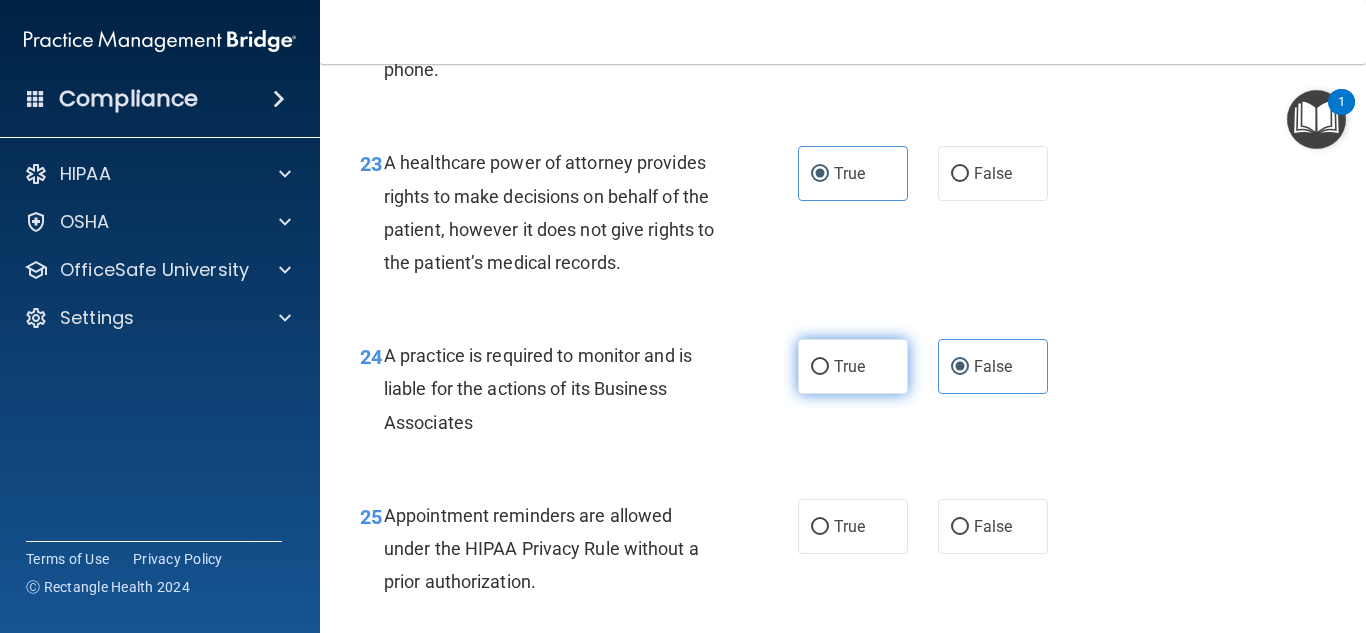 click on "True" at bounding box center (849, 366) 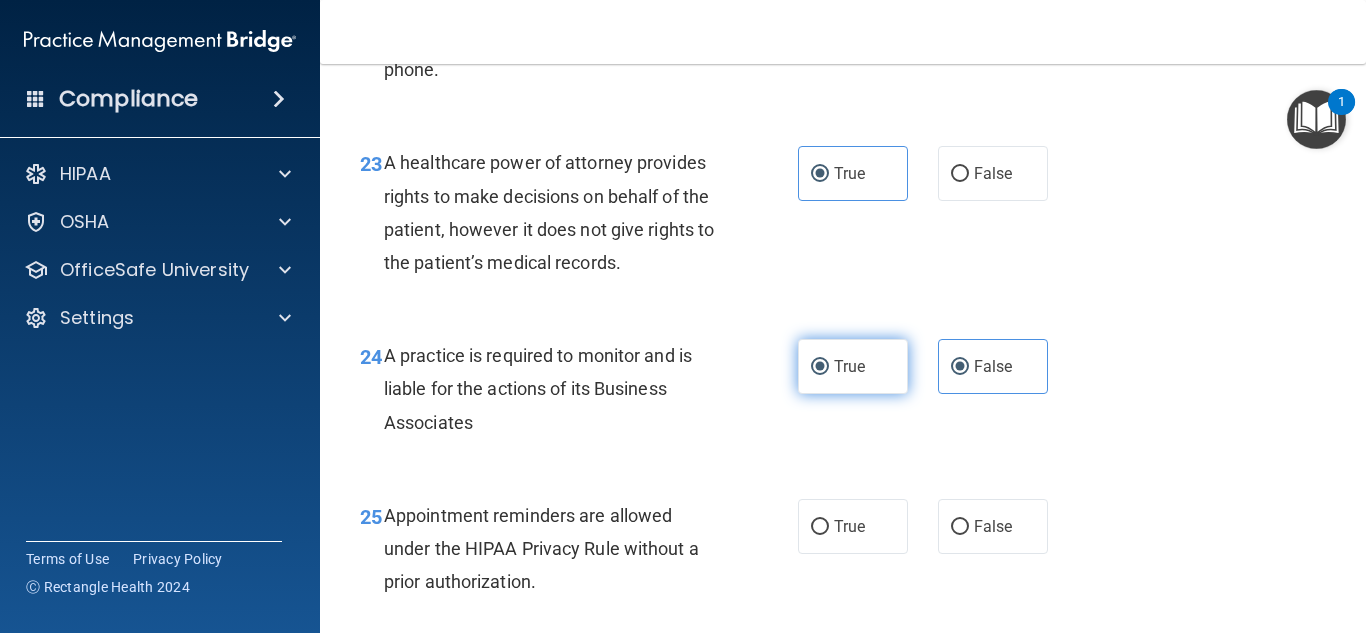 radio on "false" 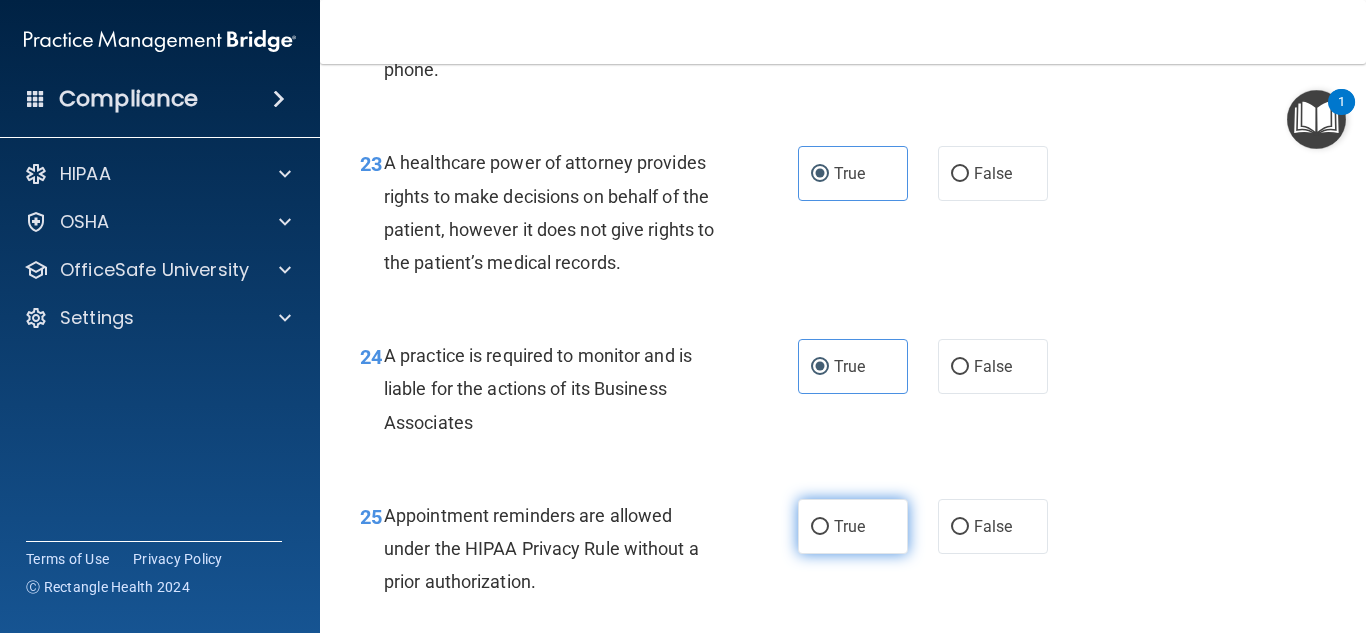 click on "True" at bounding box center [849, 526] 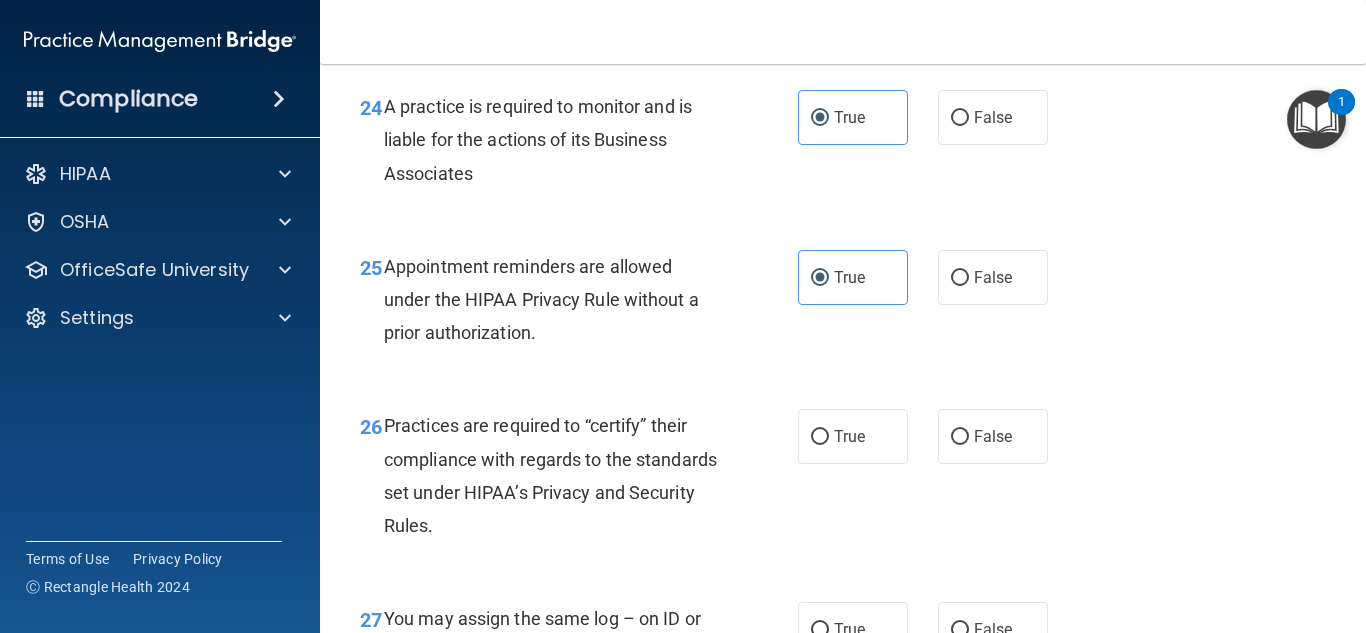 scroll, scrollTop: 4626, scrollLeft: 0, axis: vertical 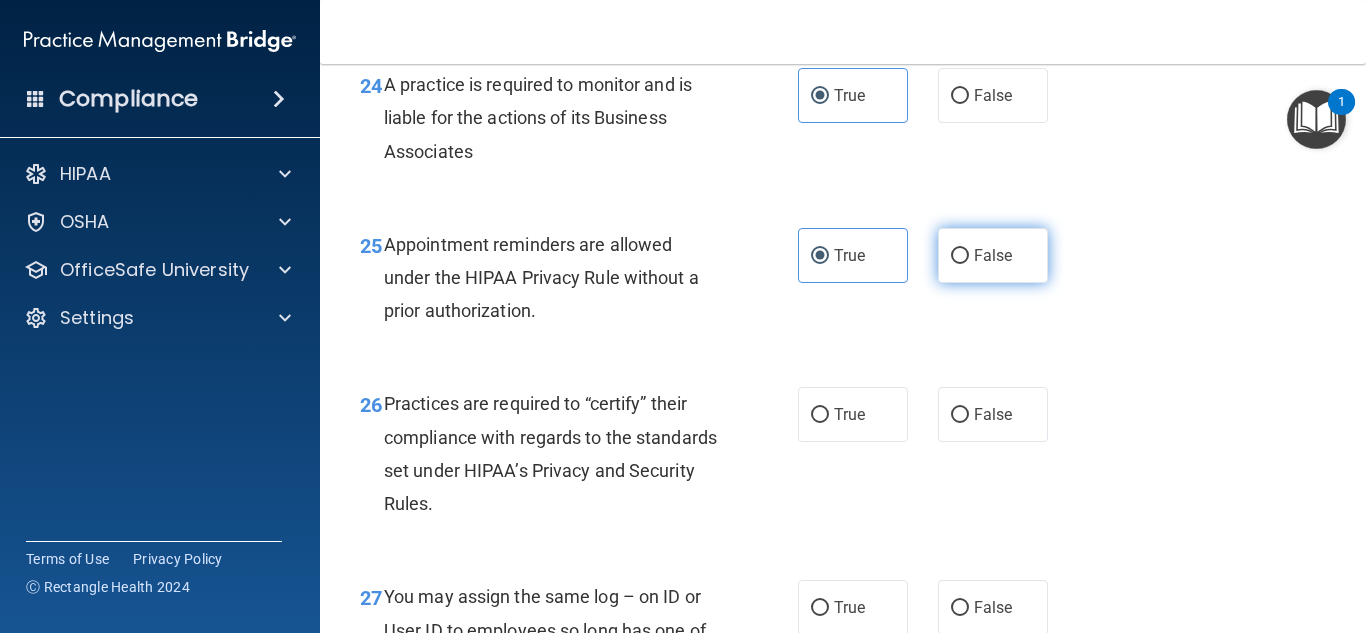 click on "False" at bounding box center (993, 255) 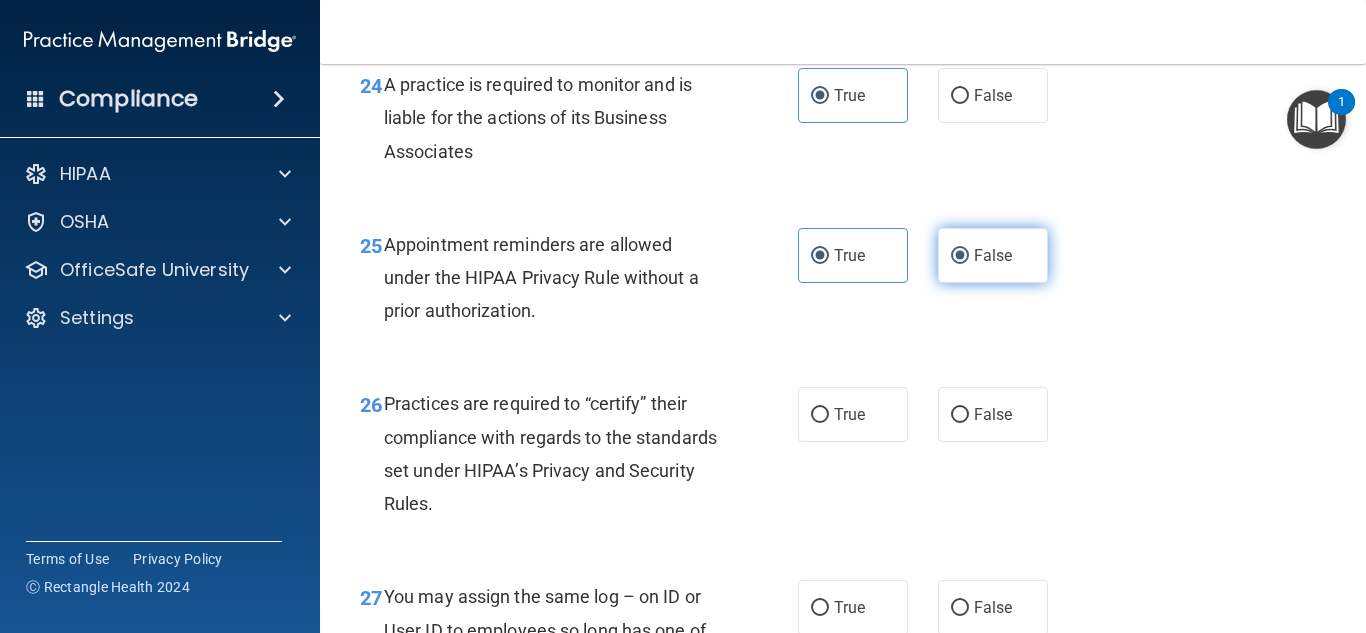 radio on "false" 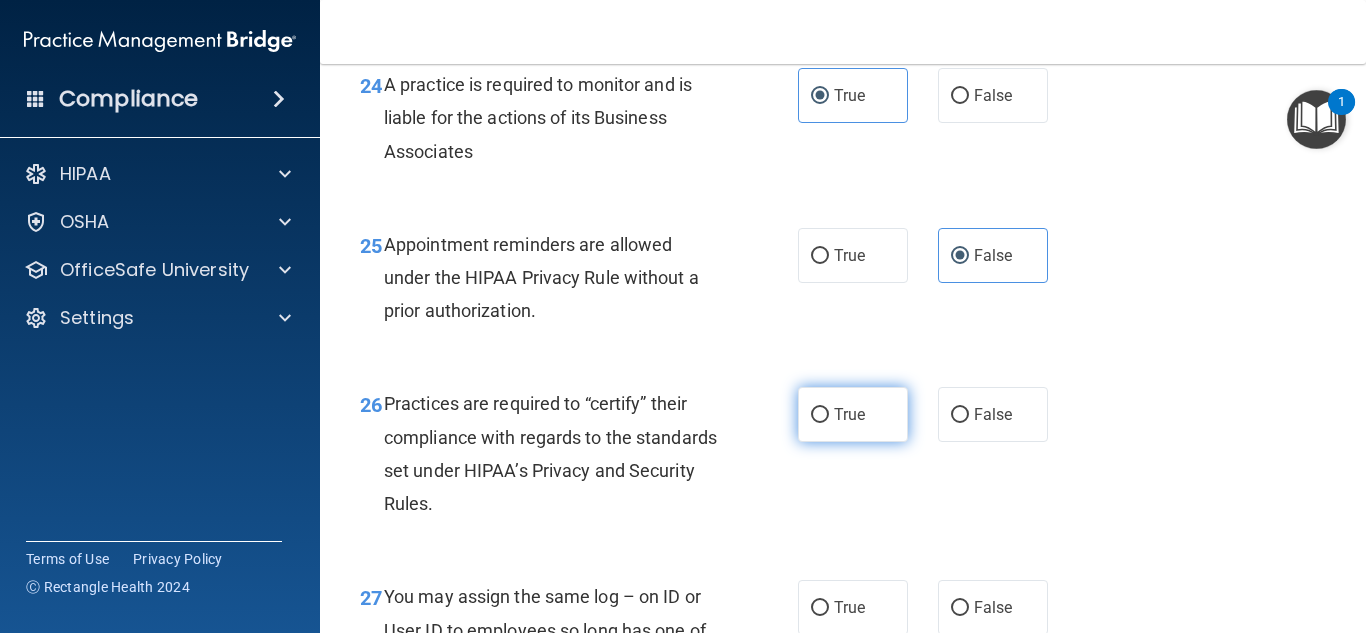 click on "True" at bounding box center [849, 414] 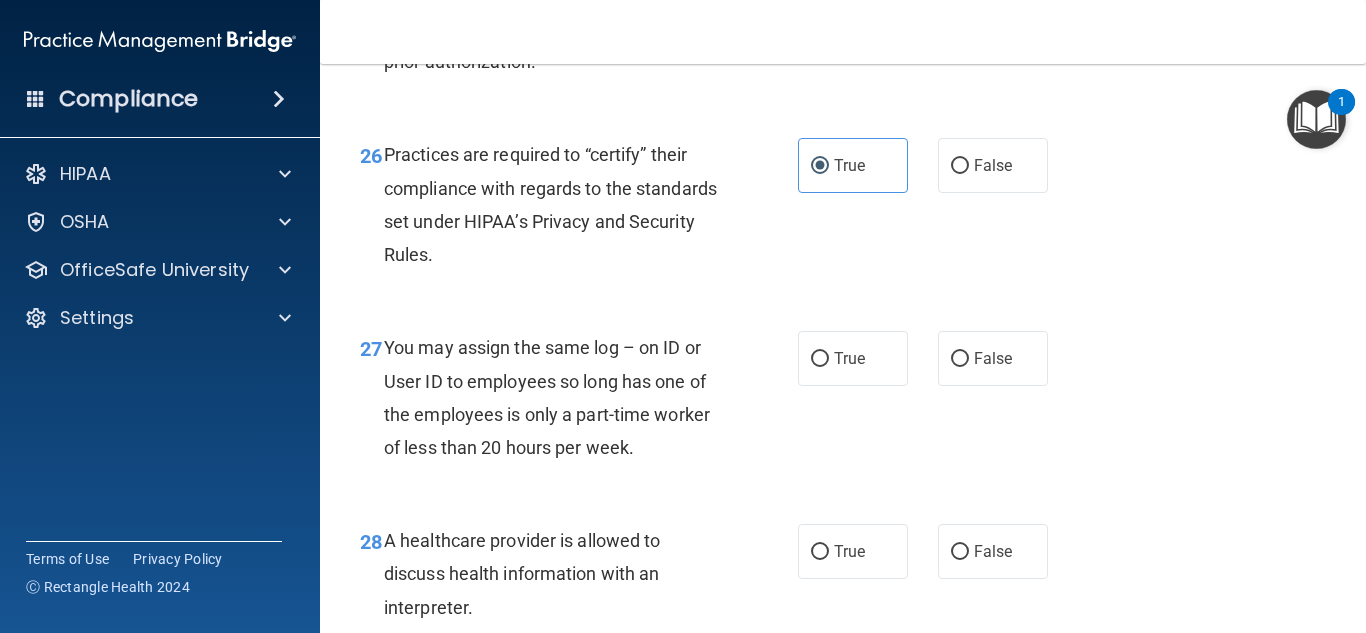 scroll, scrollTop: 4897, scrollLeft: 0, axis: vertical 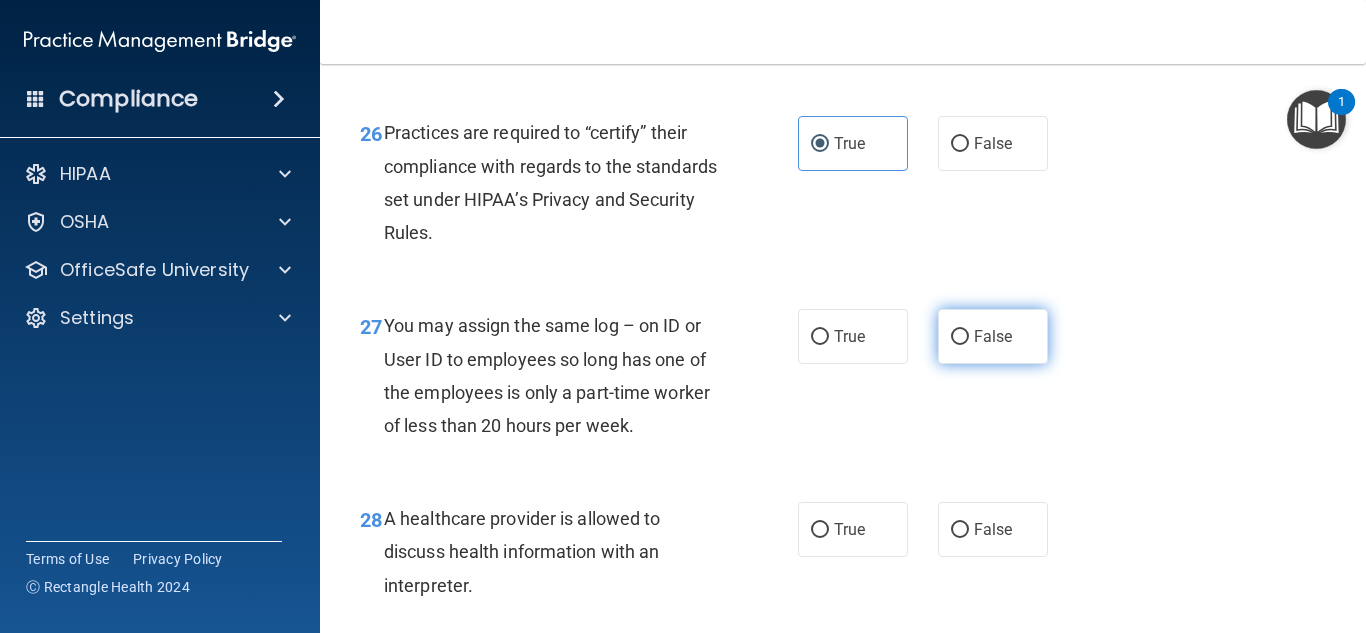 click on "False" at bounding box center (993, 336) 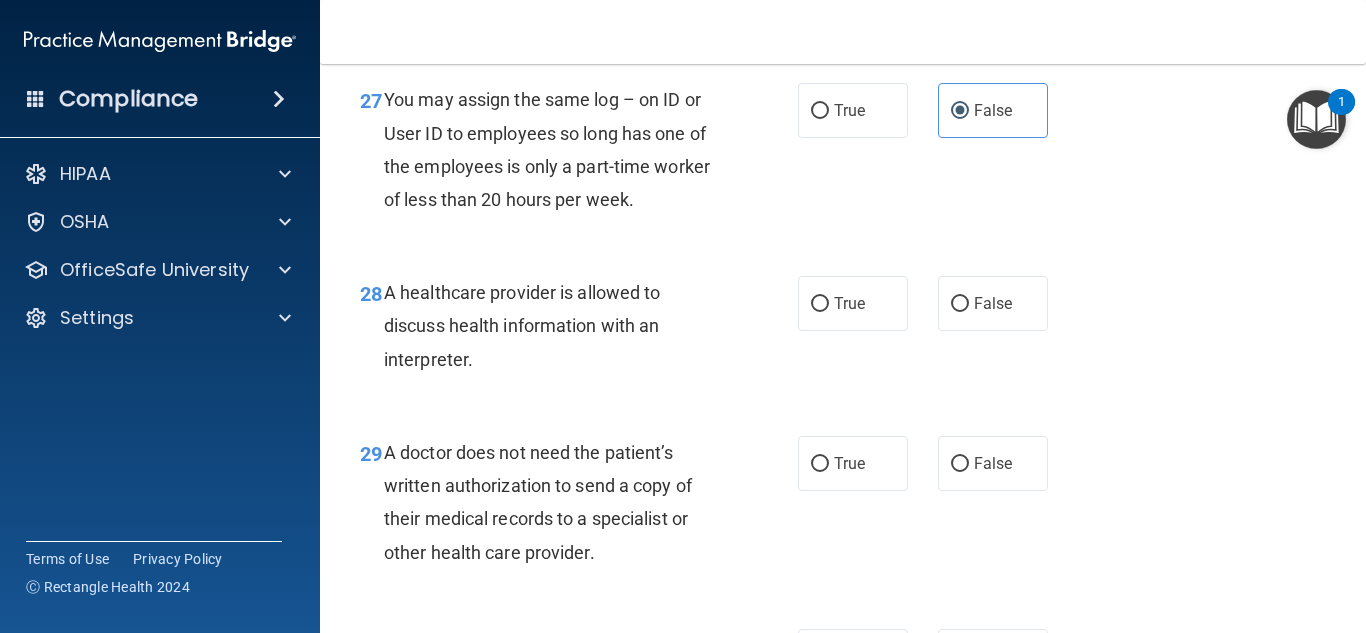 scroll, scrollTop: 5145, scrollLeft: 0, axis: vertical 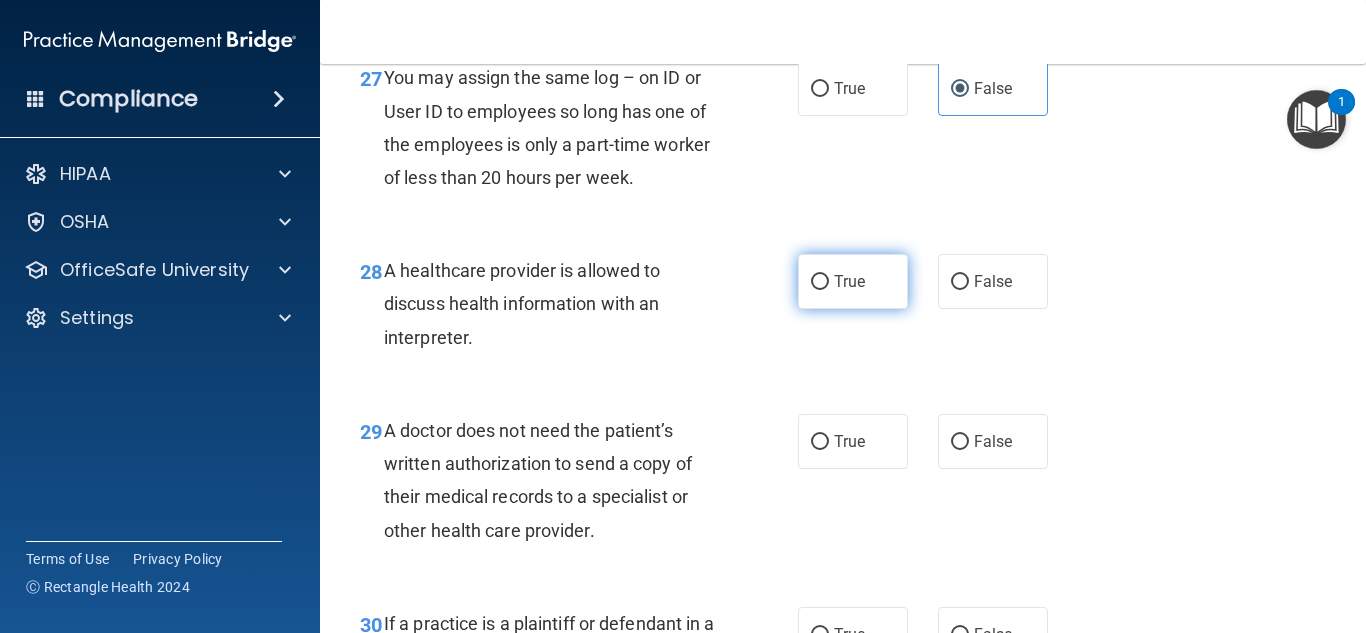 click on "True" at bounding box center [853, 281] 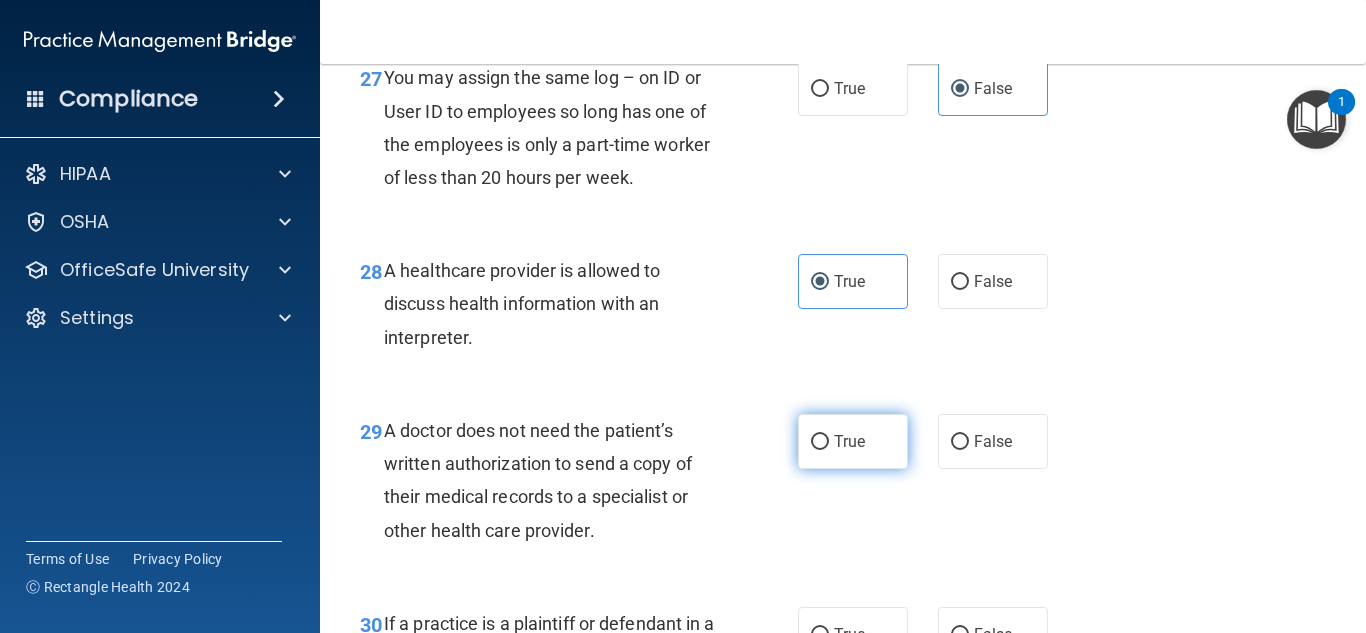 click on "True" at bounding box center [853, 441] 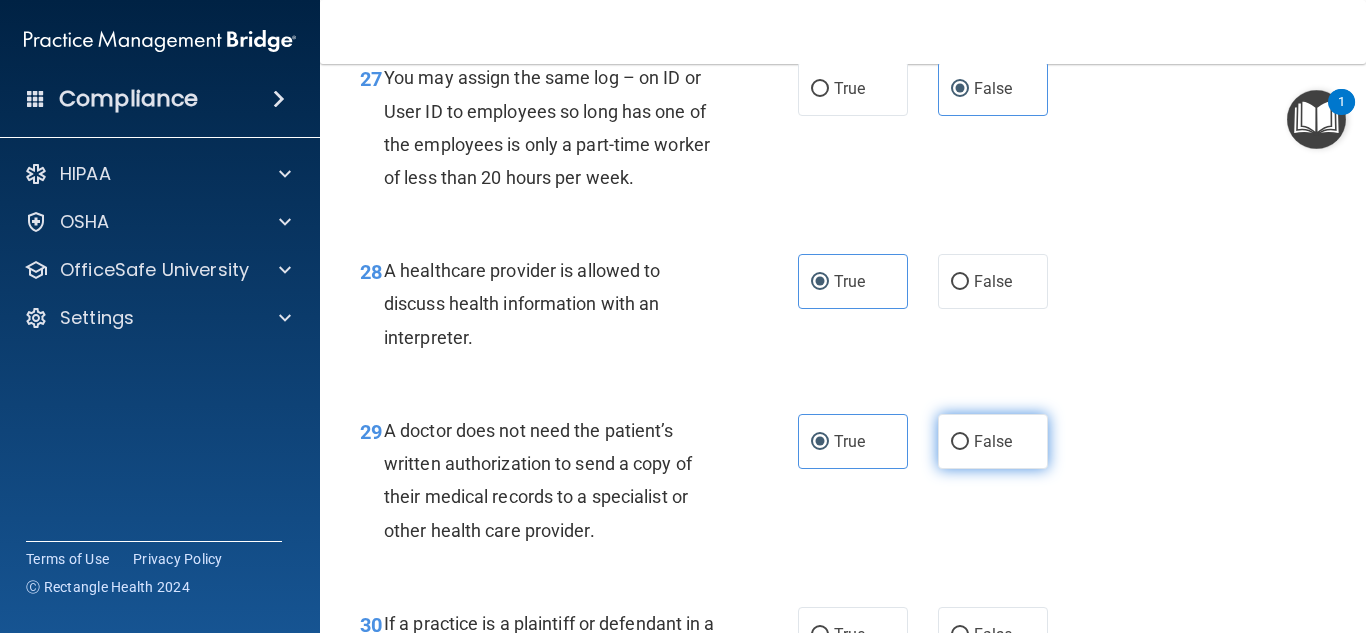 click on "False" at bounding box center (993, 441) 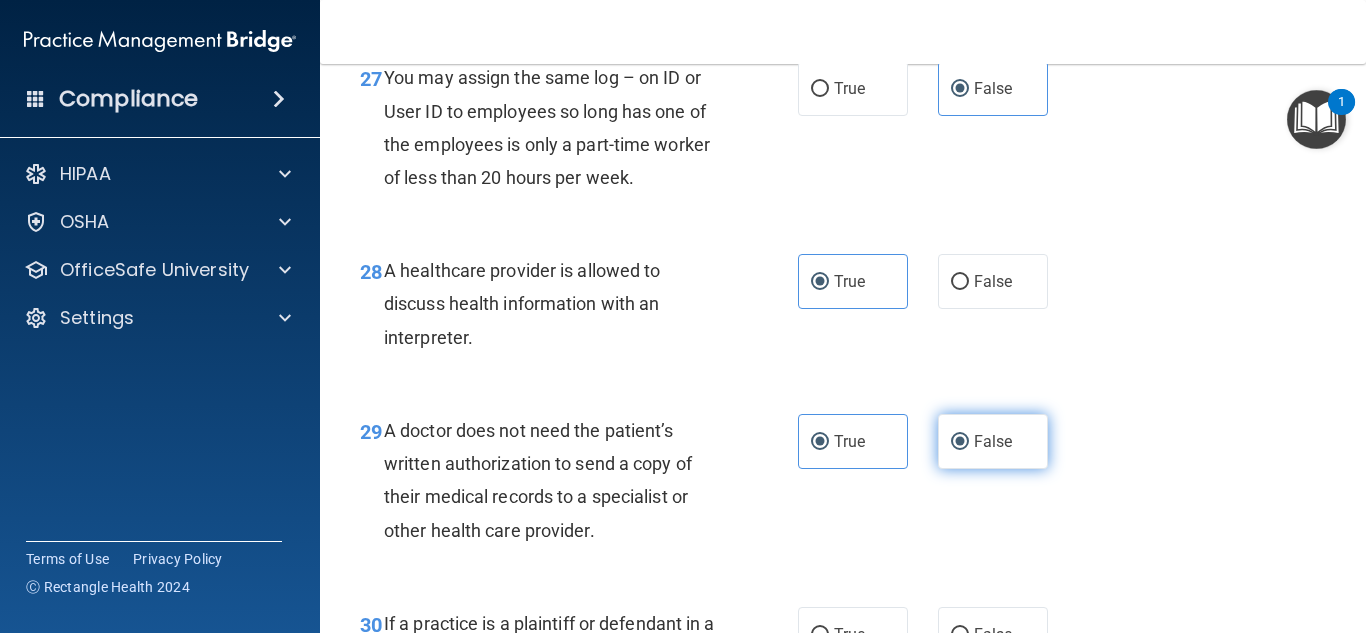 radio on "false" 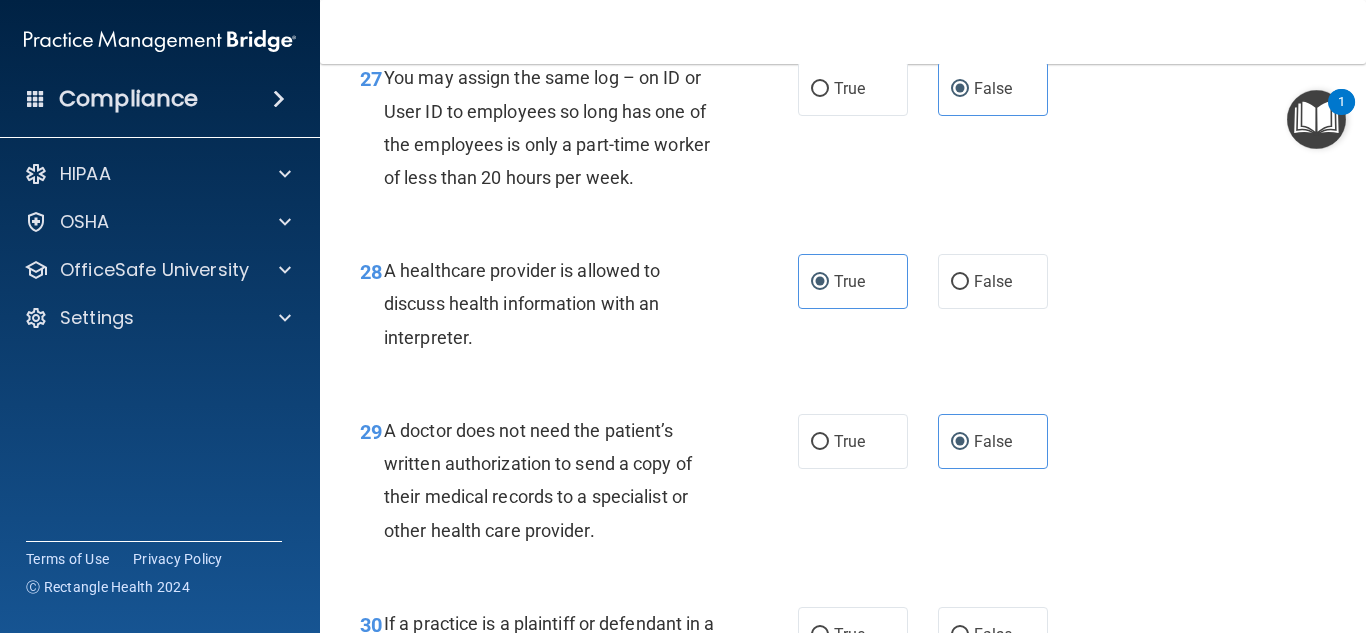 scroll, scrollTop: 5450, scrollLeft: 0, axis: vertical 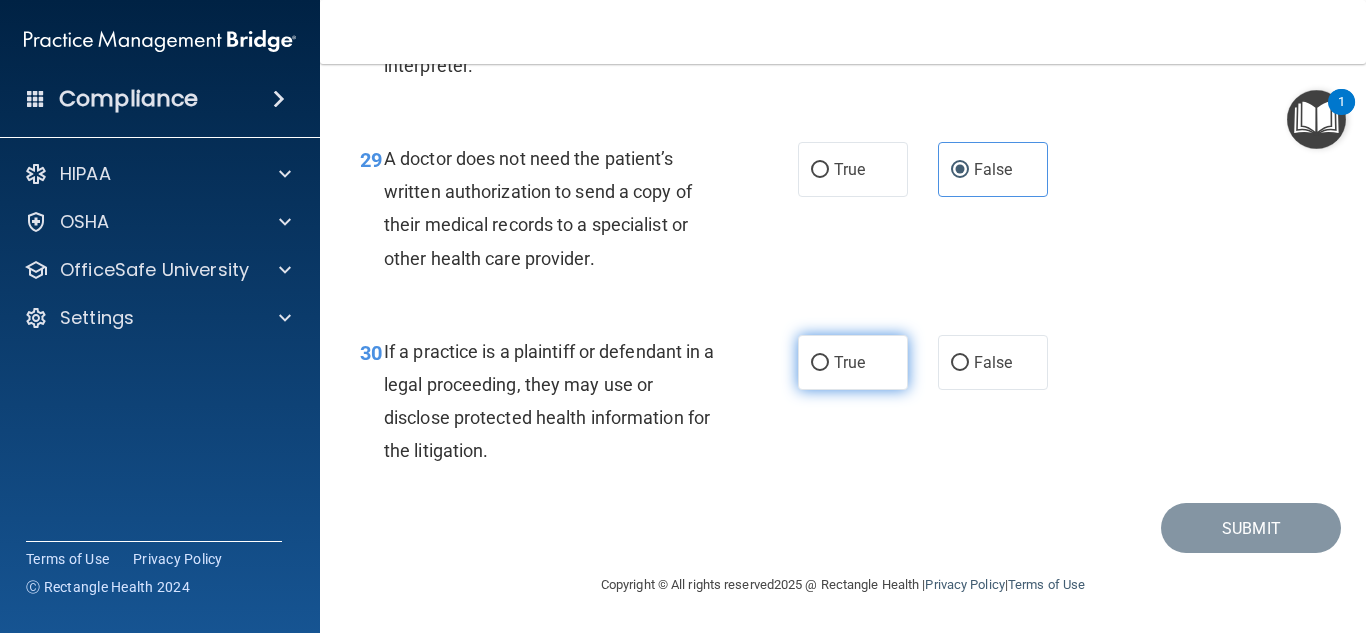 click on "True" at bounding box center (853, 362) 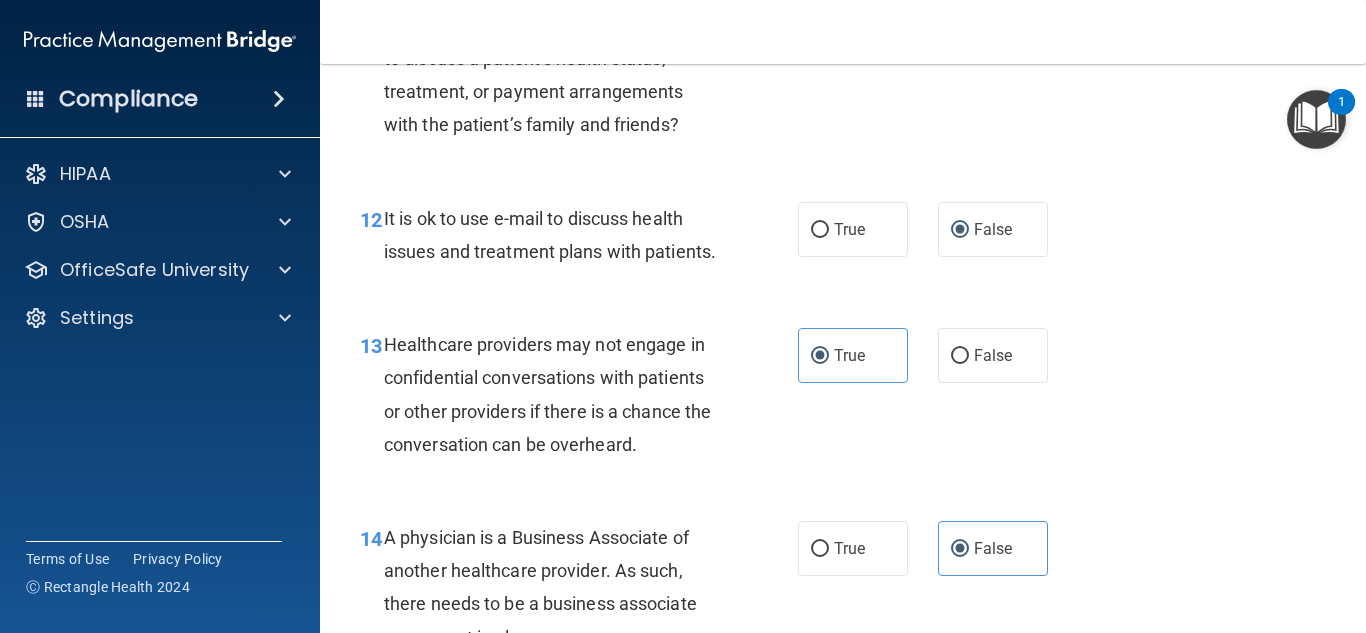scroll, scrollTop: 2212, scrollLeft: 0, axis: vertical 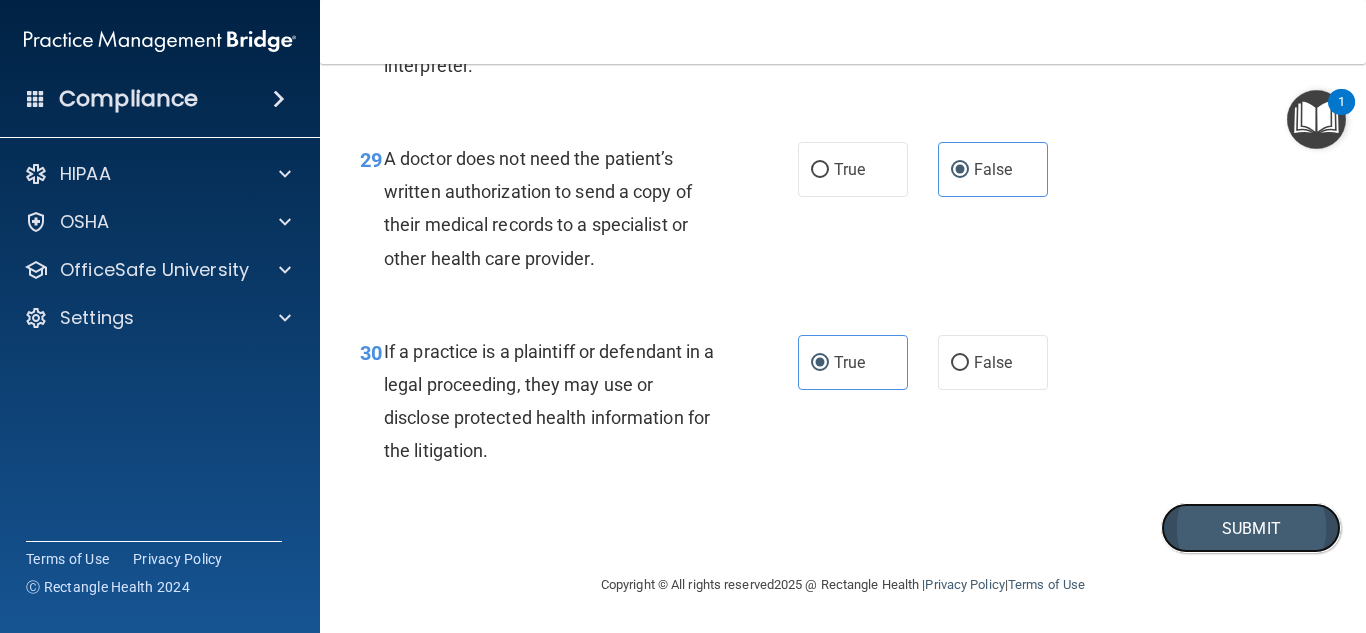 click on "Submit" at bounding box center (1251, 528) 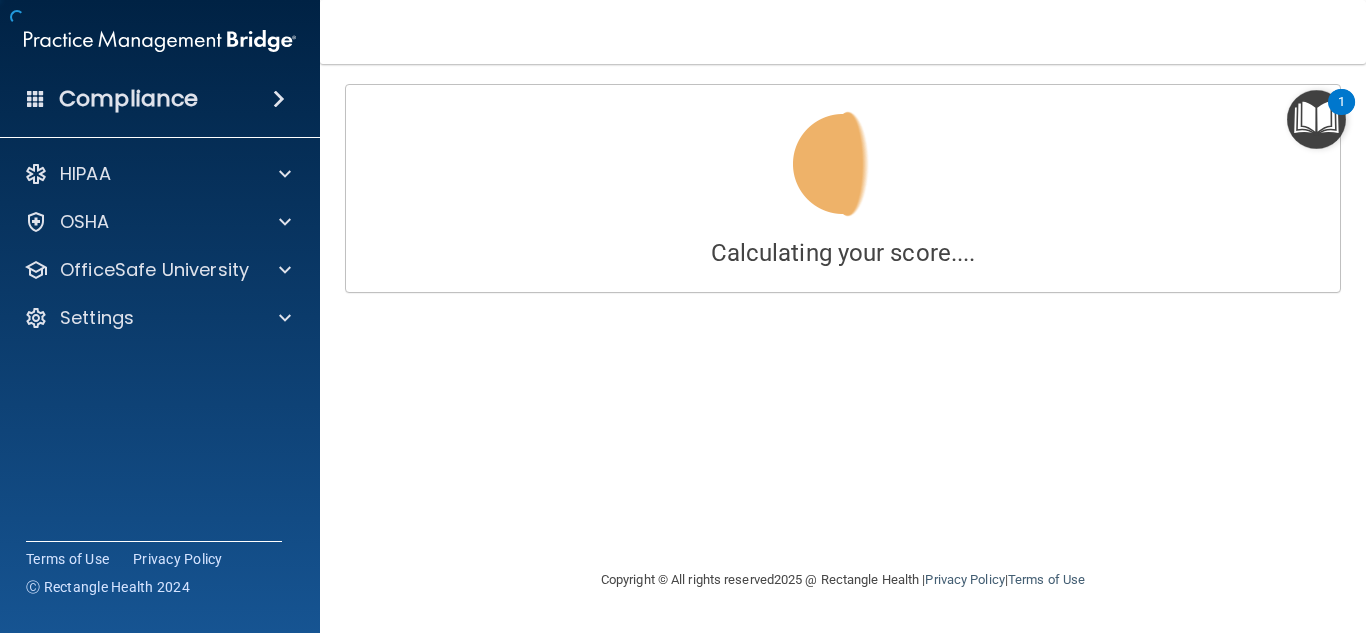 scroll, scrollTop: 0, scrollLeft: 0, axis: both 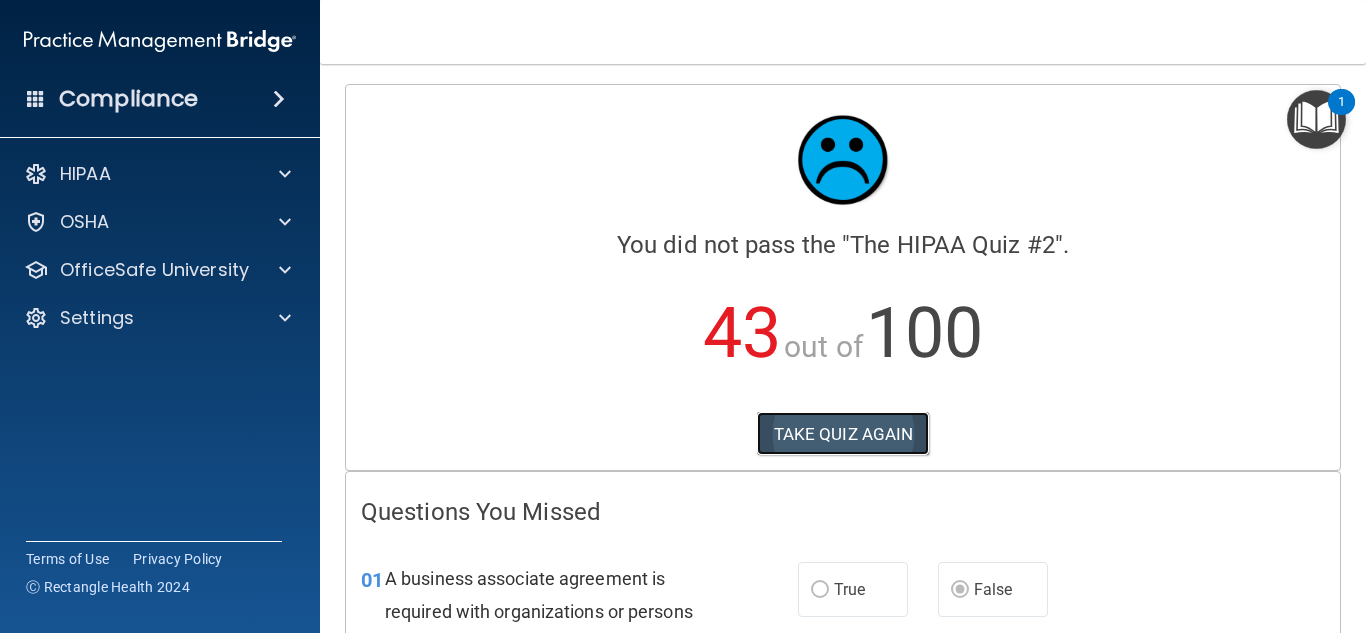 click on "TAKE QUIZ AGAIN" at bounding box center (843, 434) 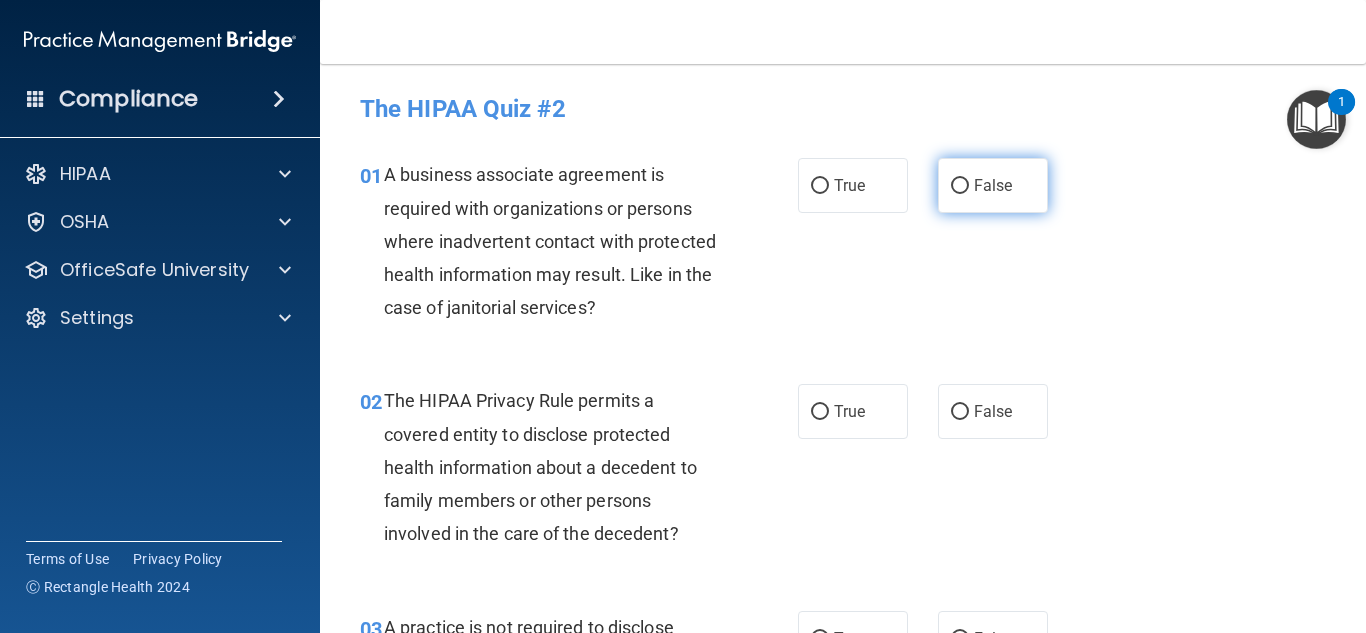 click on "False" at bounding box center (993, 185) 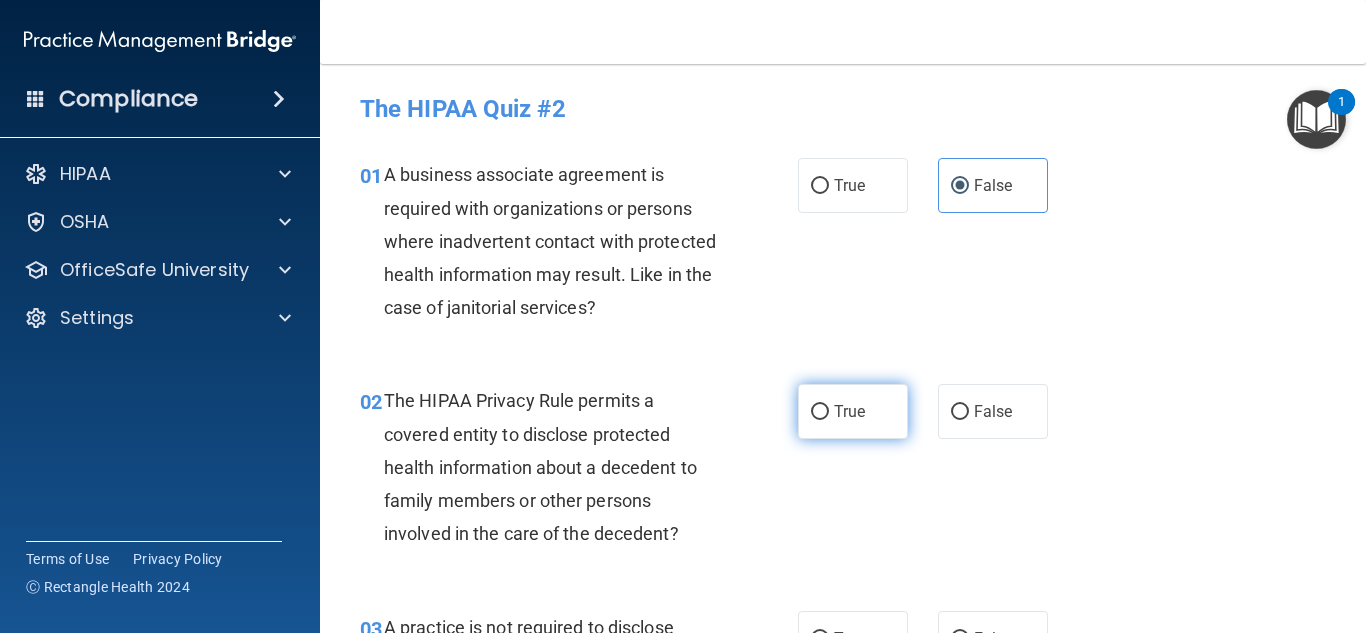 click on "True" at bounding box center (849, 411) 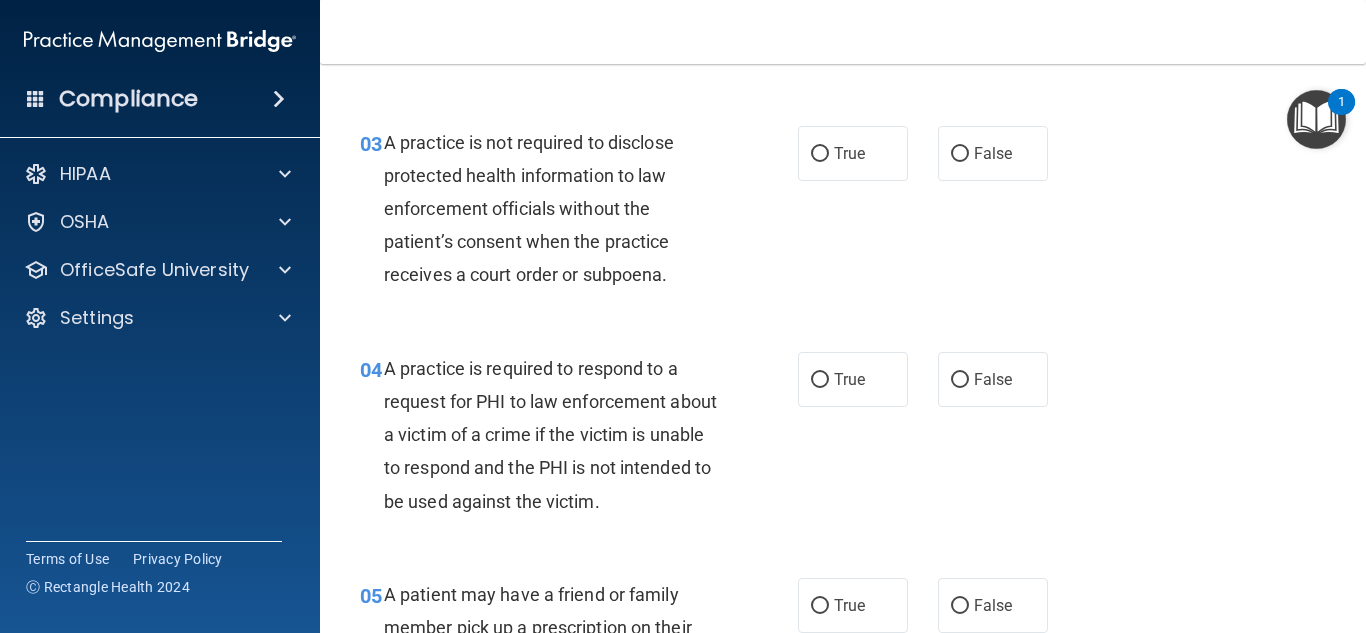 scroll, scrollTop: 496, scrollLeft: 0, axis: vertical 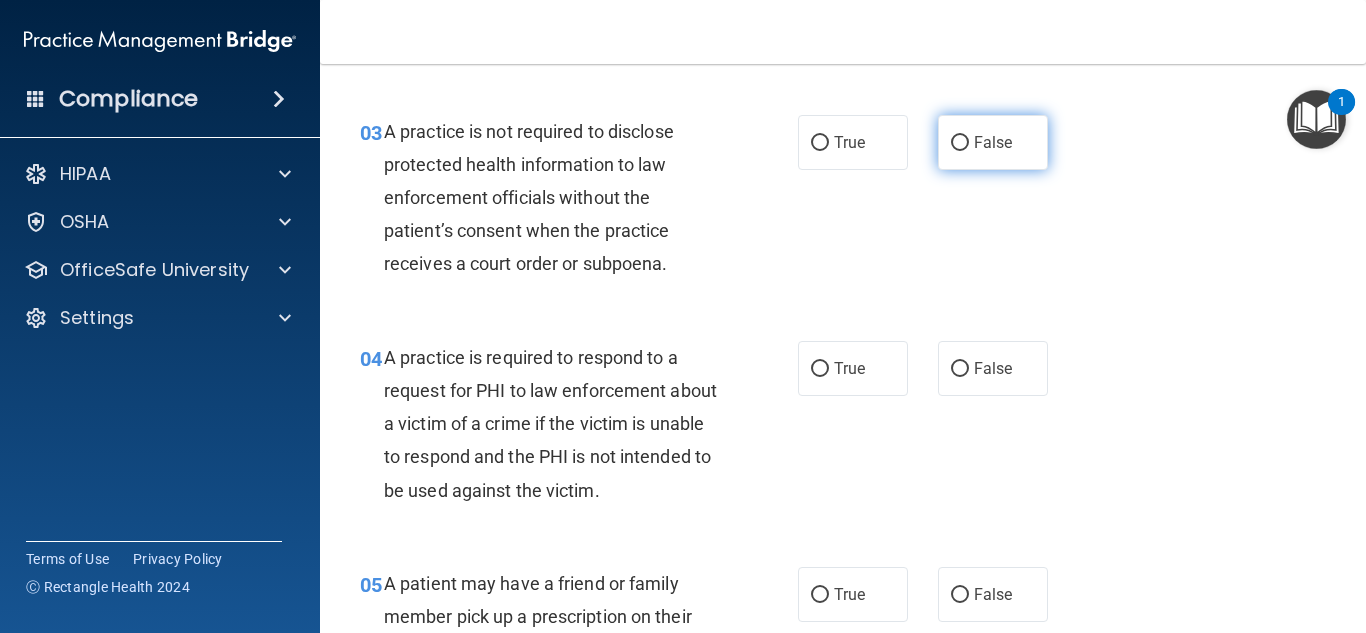 click on "False" at bounding box center (993, 142) 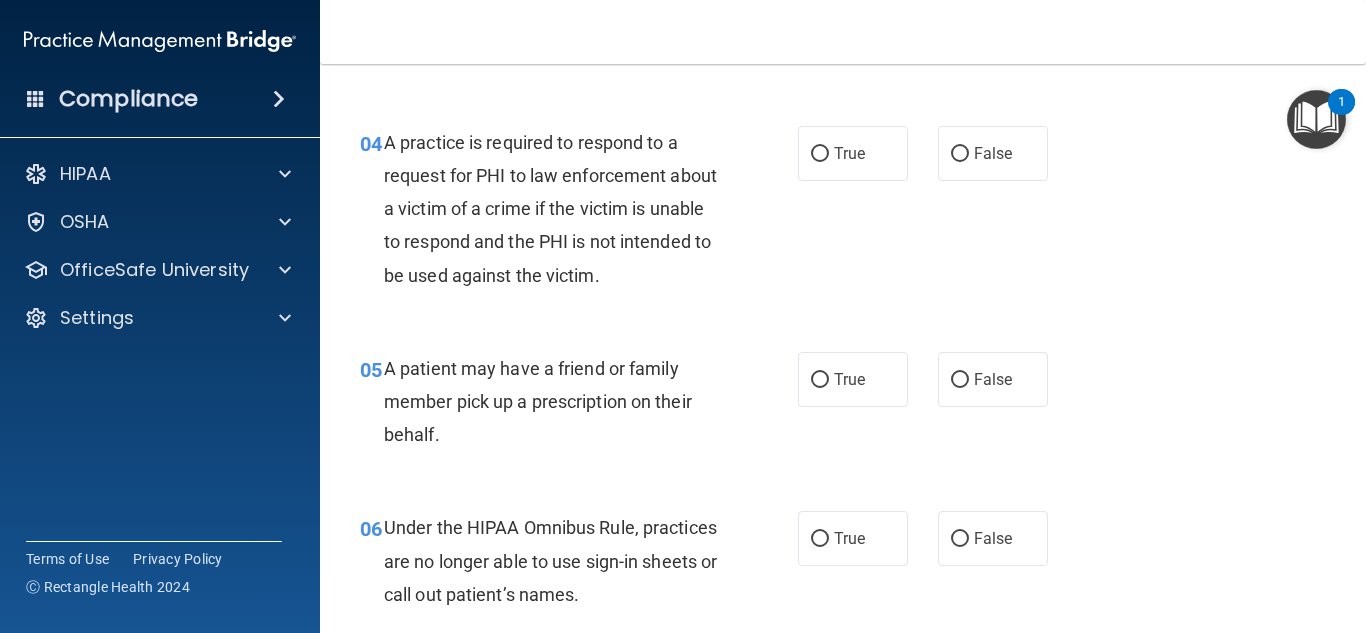 scroll, scrollTop: 756, scrollLeft: 0, axis: vertical 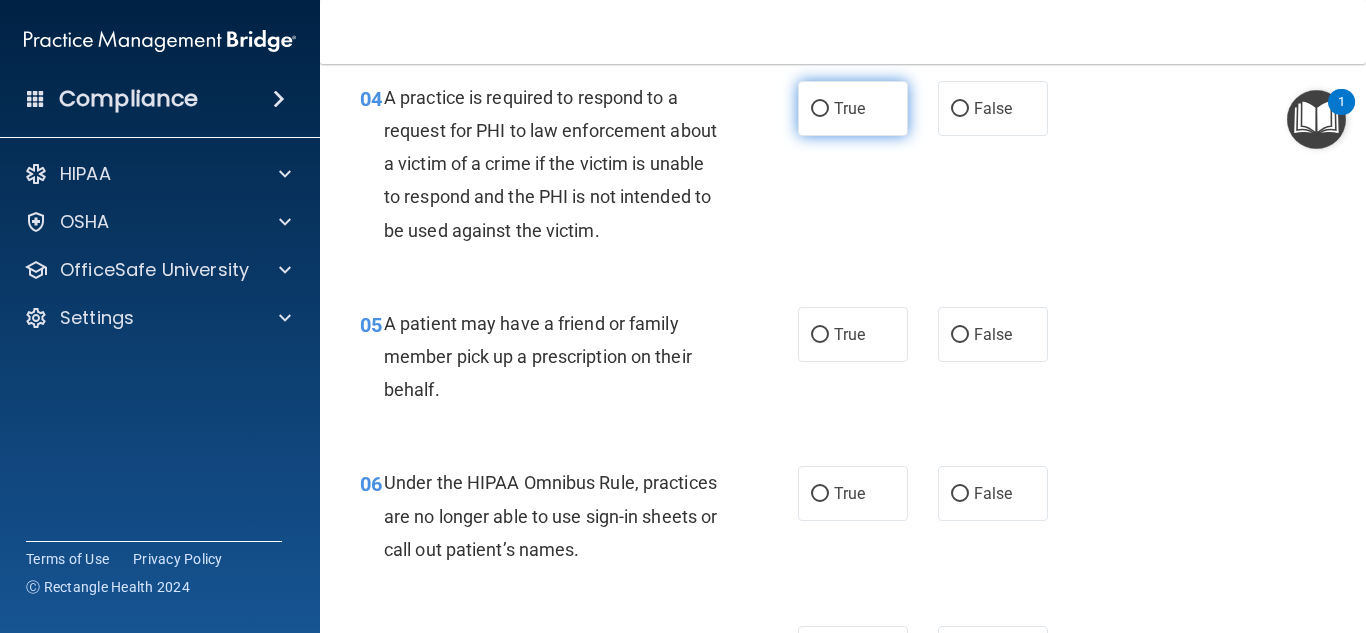 click on "True" at bounding box center (853, 108) 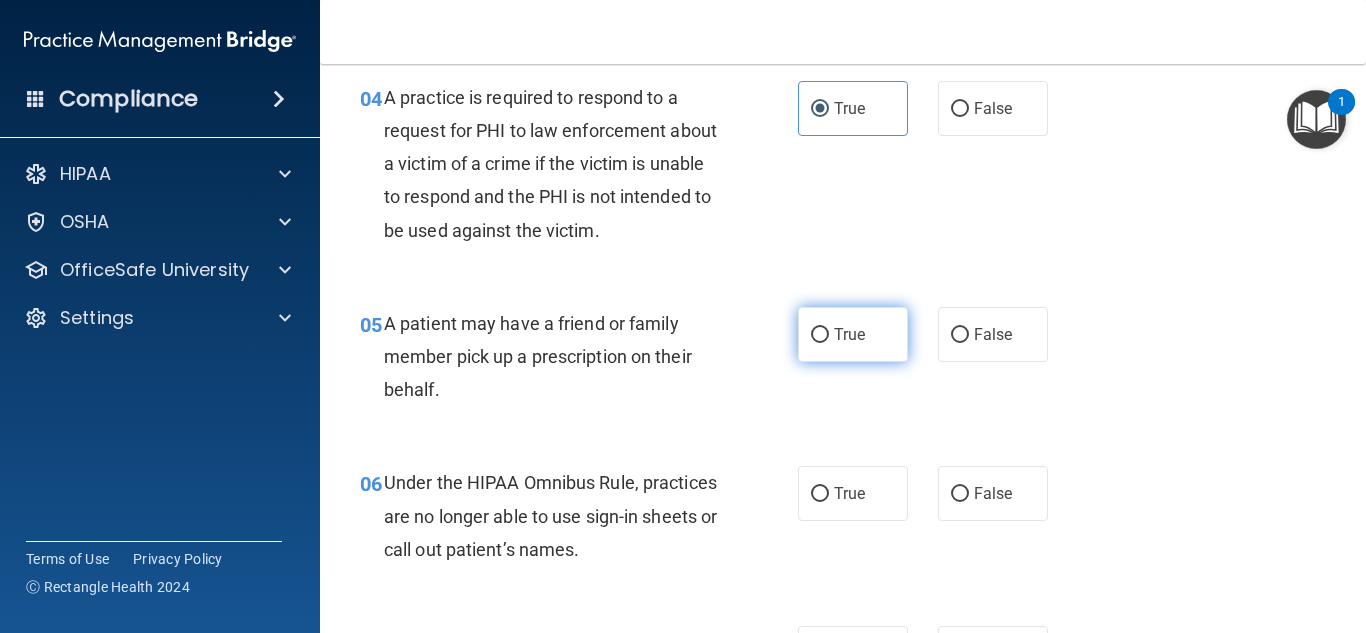 click on "True" at bounding box center [849, 334] 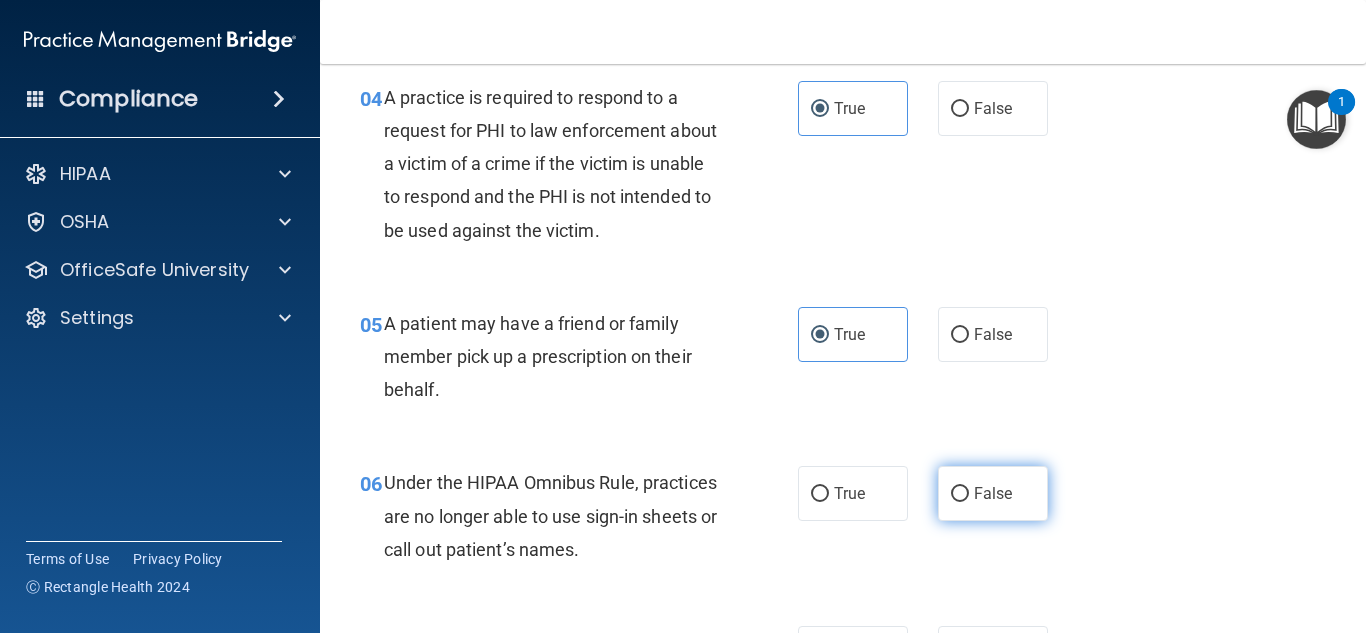click on "False" at bounding box center (993, 493) 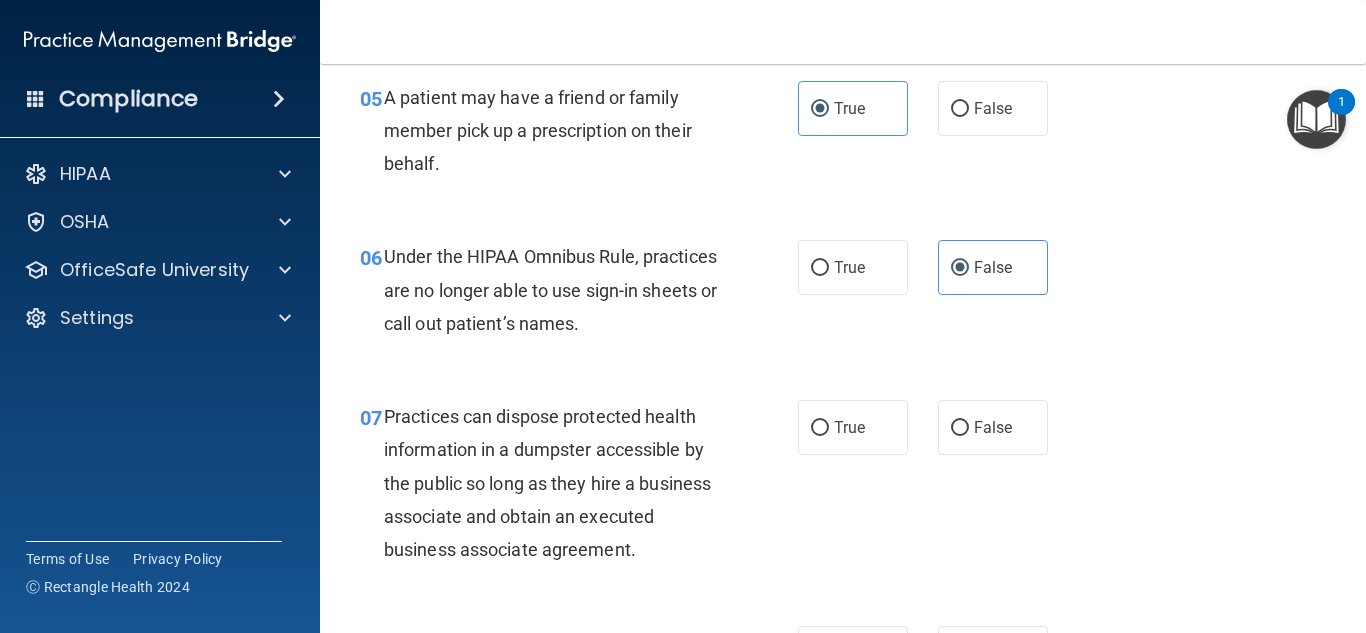 scroll, scrollTop: 993, scrollLeft: 0, axis: vertical 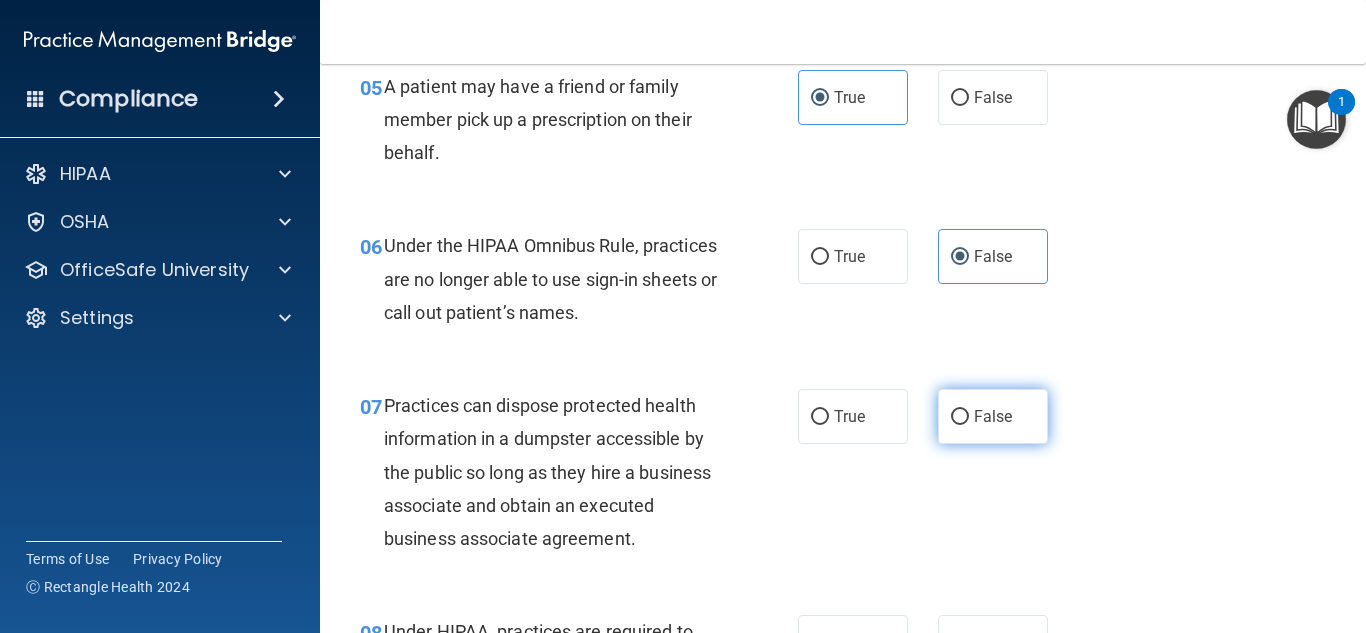 click on "False" at bounding box center (993, 416) 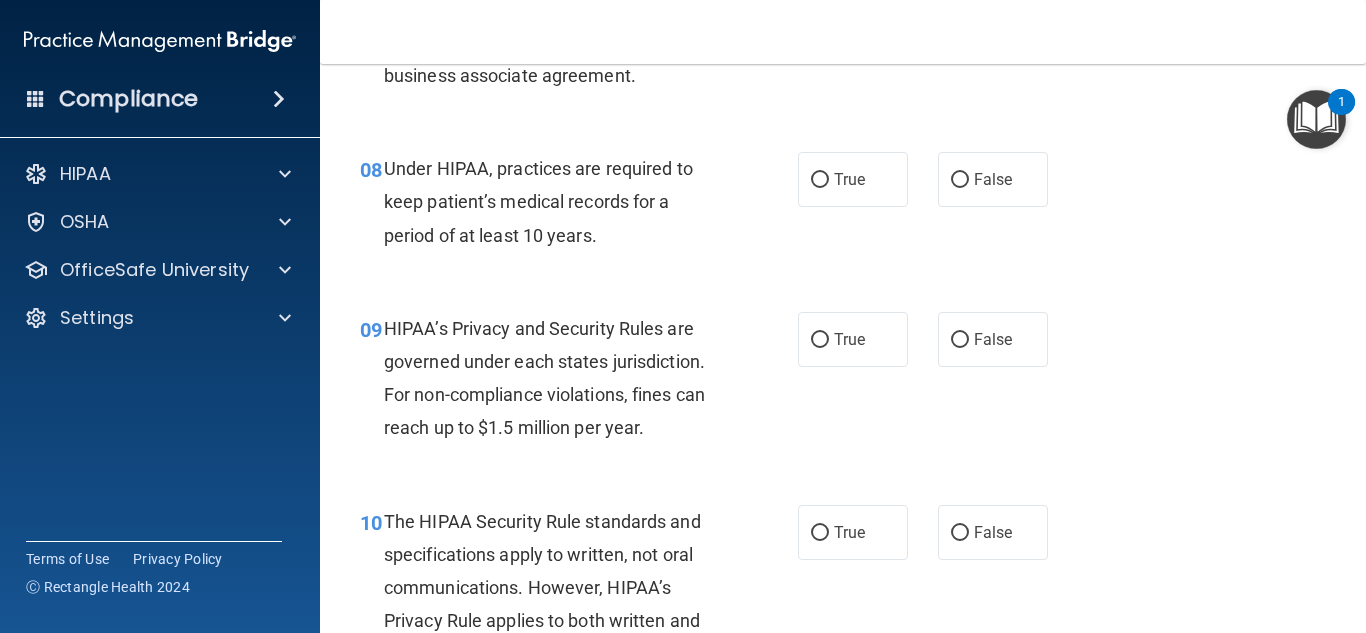 scroll, scrollTop: 1467, scrollLeft: 0, axis: vertical 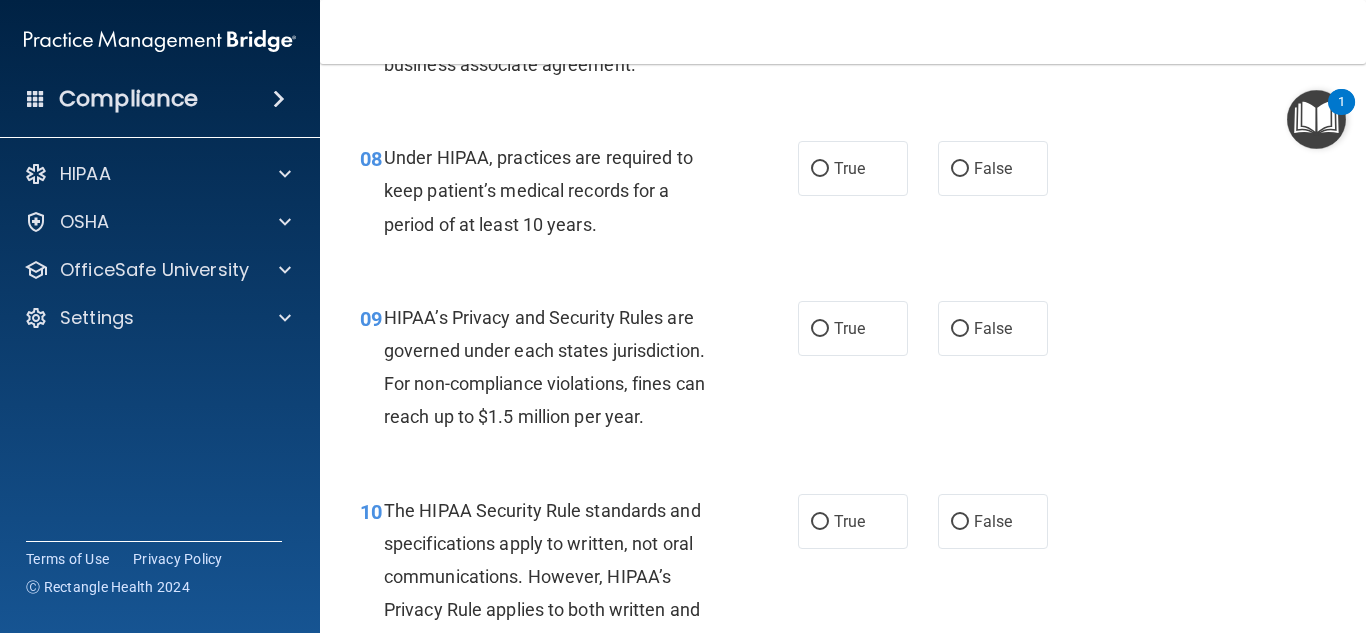 click on "08       Under HIPAA, practices are required to keep patient’s medical records for a period of at least 10 years.                 True           False" at bounding box center [843, 196] 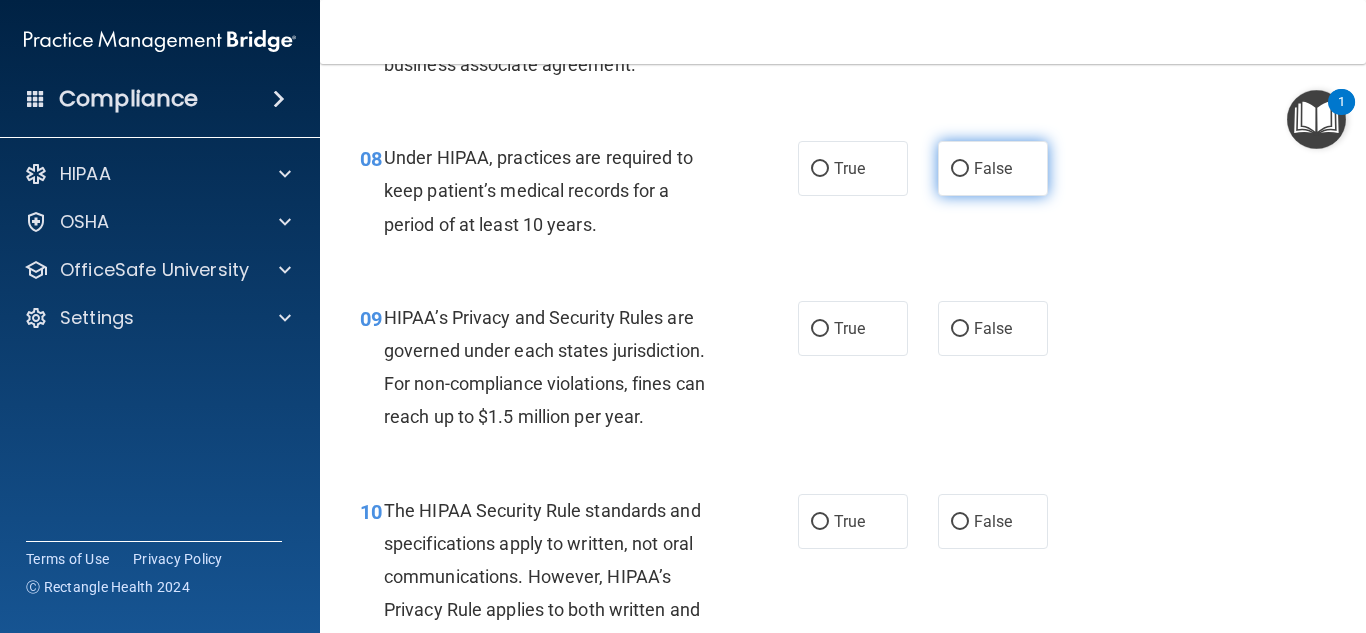 click on "False" at bounding box center [993, 168] 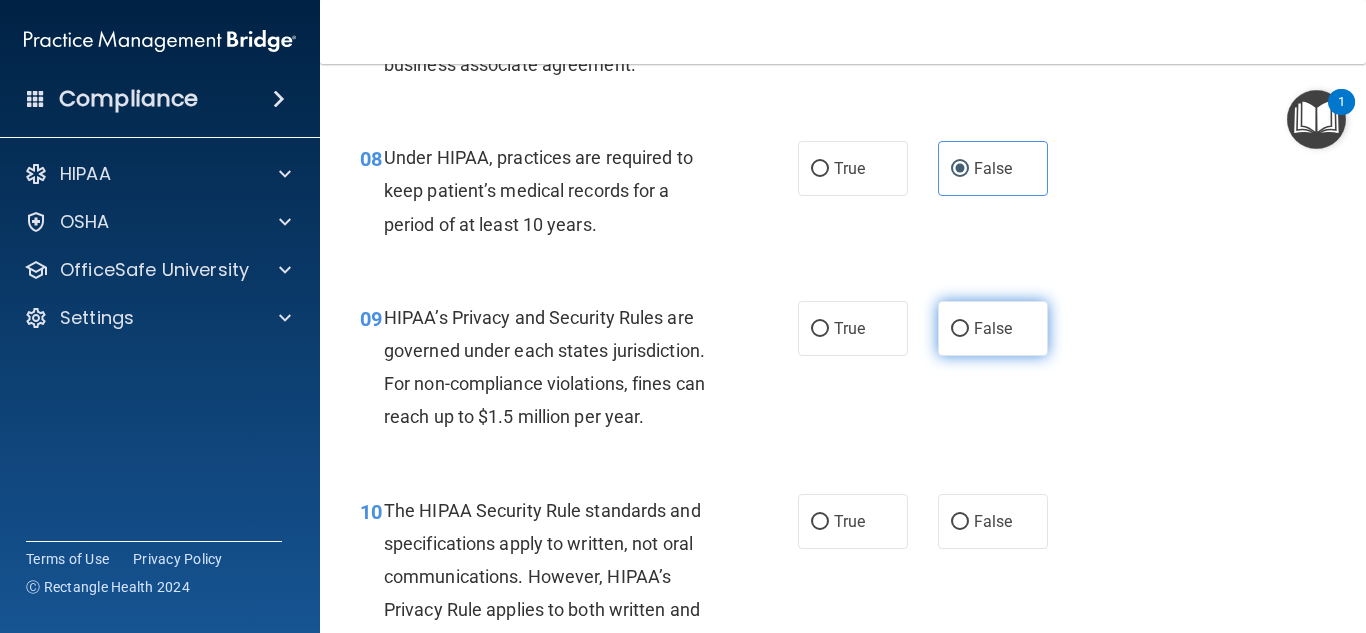 click on "False" at bounding box center (993, 328) 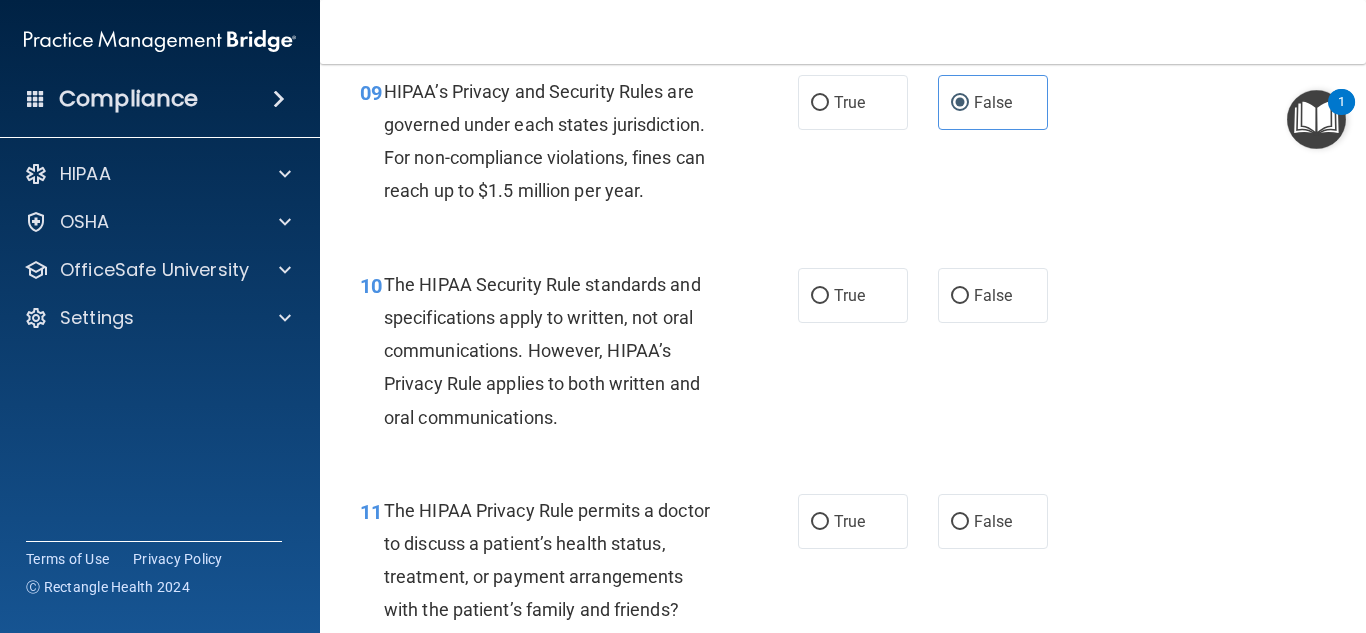scroll, scrollTop: 1704, scrollLeft: 0, axis: vertical 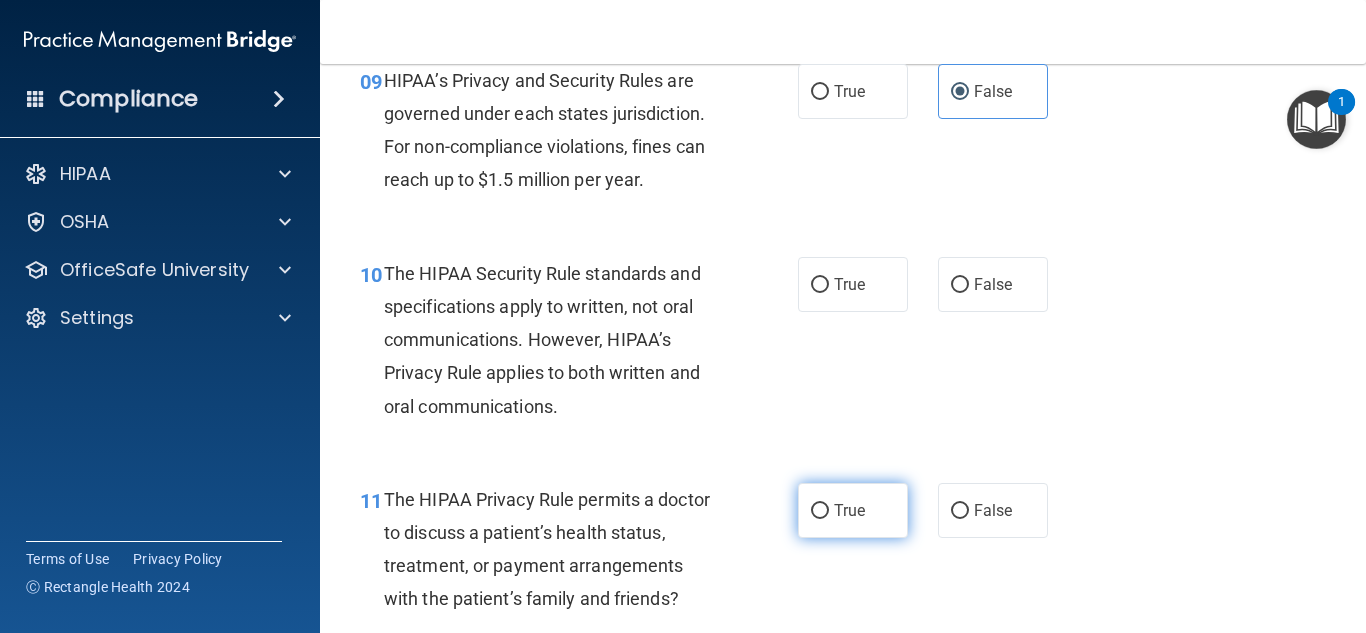 click on "True" at bounding box center [853, 510] 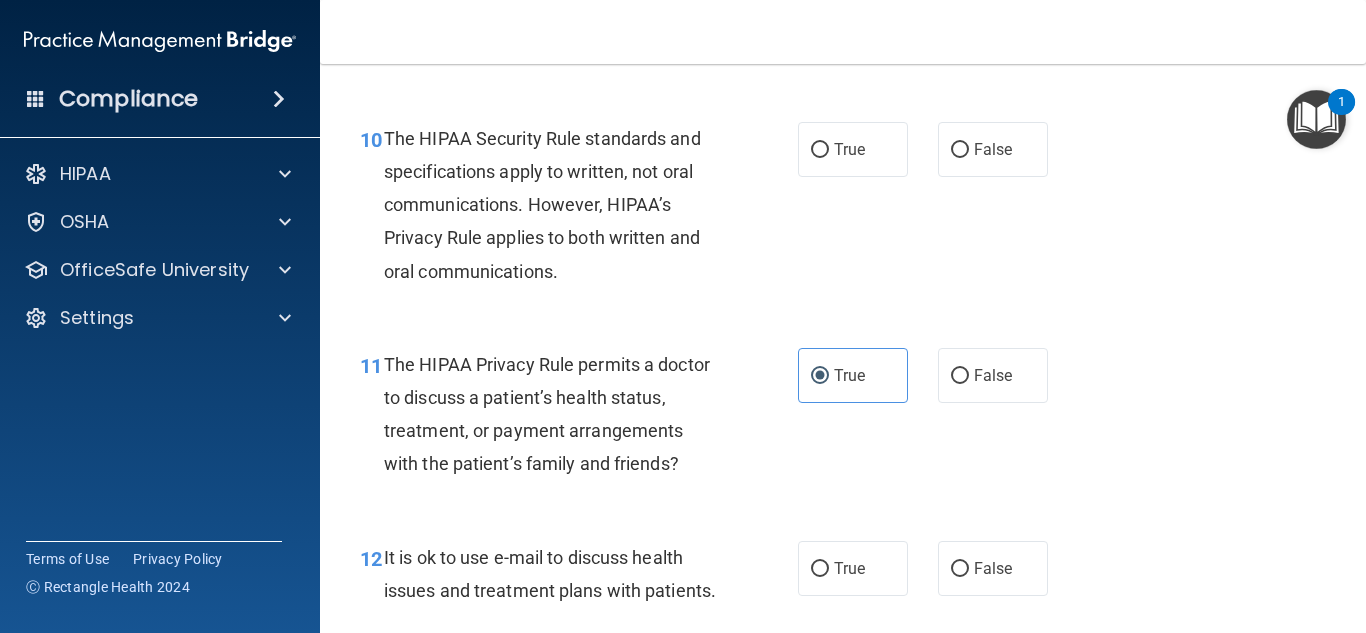 scroll, scrollTop: 1862, scrollLeft: 0, axis: vertical 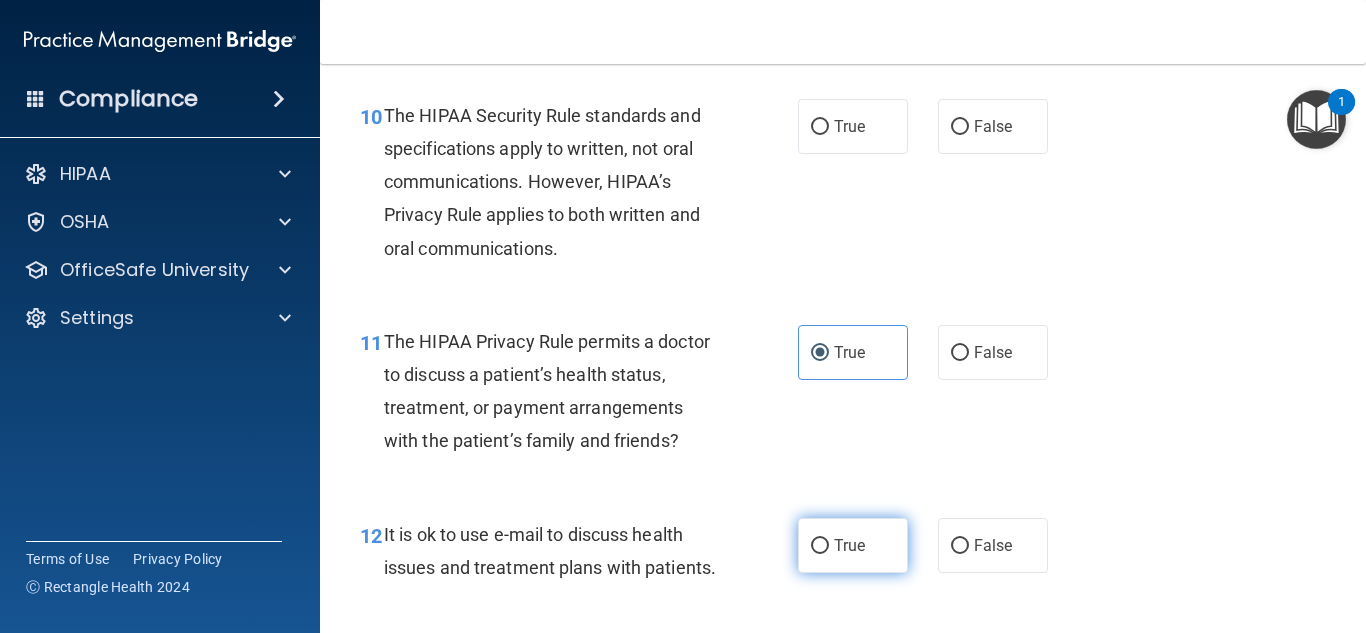 click on "True" at bounding box center [849, 545] 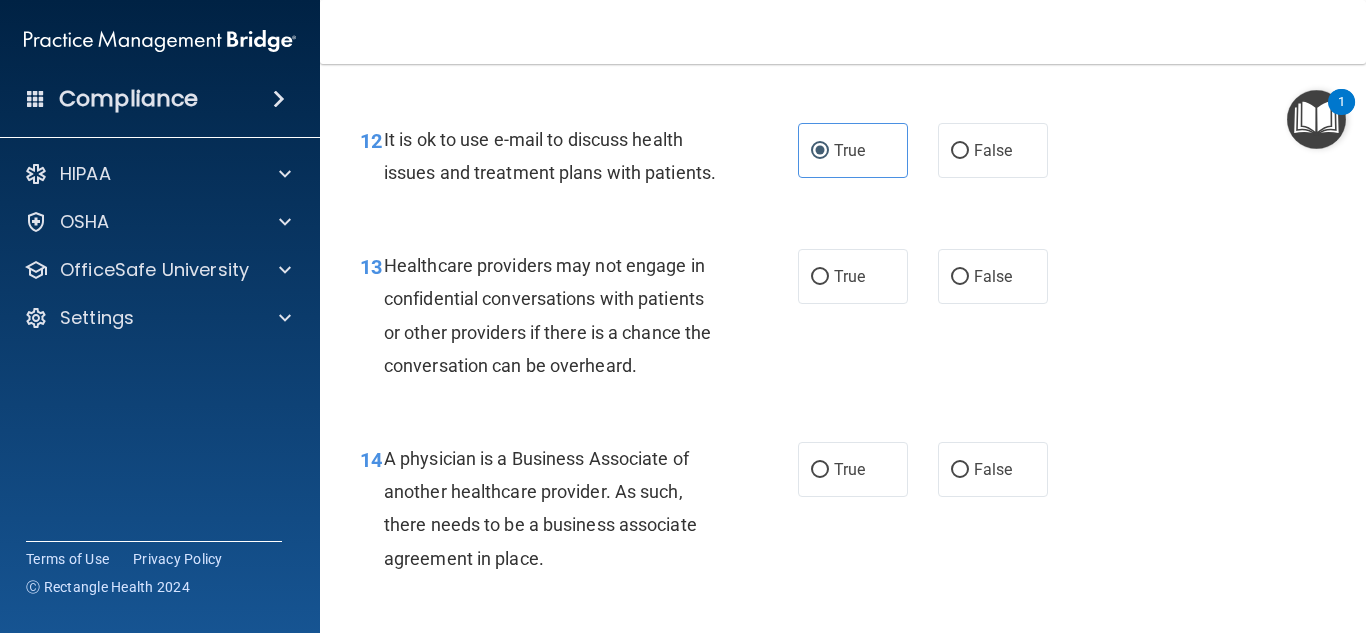 scroll, scrollTop: 2279, scrollLeft: 0, axis: vertical 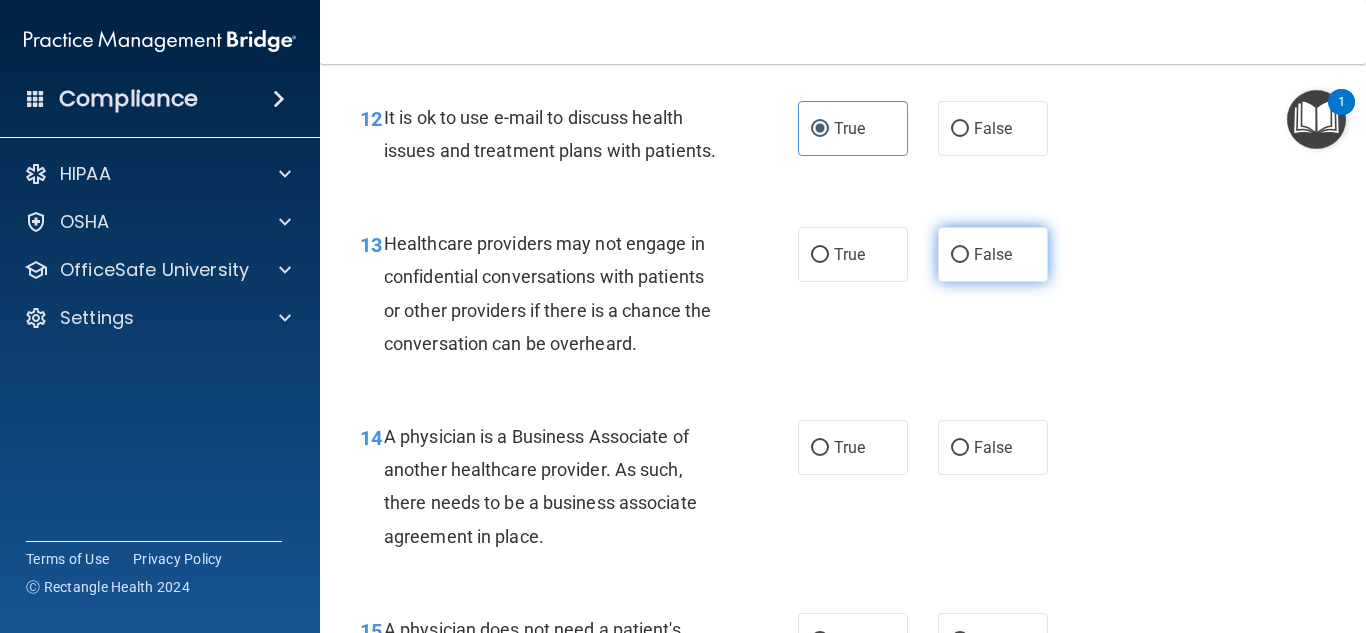 click on "False" at bounding box center [993, 254] 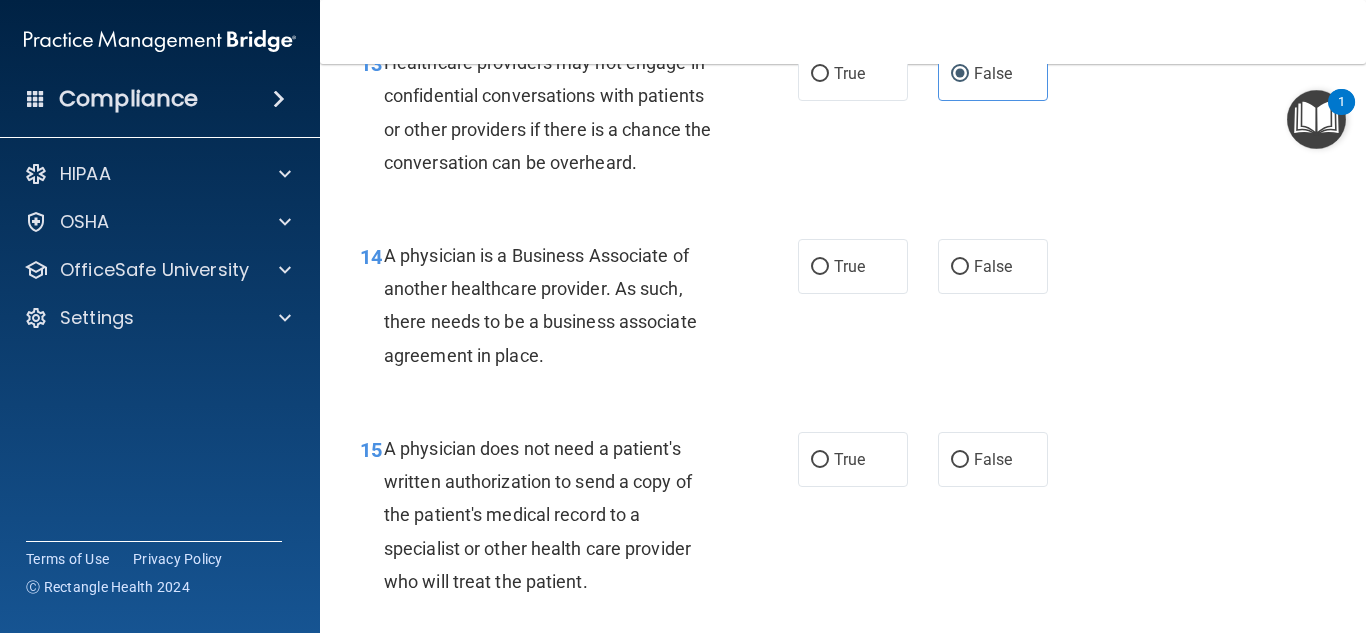 scroll, scrollTop: 2550, scrollLeft: 0, axis: vertical 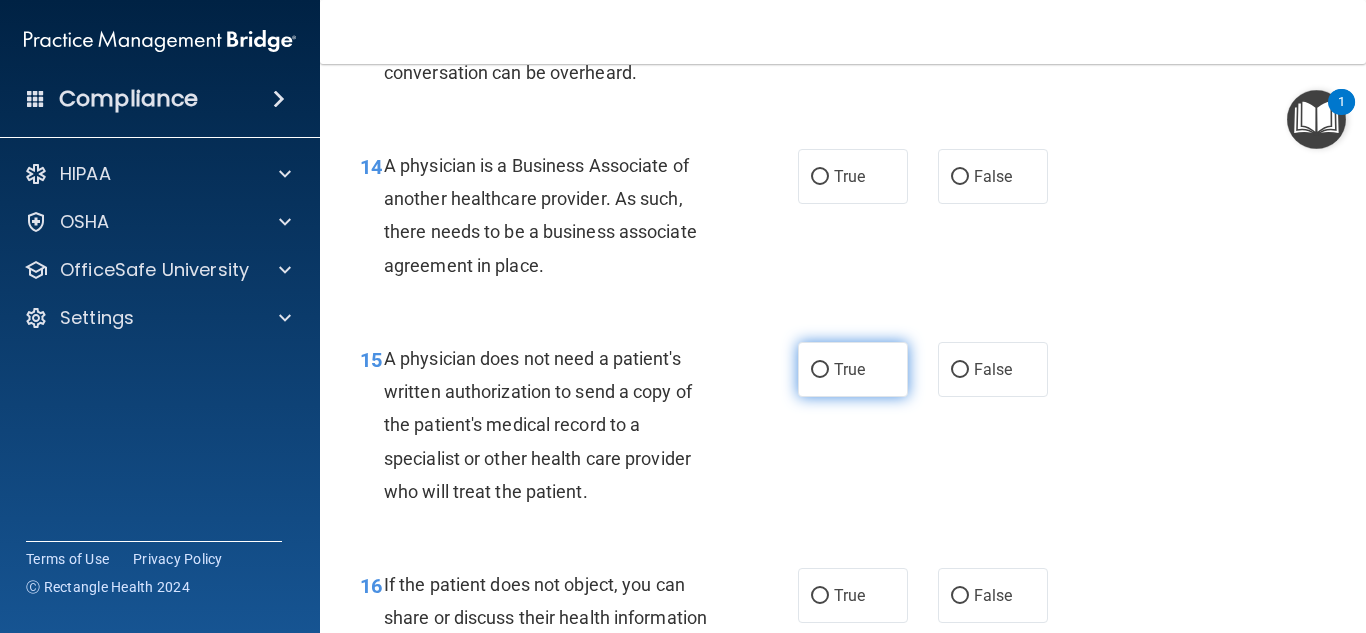 click on "True" at bounding box center [849, 369] 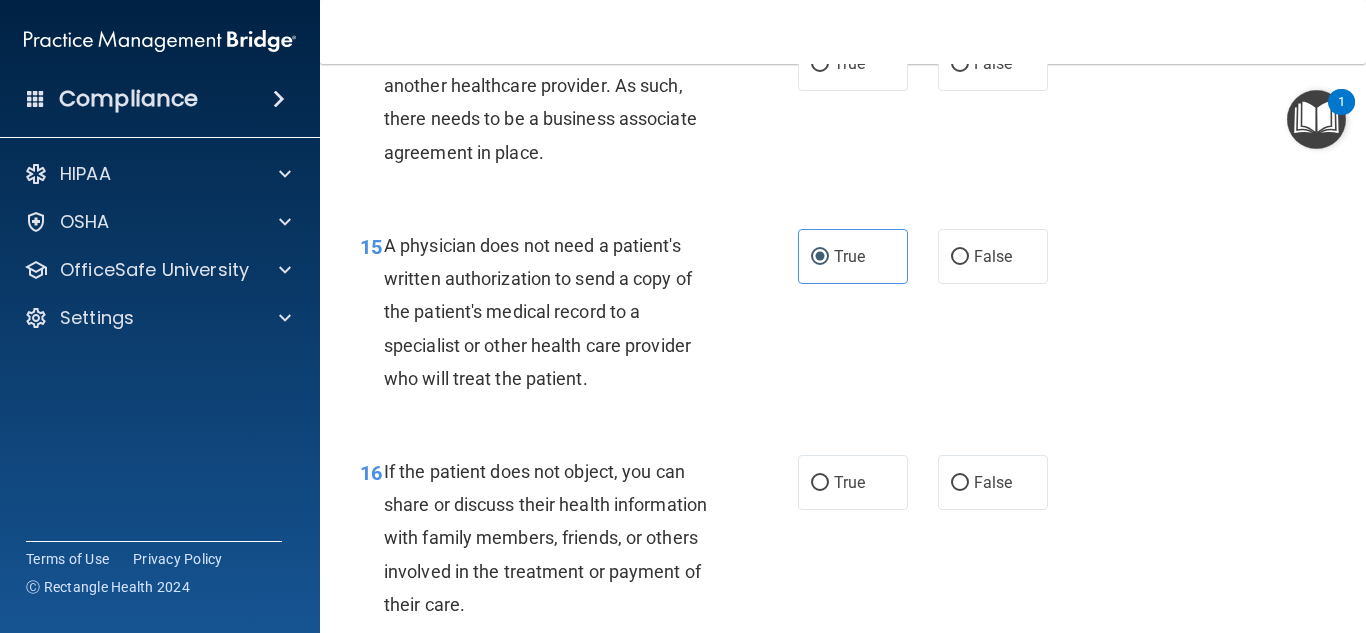 scroll, scrollTop: 2742, scrollLeft: 0, axis: vertical 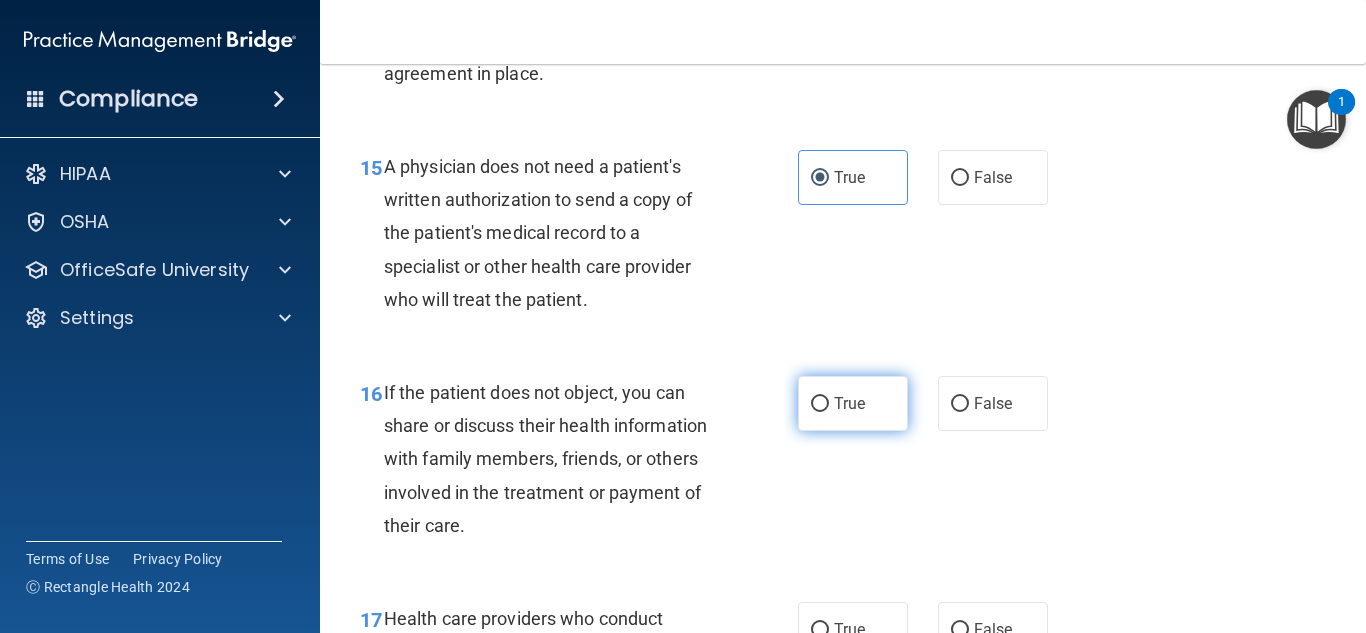 click on "True" at bounding box center [853, 403] 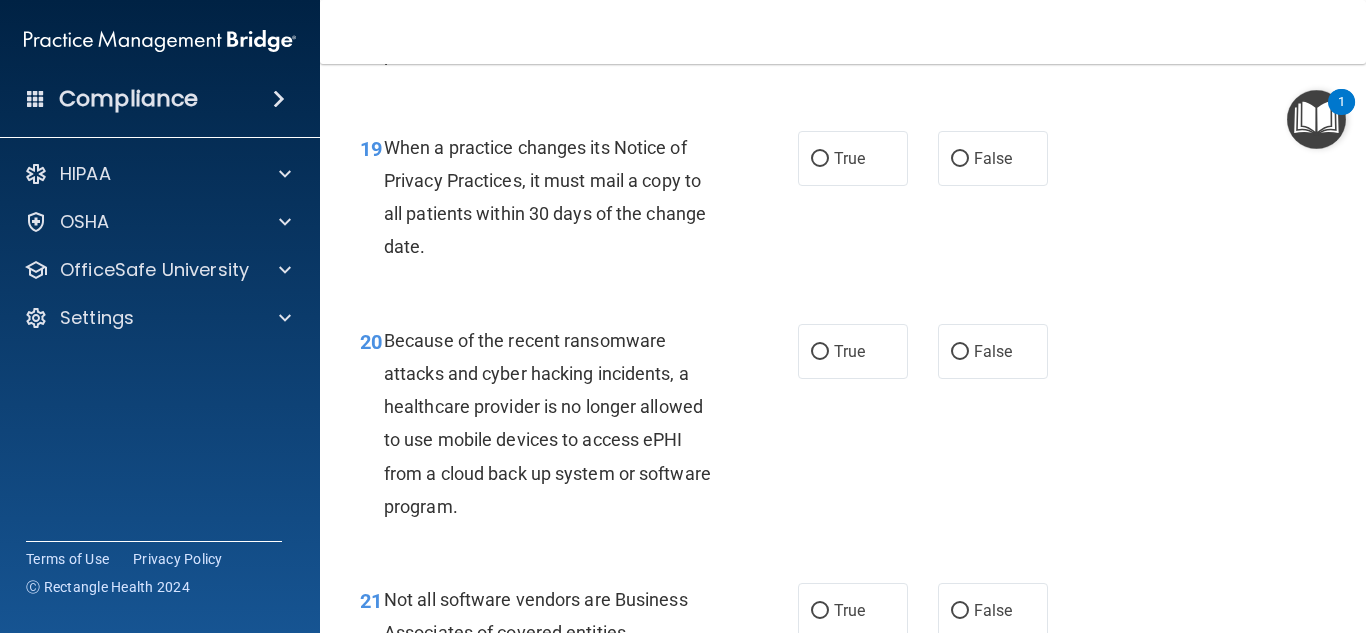 scroll, scrollTop: 3667, scrollLeft: 0, axis: vertical 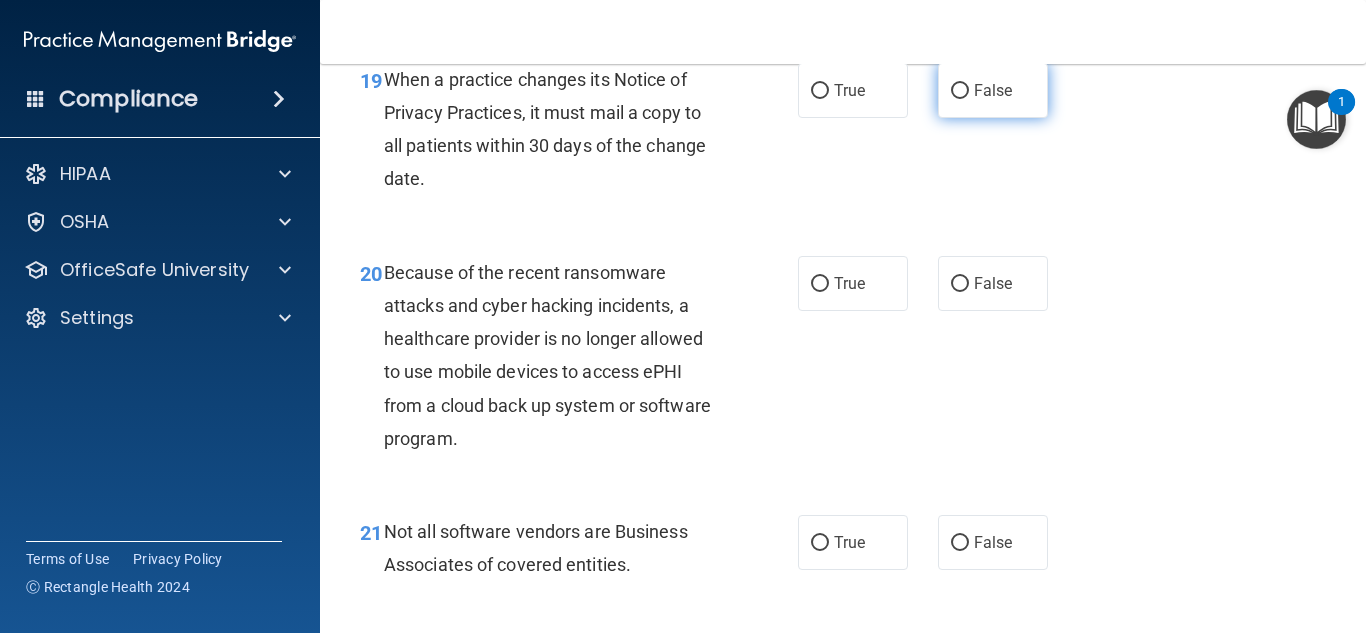 click on "False" at bounding box center (993, 90) 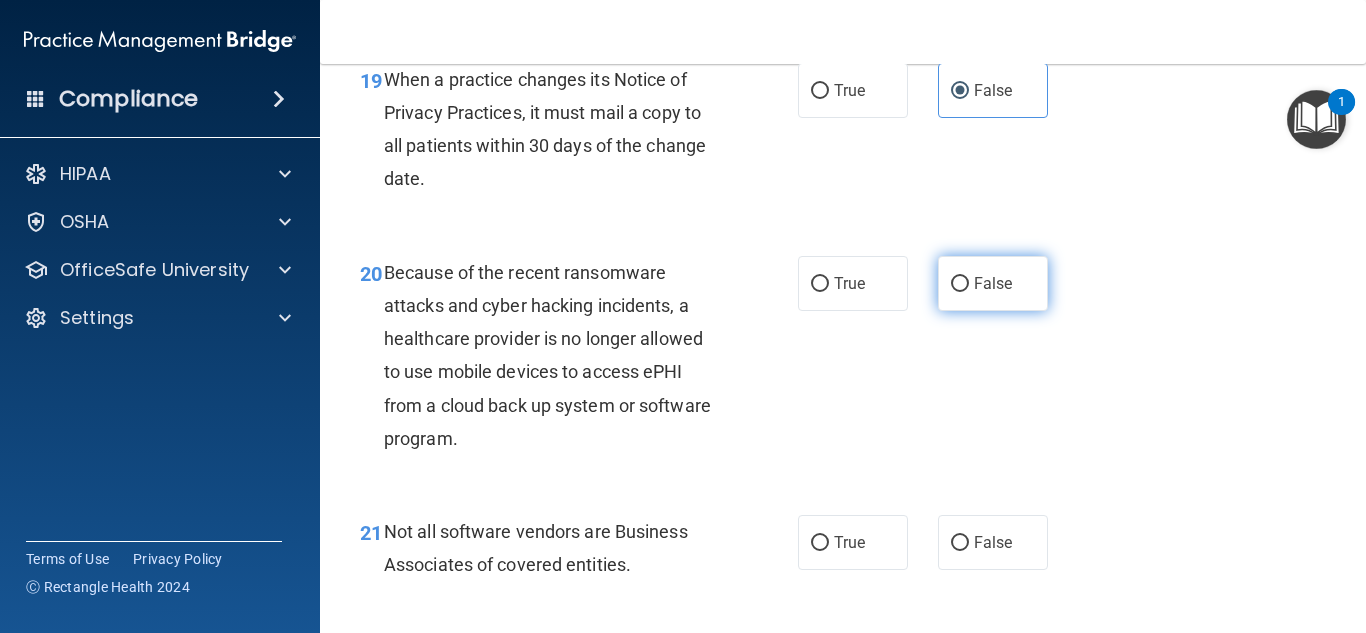 click on "False" at bounding box center (960, 284) 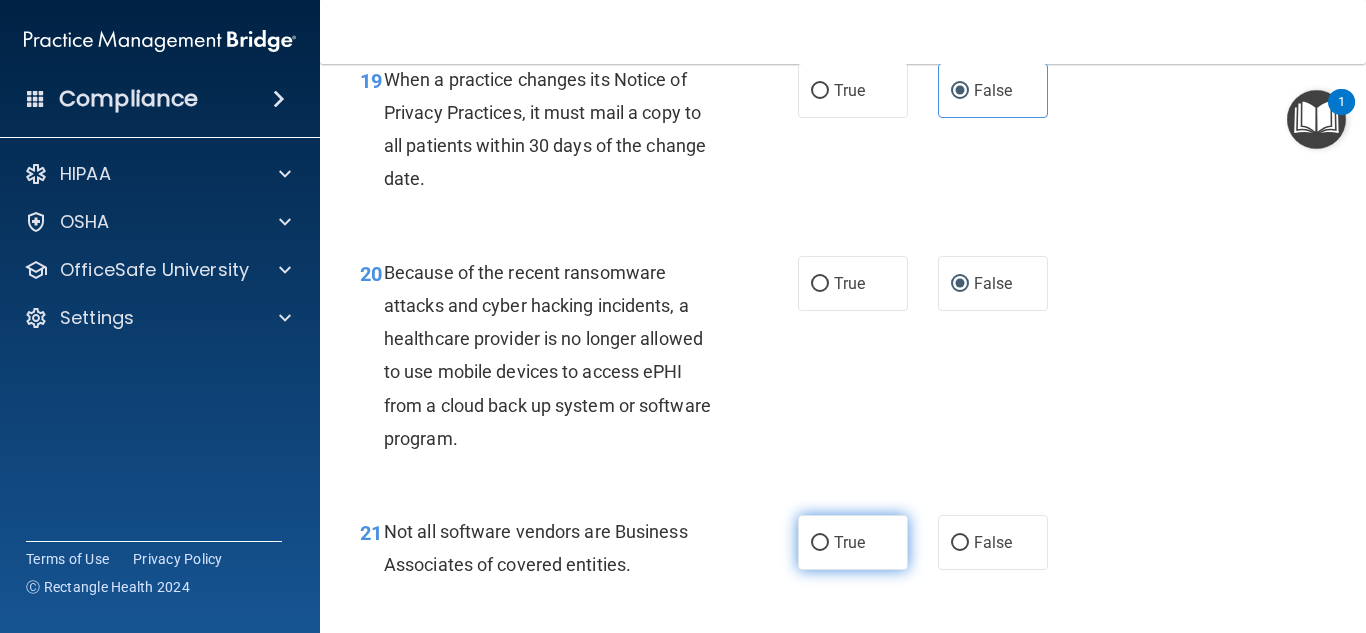 click on "True" at bounding box center (849, 542) 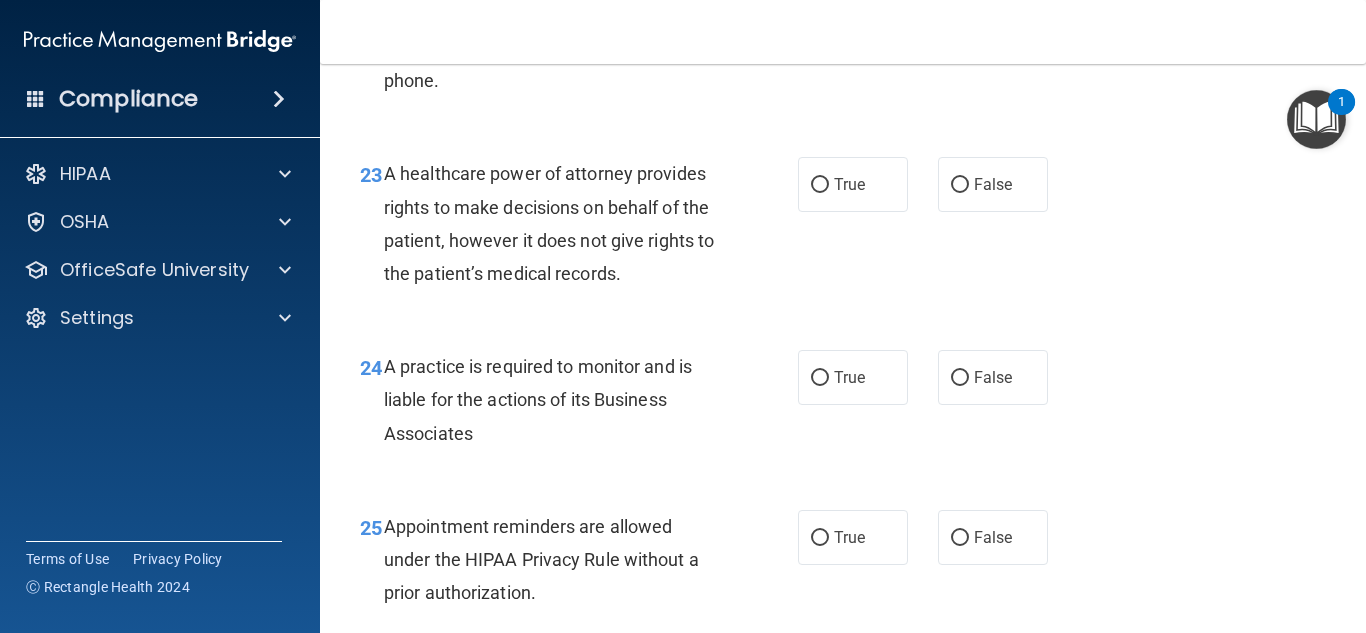 scroll, scrollTop: 4401, scrollLeft: 0, axis: vertical 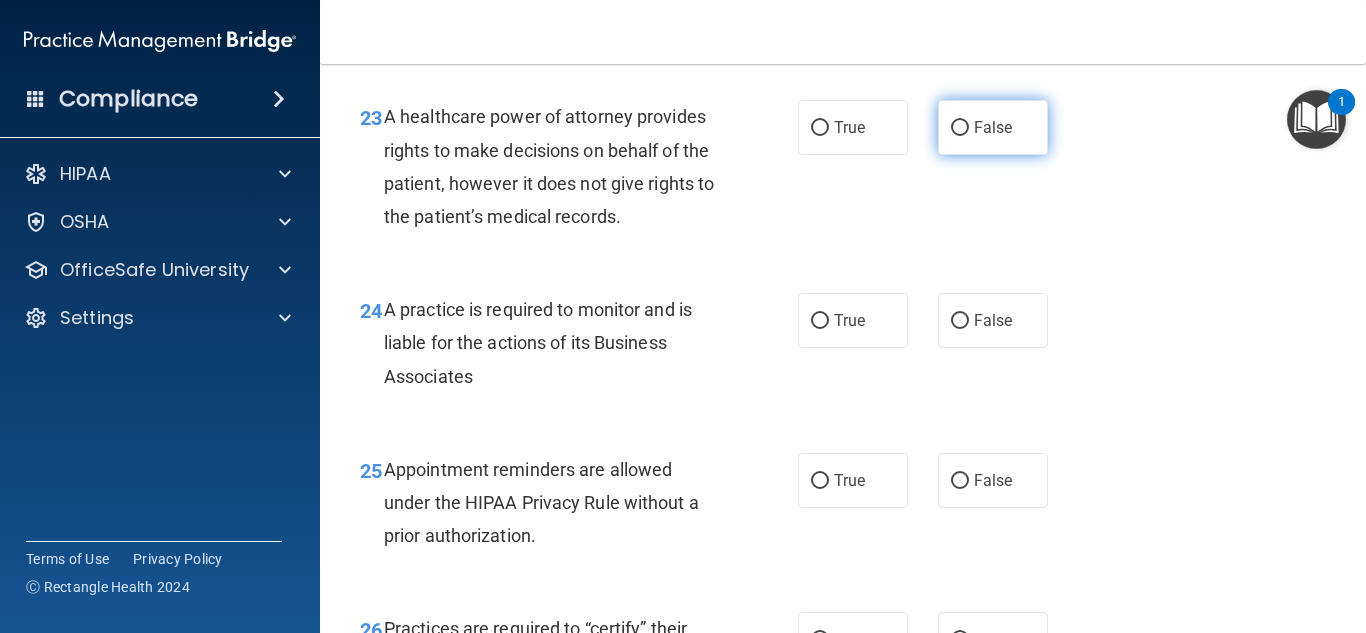 click on "False" at bounding box center (993, 127) 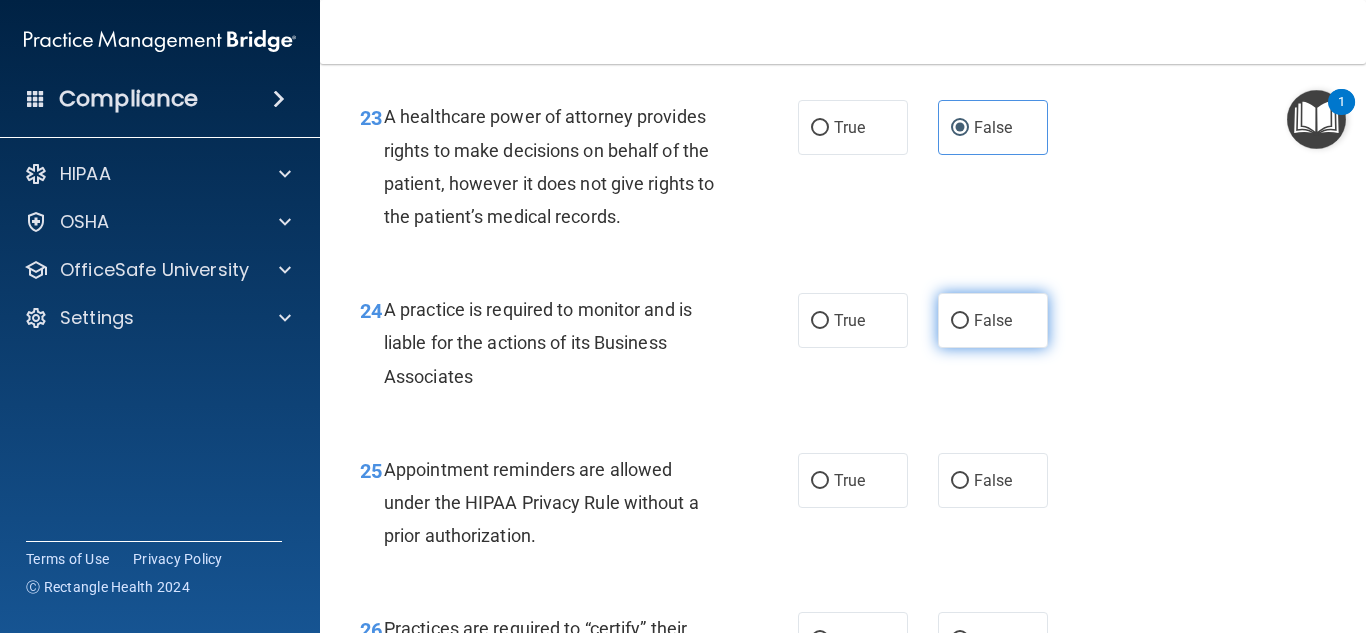 click on "False" at bounding box center (993, 320) 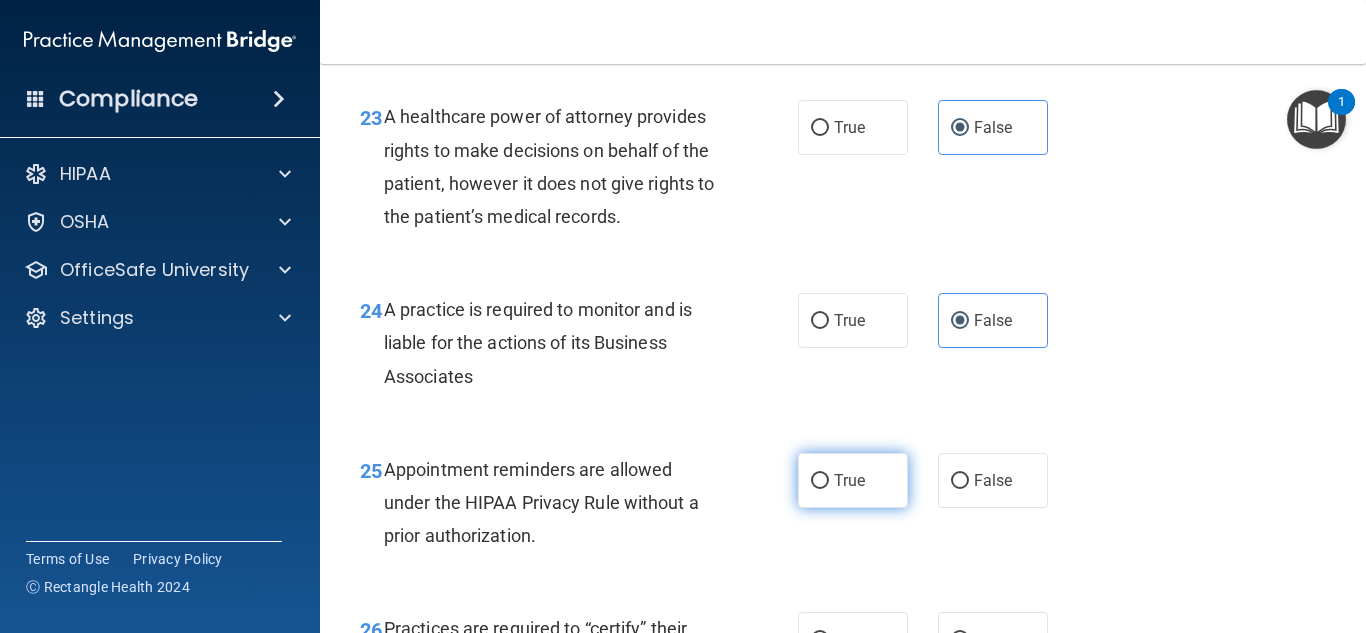click on "True" at bounding box center [849, 480] 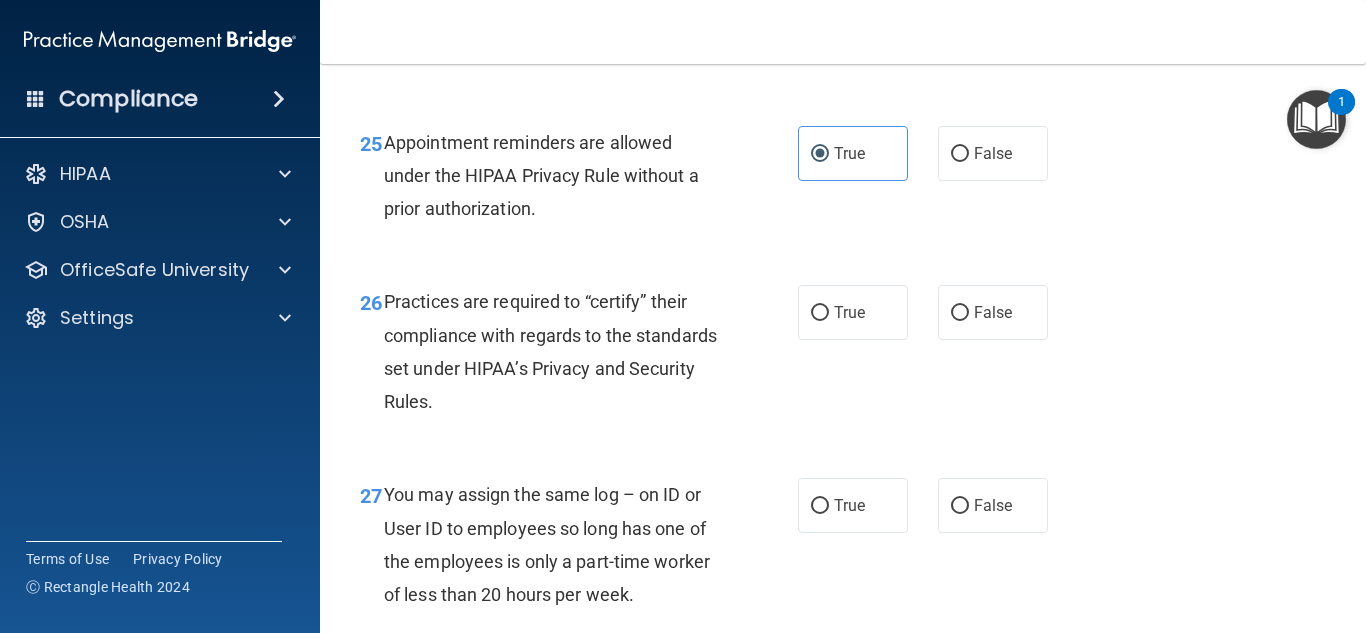 scroll, scrollTop: 4739, scrollLeft: 0, axis: vertical 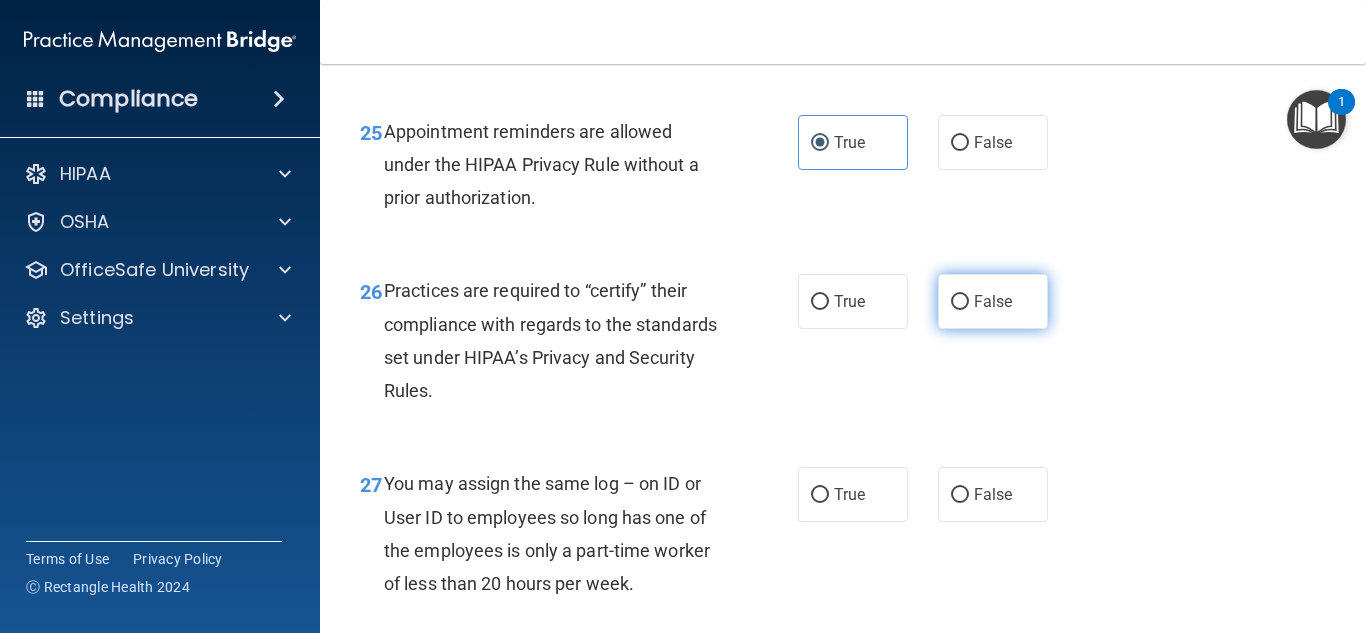 click on "False" at bounding box center (993, 301) 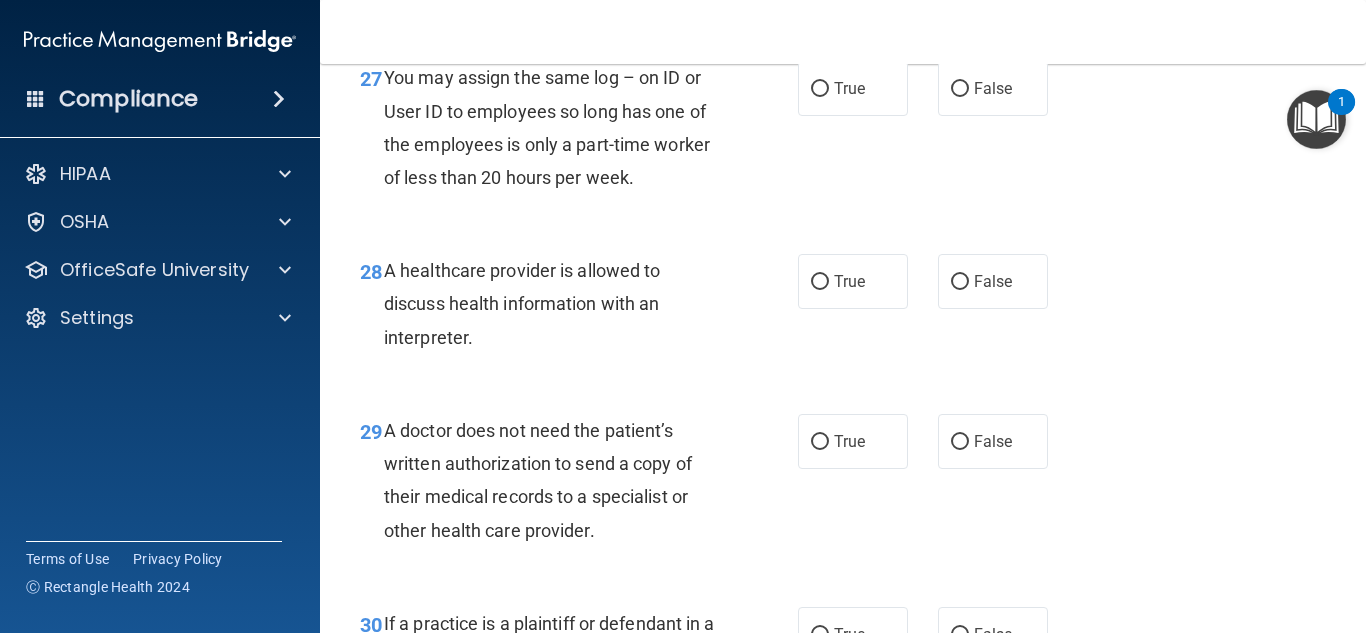 scroll, scrollTop: 5202, scrollLeft: 0, axis: vertical 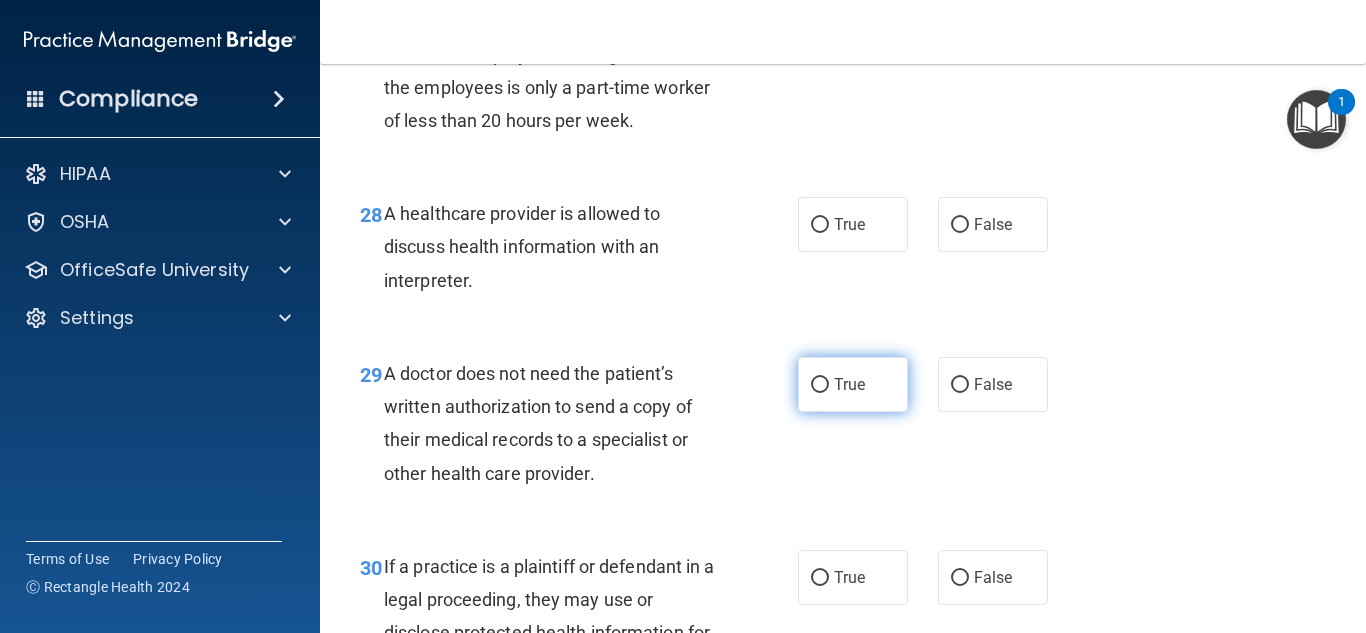 click on "True" at bounding box center [853, 384] 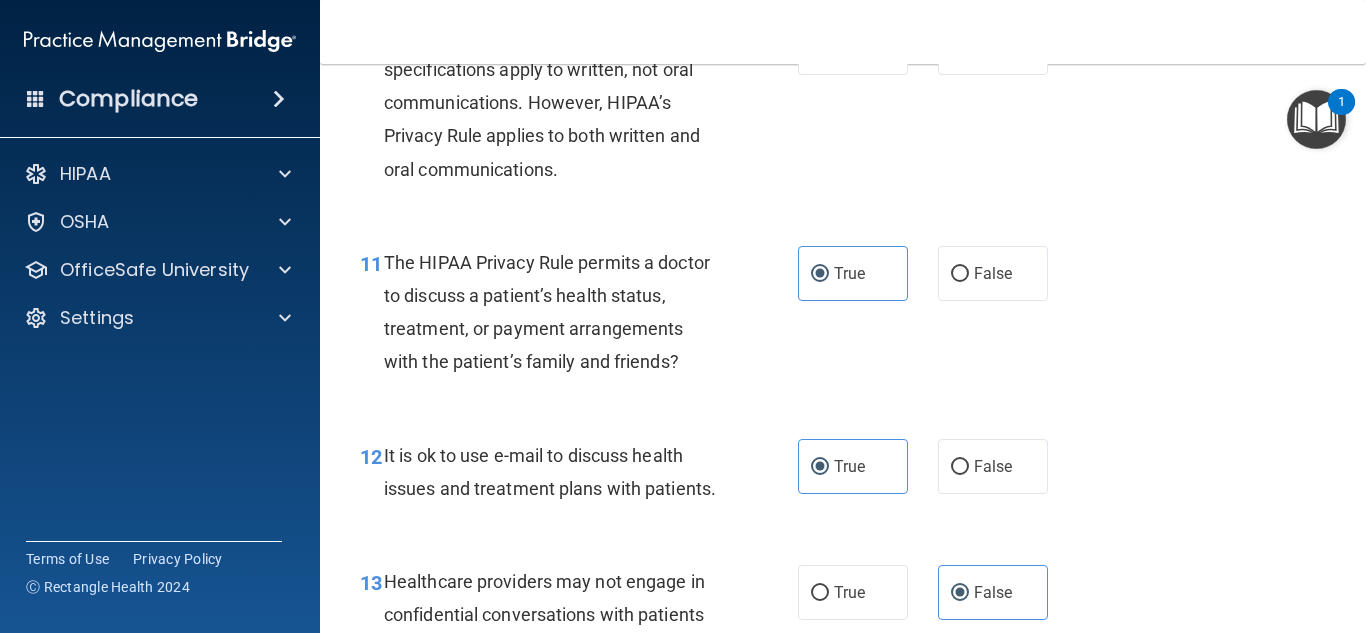 scroll, scrollTop: 0, scrollLeft: 0, axis: both 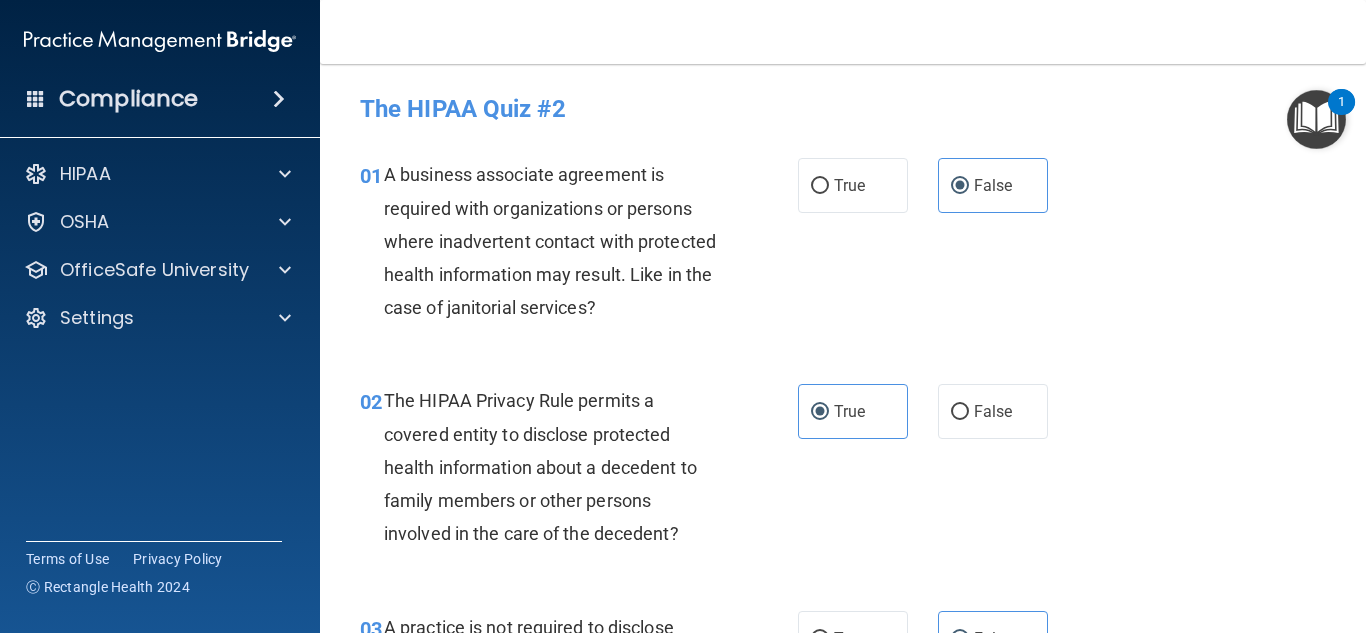 drag, startPoint x: 1358, startPoint y: 96, endPoint x: 1363, endPoint y: 114, distance: 18.681541 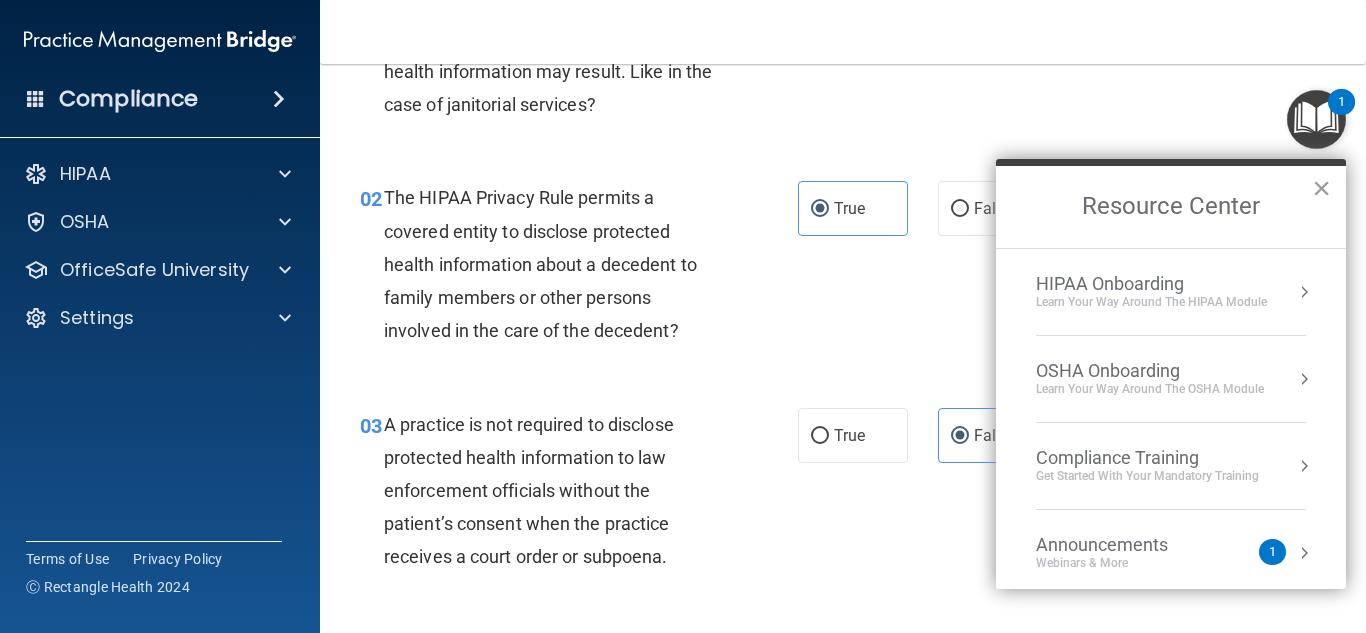 scroll, scrollTop: 214, scrollLeft: 0, axis: vertical 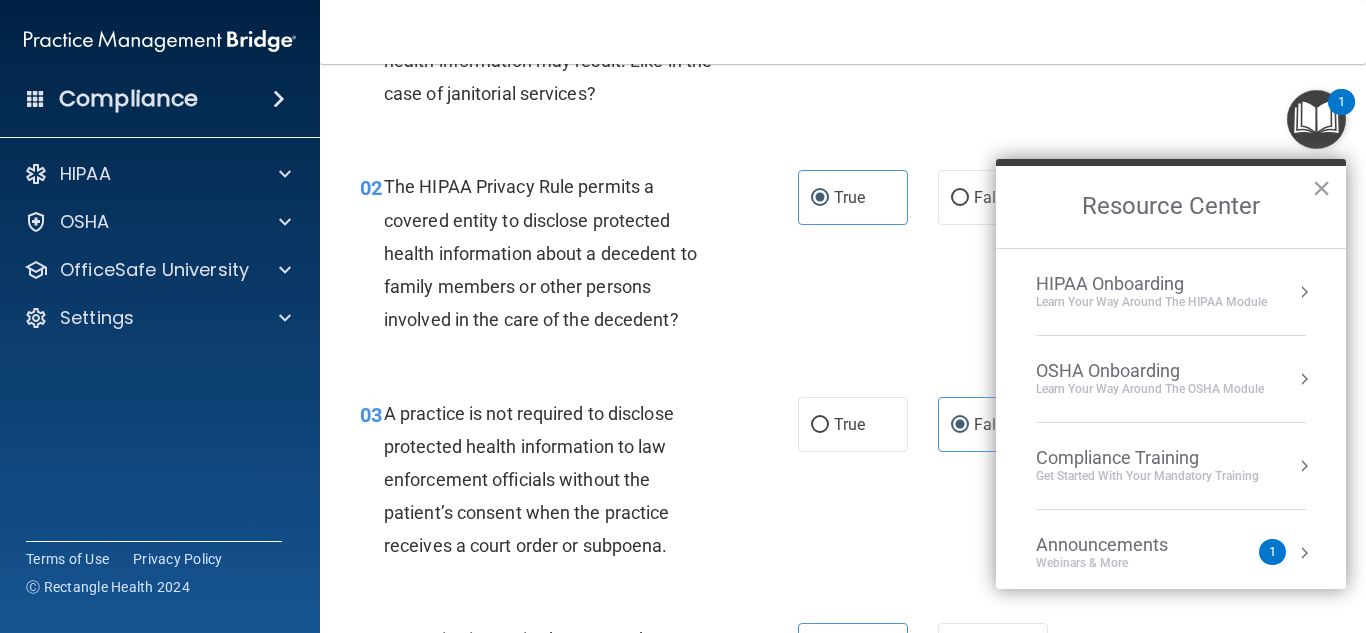 click on "01       A business associate agreement is required with organizations or persons where inadvertent contact with protected health information may result.  Like in the case of janitorial services?                 True           False" at bounding box center (843, 32) 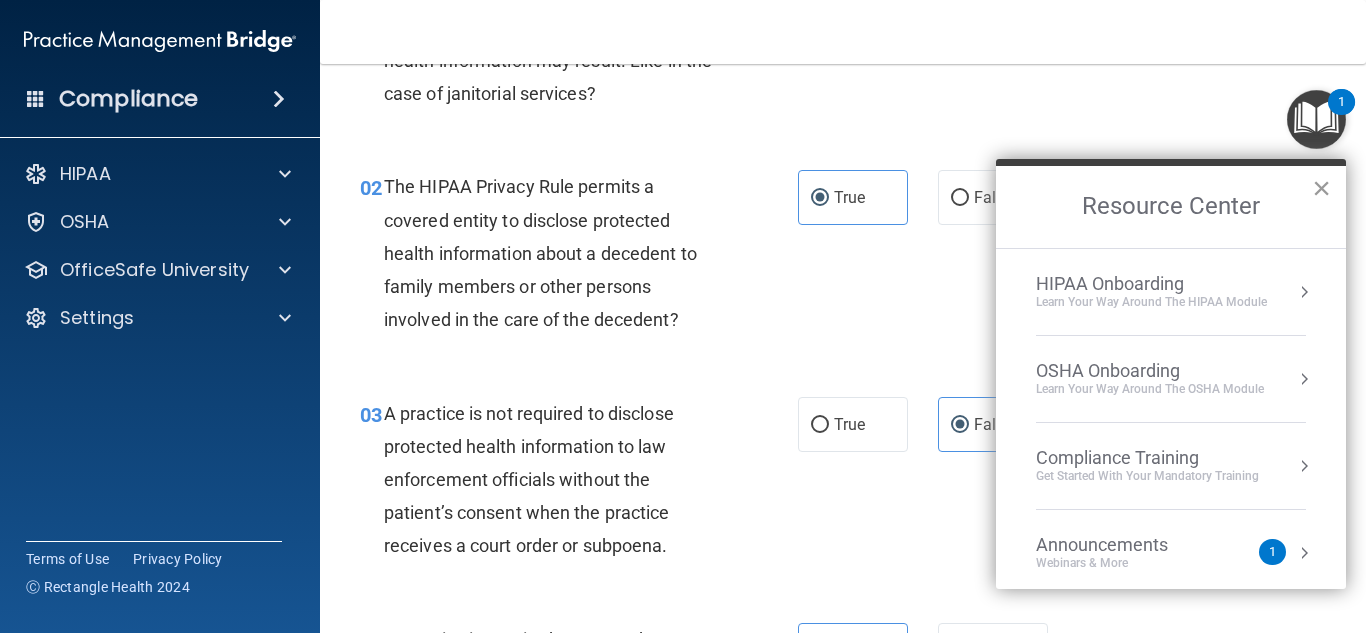 click on "×" at bounding box center [1321, 188] 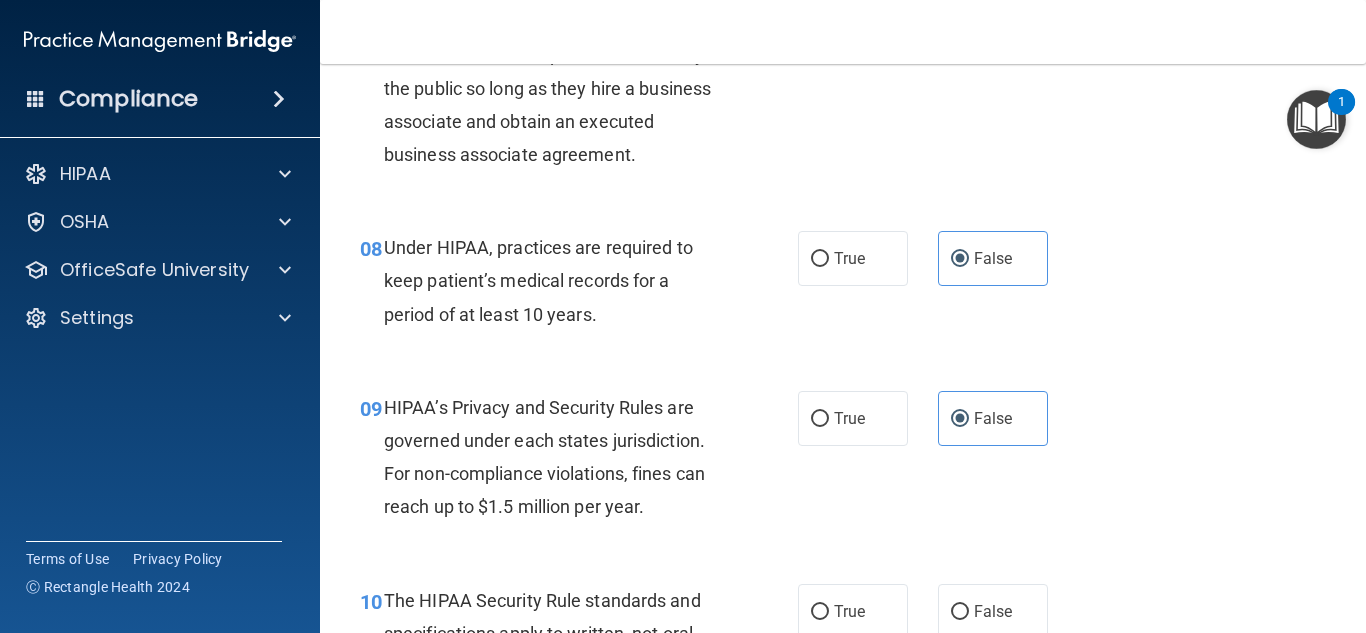 scroll, scrollTop: 1388, scrollLeft: 0, axis: vertical 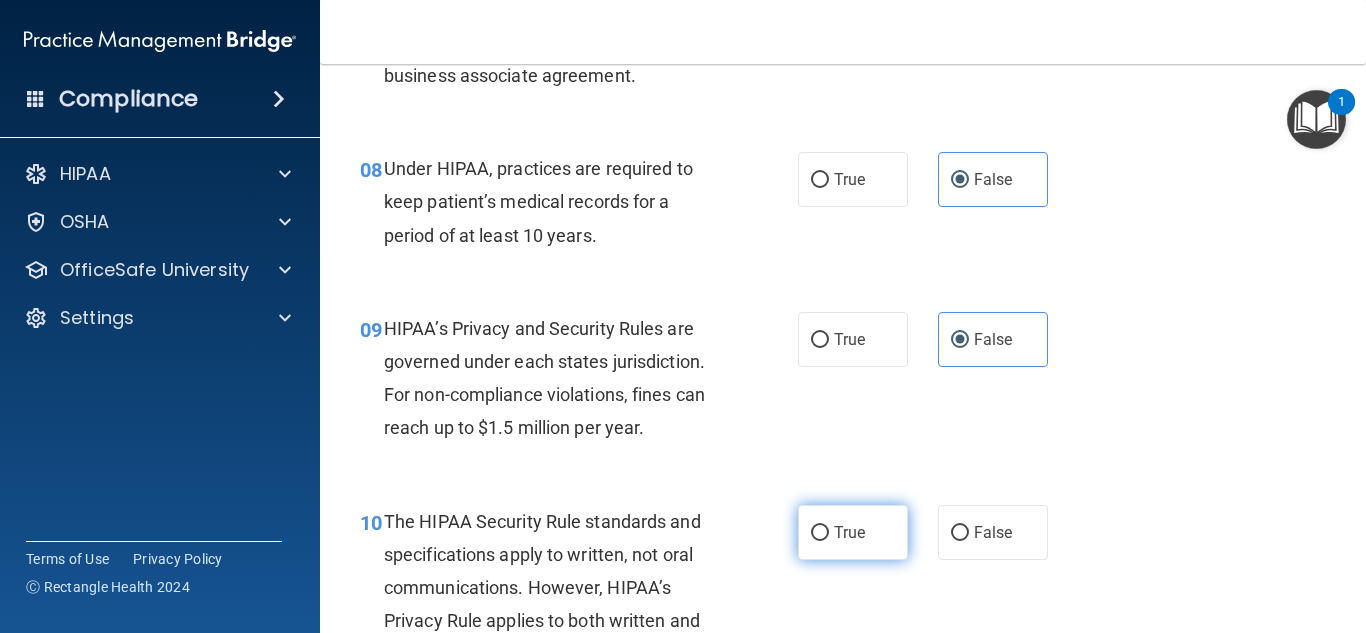 click on "True" at bounding box center [853, 532] 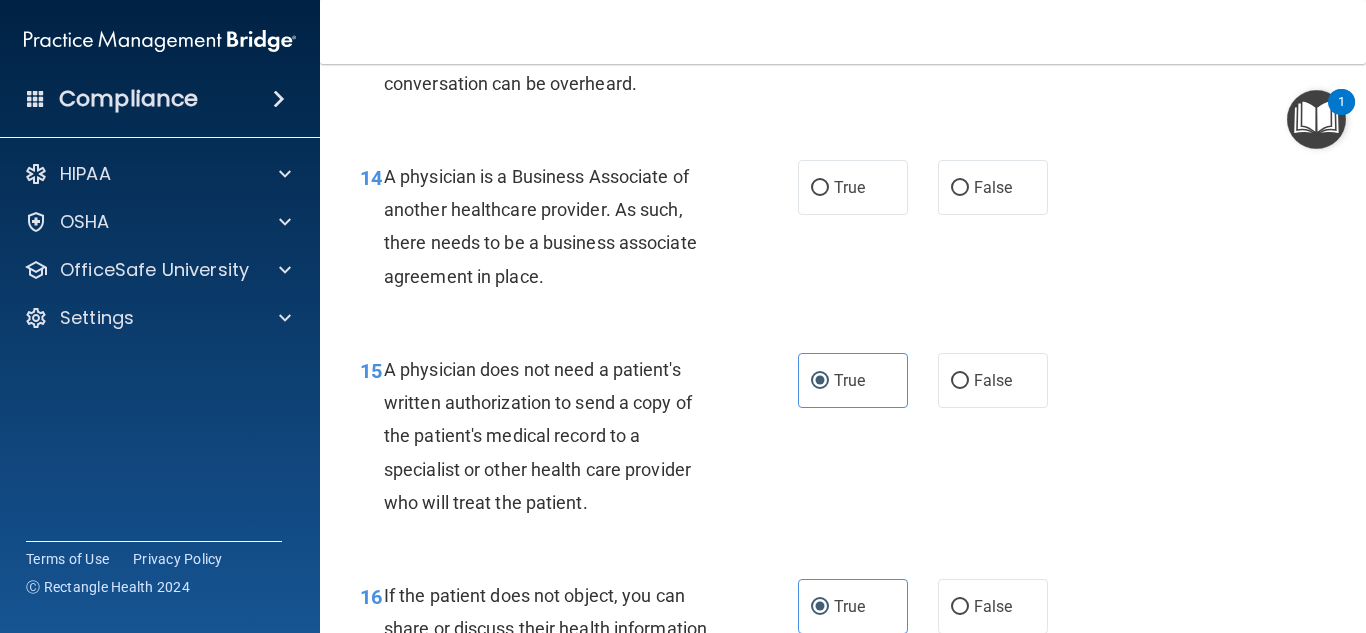 scroll, scrollTop: 2561, scrollLeft: 0, axis: vertical 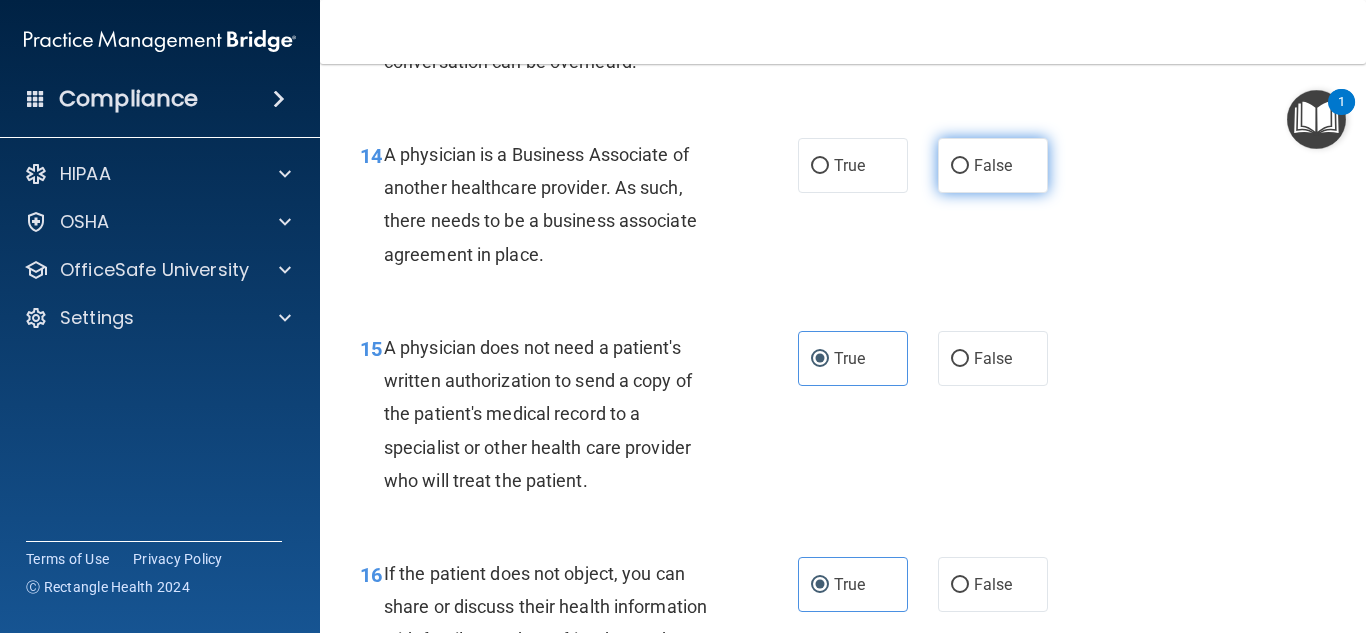 click on "False" at bounding box center [993, 165] 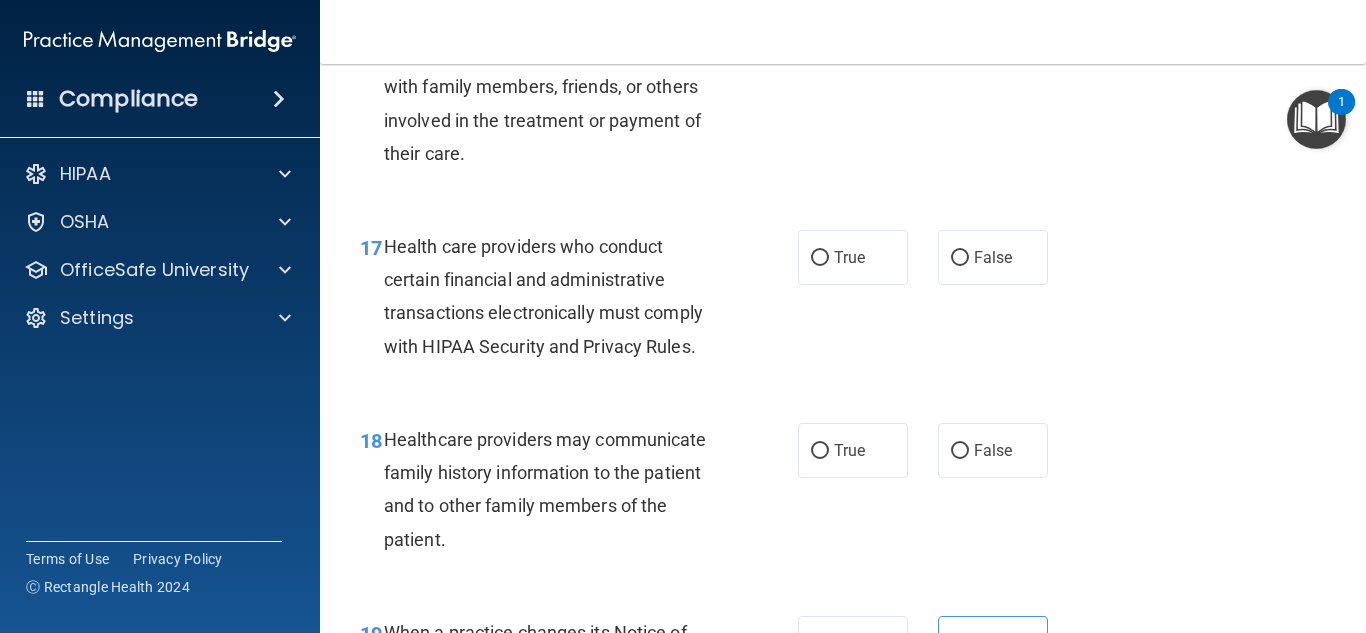 scroll, scrollTop: 3137, scrollLeft: 0, axis: vertical 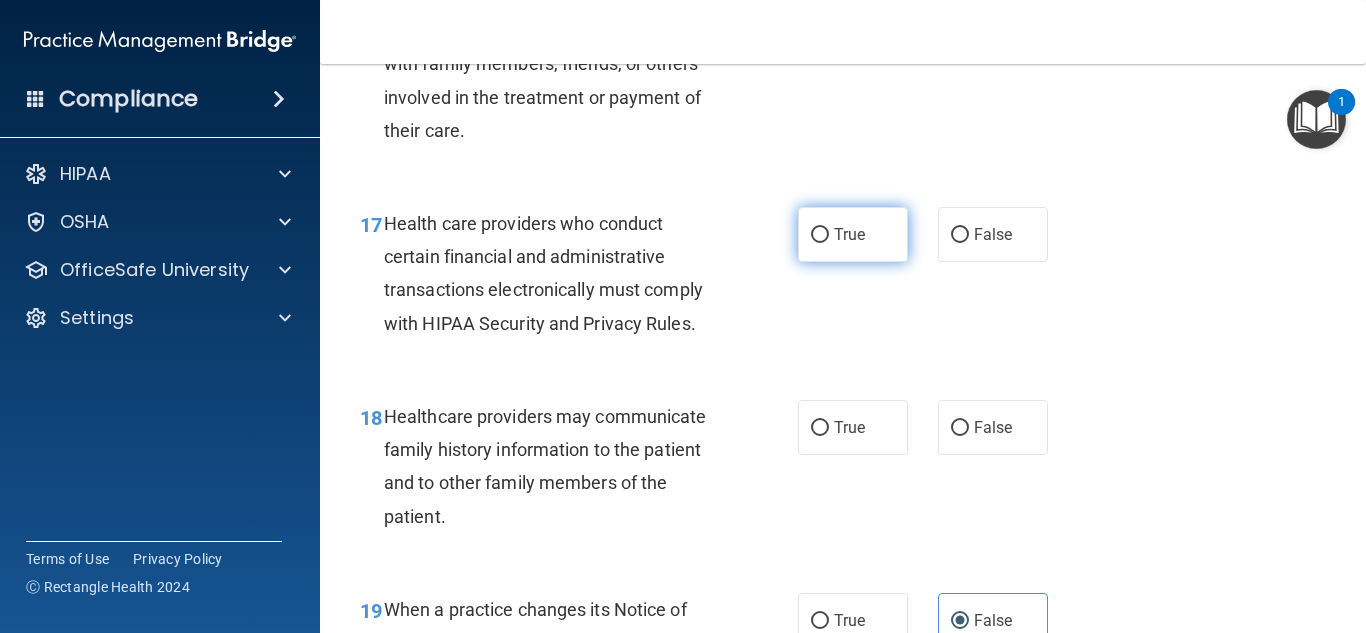 click on "True" at bounding box center [853, 234] 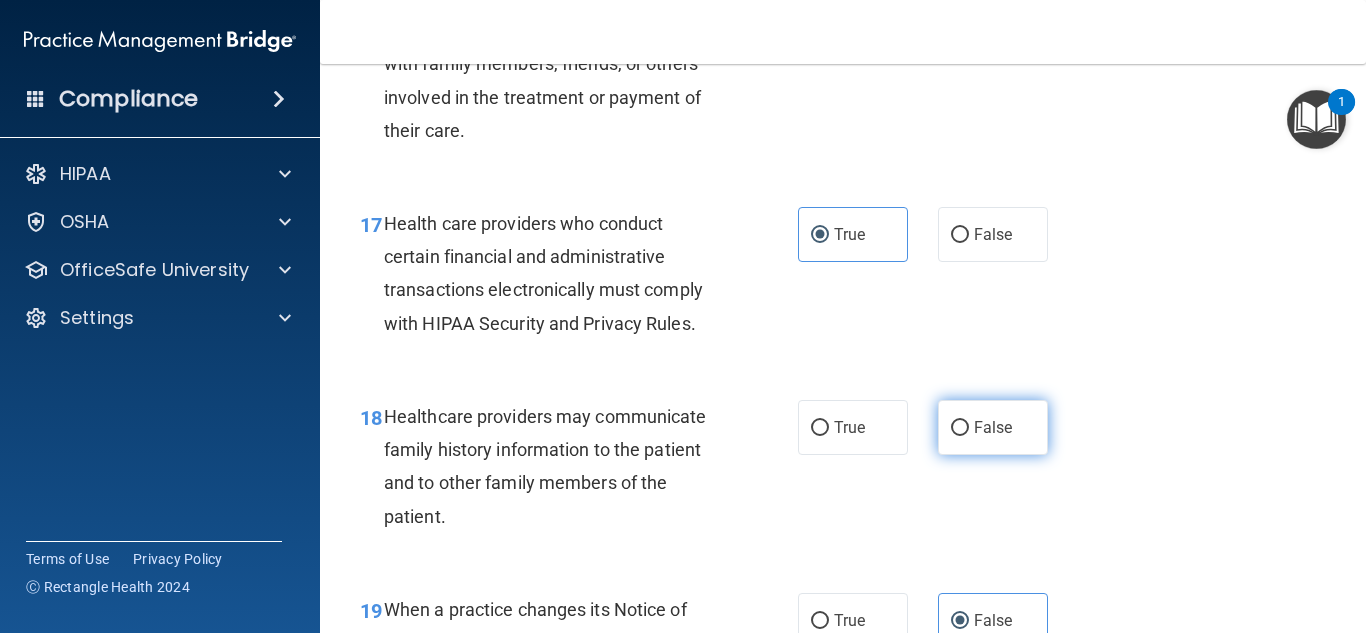click on "False" at bounding box center (993, 427) 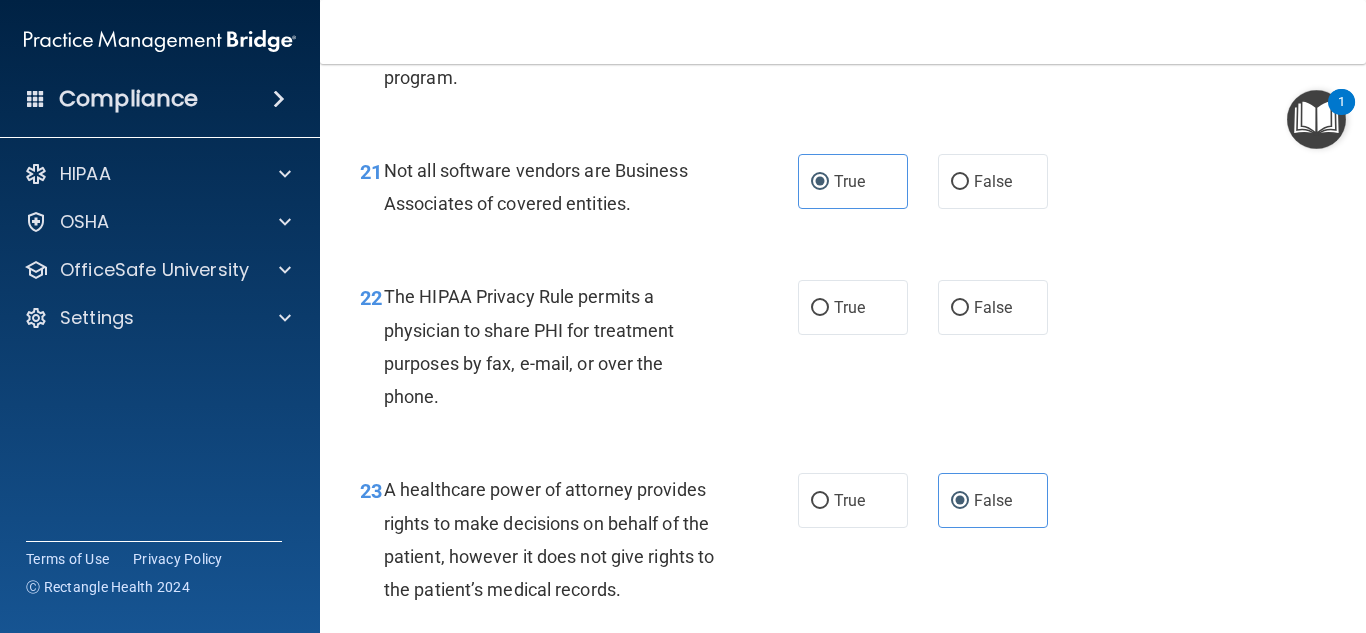 scroll, scrollTop: 4073, scrollLeft: 0, axis: vertical 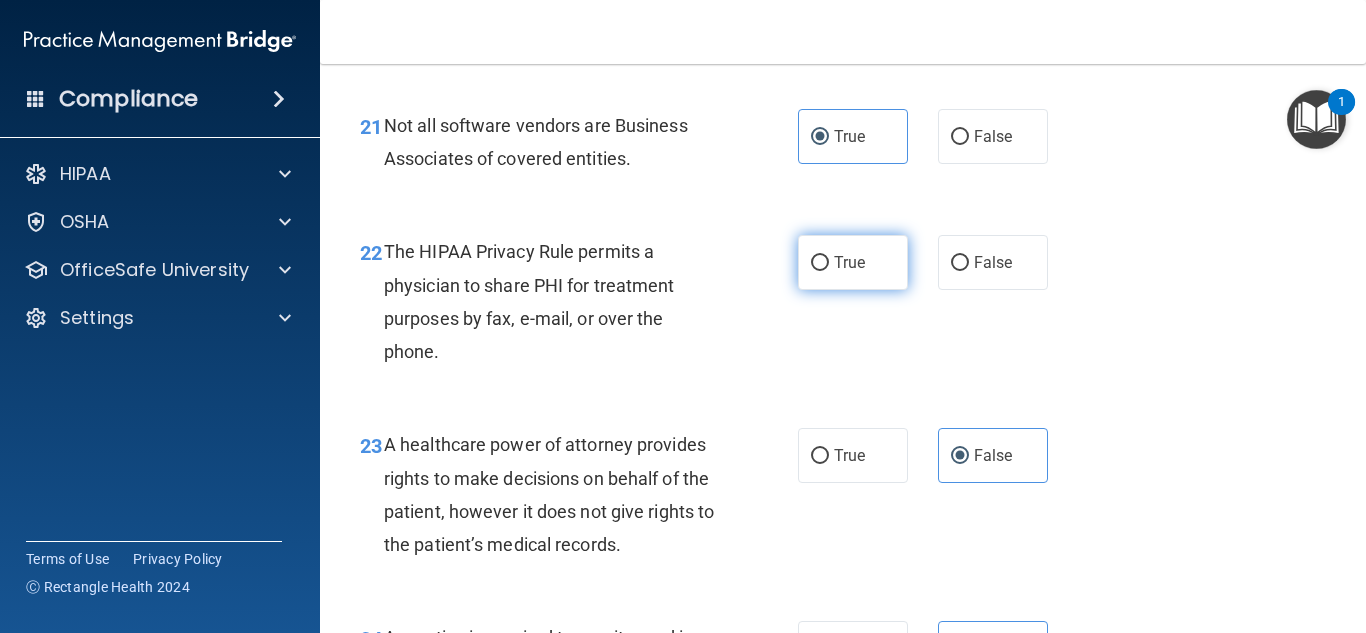 click on "True" at bounding box center [853, 262] 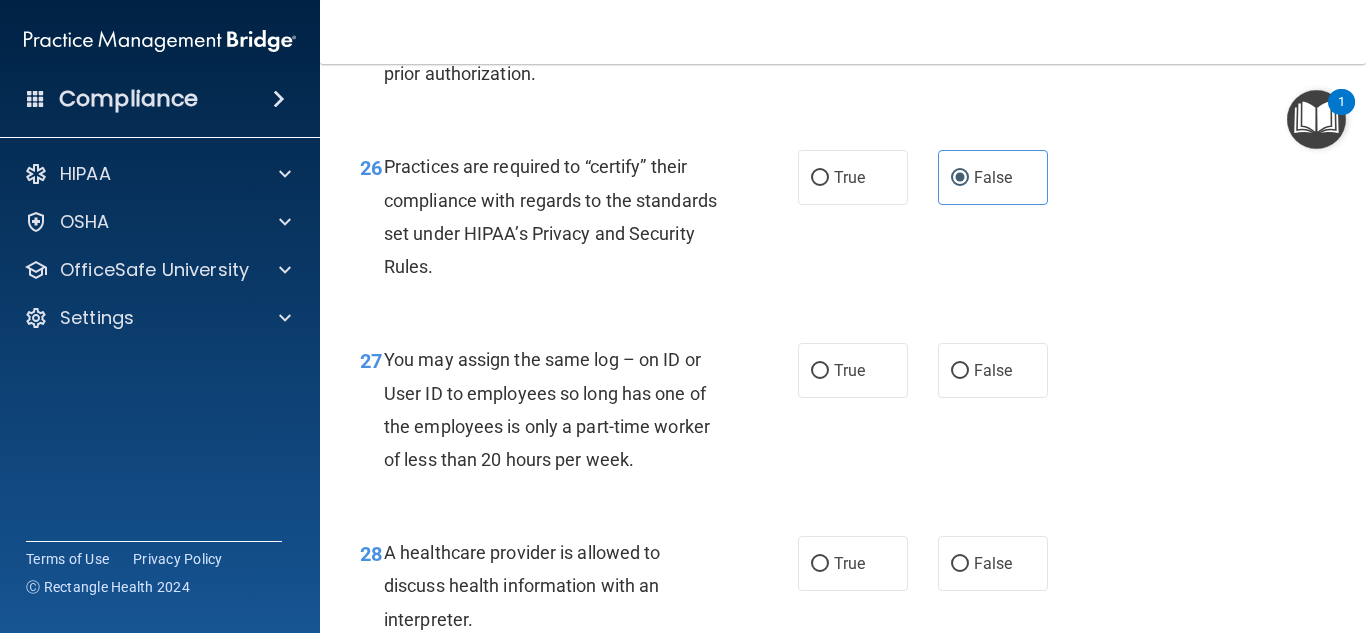 scroll, scrollTop: 4886, scrollLeft: 0, axis: vertical 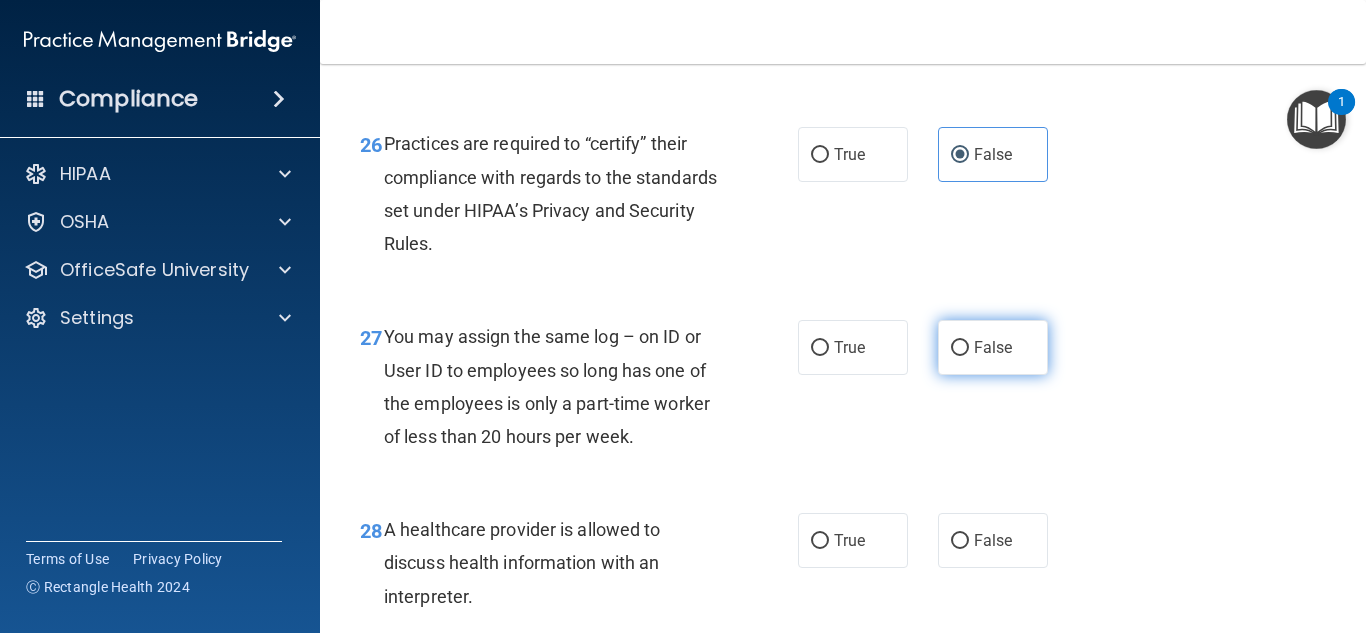 click on "False" at bounding box center [993, 347] 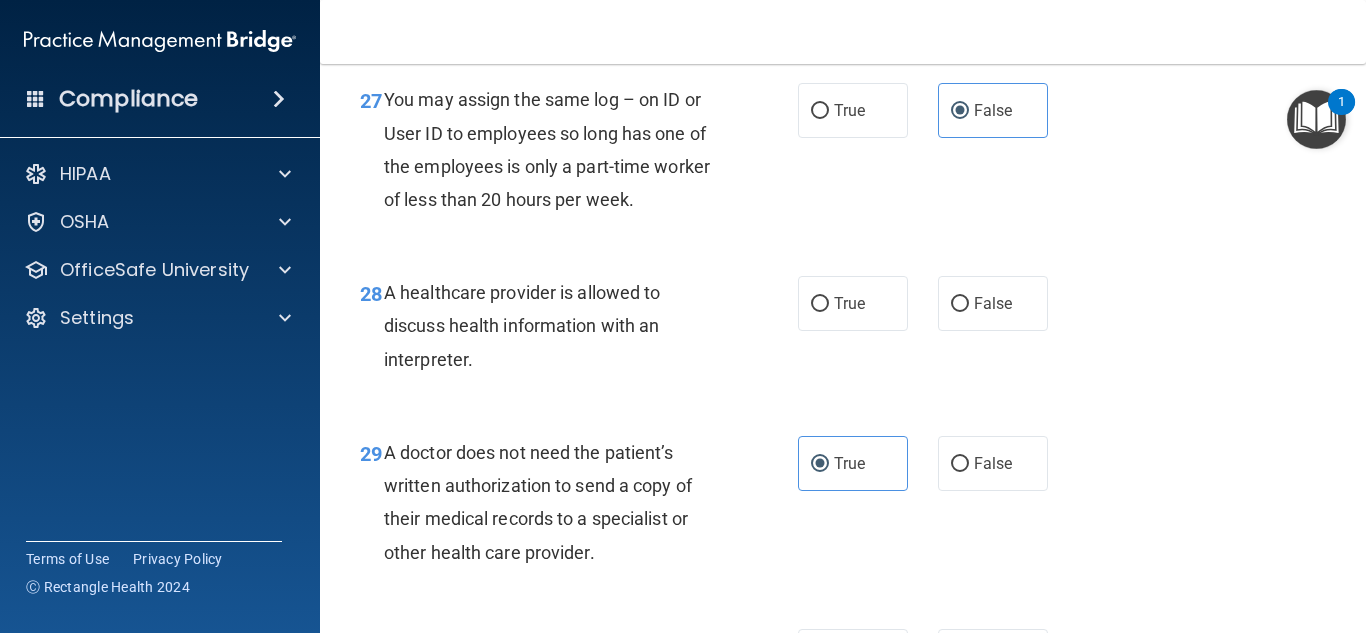 scroll, scrollTop: 5134, scrollLeft: 0, axis: vertical 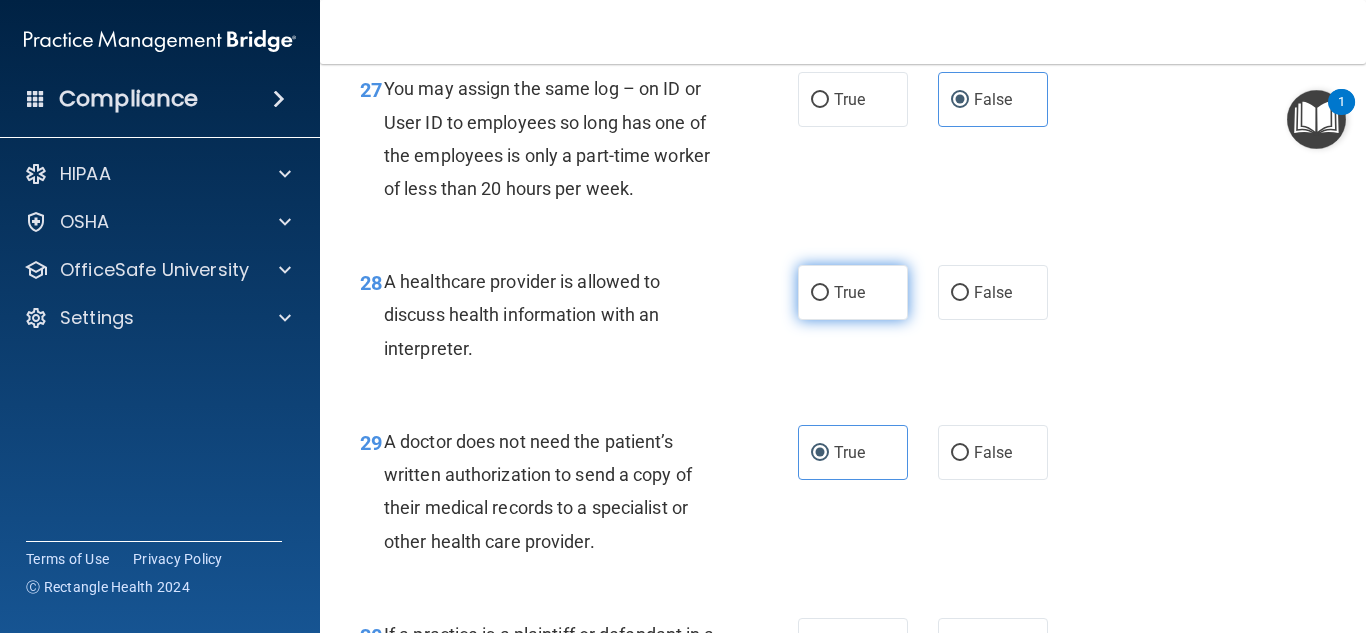 click on "True" at bounding box center (853, 292) 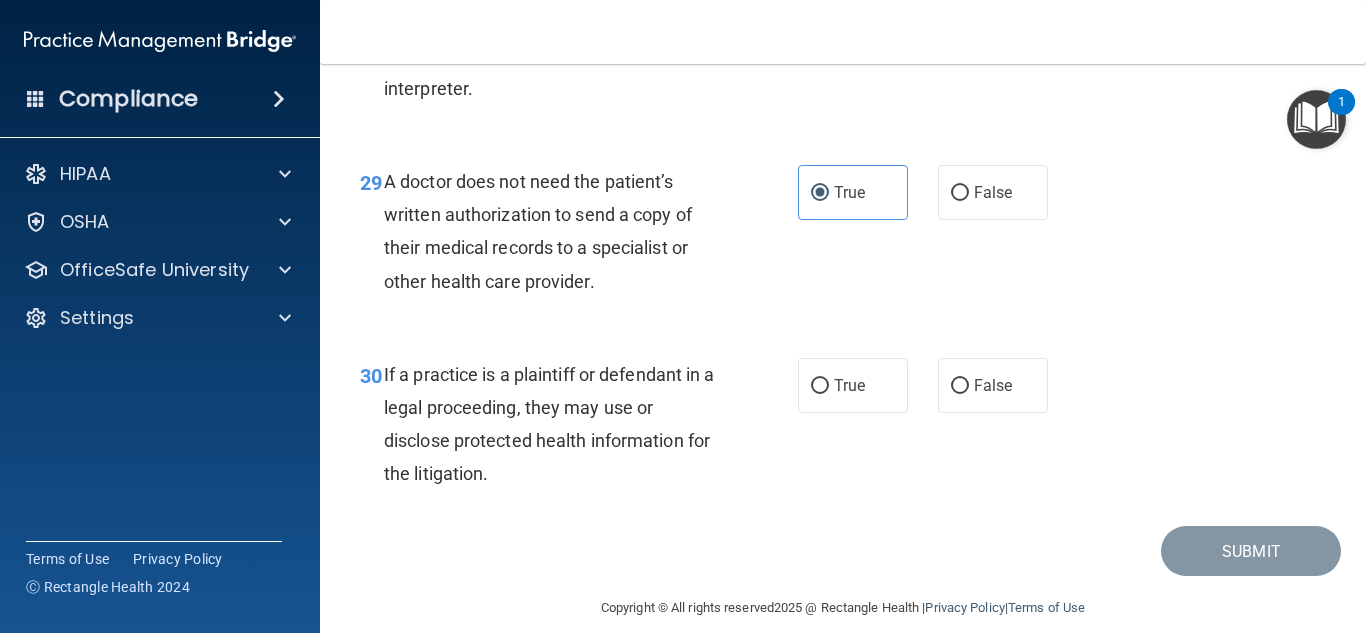 scroll, scrollTop: 5439, scrollLeft: 0, axis: vertical 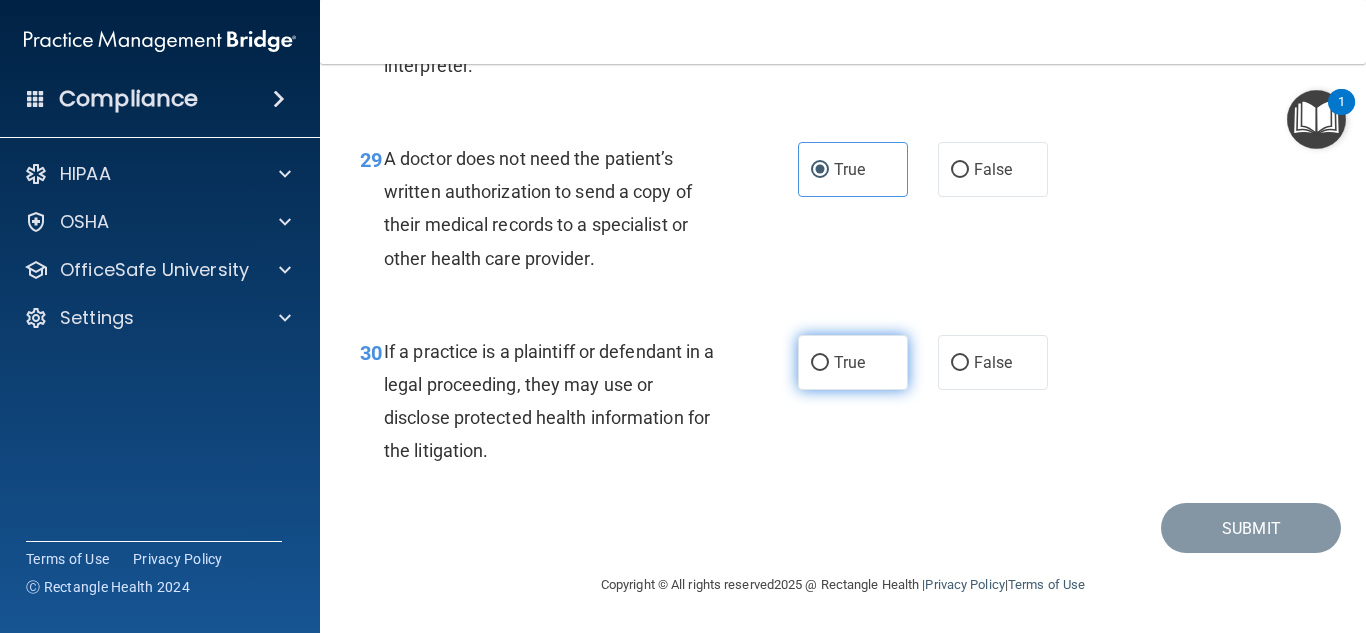 click on "True" at bounding box center (853, 362) 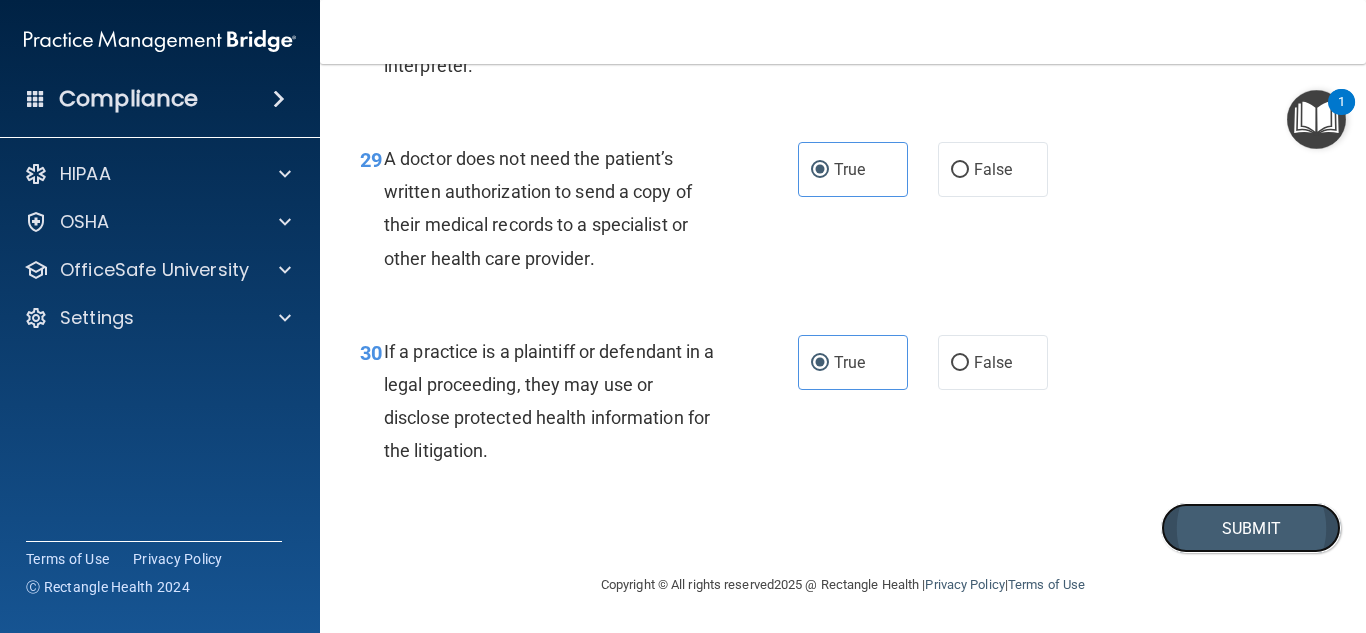 click on "Submit" at bounding box center (1251, 528) 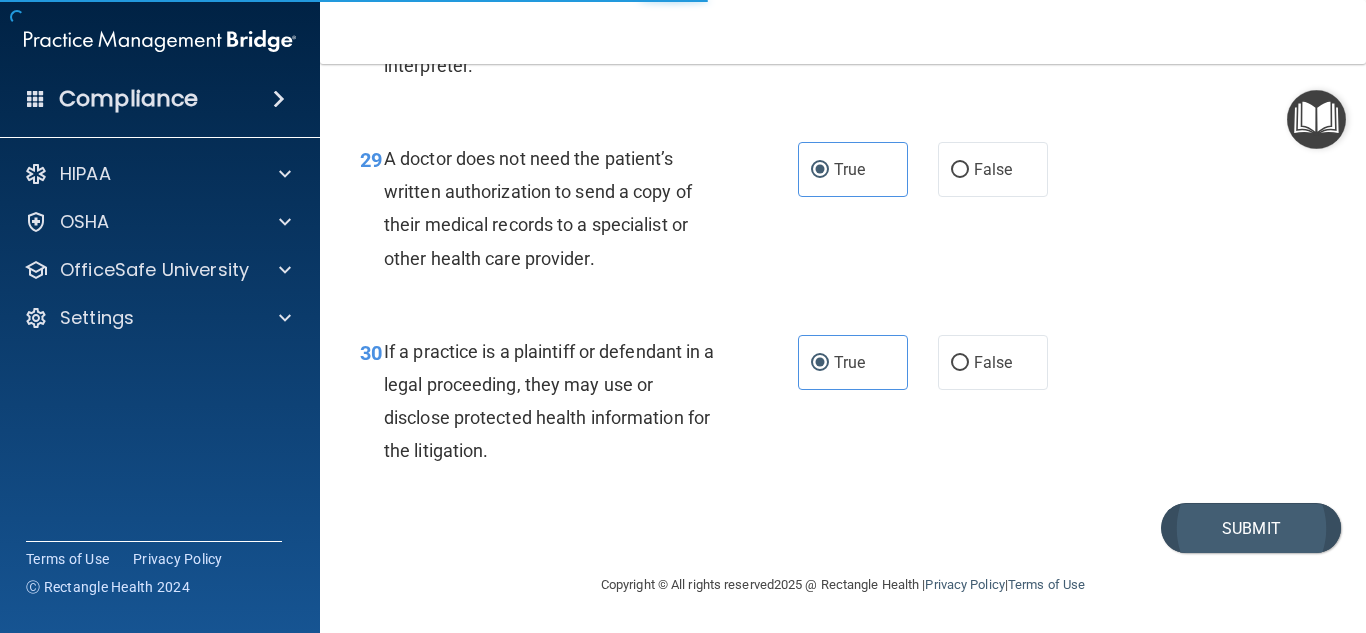 scroll, scrollTop: 0, scrollLeft: 0, axis: both 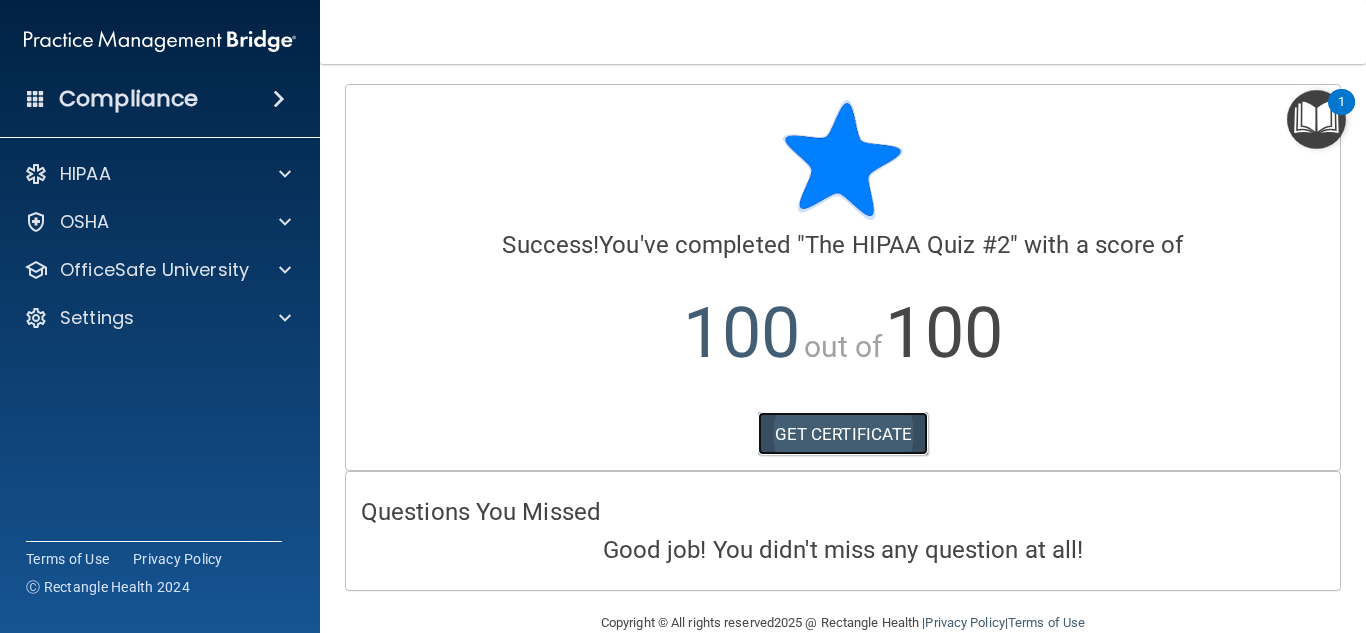 click on "GET CERTIFICATE" at bounding box center [843, 434] 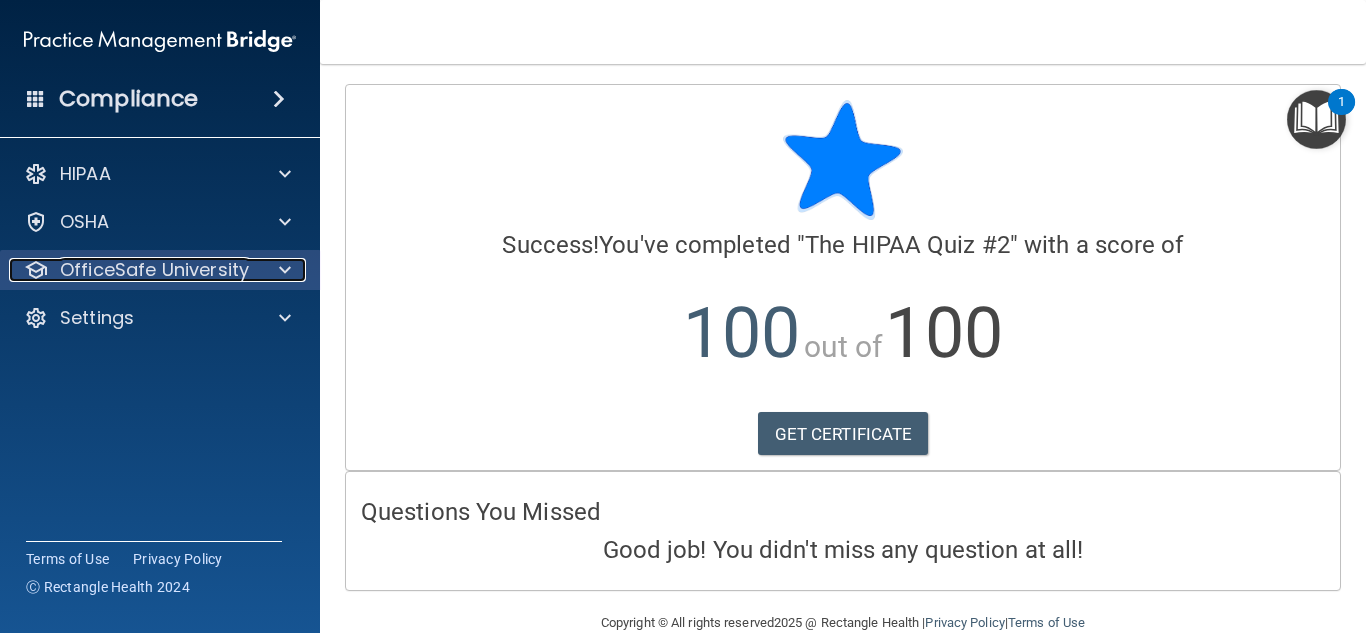 click on "OfficeSafe University" at bounding box center [154, 270] 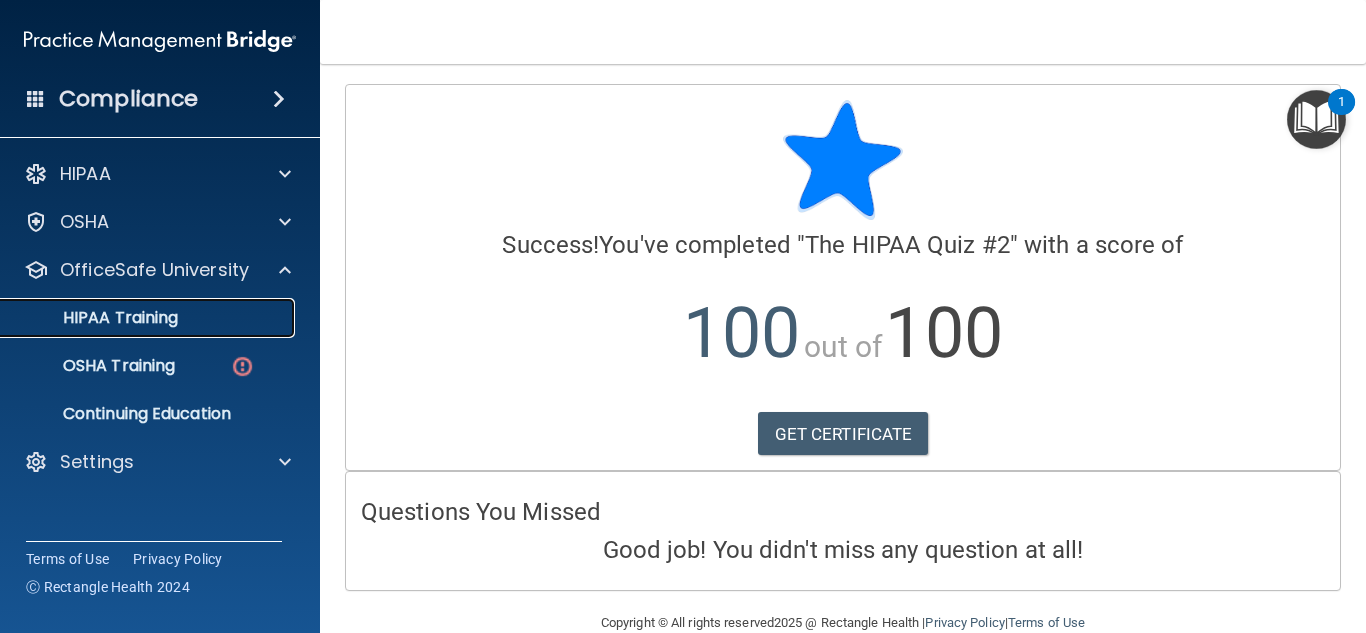 click on "HIPAA Training" at bounding box center [137, 318] 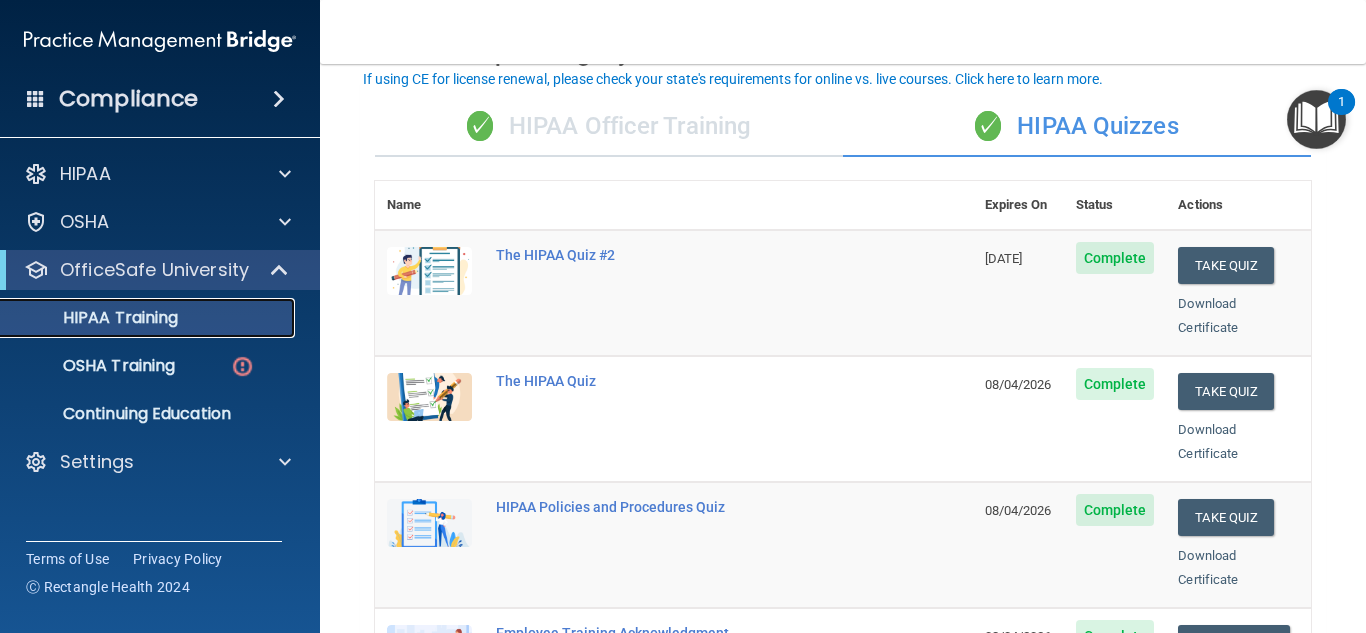 scroll, scrollTop: 125, scrollLeft: 0, axis: vertical 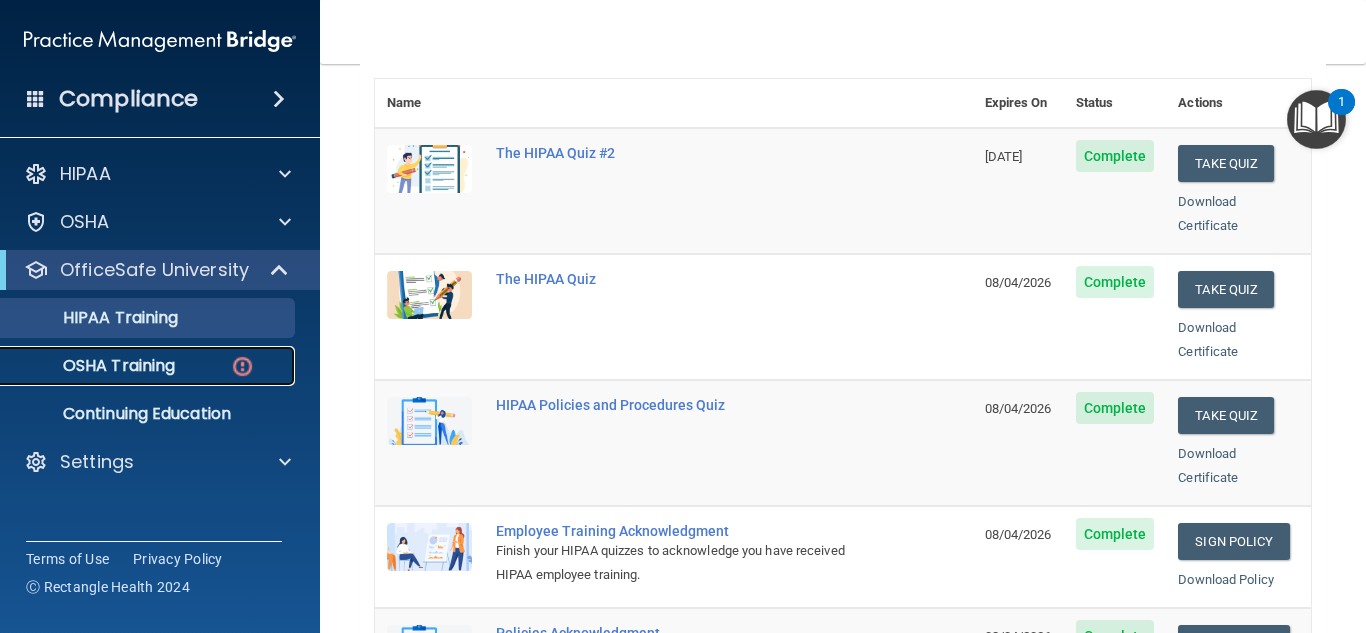 click on "OSHA Training" at bounding box center [137, 366] 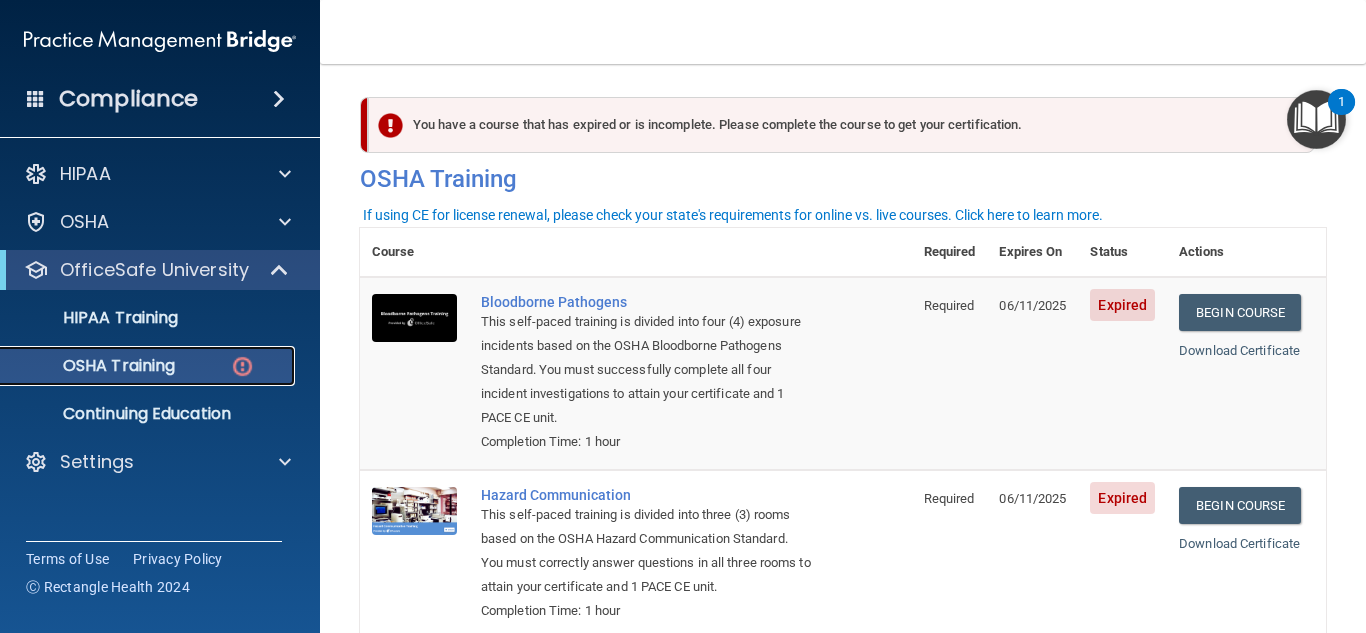 scroll, scrollTop: 0, scrollLeft: 0, axis: both 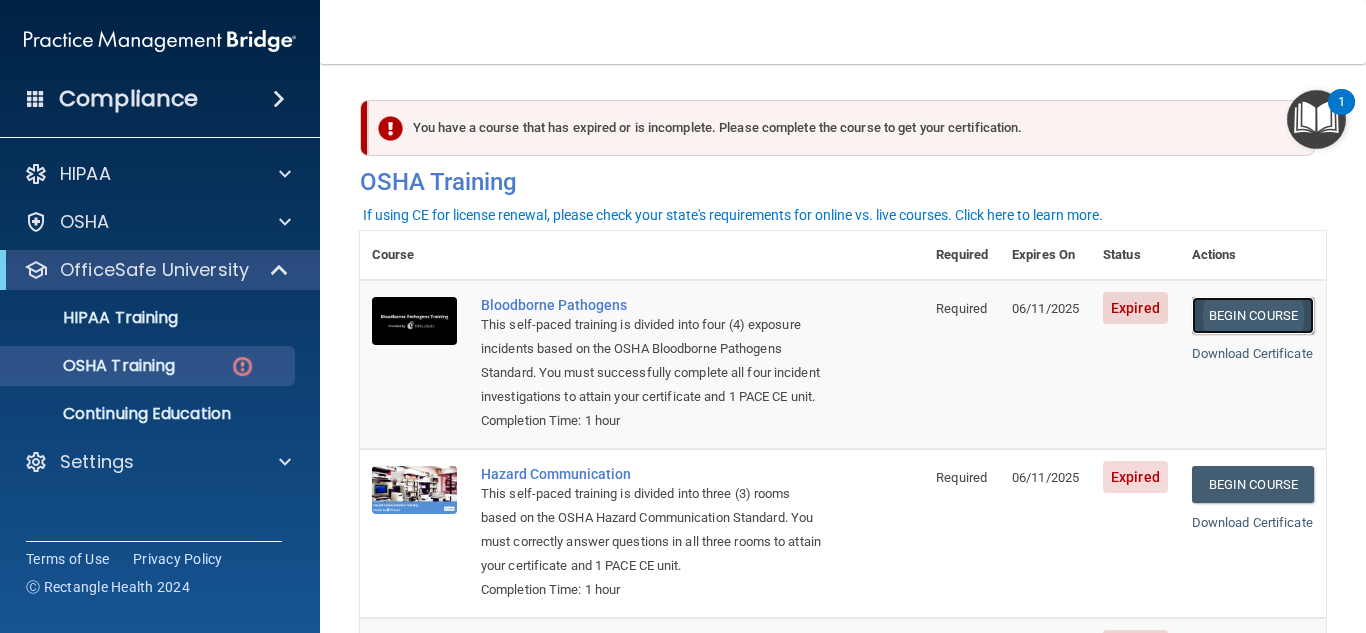 click on "Begin Course" at bounding box center [1253, 315] 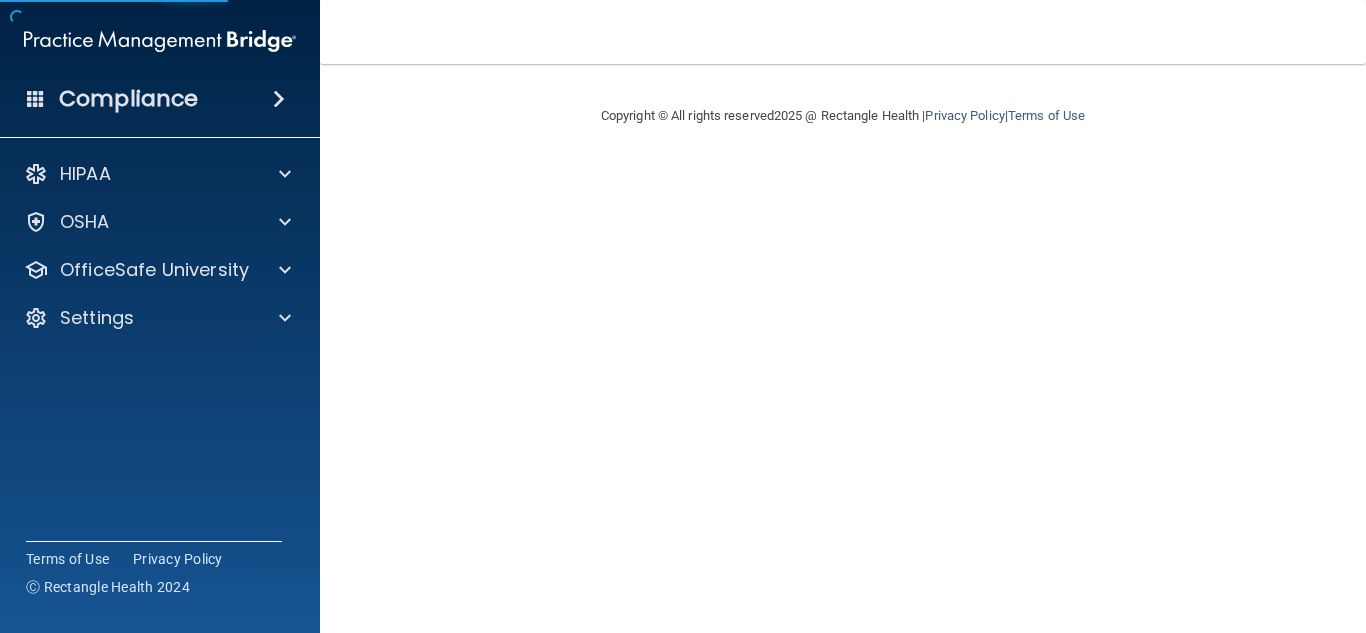 scroll, scrollTop: 0, scrollLeft: 0, axis: both 